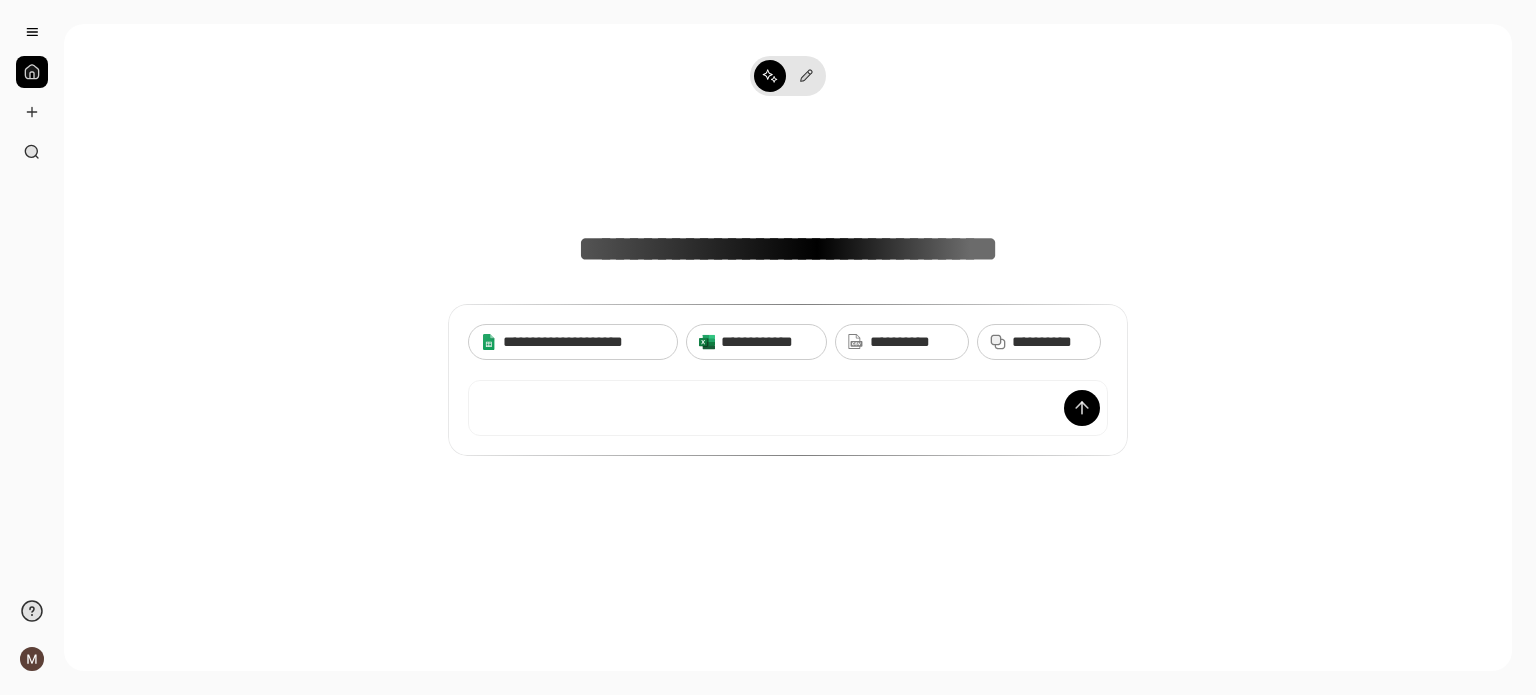 scroll, scrollTop: 0, scrollLeft: 0, axis: both 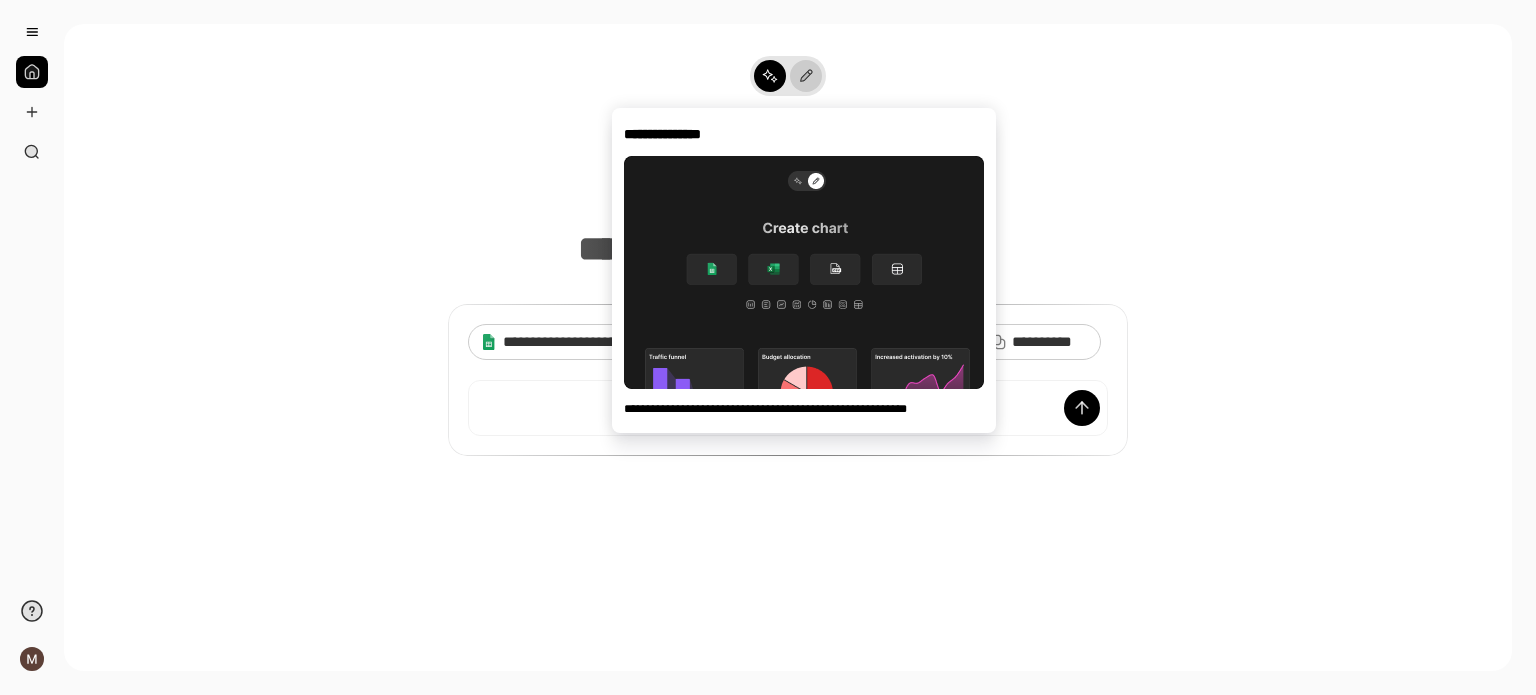click 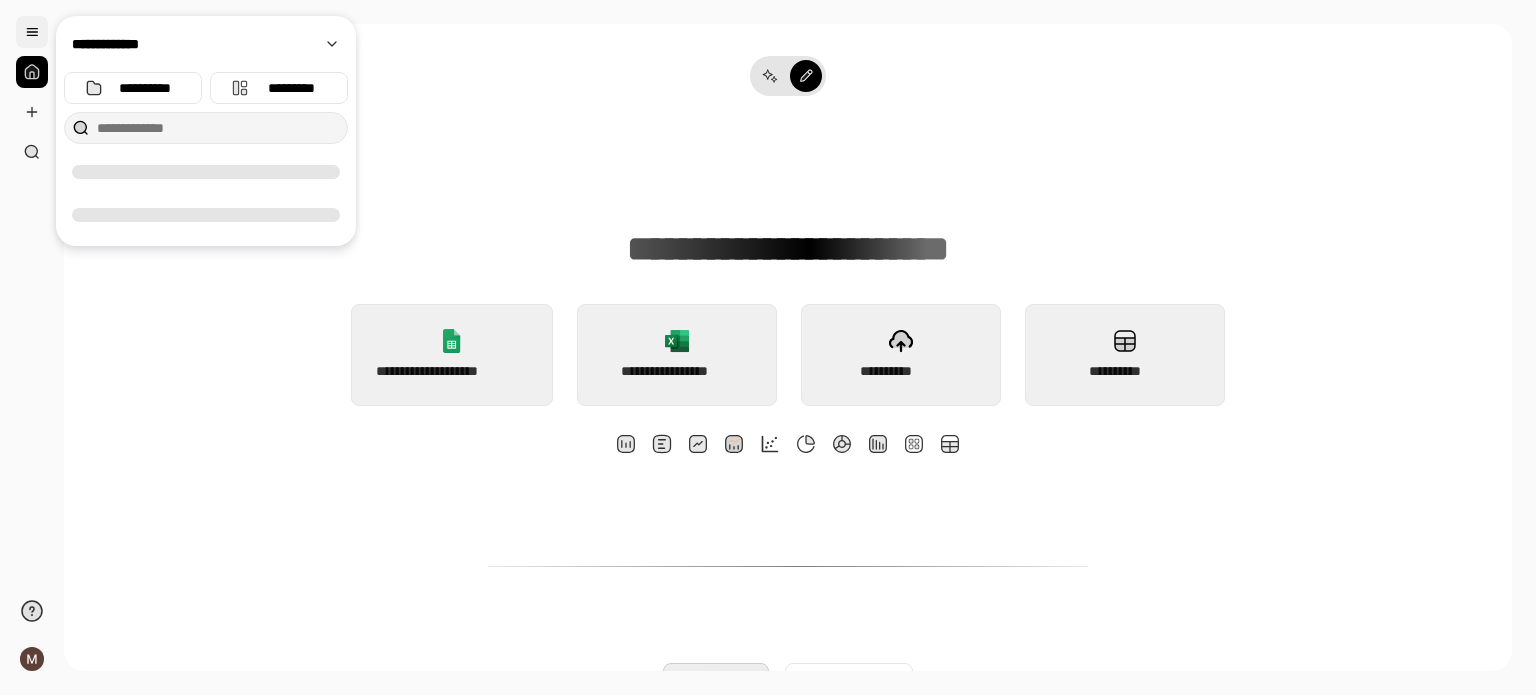 click at bounding box center (32, 32) 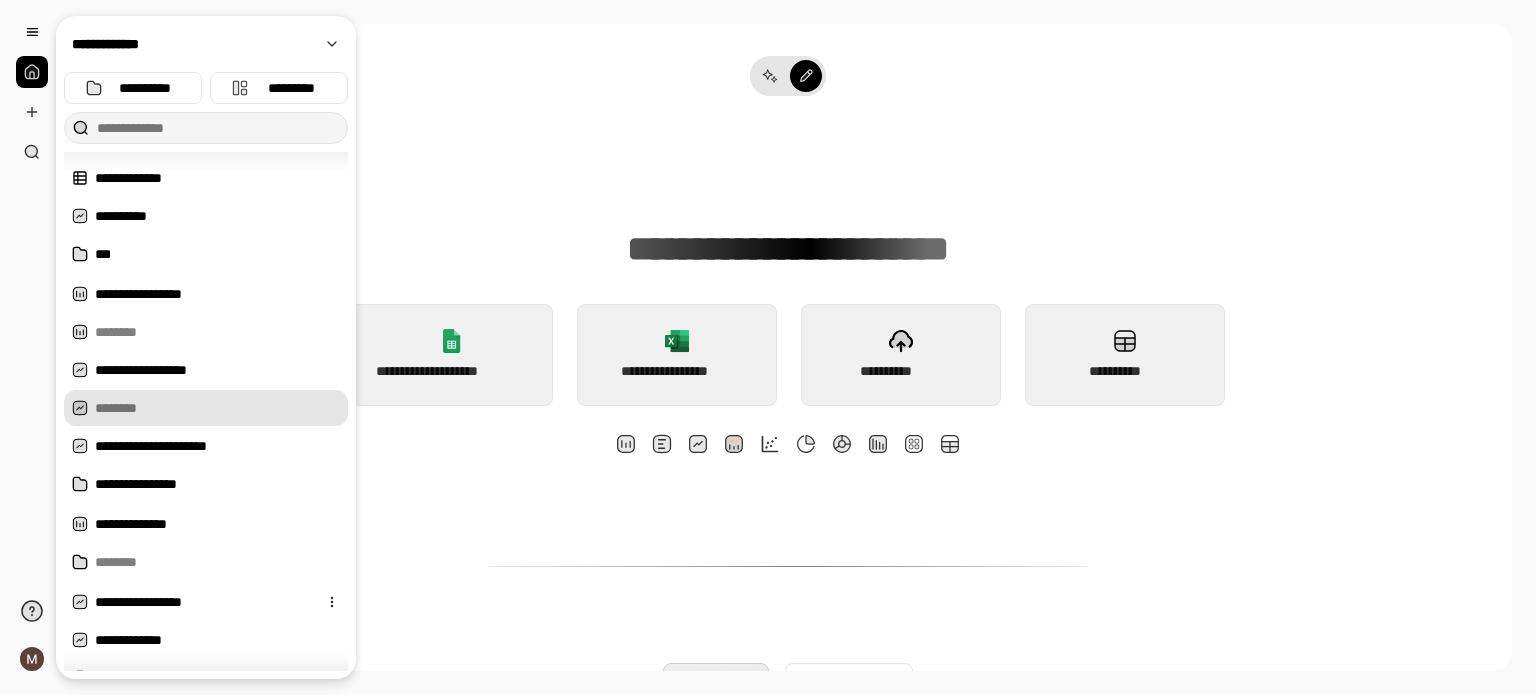 scroll, scrollTop: 0, scrollLeft: 0, axis: both 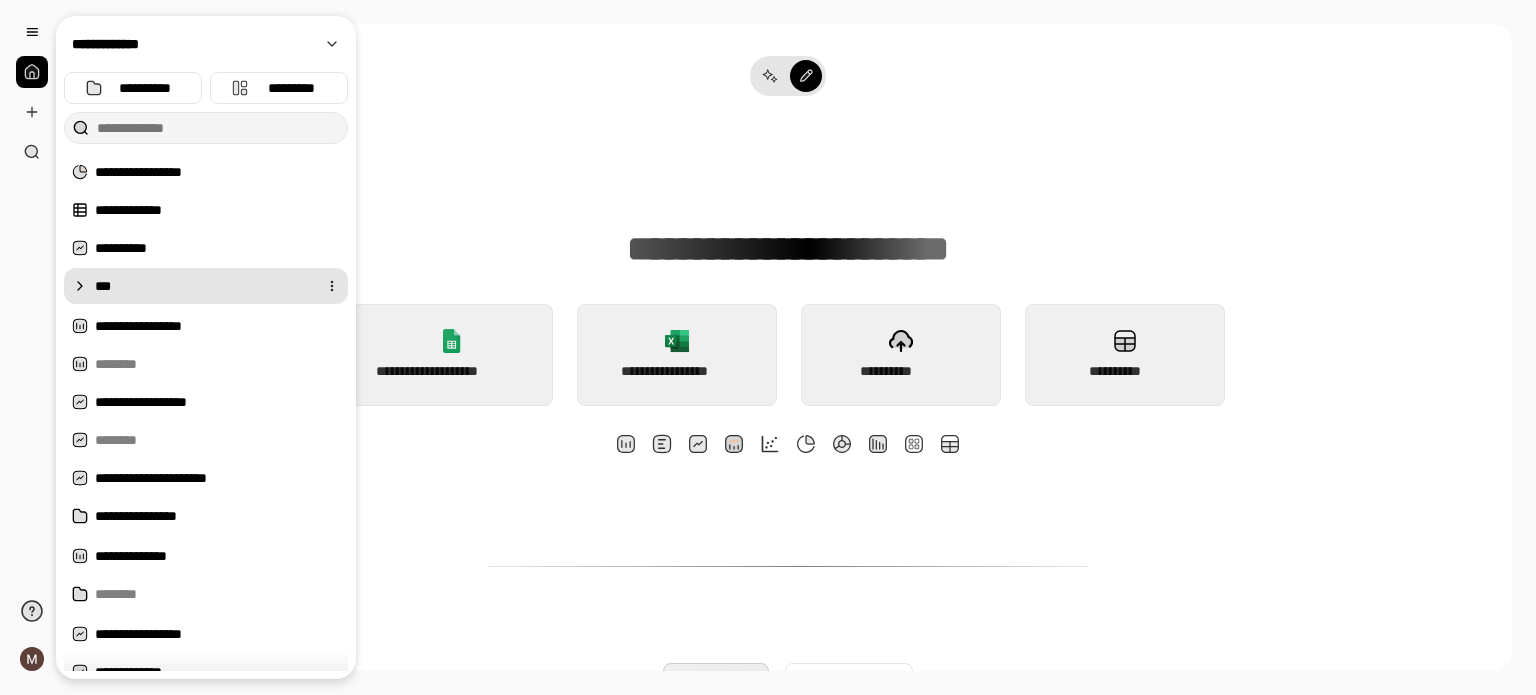 click on "***" at bounding box center [202, 286] 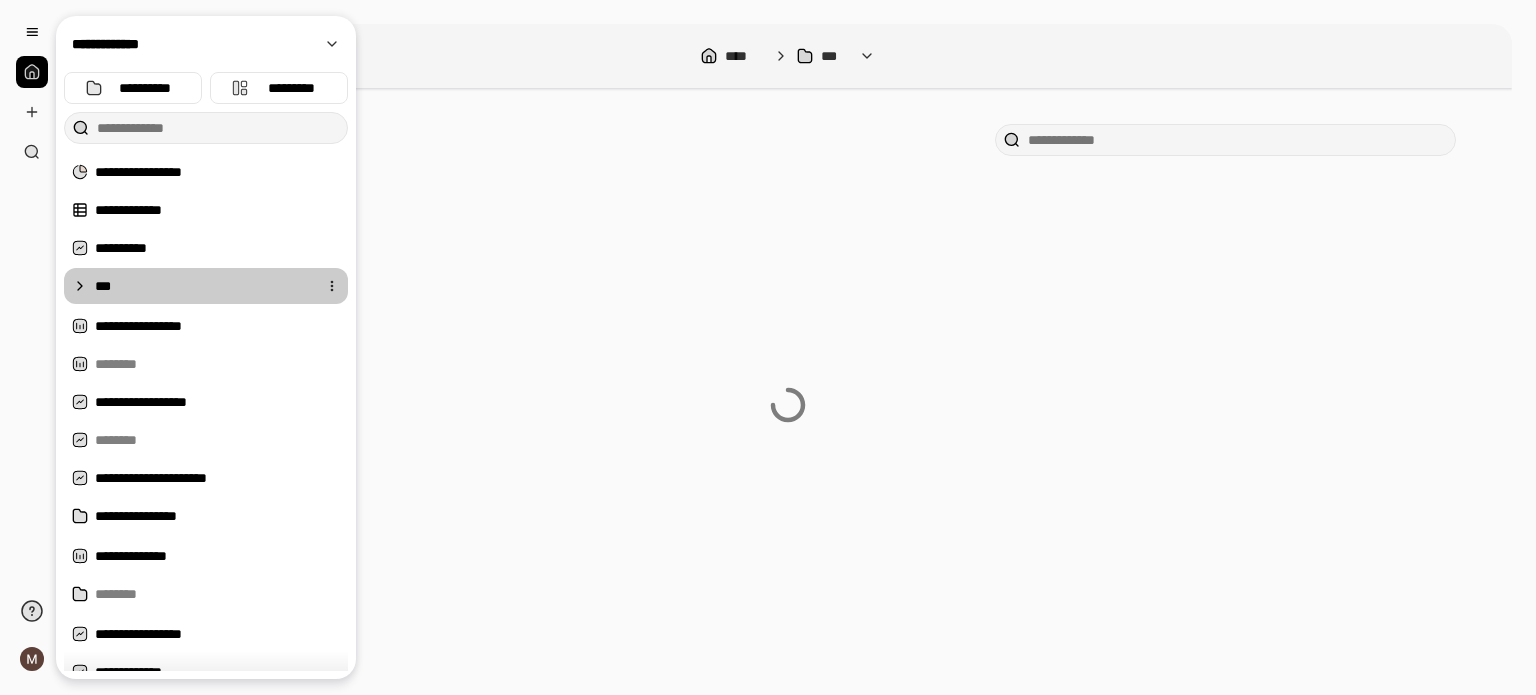 click 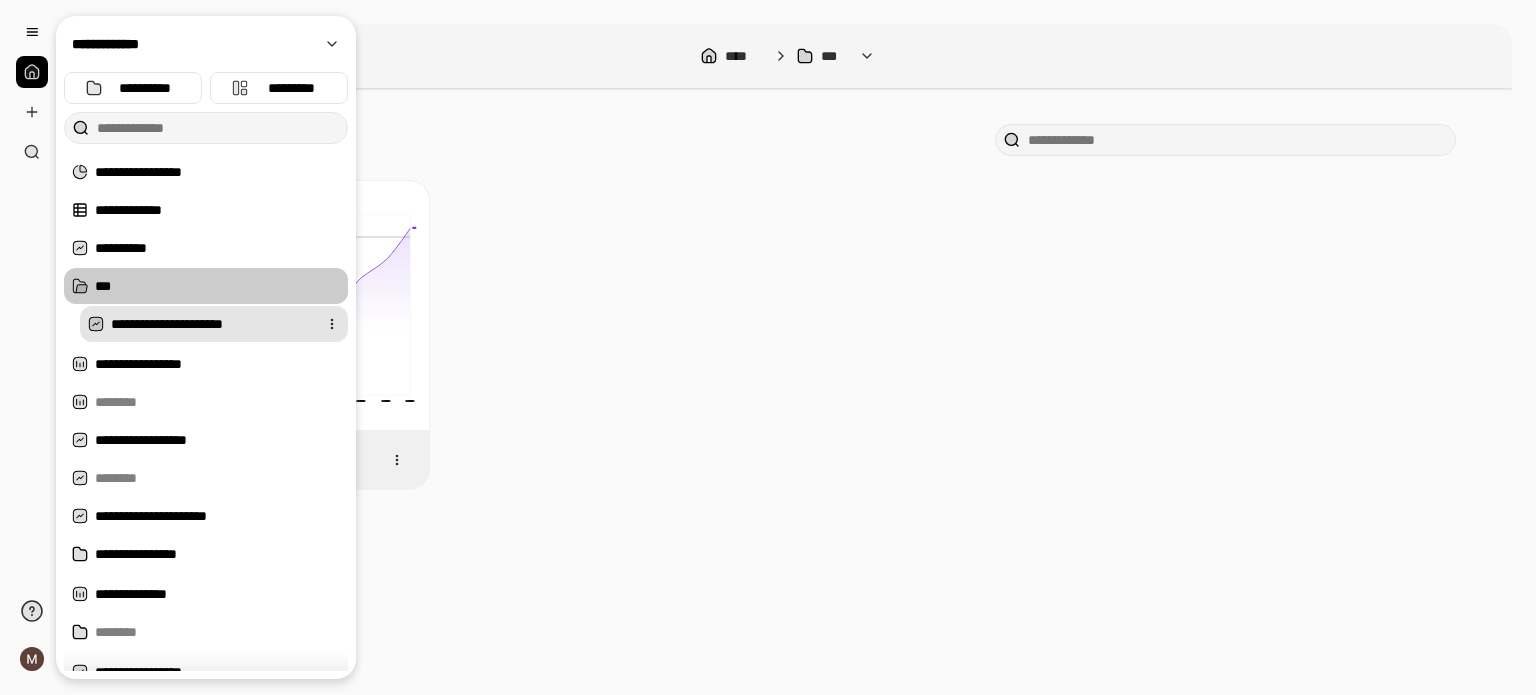 click on "**********" at bounding box center [210, 324] 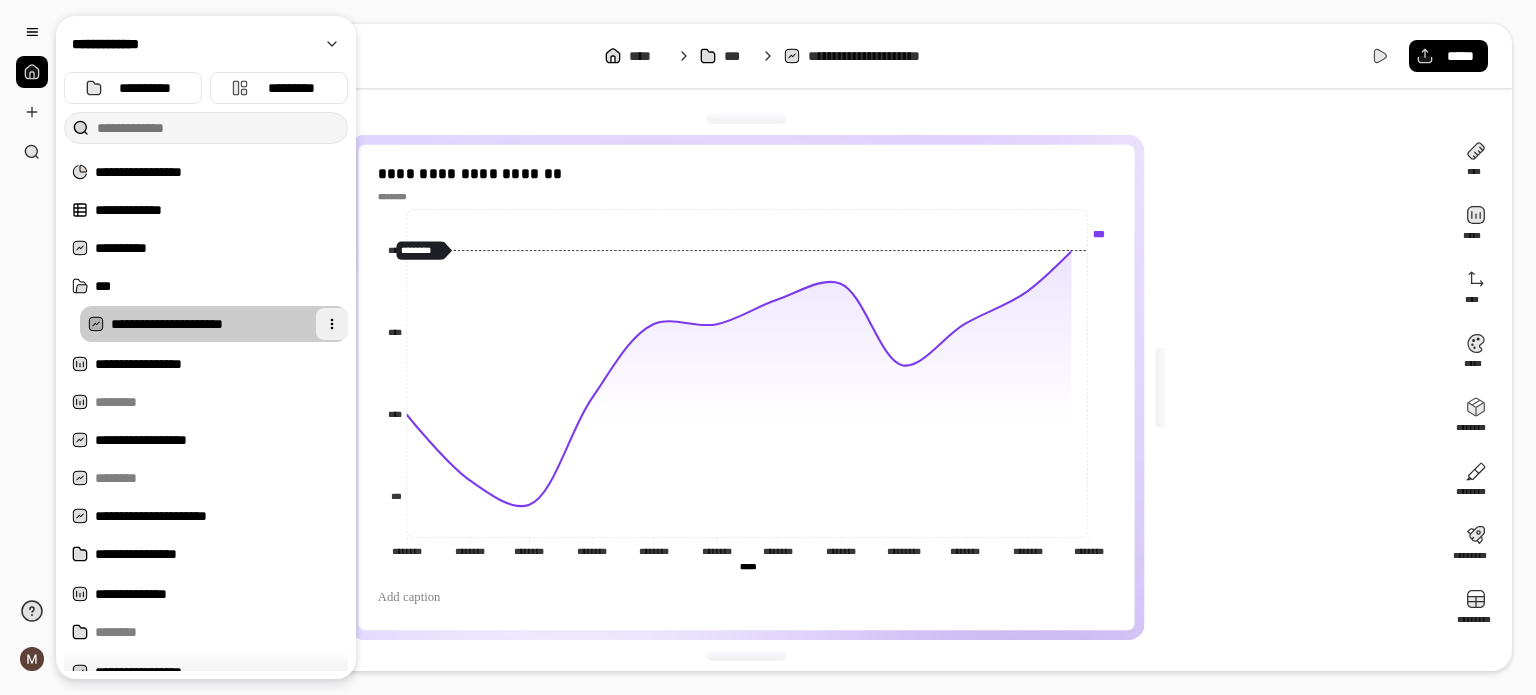 click at bounding box center (332, 324) 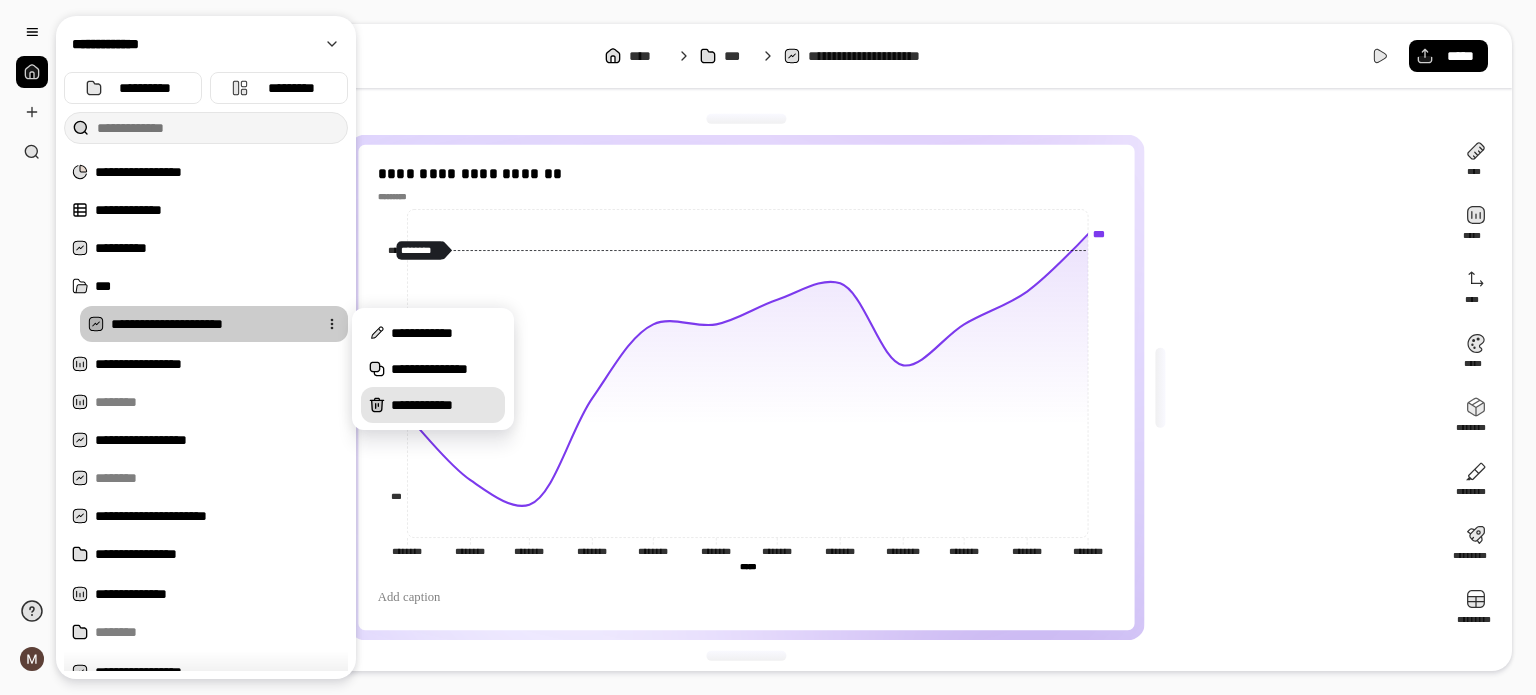 click on "**********" at bounding box center [444, 405] 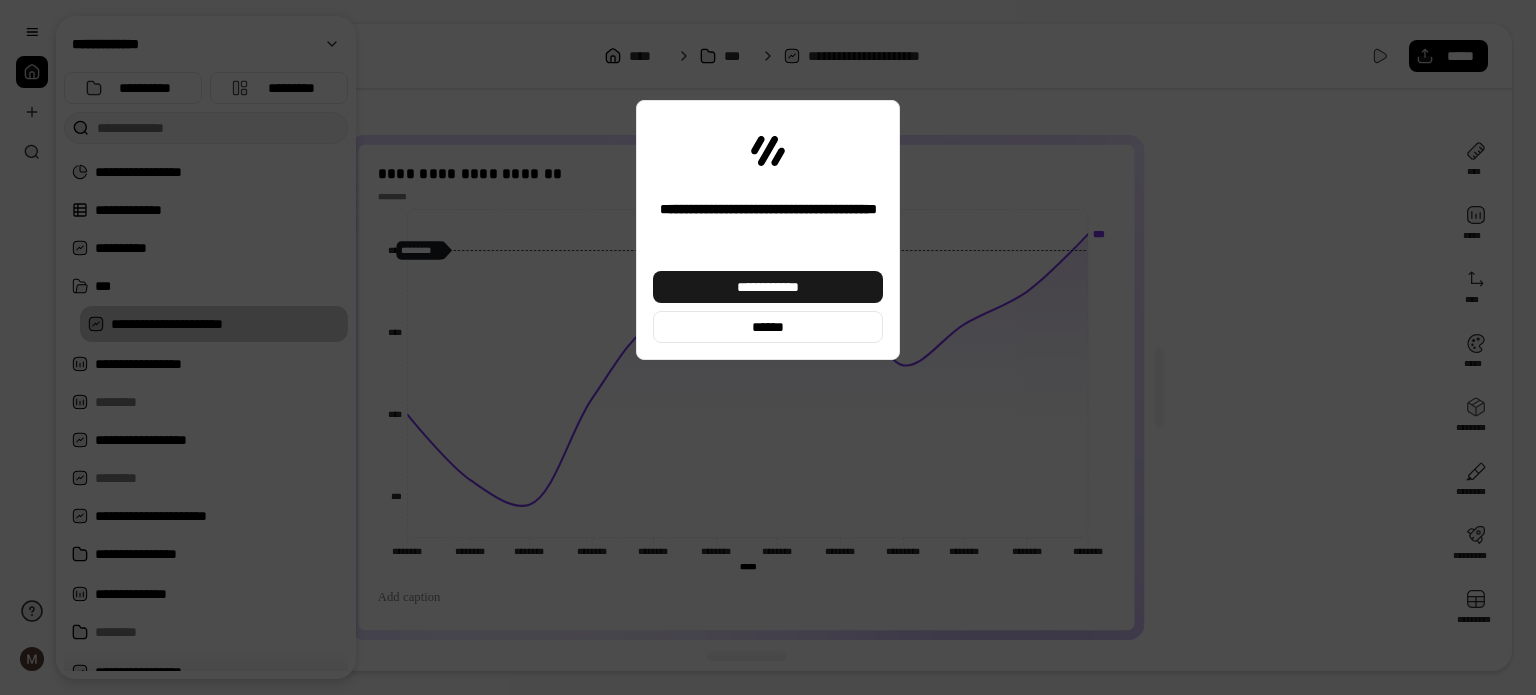 click on "**********" at bounding box center [768, 287] 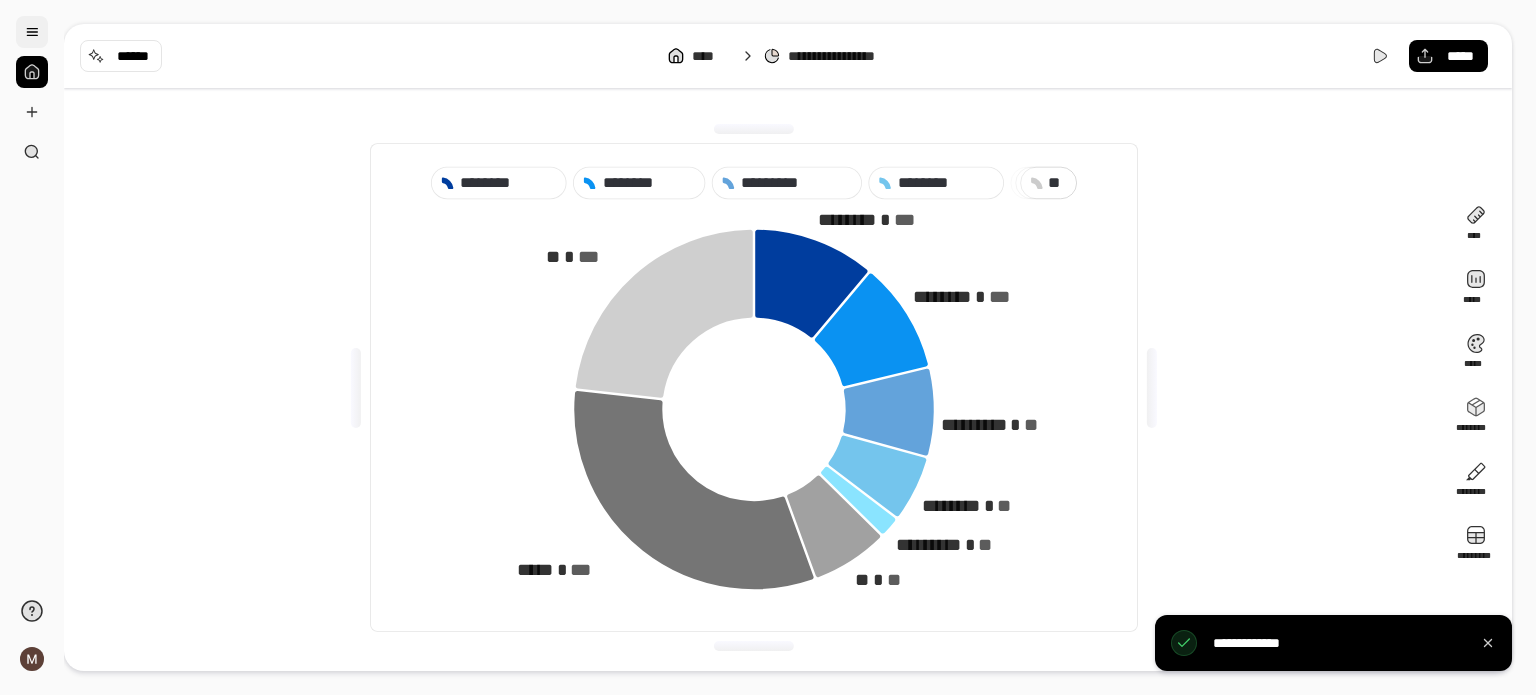 scroll, scrollTop: 902, scrollLeft: 0, axis: vertical 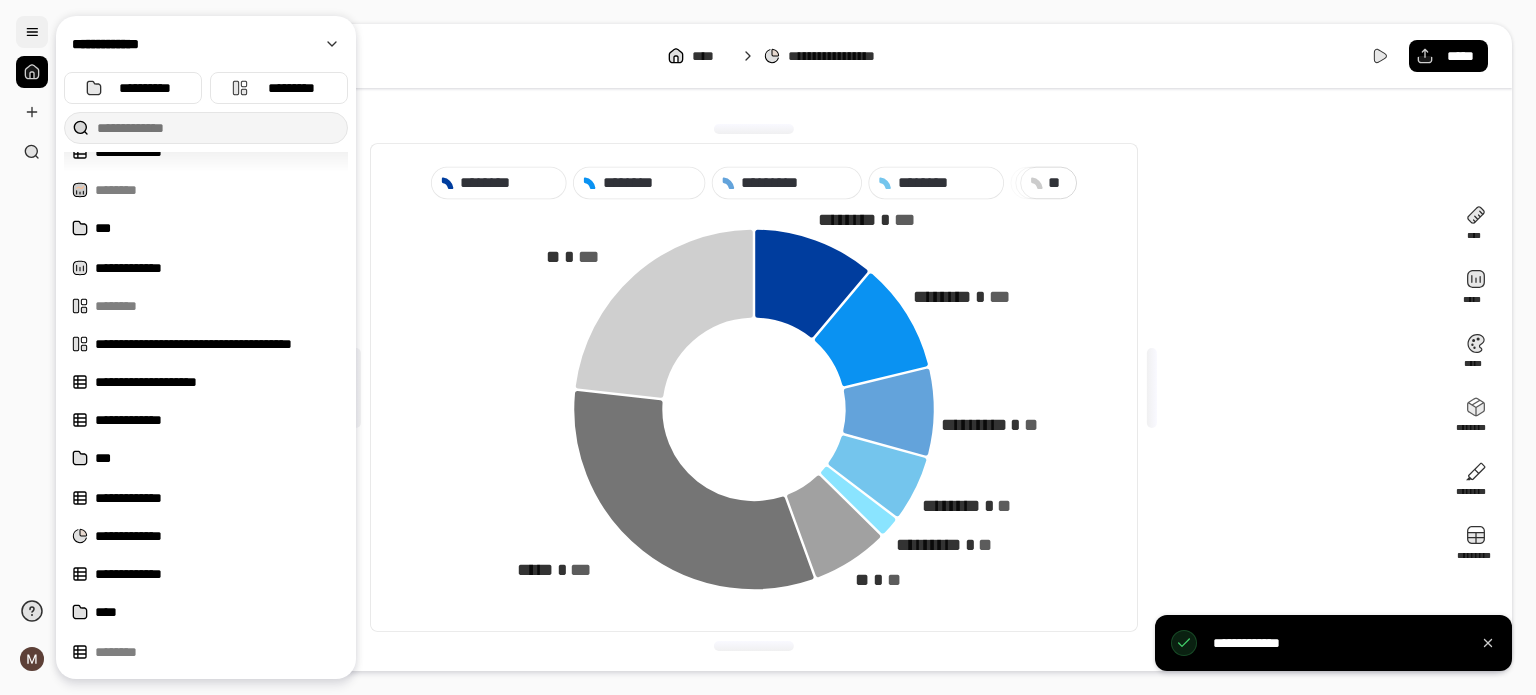 click at bounding box center [32, 32] 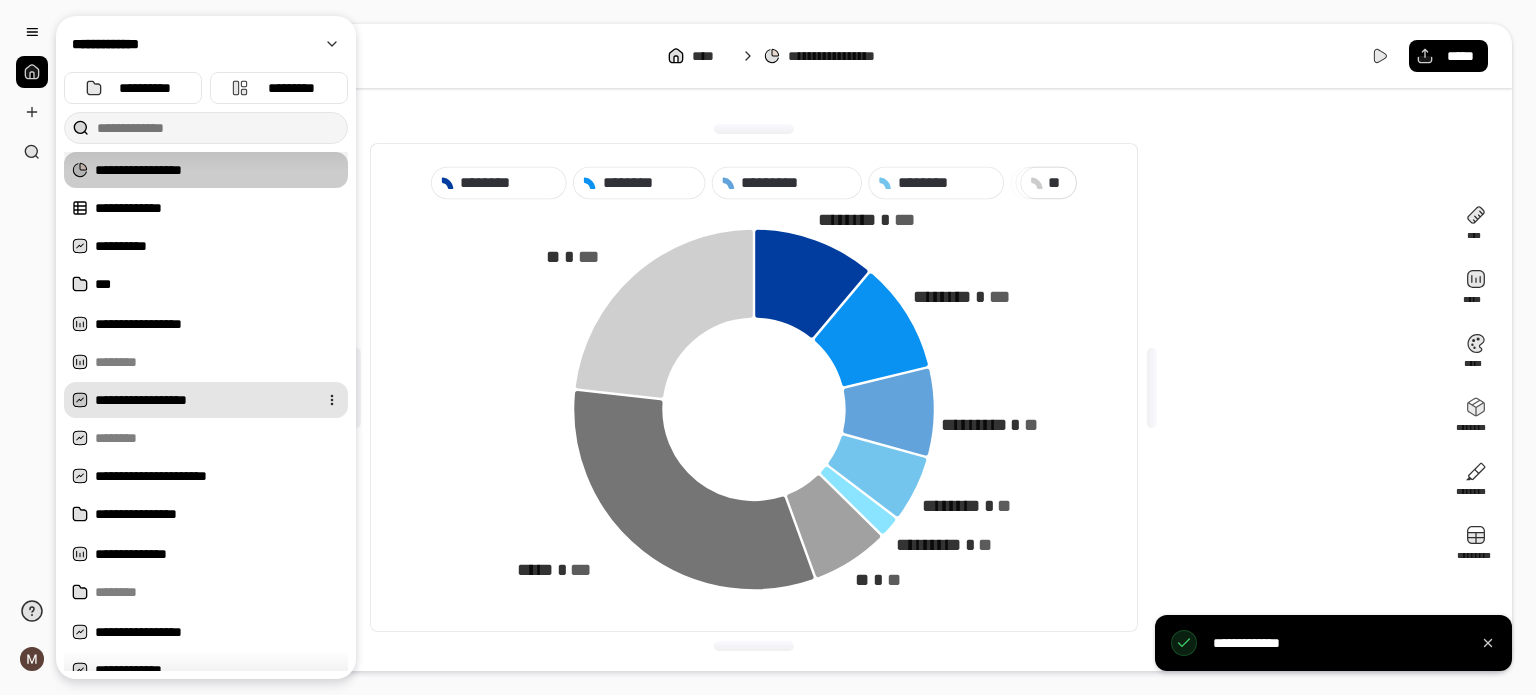 scroll, scrollTop: 0, scrollLeft: 0, axis: both 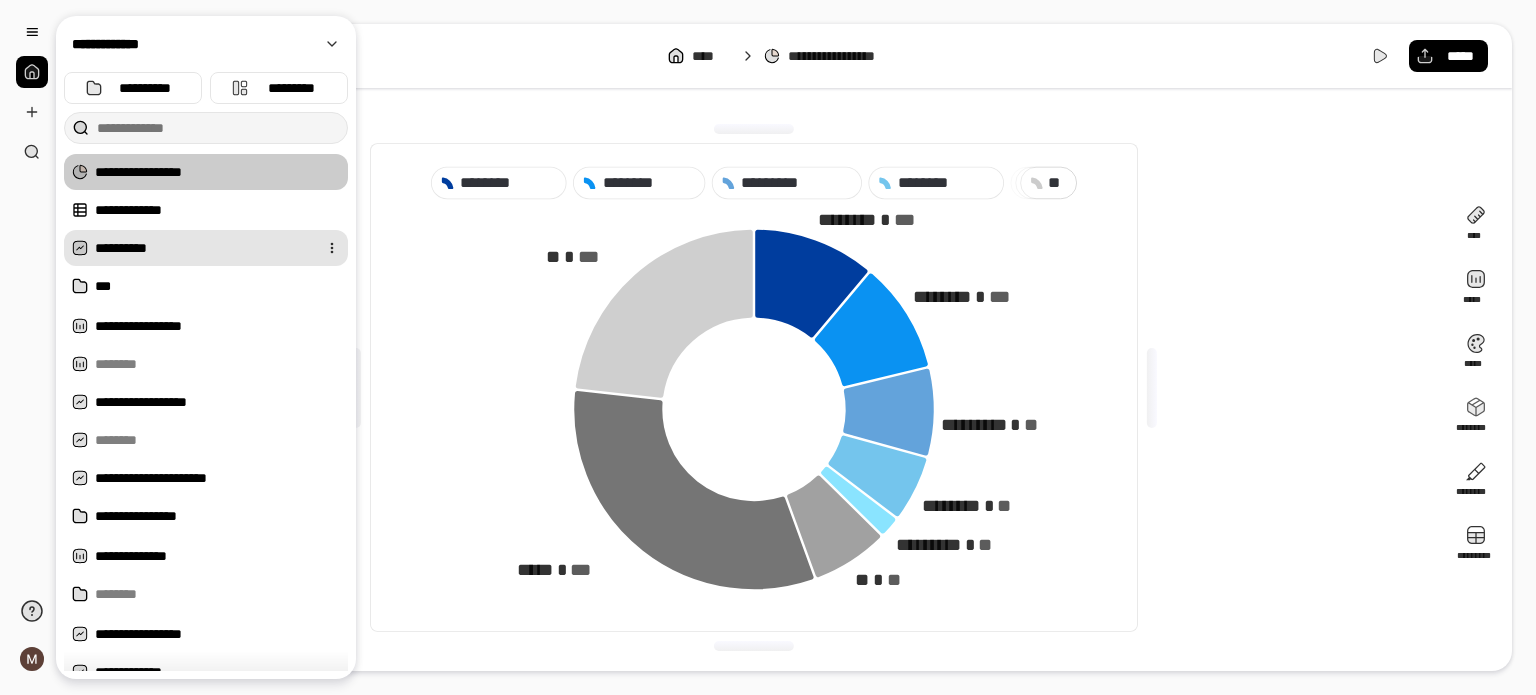 click on "**********" at bounding box center (202, 248) 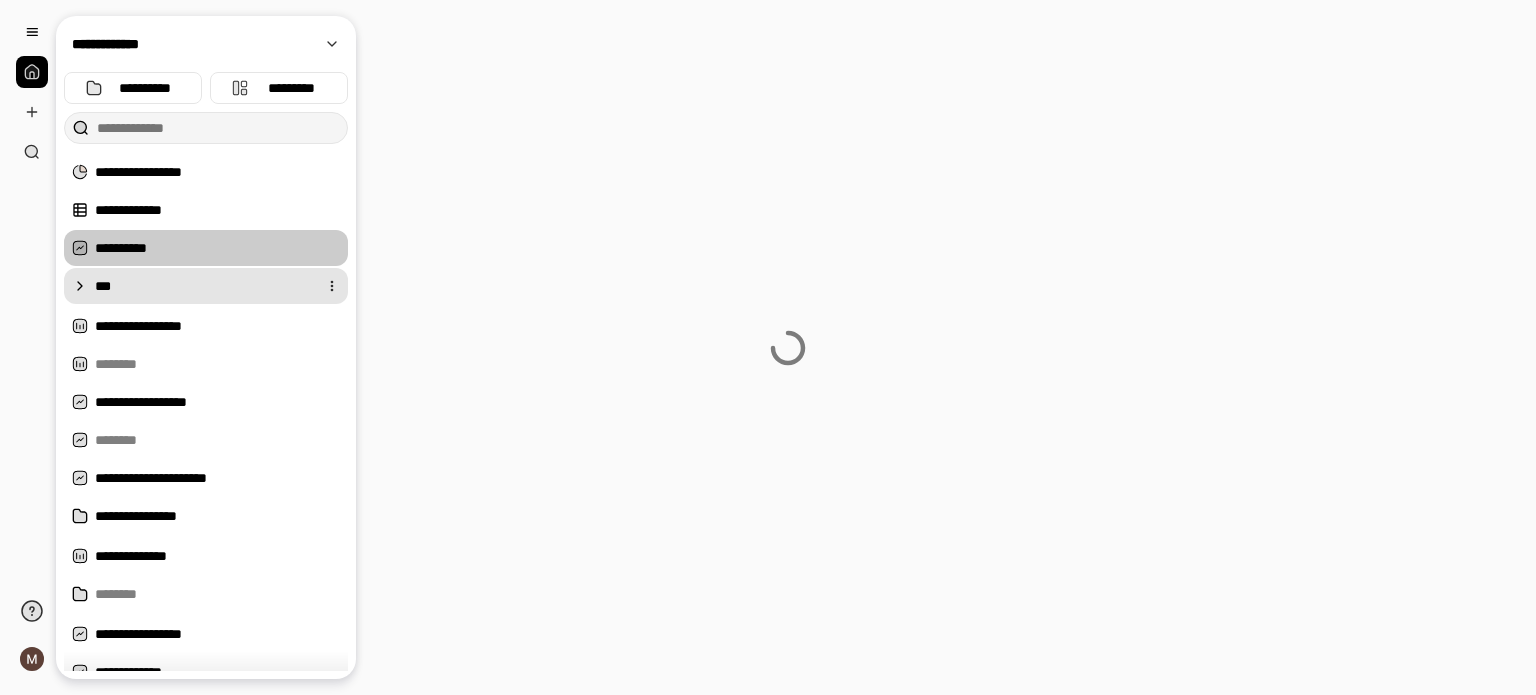 click 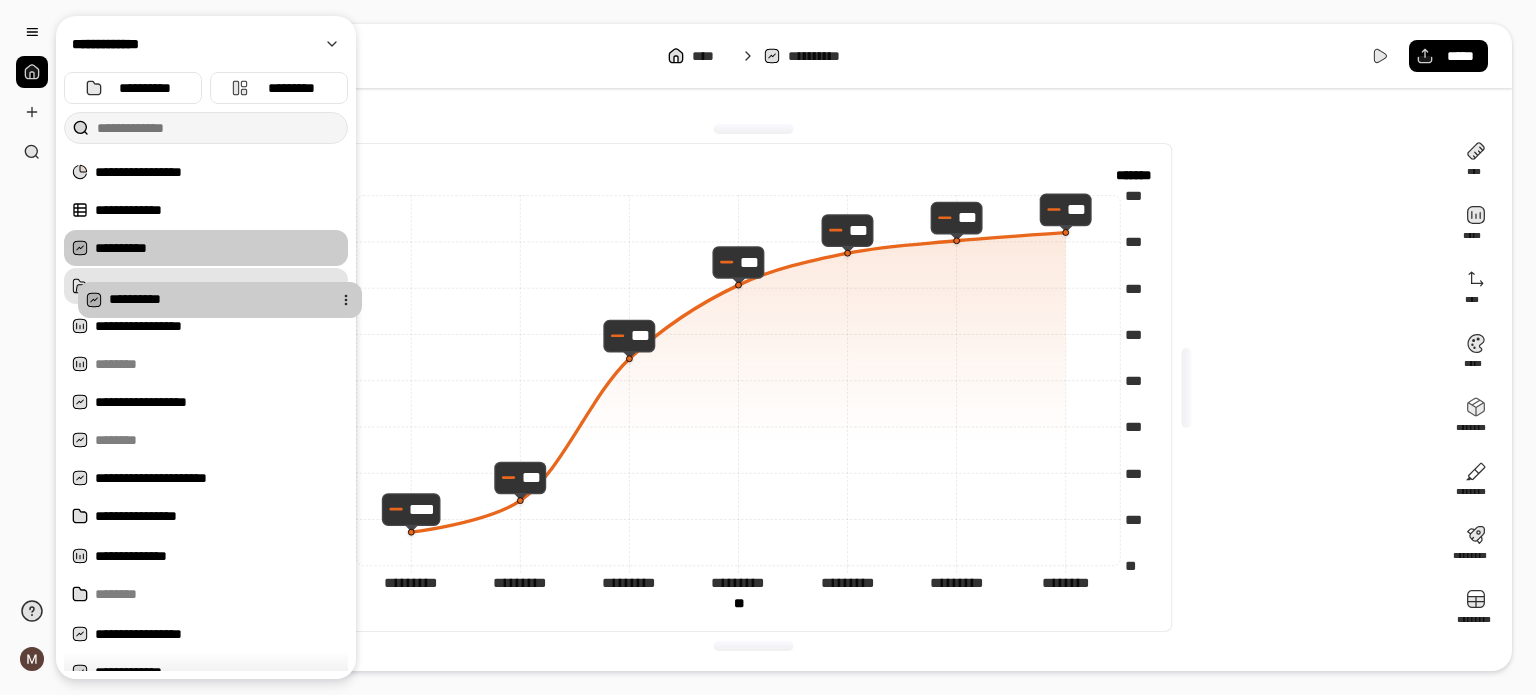 drag, startPoint x: 116, startPoint y: 249, endPoint x: 130, endPoint y: 301, distance: 53.851646 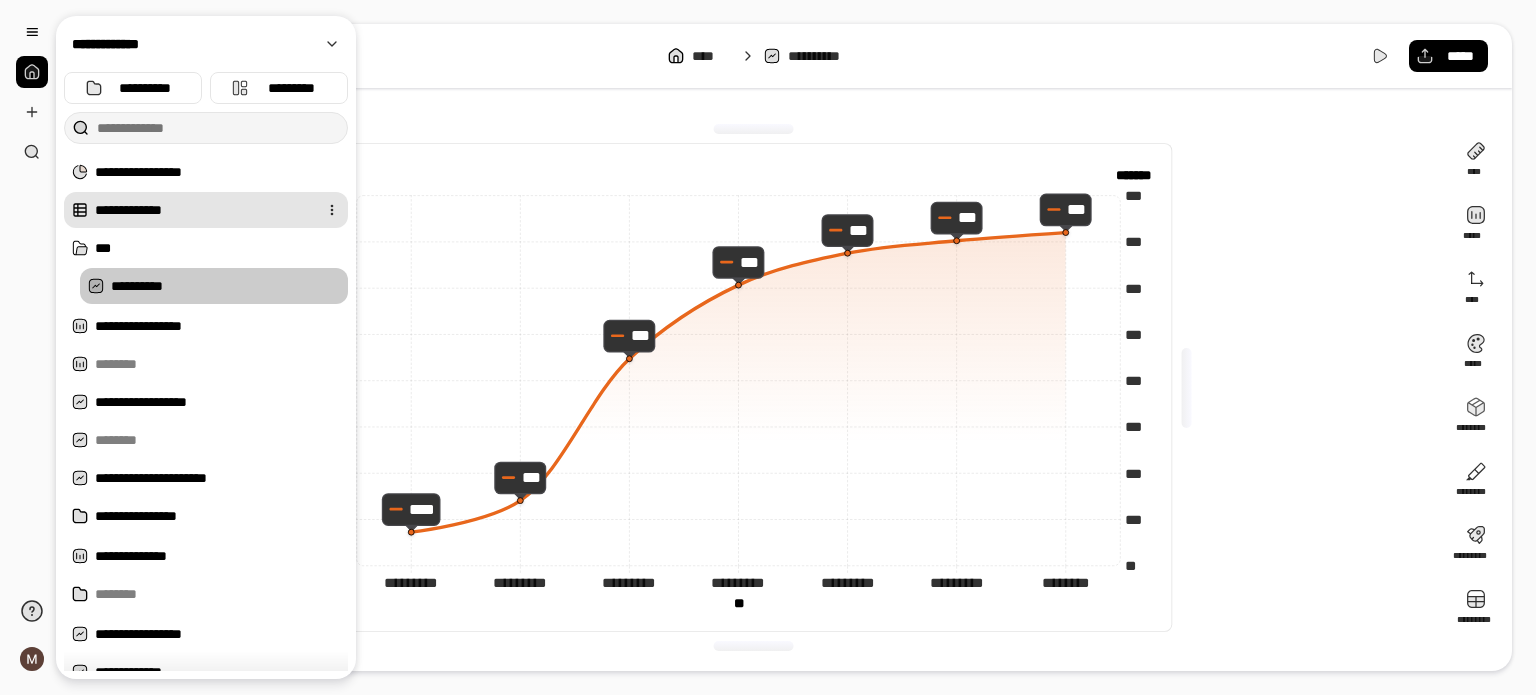 click on "**********" at bounding box center [202, 210] 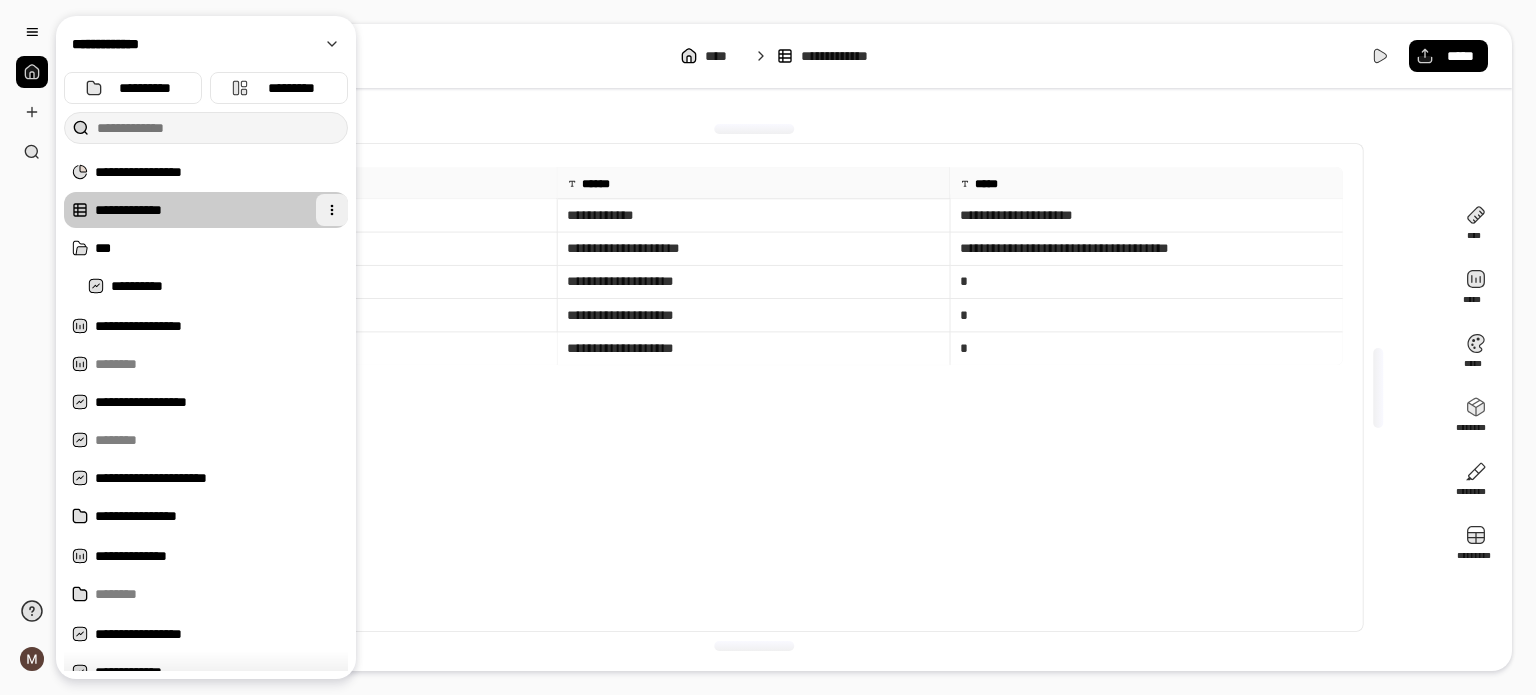 click at bounding box center (332, 210) 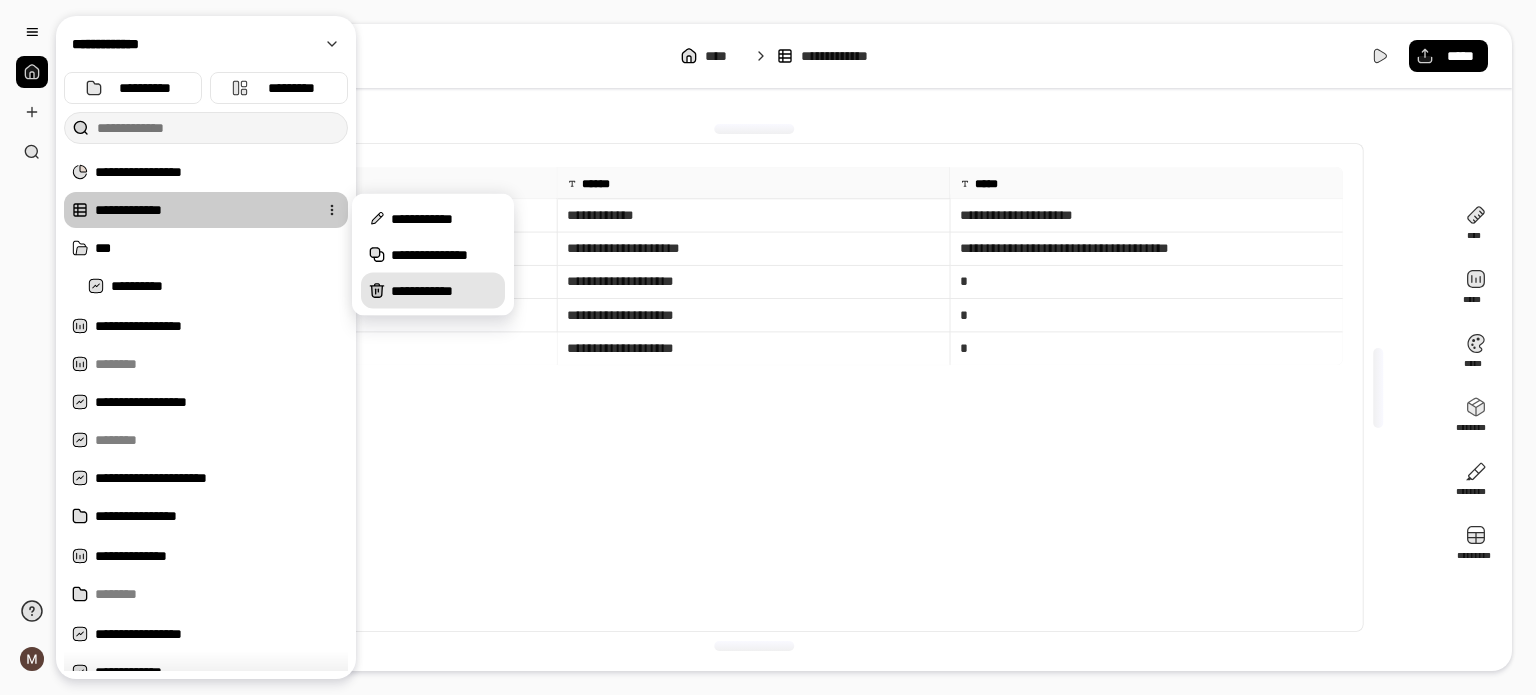 click on "**********" at bounding box center (444, 291) 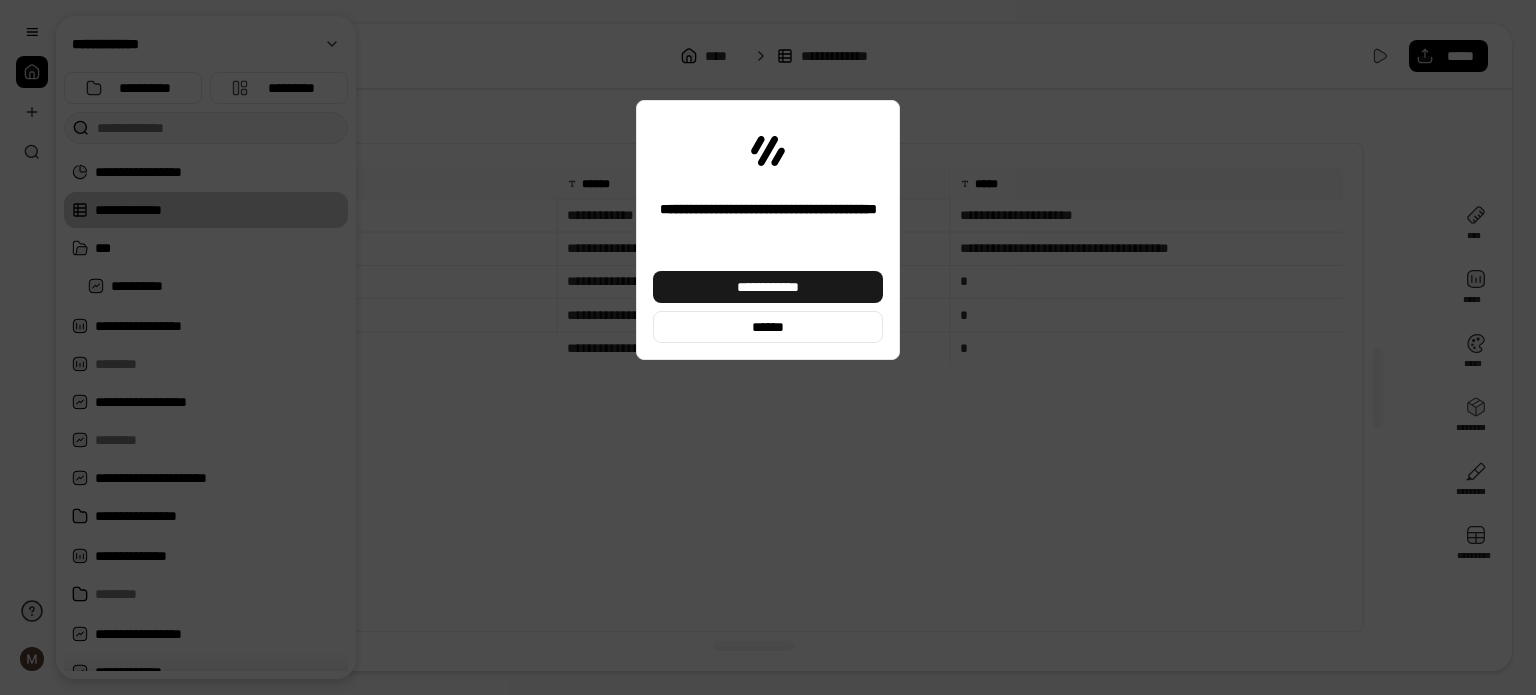 click on "**********" at bounding box center (768, 287) 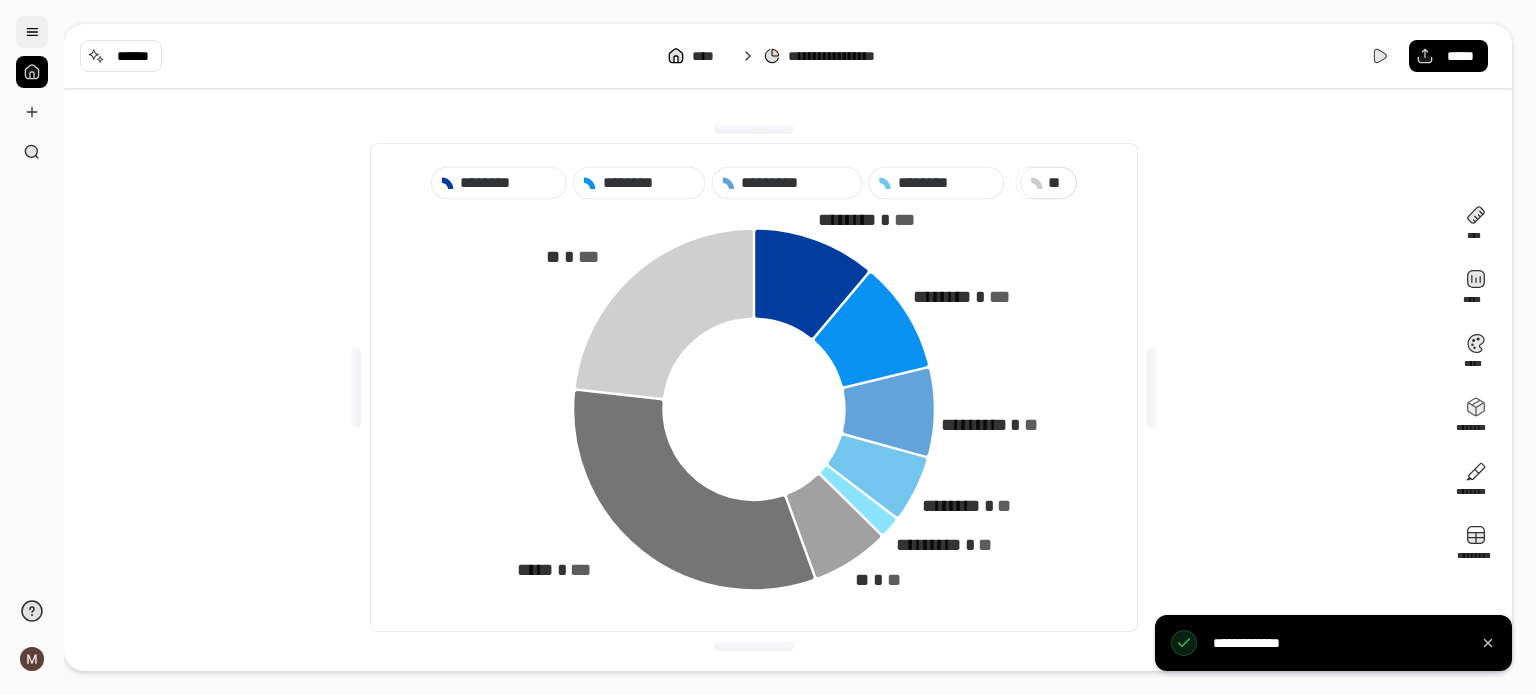 click at bounding box center [32, 32] 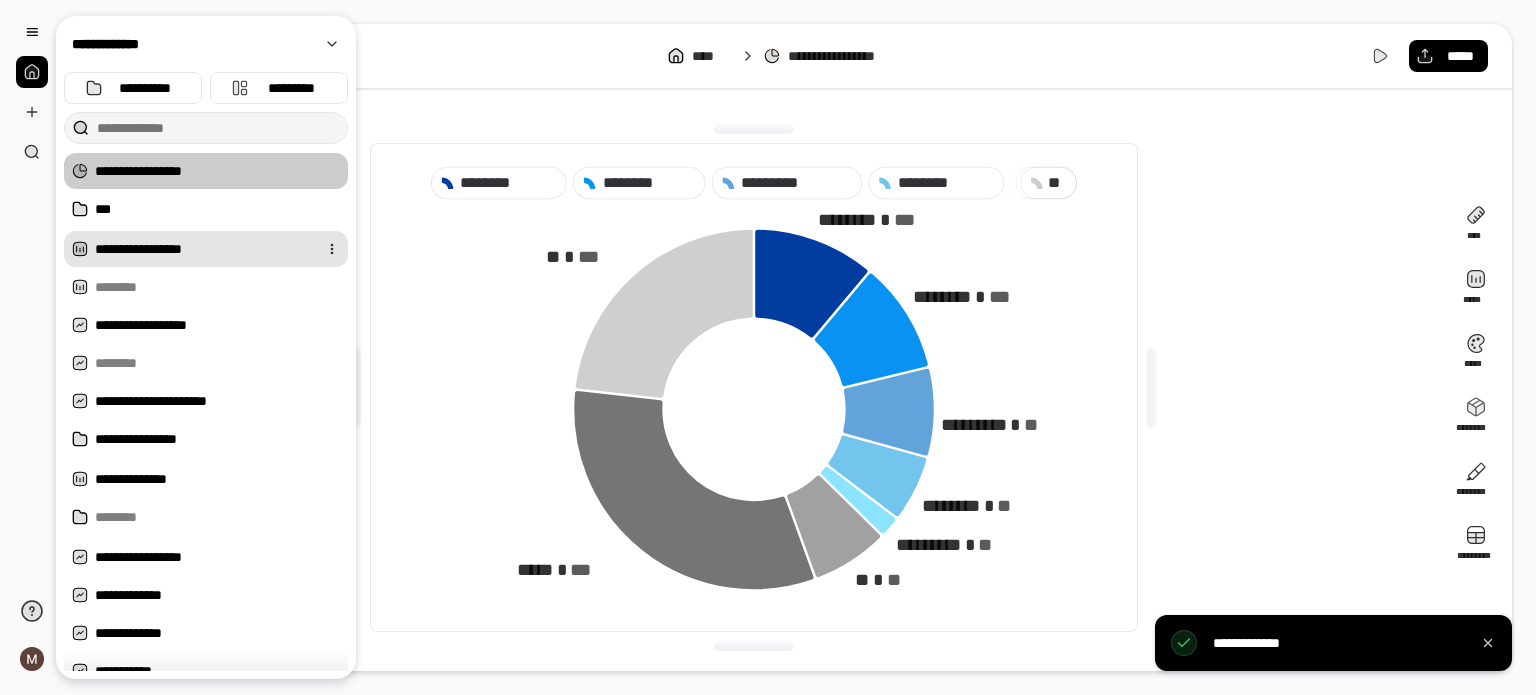 scroll, scrollTop: 0, scrollLeft: 0, axis: both 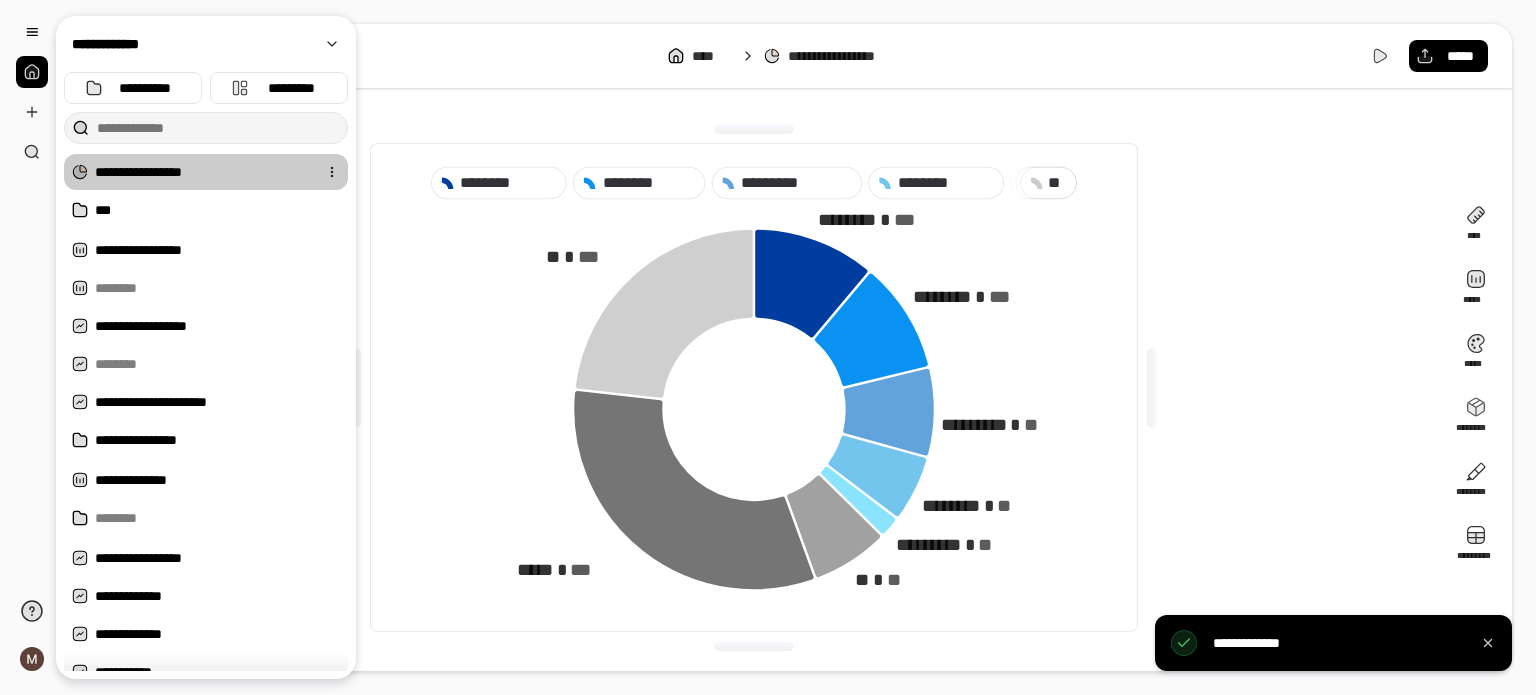 click on "**********" at bounding box center (202, 172) 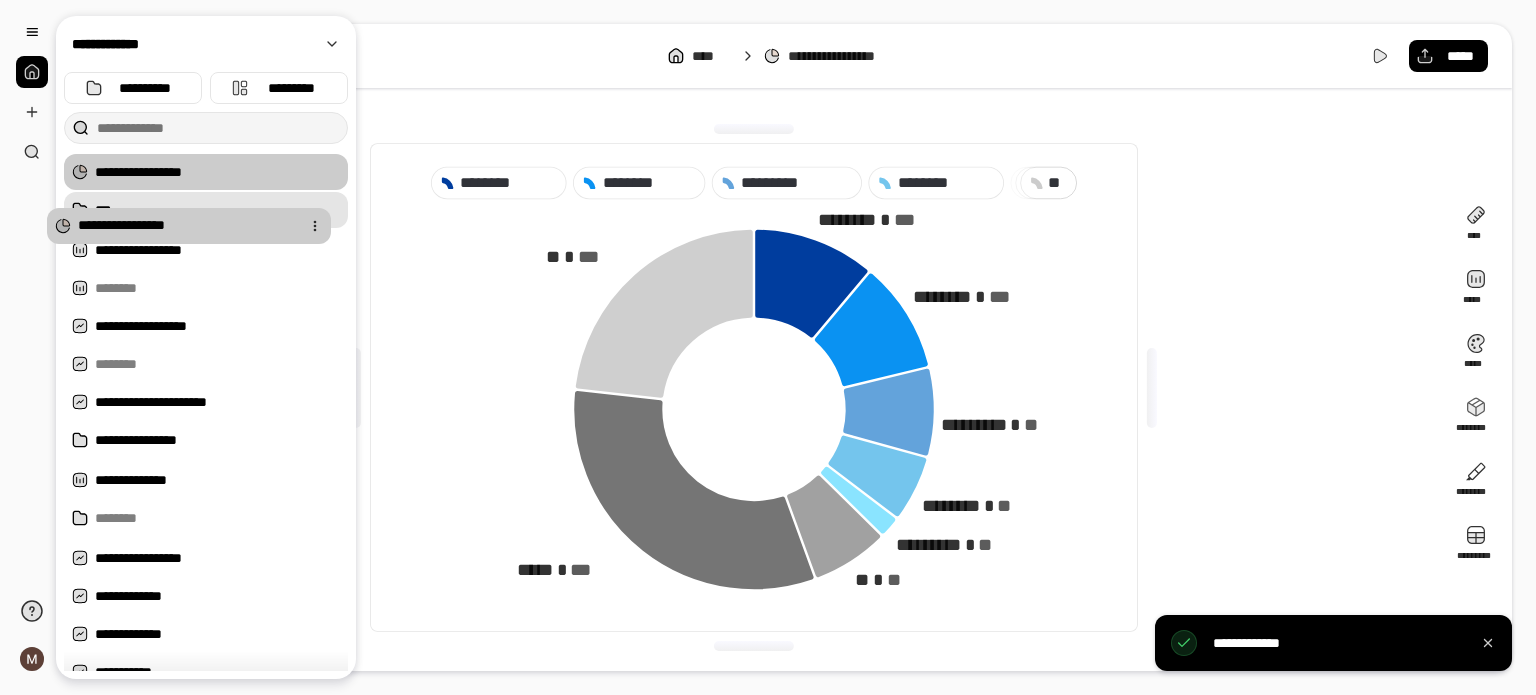 drag, startPoint x: 173, startPoint y: 167, endPoint x: 156, endPoint y: 220, distance: 55.65968 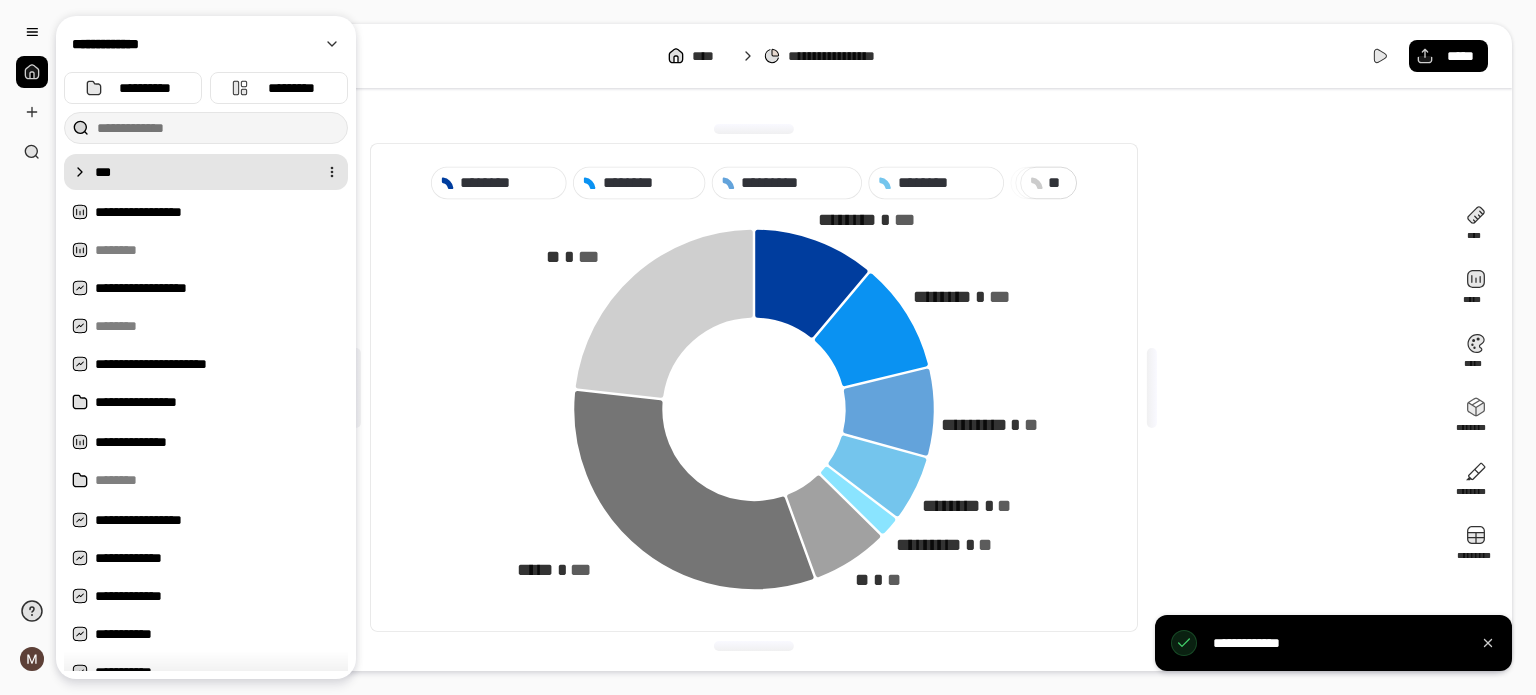 click on "***" at bounding box center (202, 172) 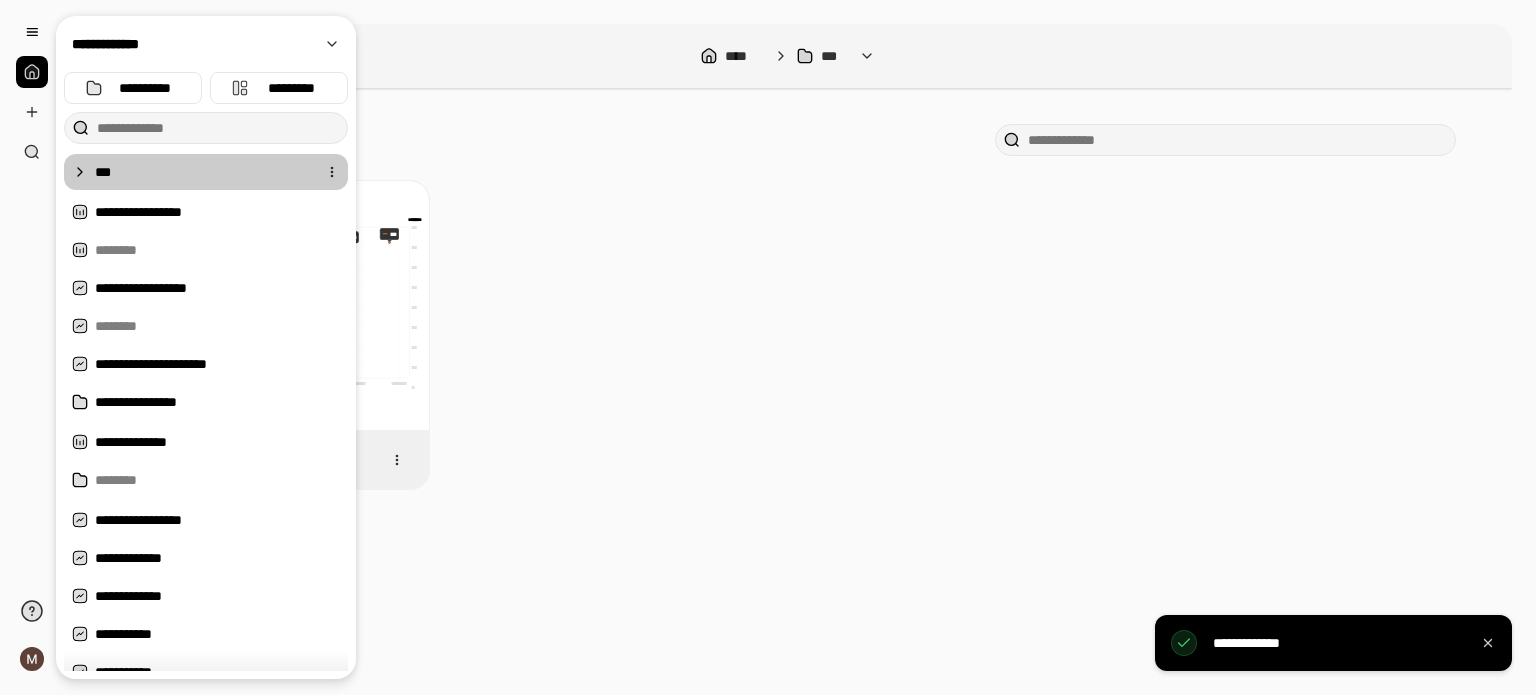 click 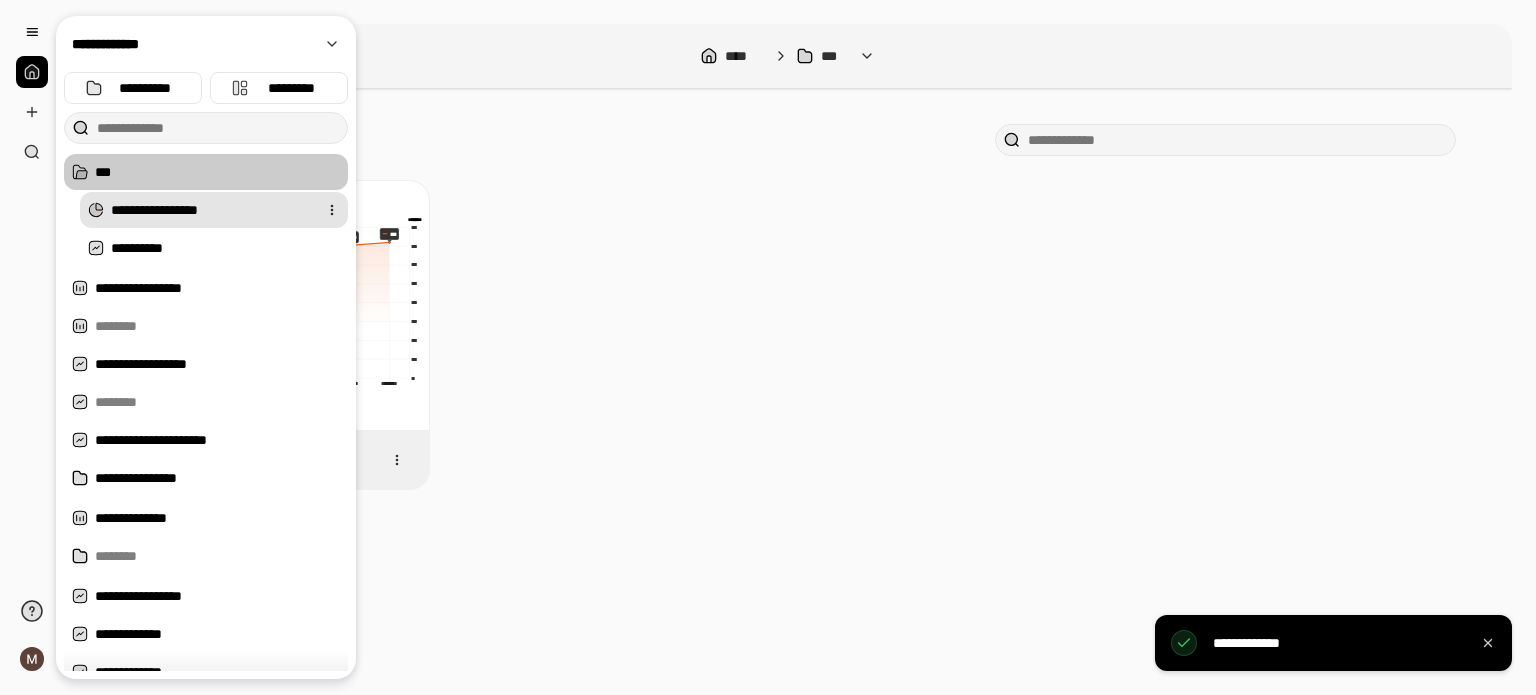 click on "**********" at bounding box center [210, 210] 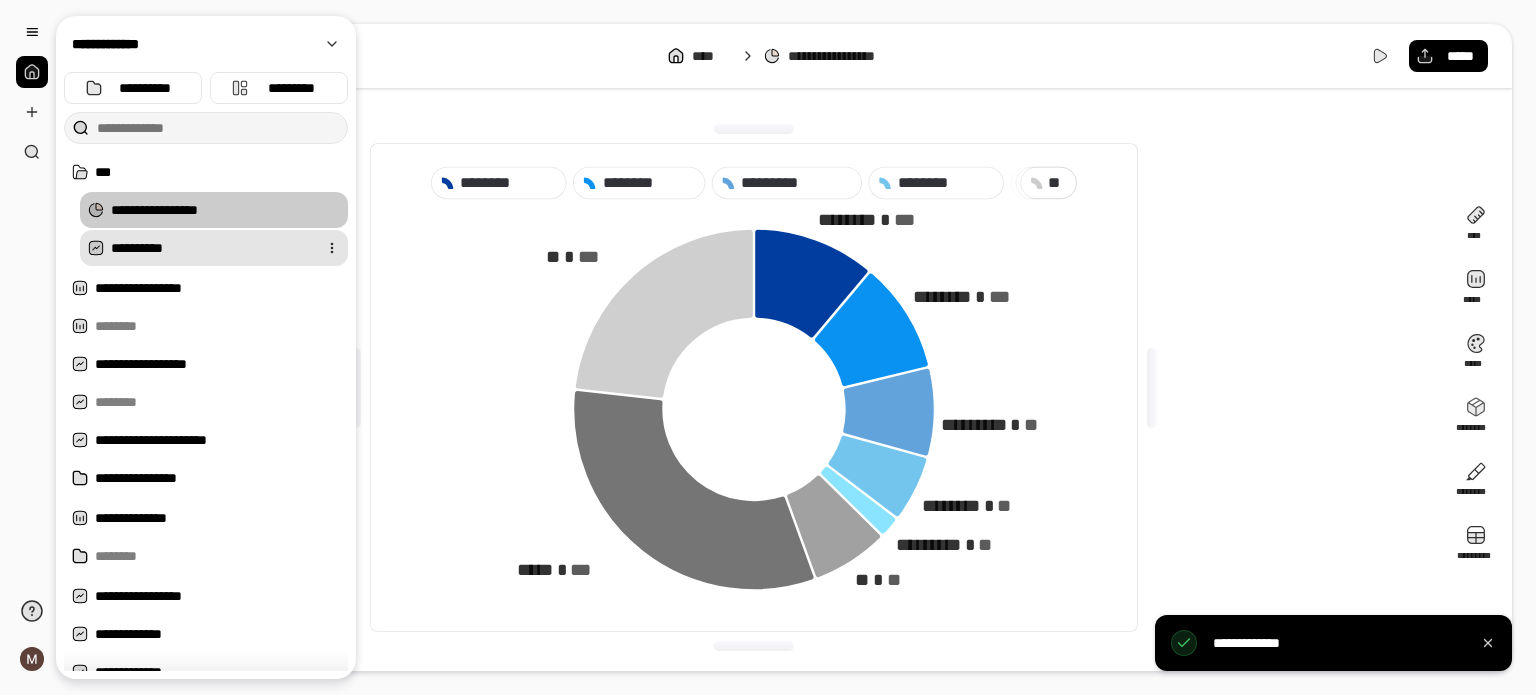 click on "**********" at bounding box center (210, 248) 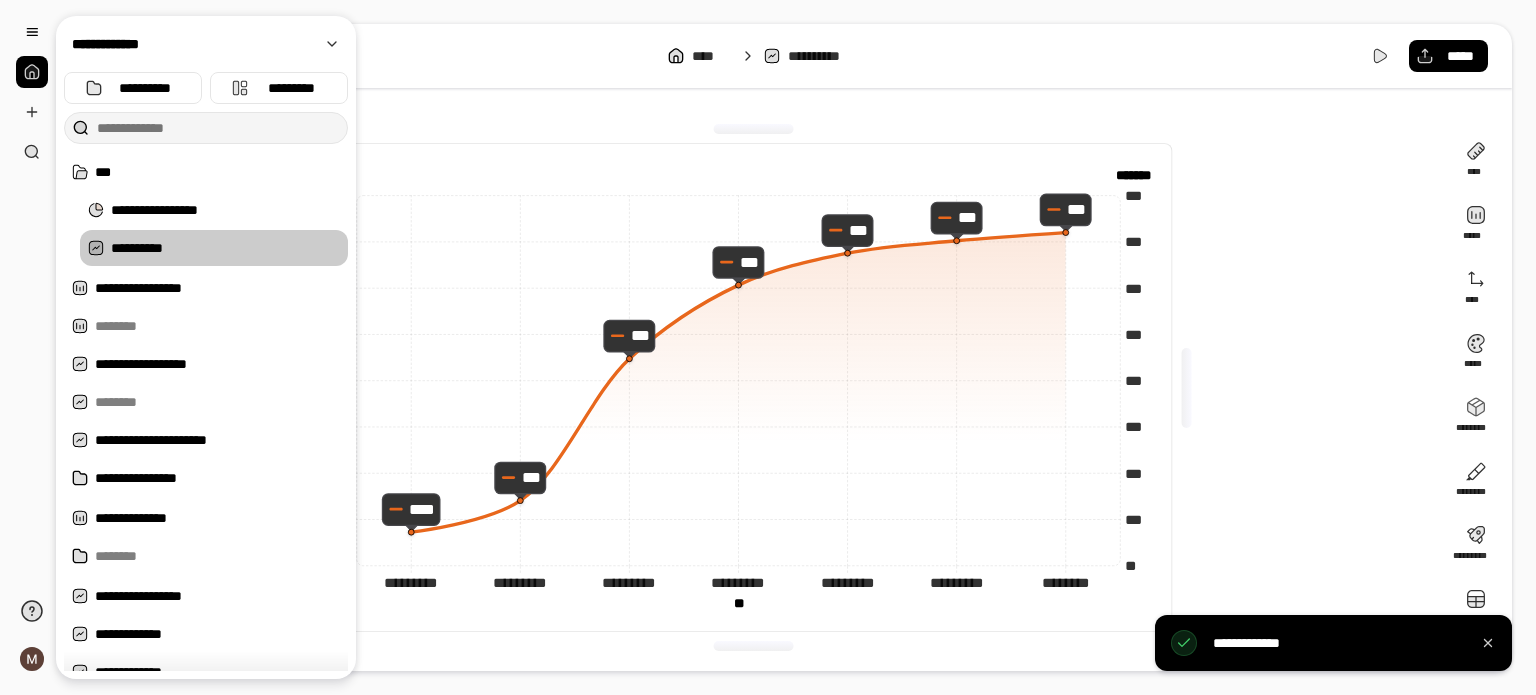 click on "** *** *** *** *** *** *** *** *** ******* ******* ********* ********* ********* ********* ********* ********* ********* ********* ********* ********* ********* ********* ******** ******** ** ** **** *** *** *** *** *** *** ******* ******* ********* ** ** *********" at bounding box center [754, 387] 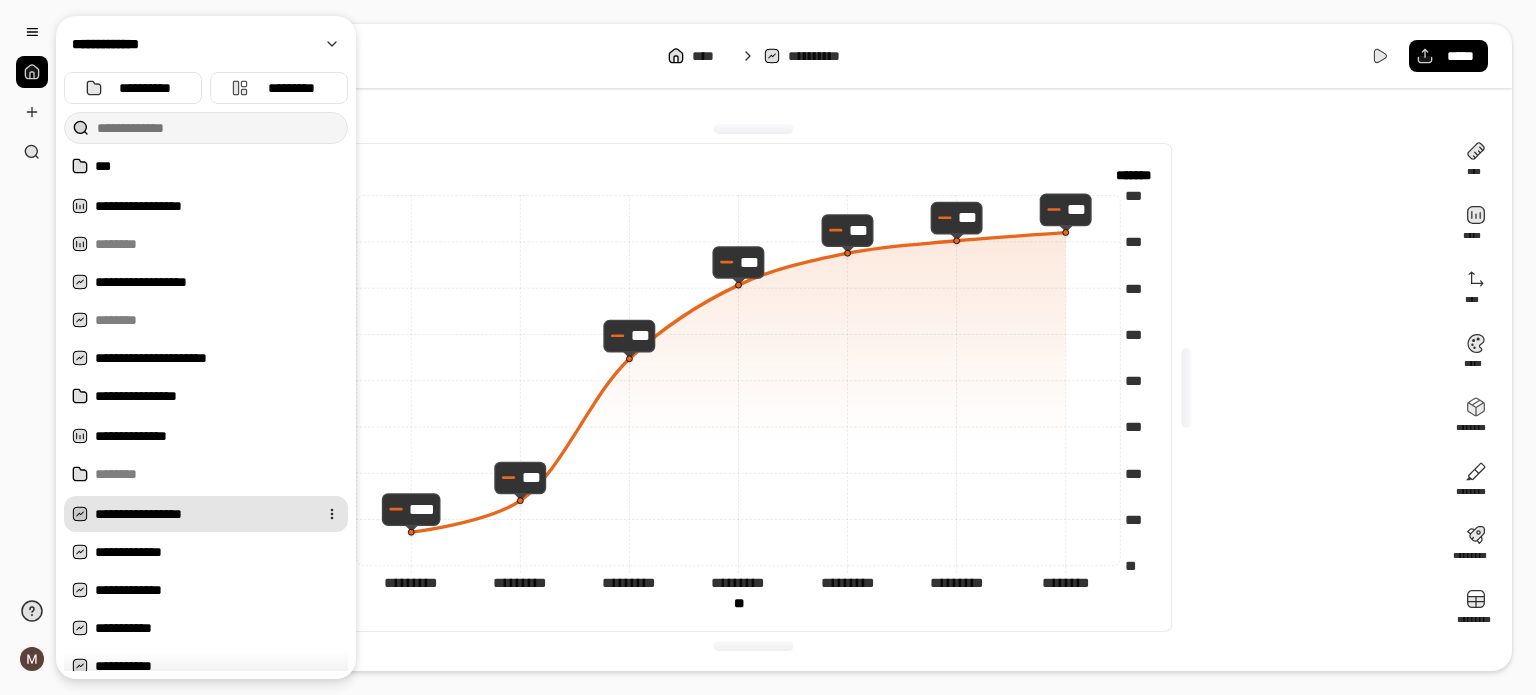 scroll, scrollTop: 0, scrollLeft: 0, axis: both 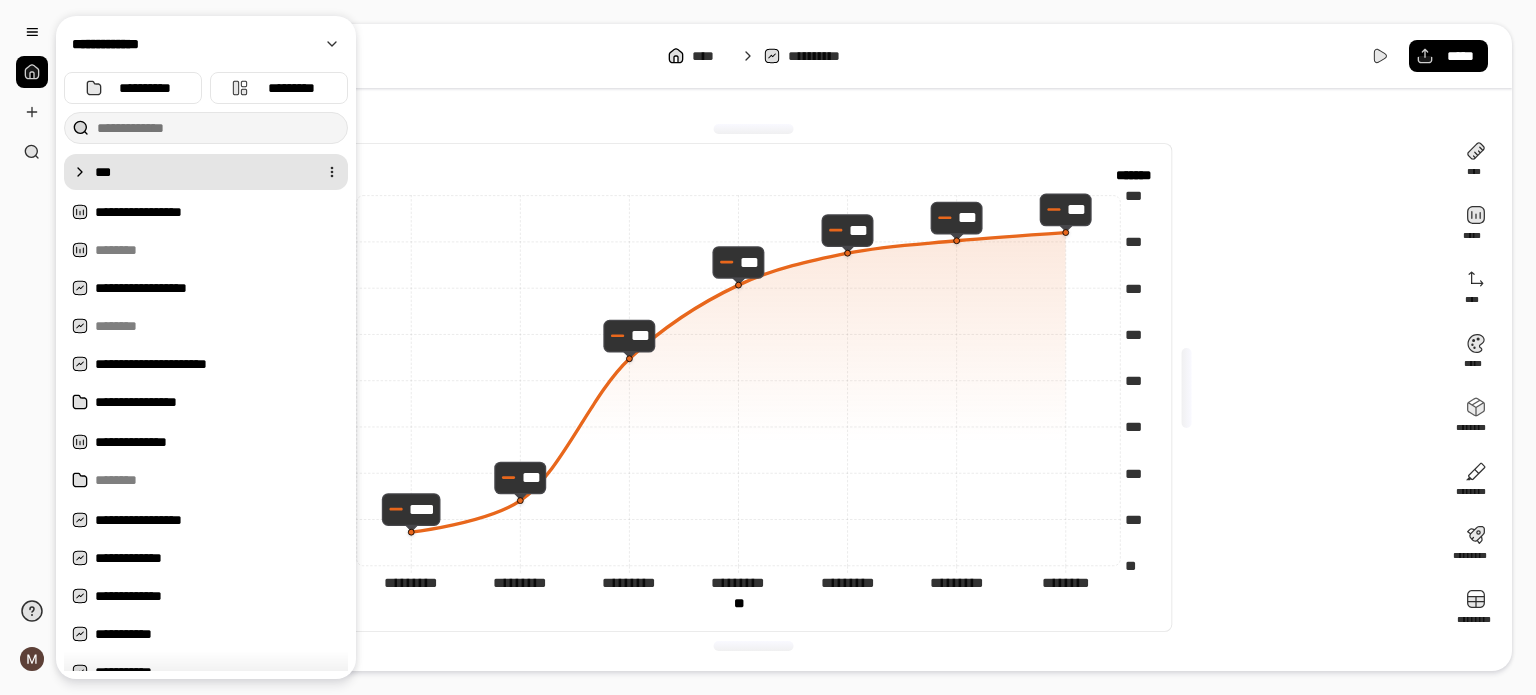 click on "***" at bounding box center [202, 172] 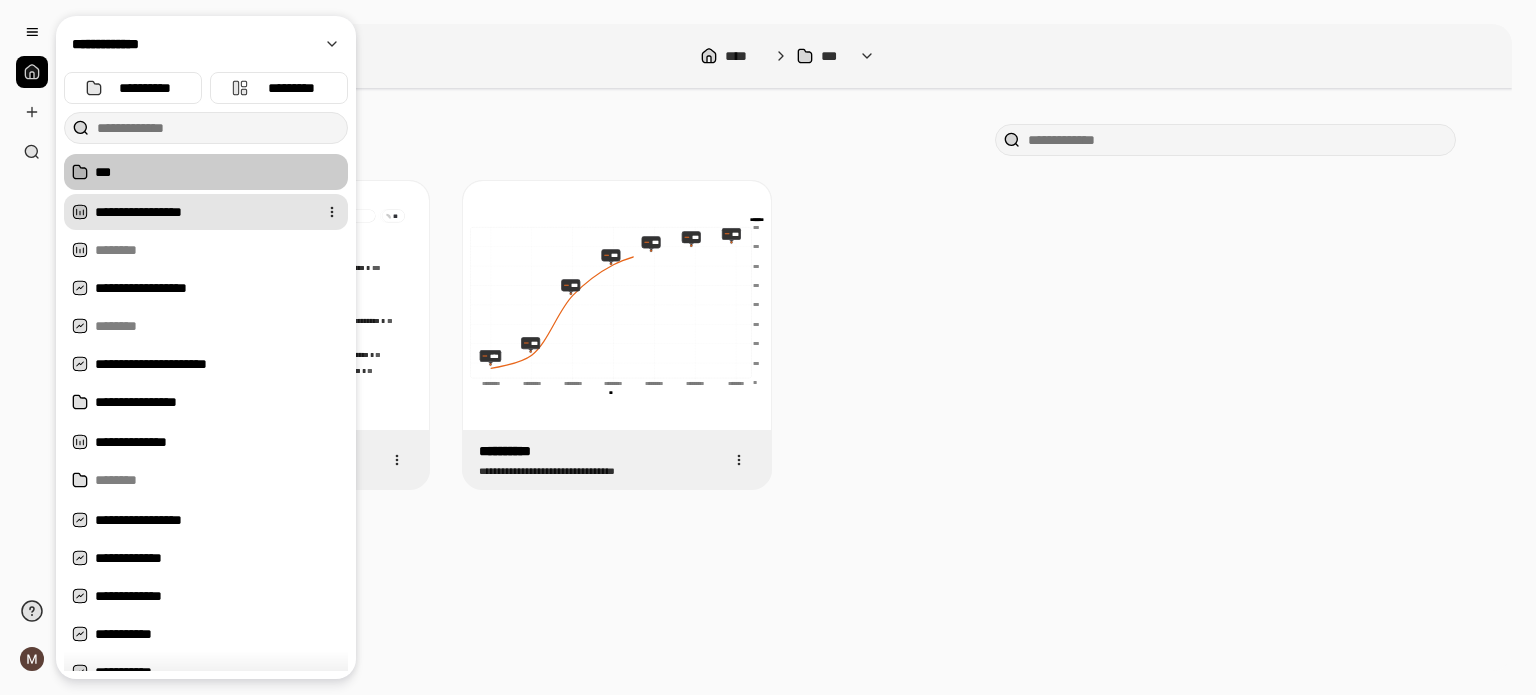 click on "**********" at bounding box center (202, 212) 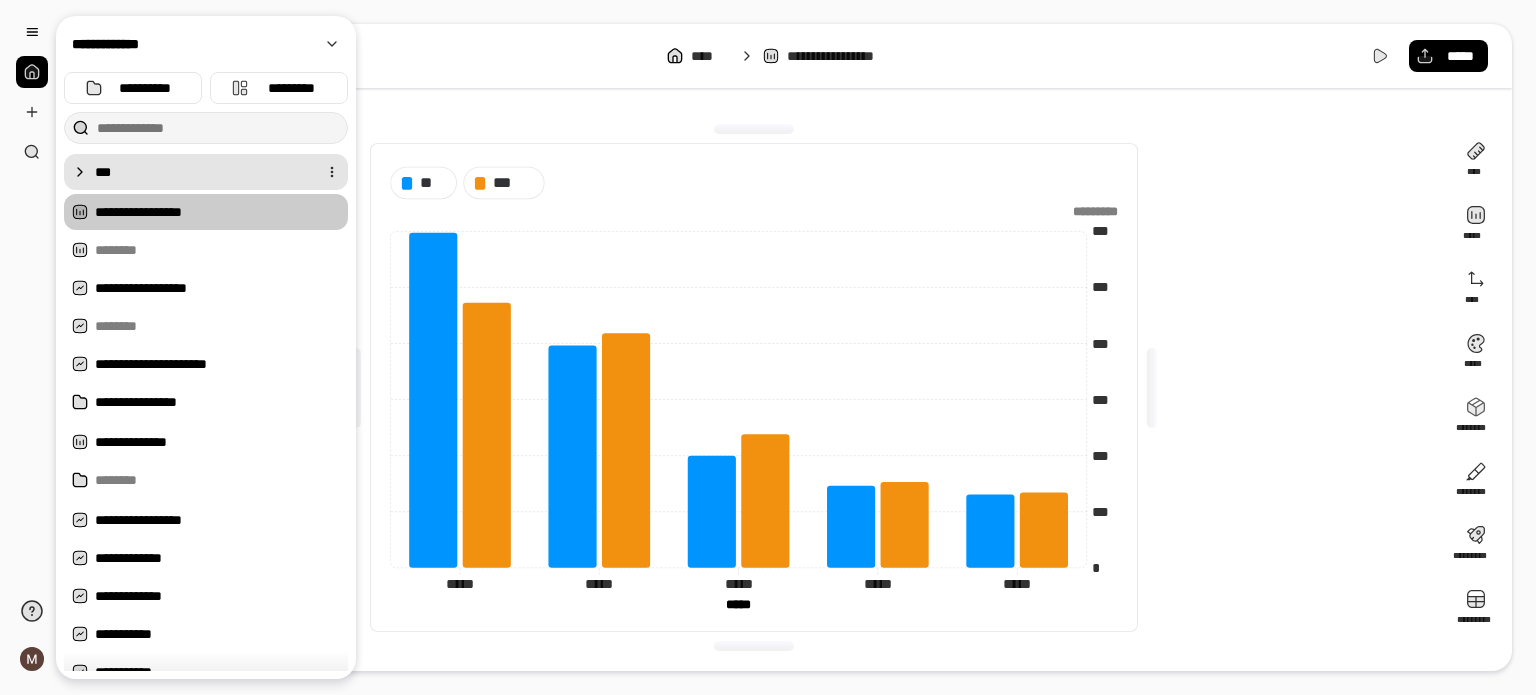 click on "***" at bounding box center (202, 172) 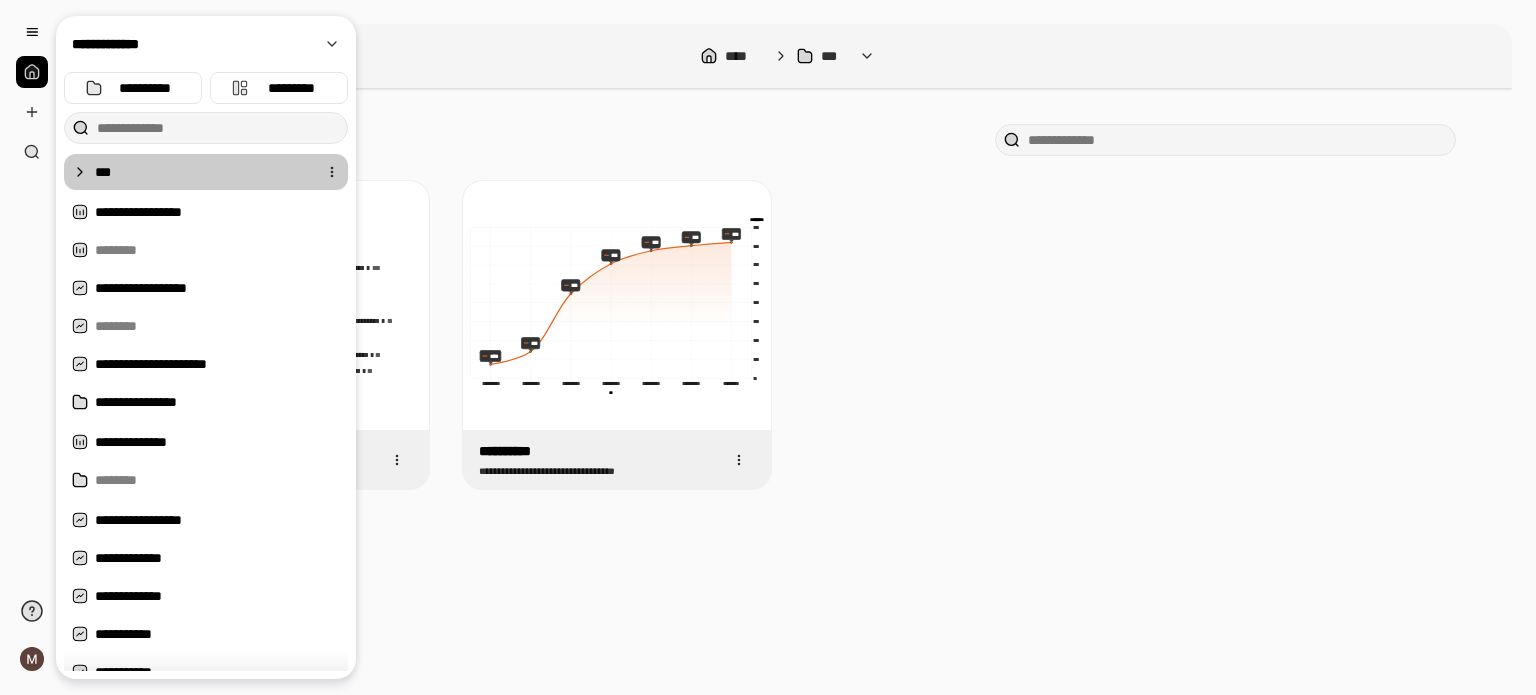 click 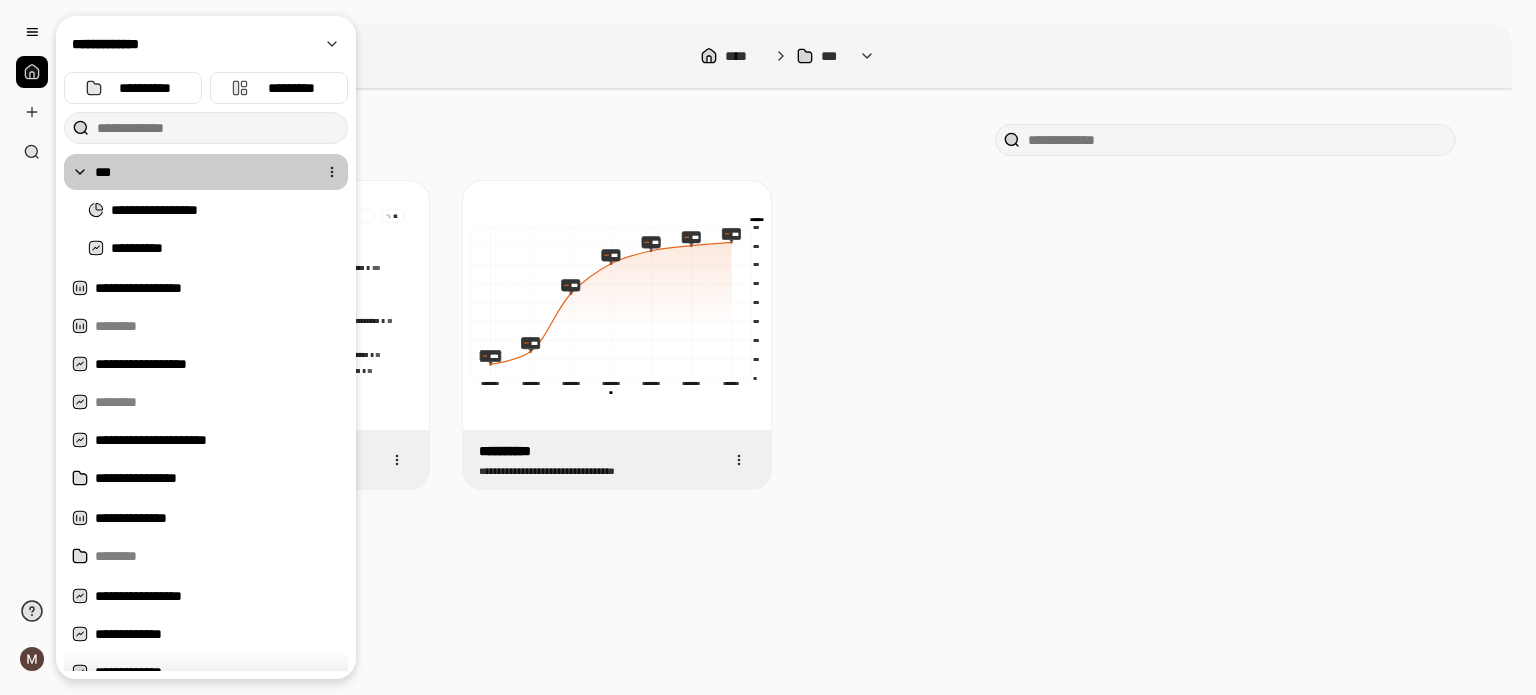 click at bounding box center [332, 172] 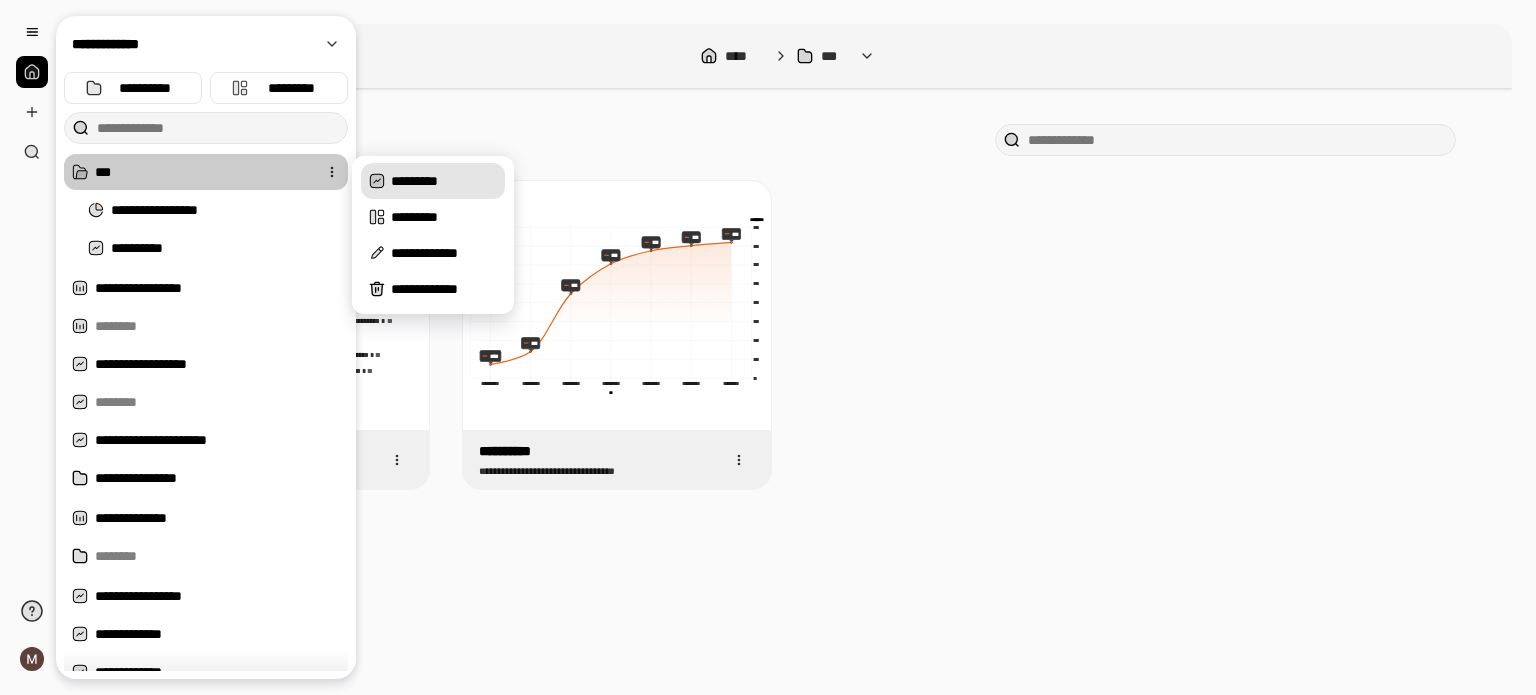 click on "*********" at bounding box center (444, 181) 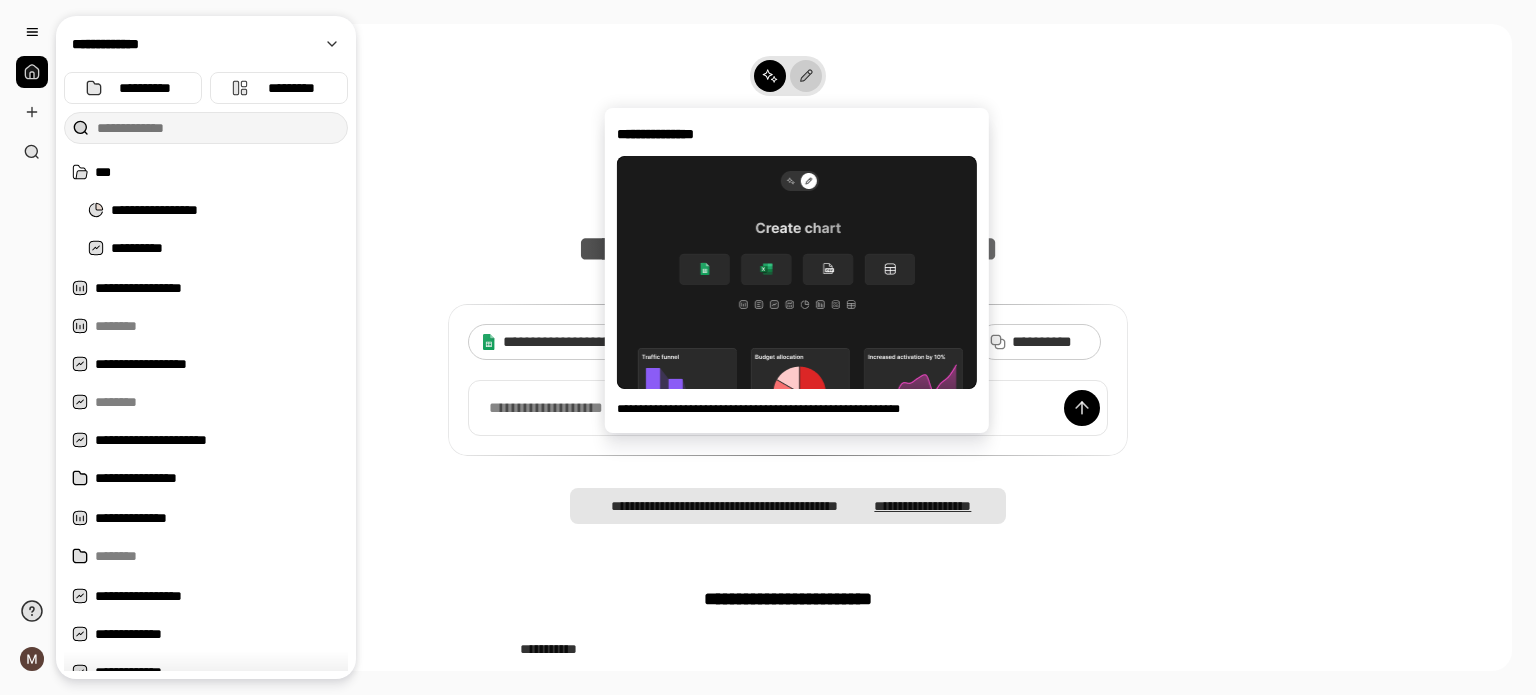 click at bounding box center [806, 76] 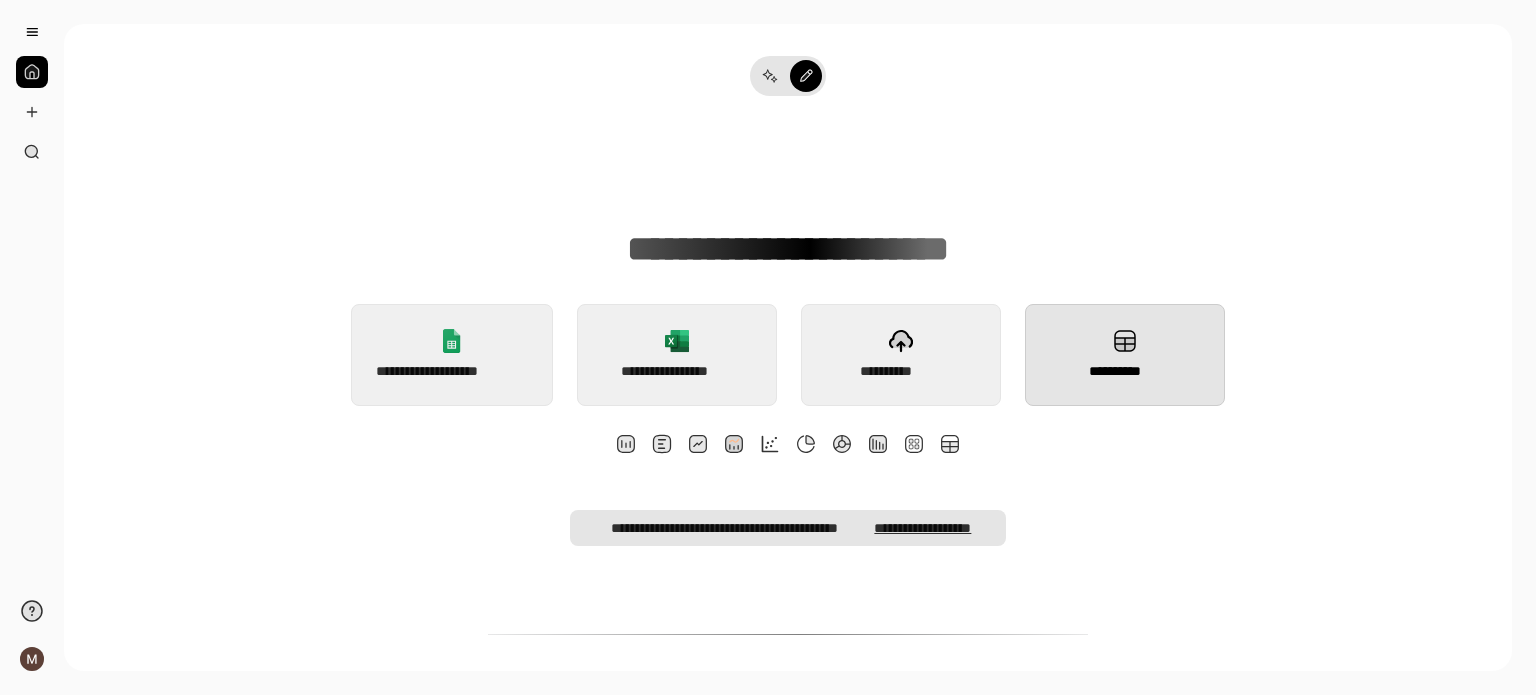 click on "**********" at bounding box center (1125, 355) 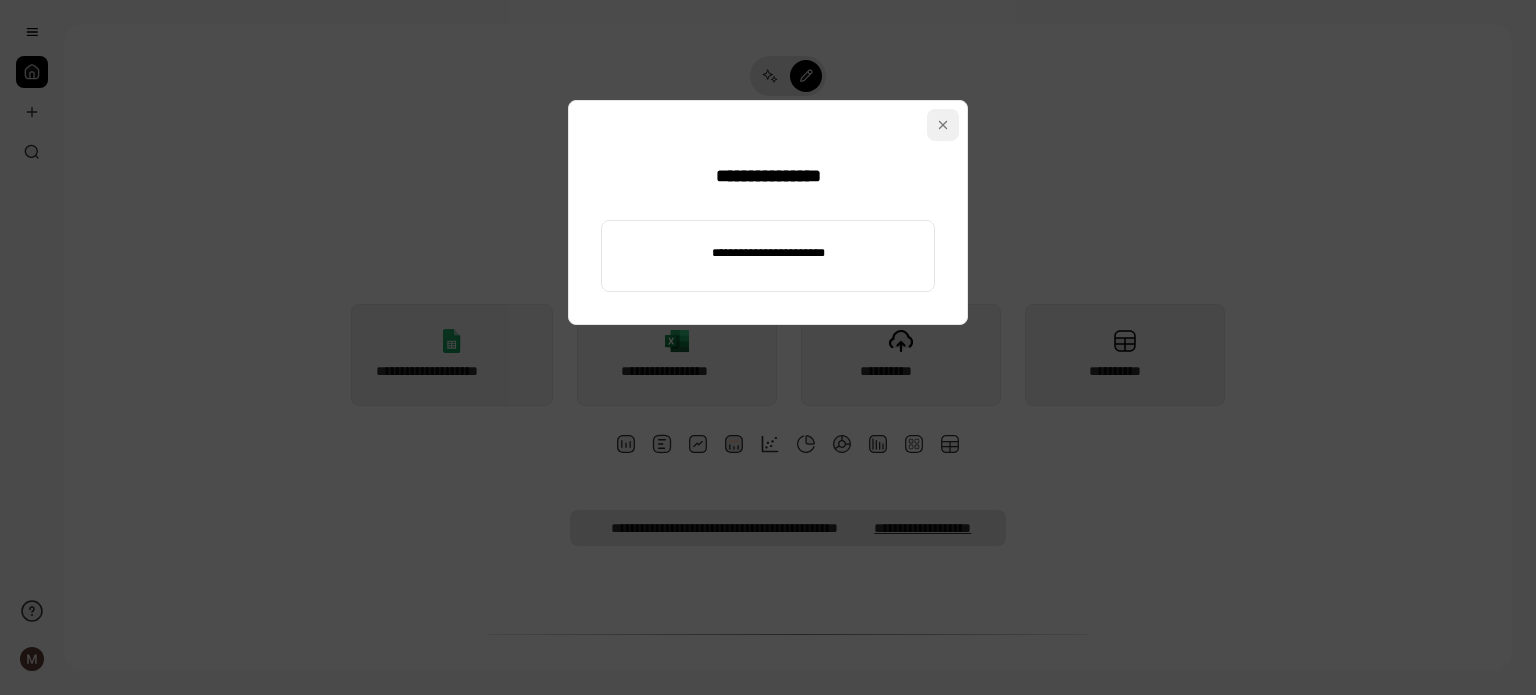 click at bounding box center [943, 125] 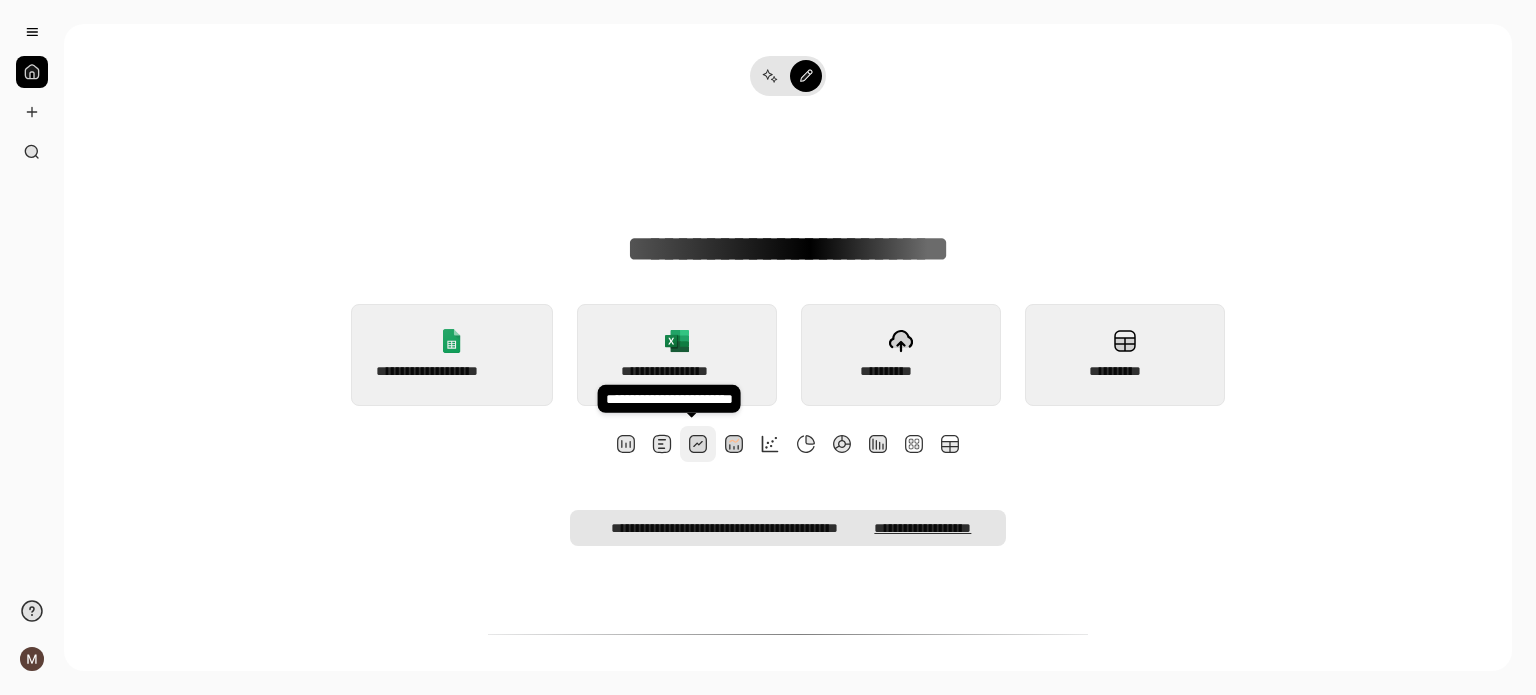 click at bounding box center [698, 444] 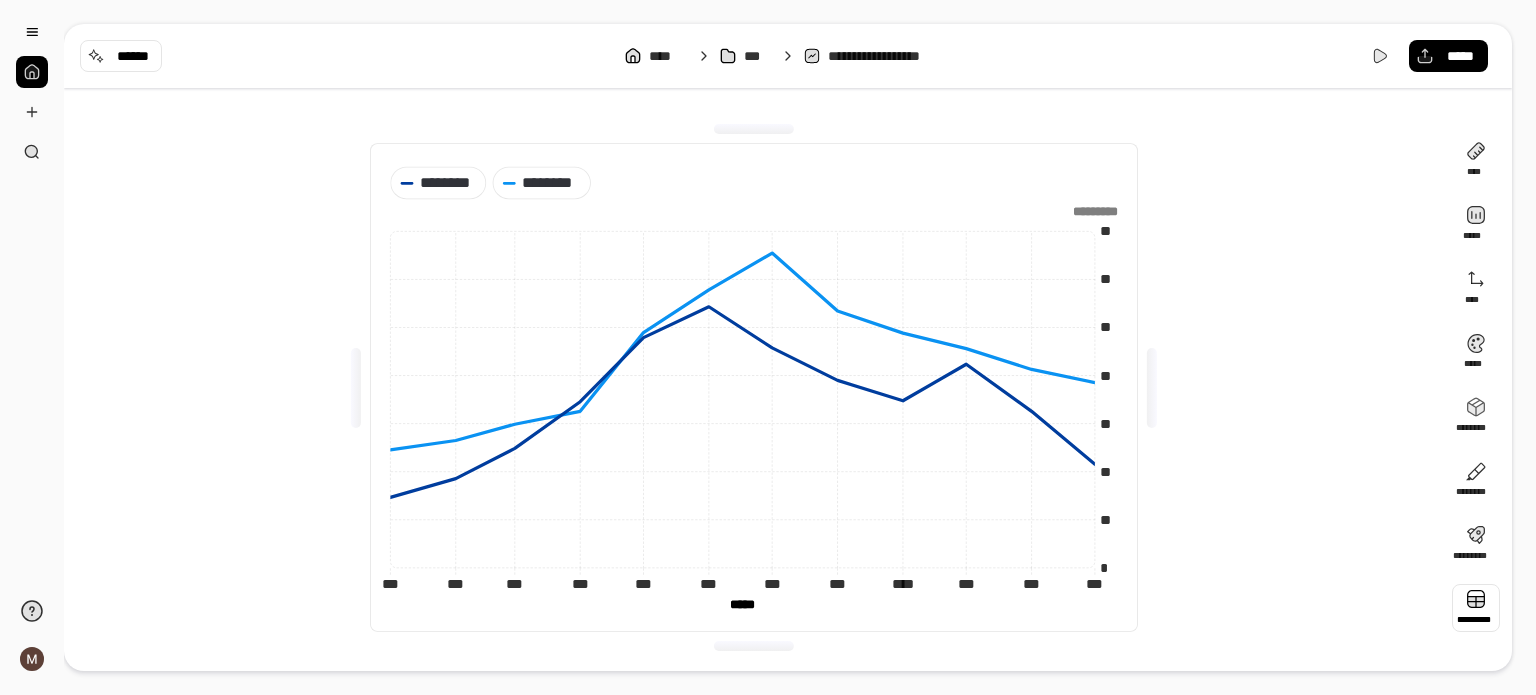 click at bounding box center (1476, 608) 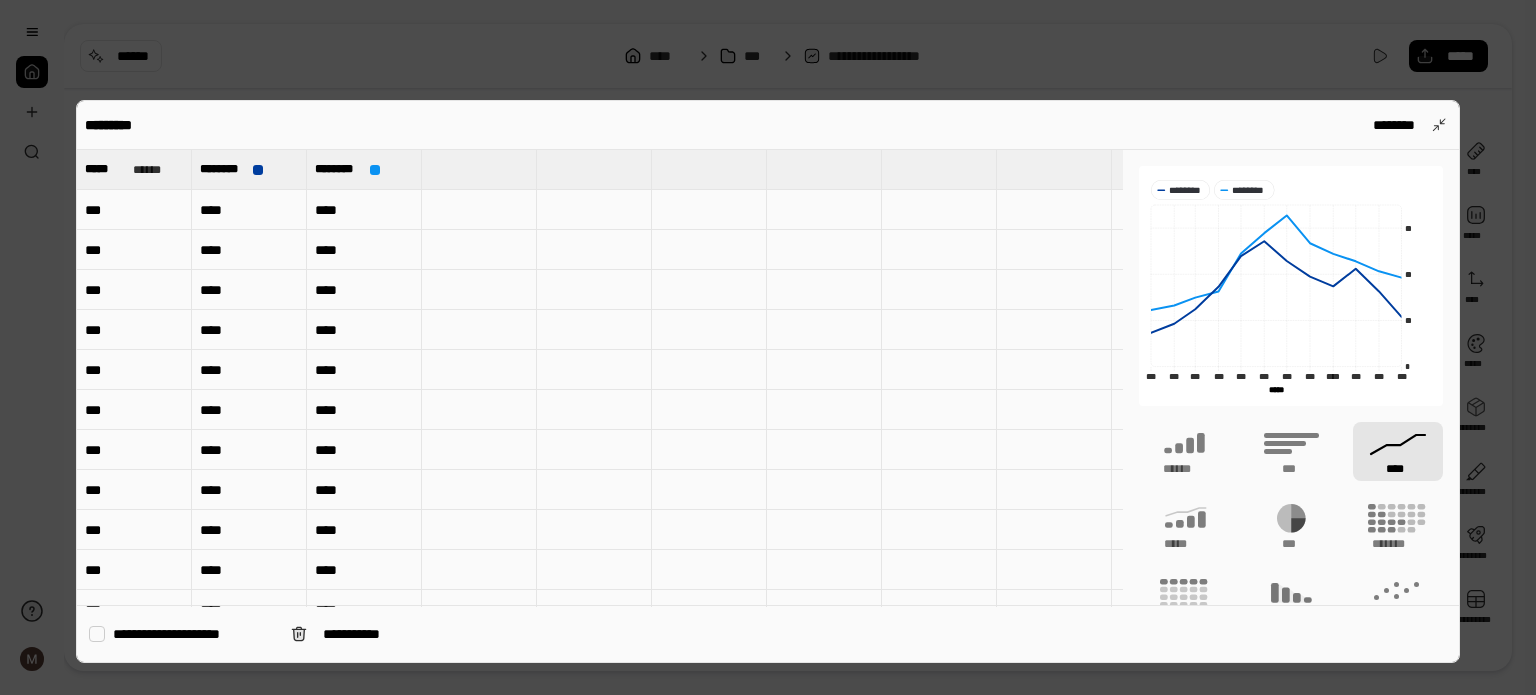 click on "****" at bounding box center (1398, 451) 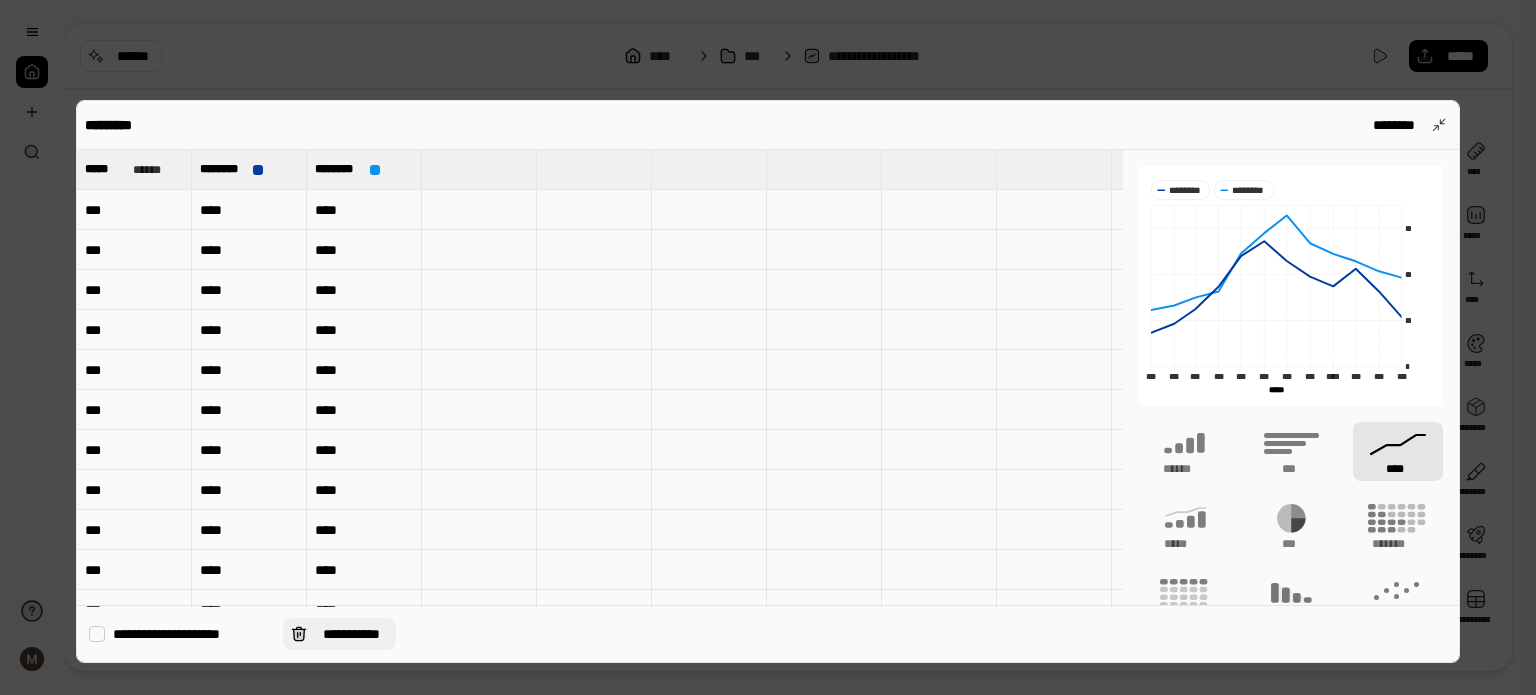 click on "**********" at bounding box center (351, 634) 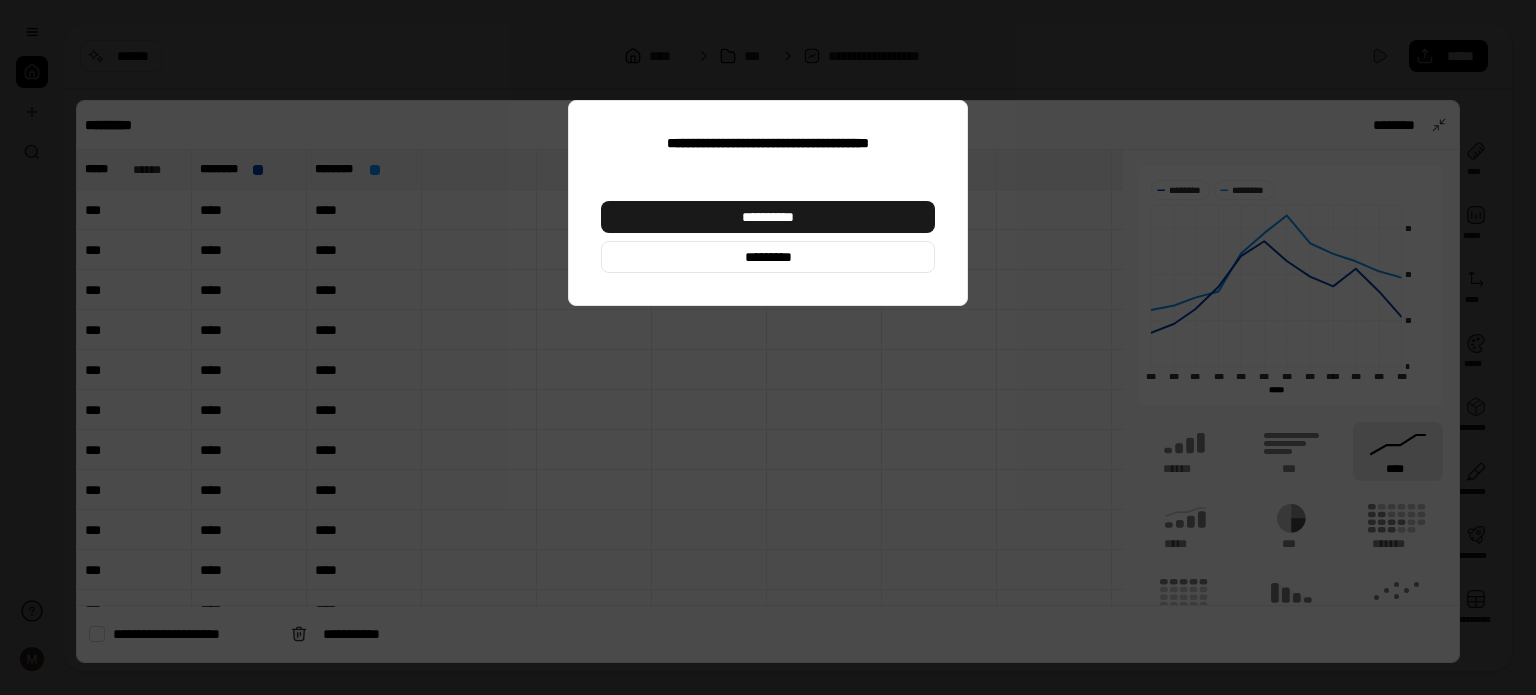 click on "**********" at bounding box center (768, 217) 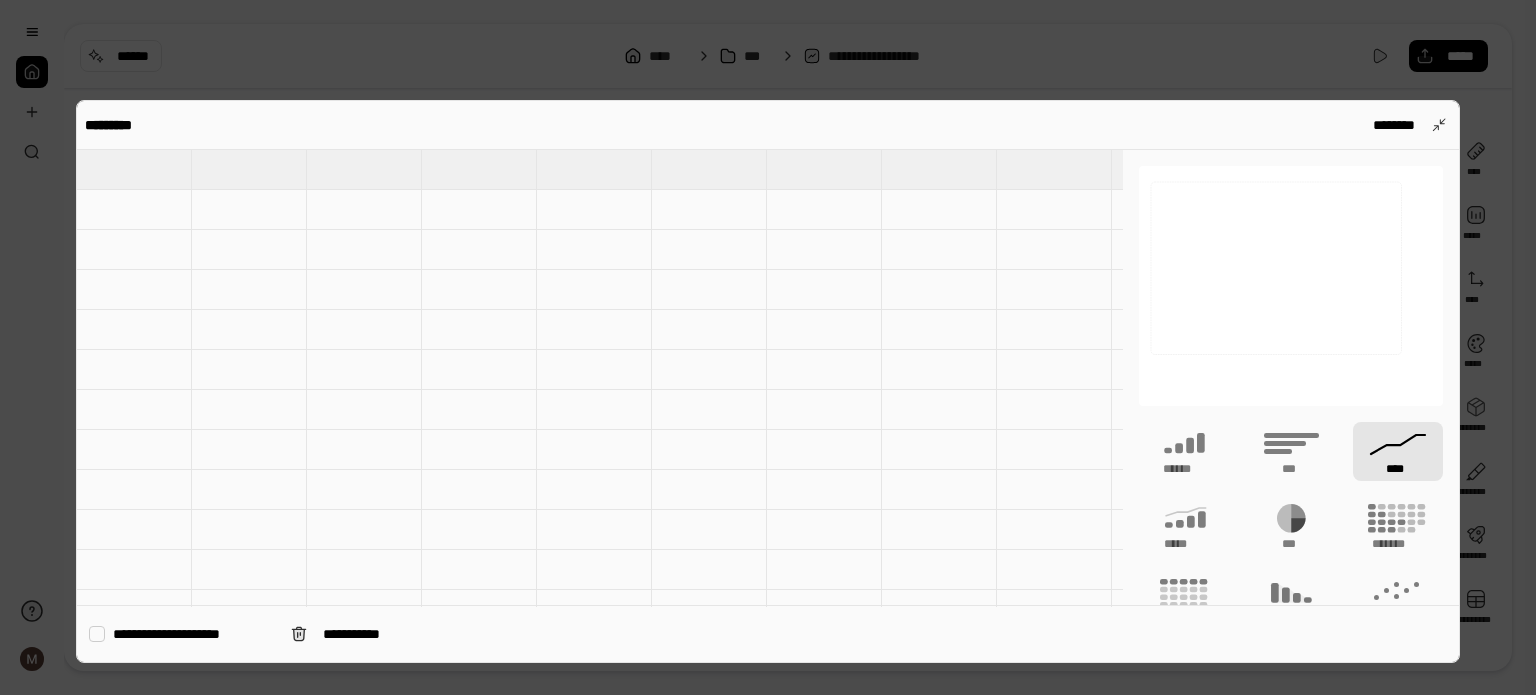 type 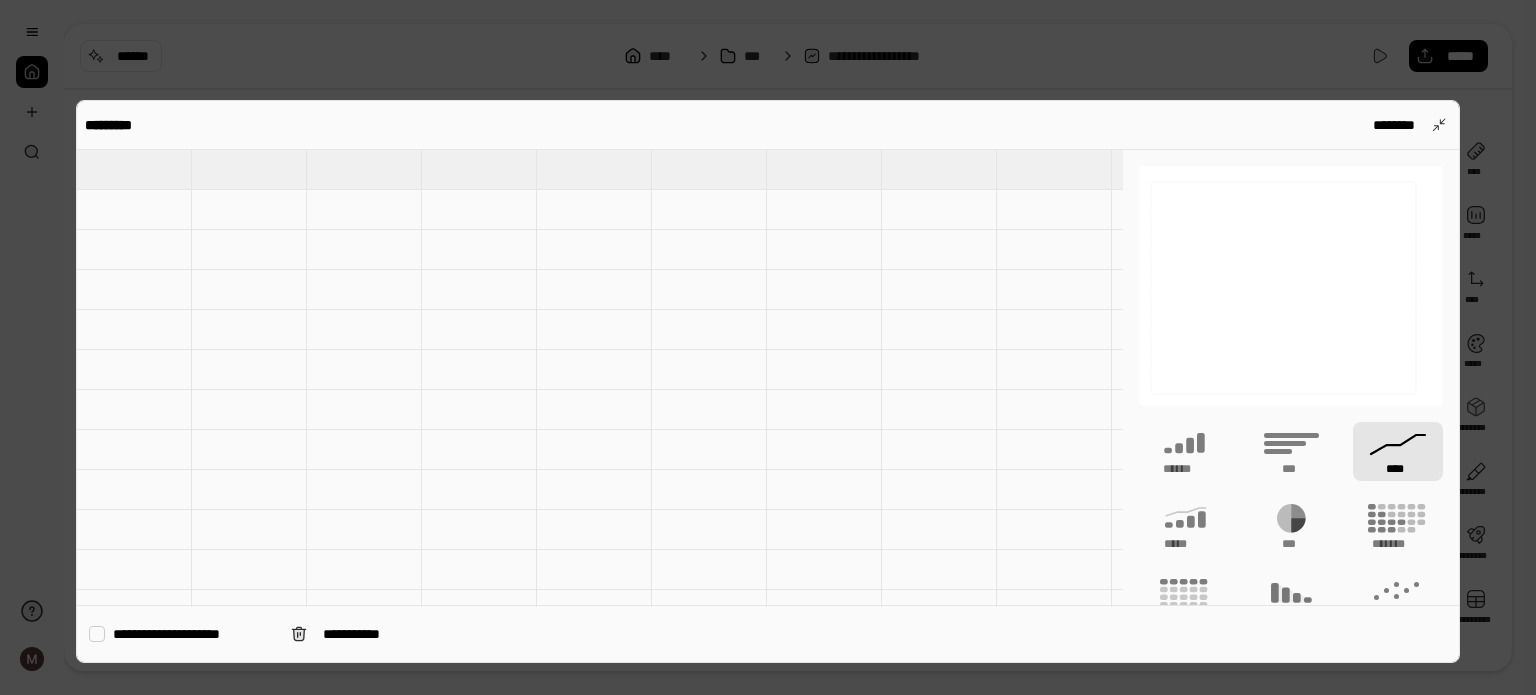 click at bounding box center (249, 210) 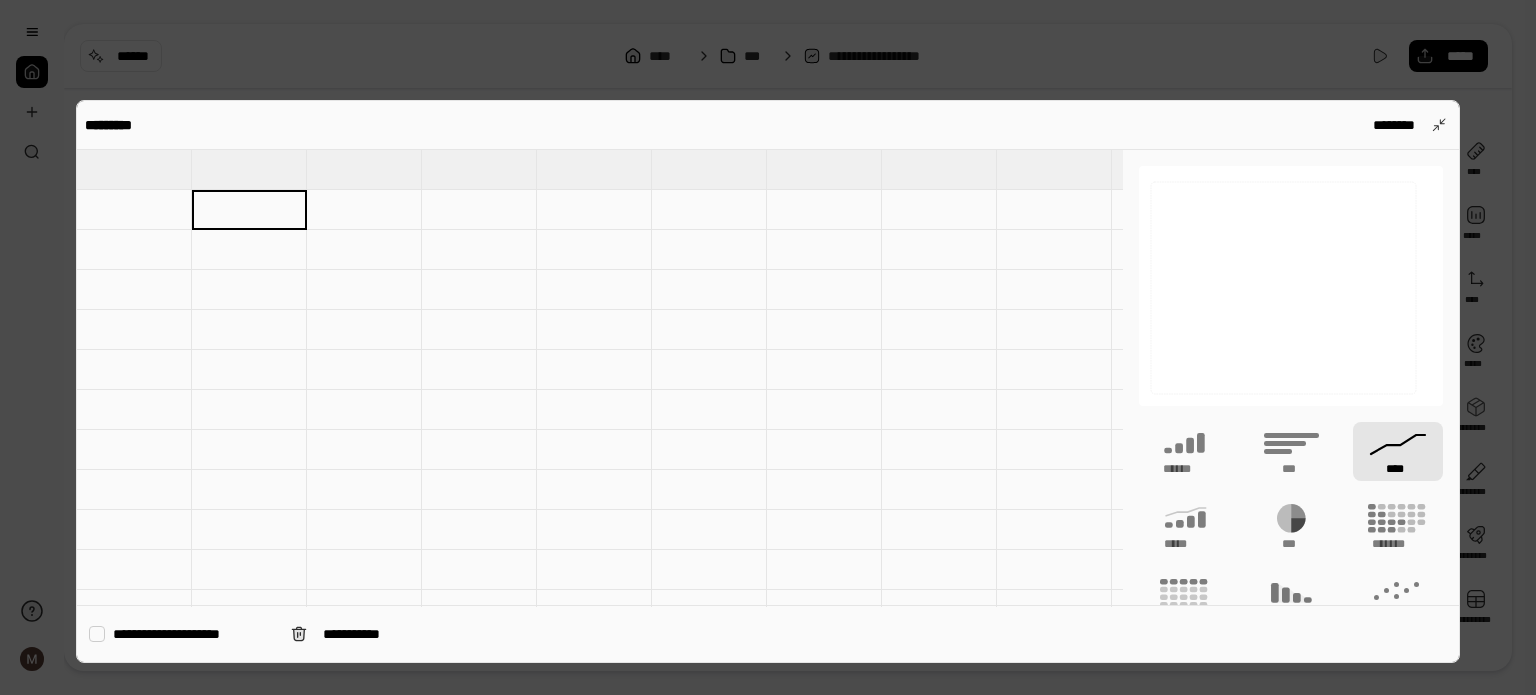 click at bounding box center [134, 210] 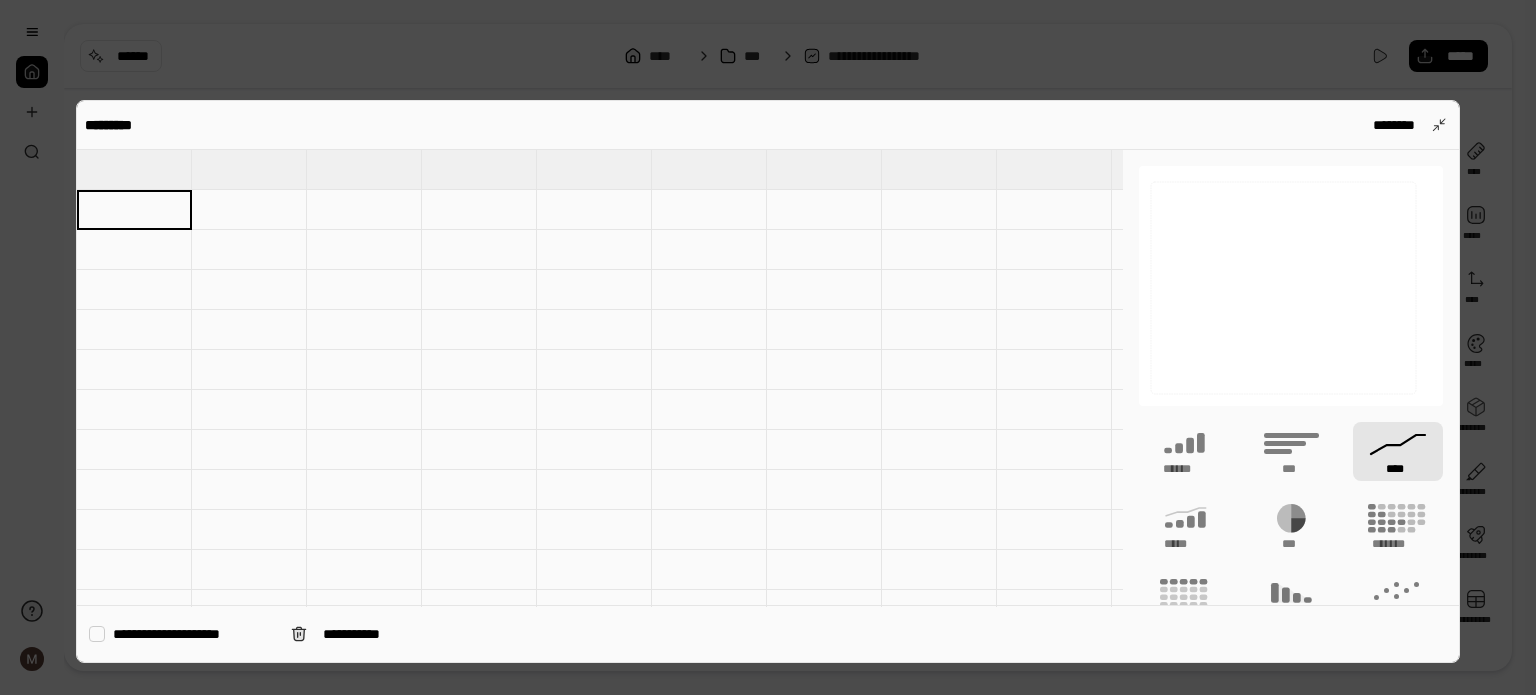 type on "******" 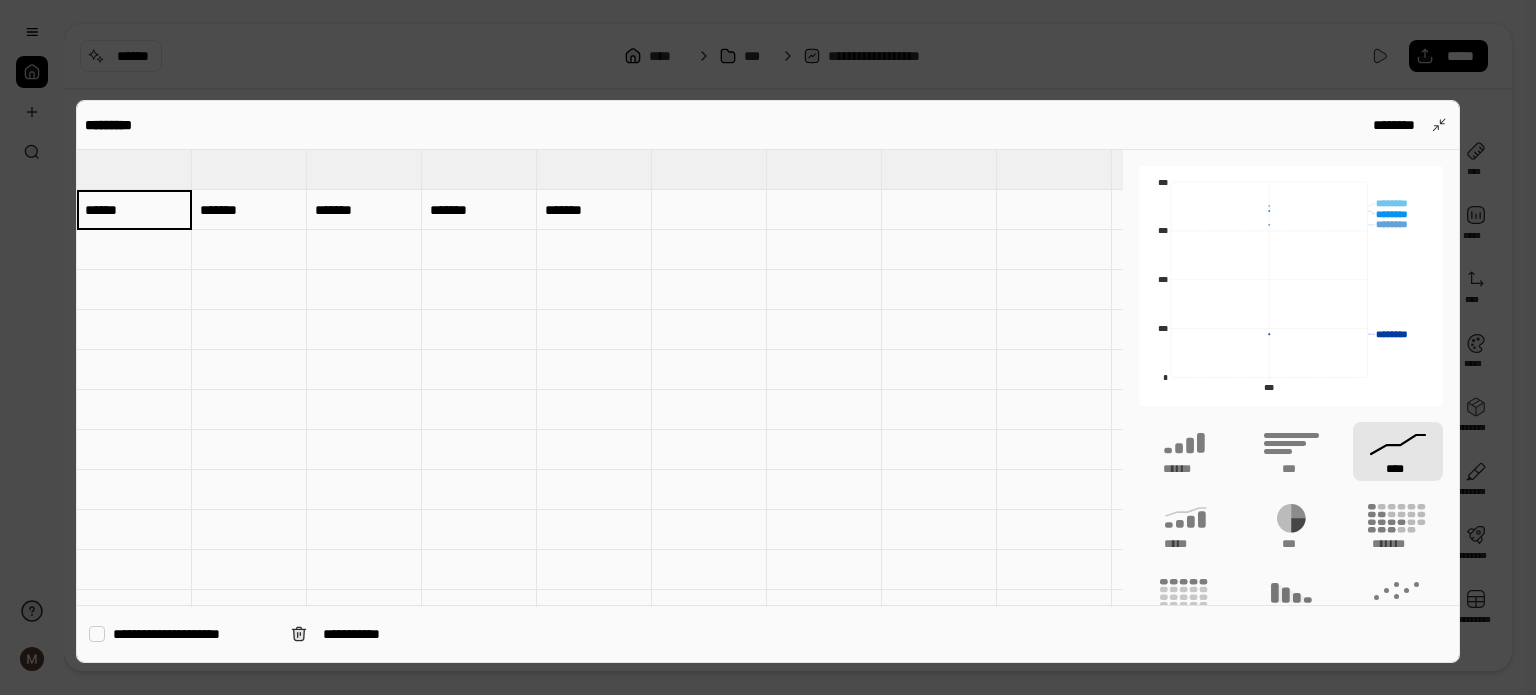 click at bounding box center [134, 169] 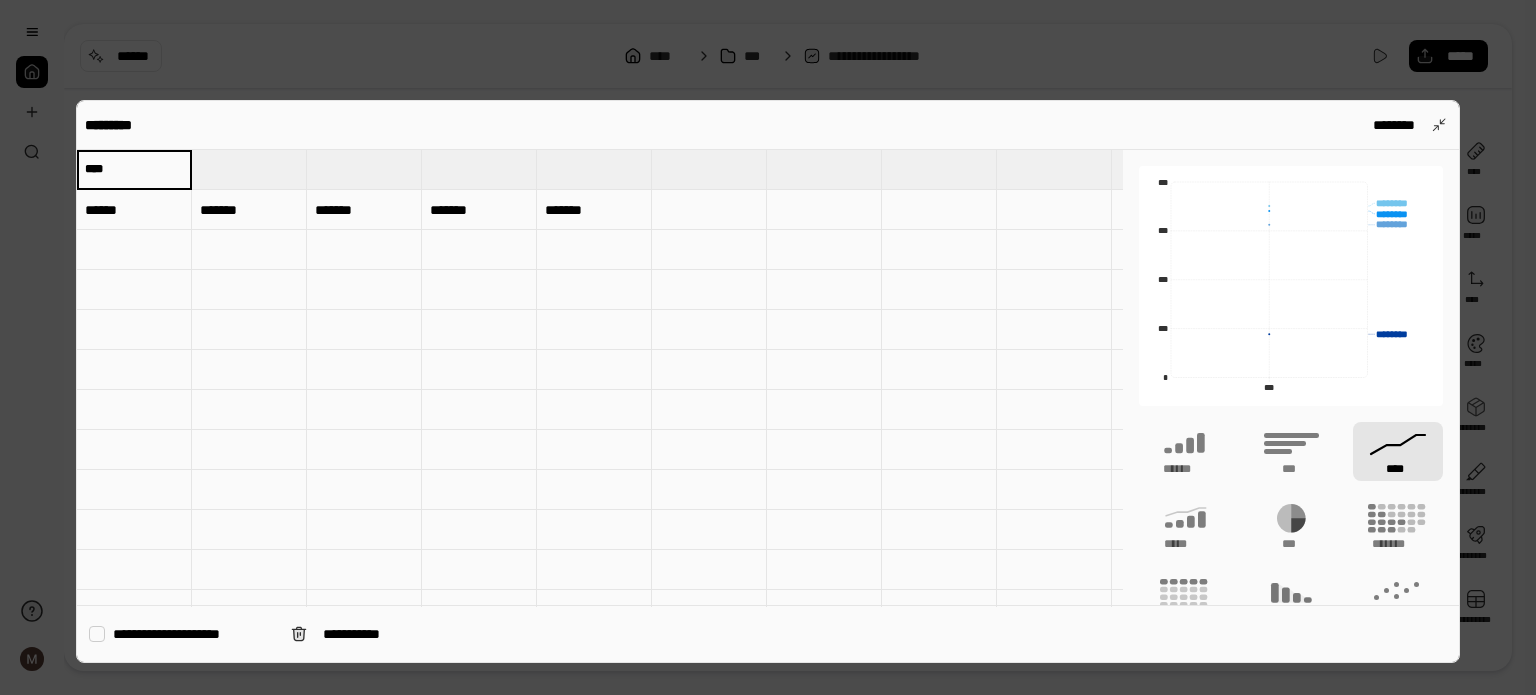 type on "****" 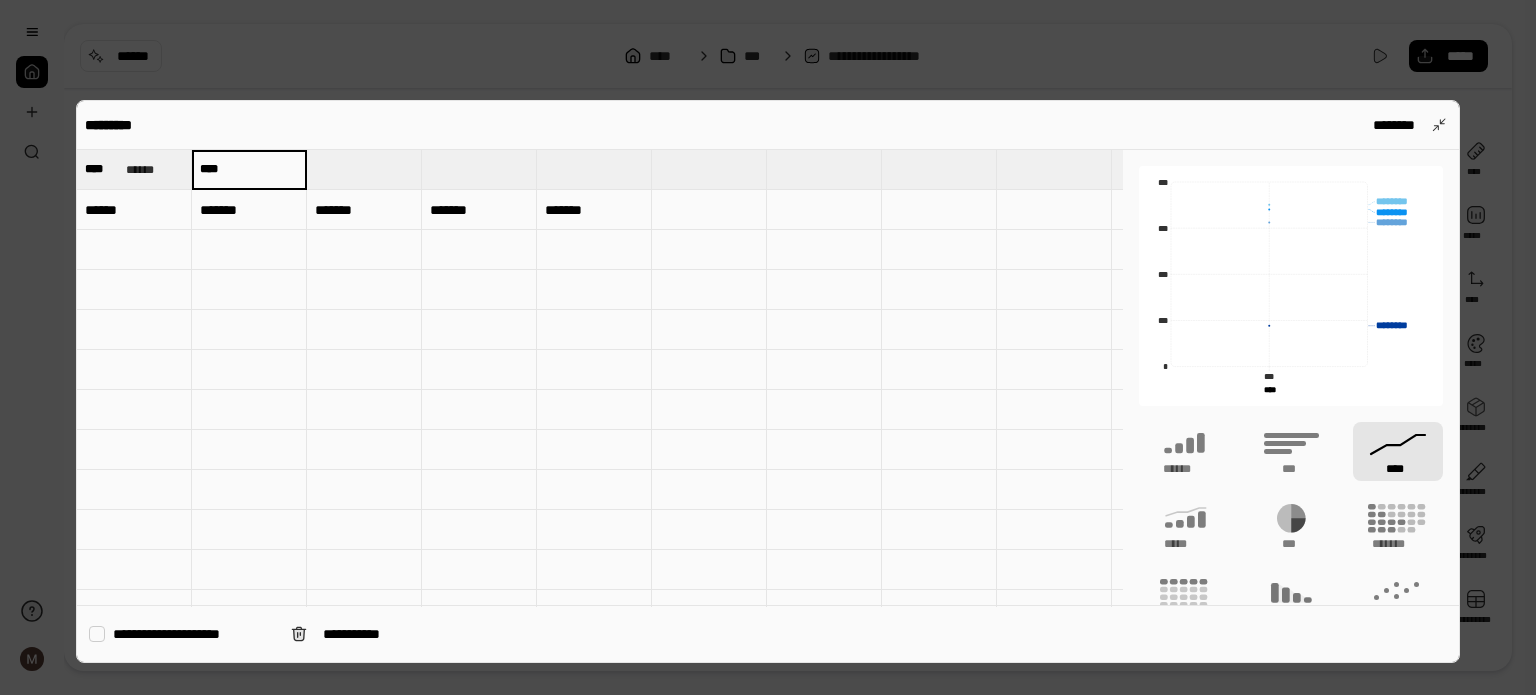type on "****" 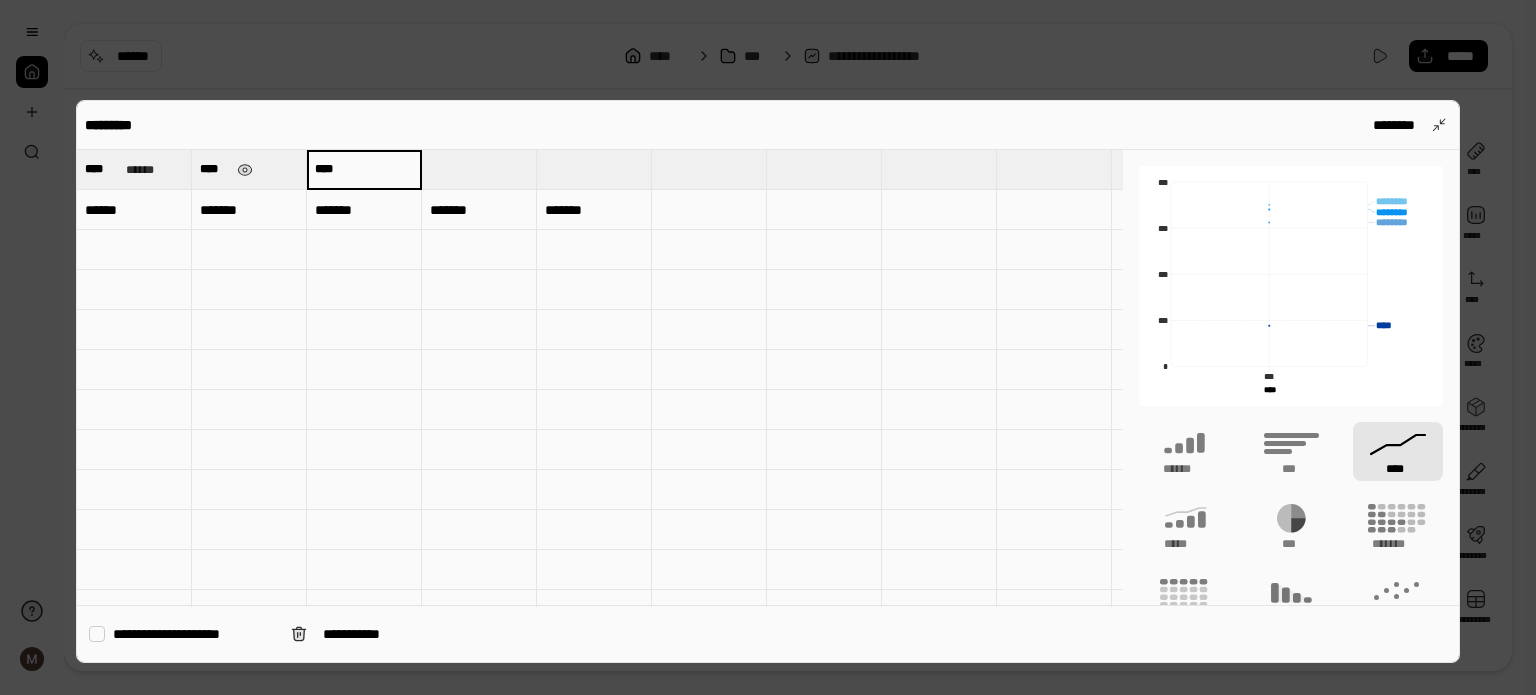 type on "****" 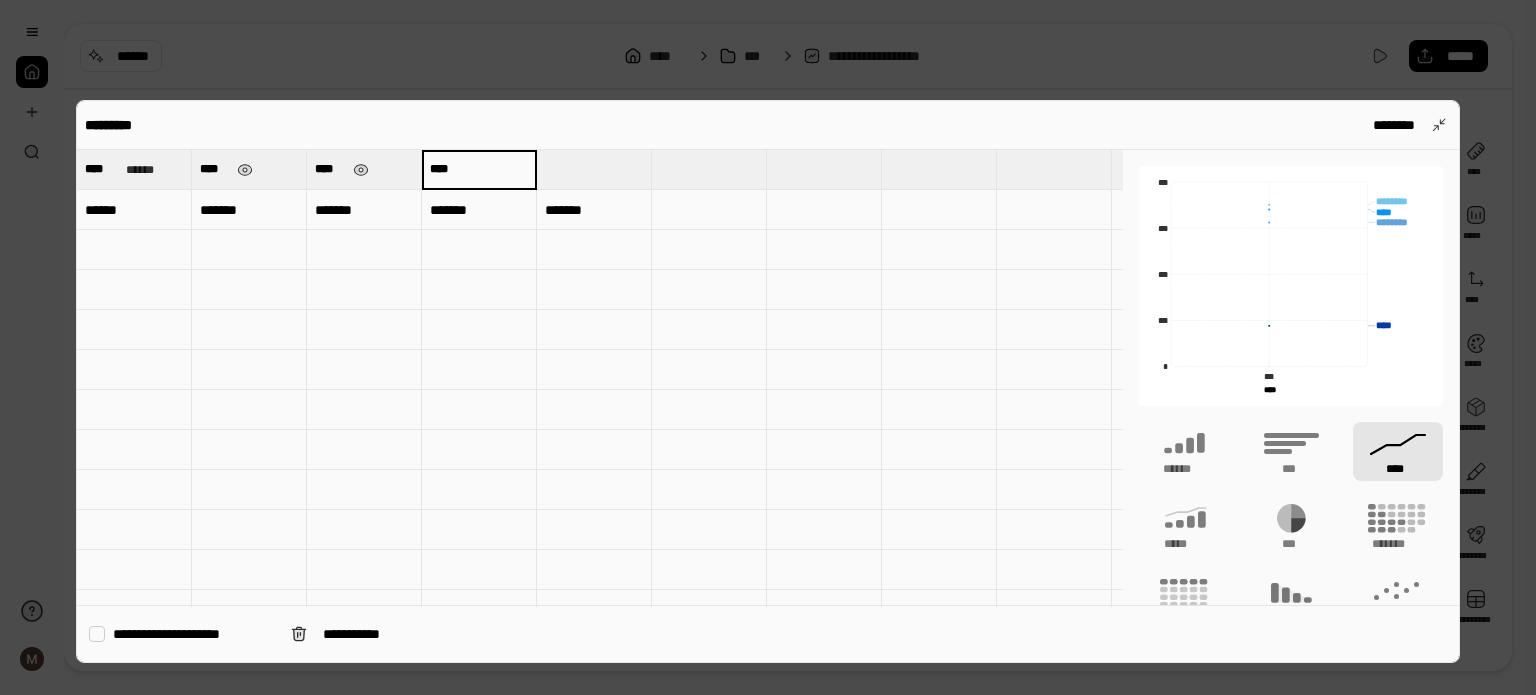 type on "****" 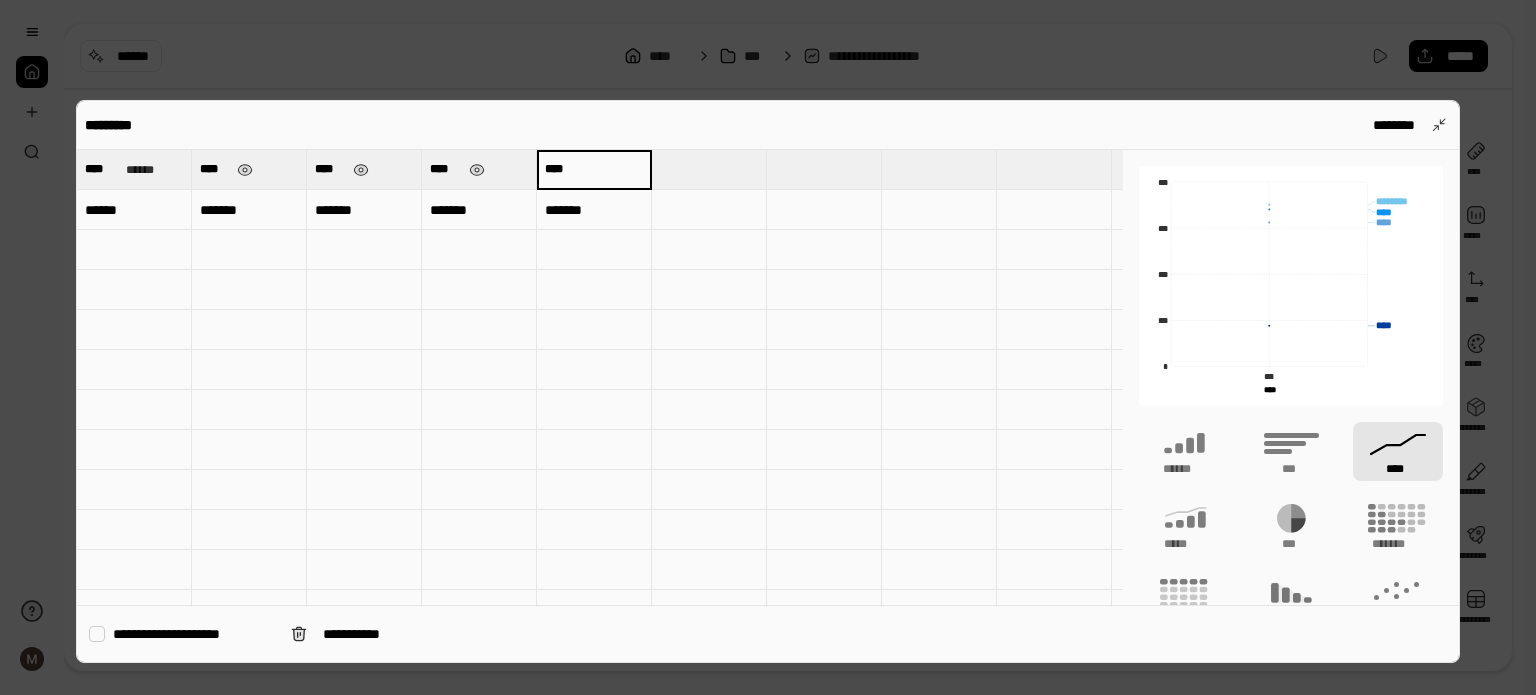 type on "****" 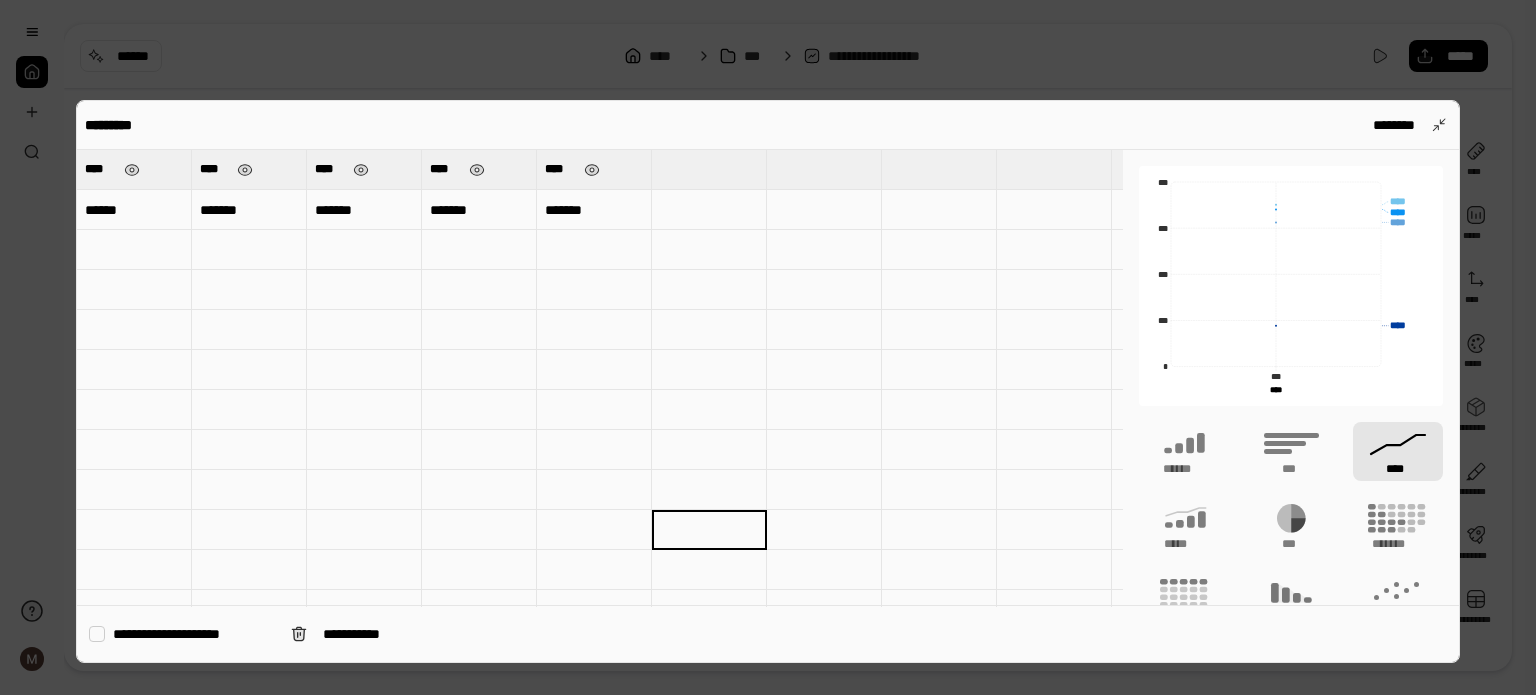 click on "****" at bounding box center [100, 169] 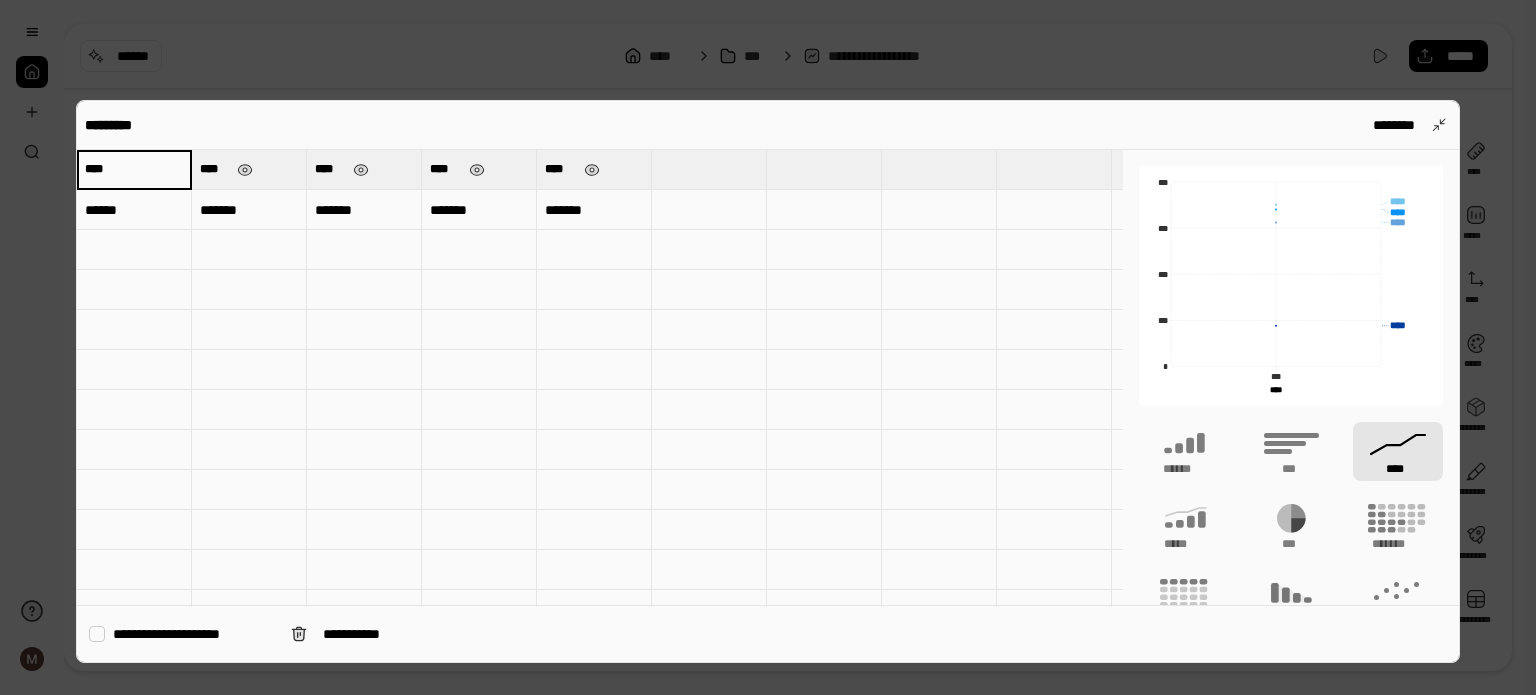 click on "****" at bounding box center [134, 169] 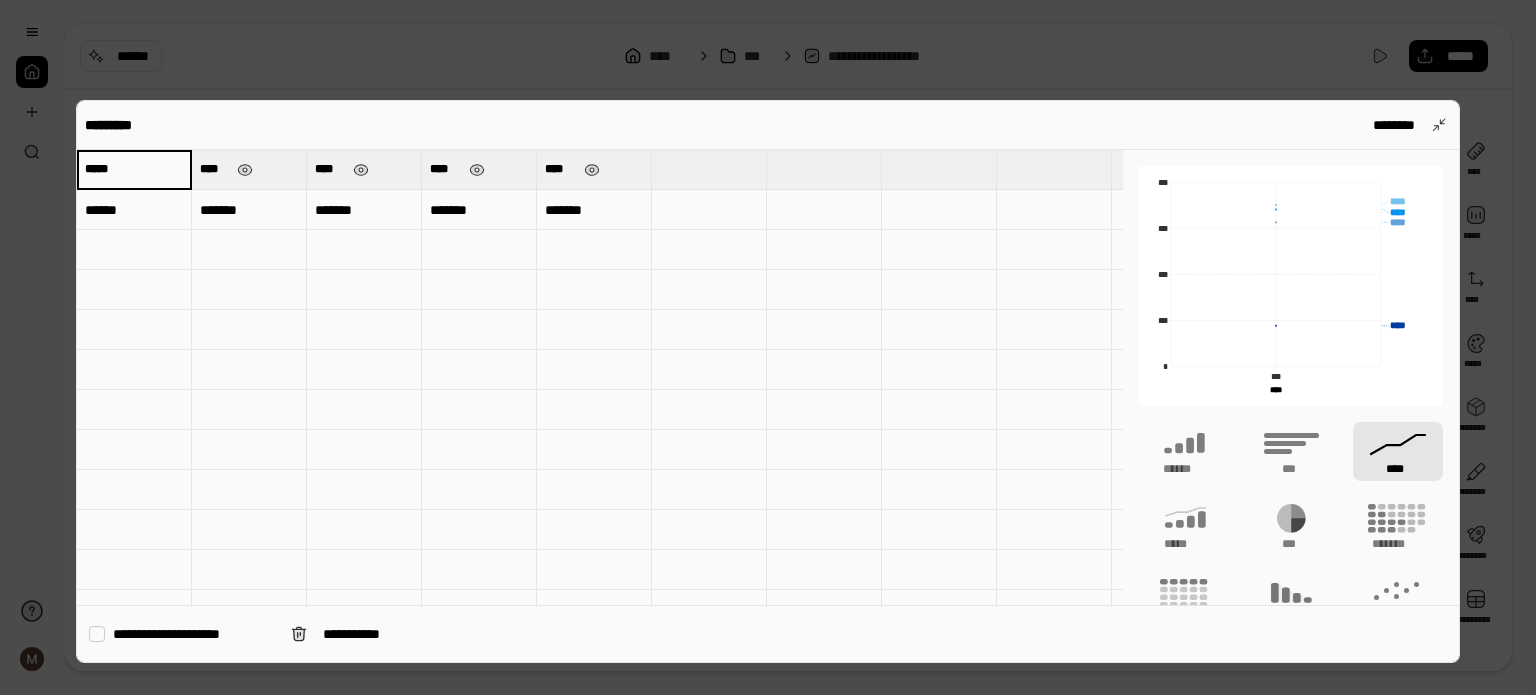 type on "*****" 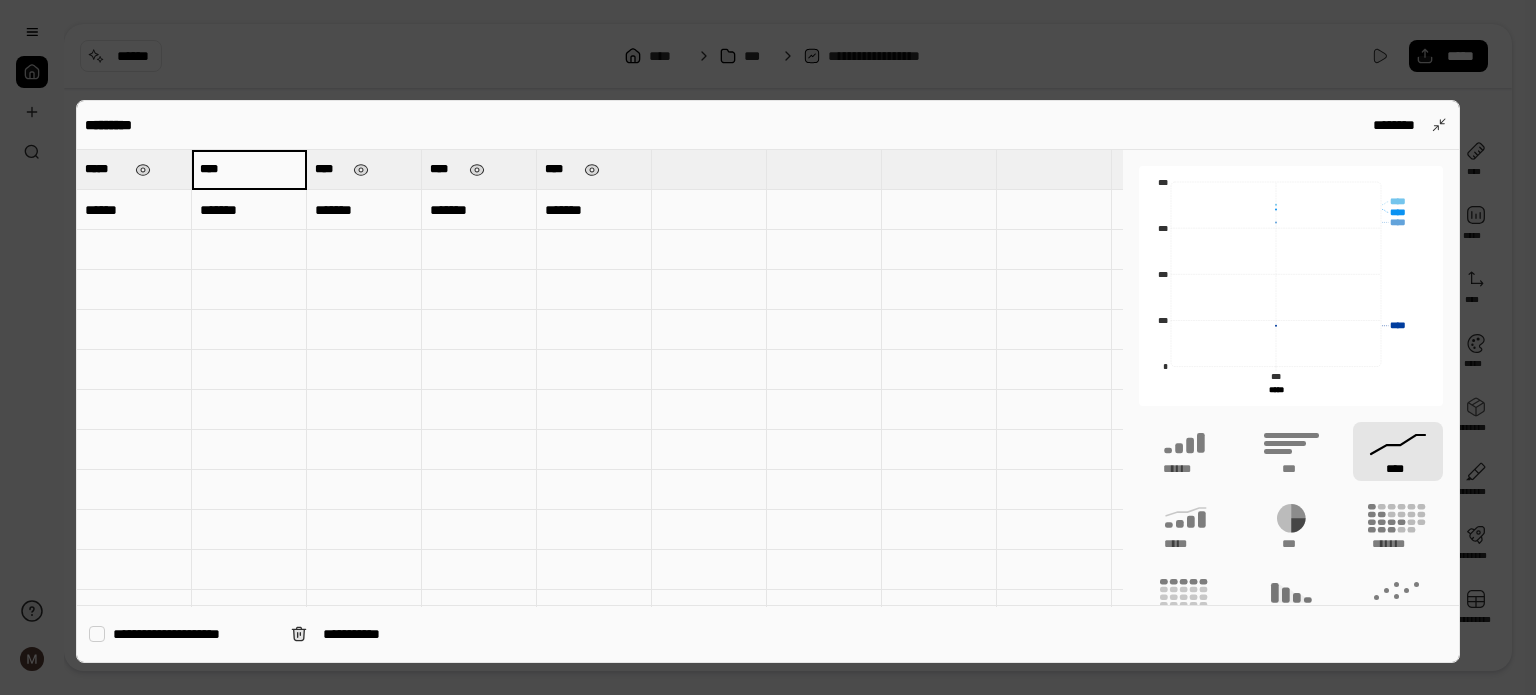 click on "****" at bounding box center [249, 169] 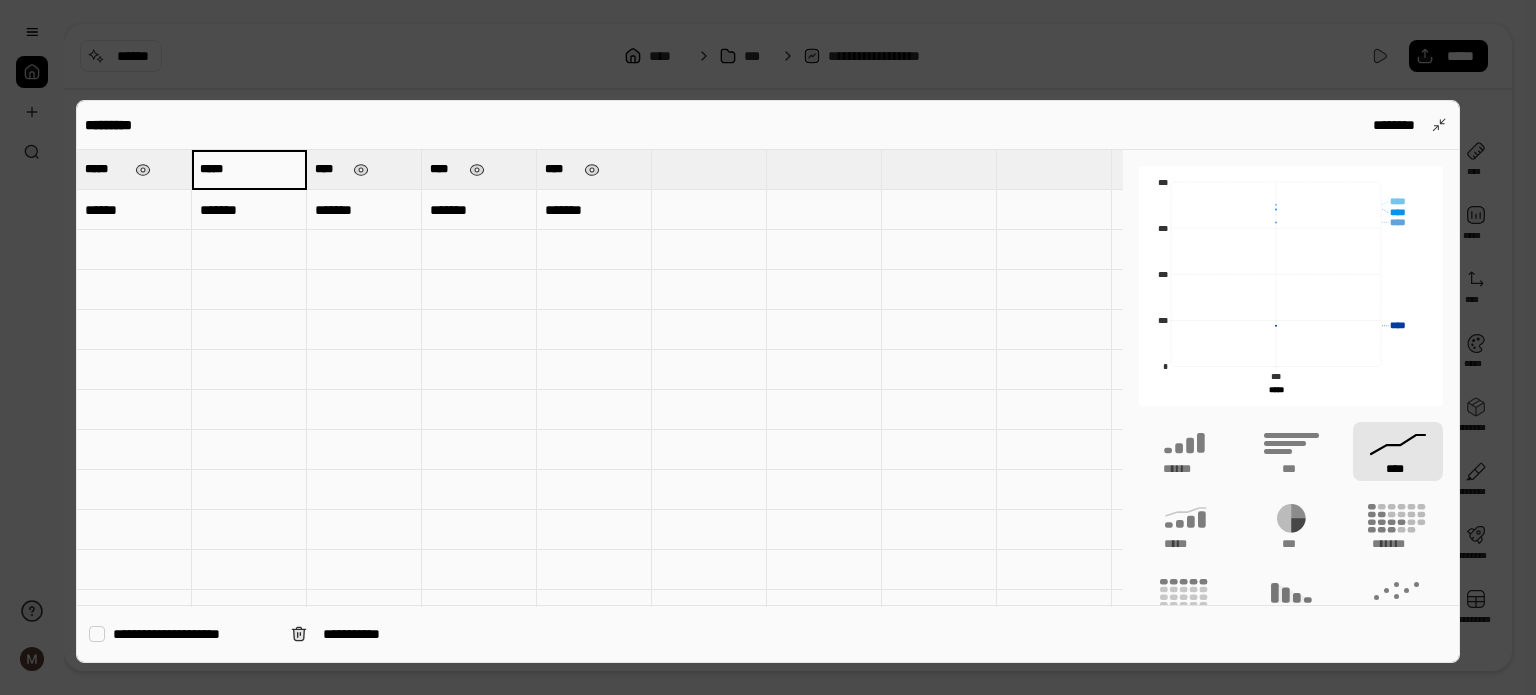 type on "*****" 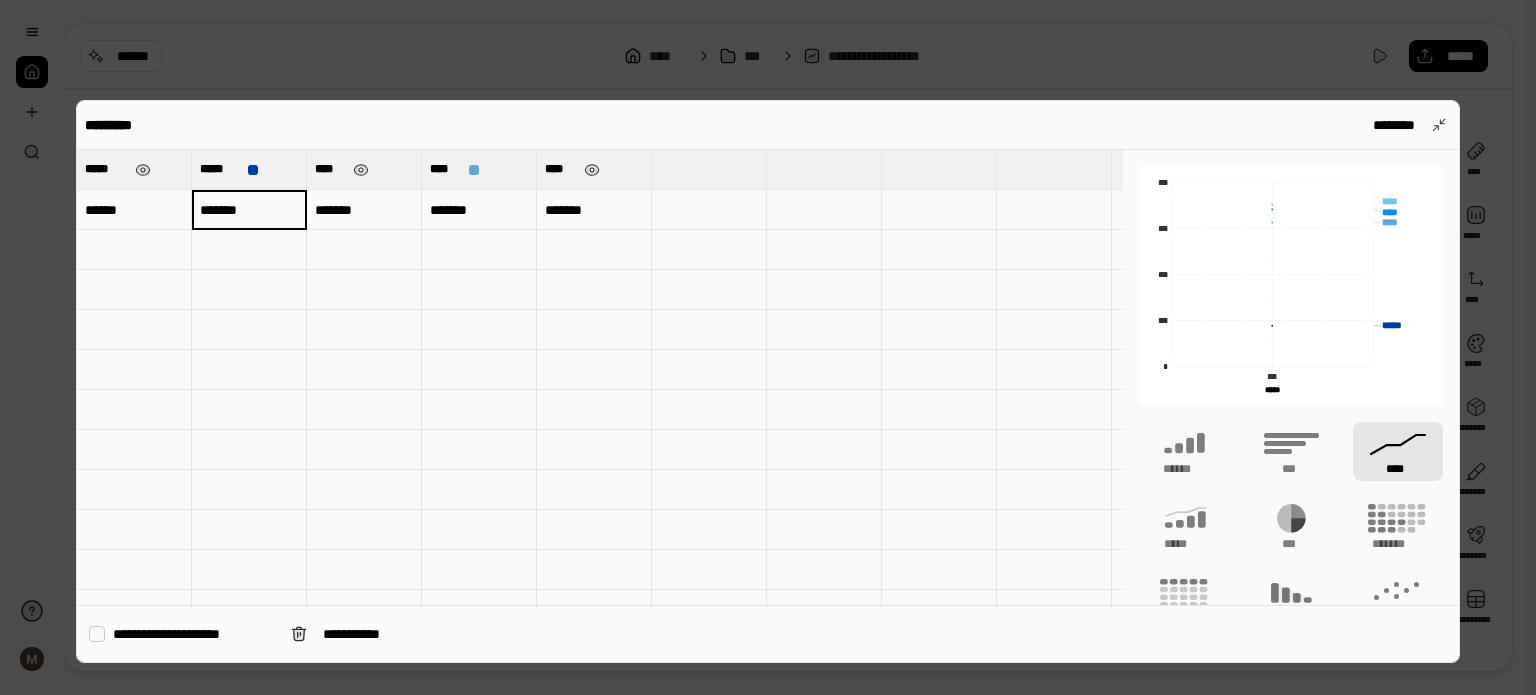 click on "****" at bounding box center (364, 169) 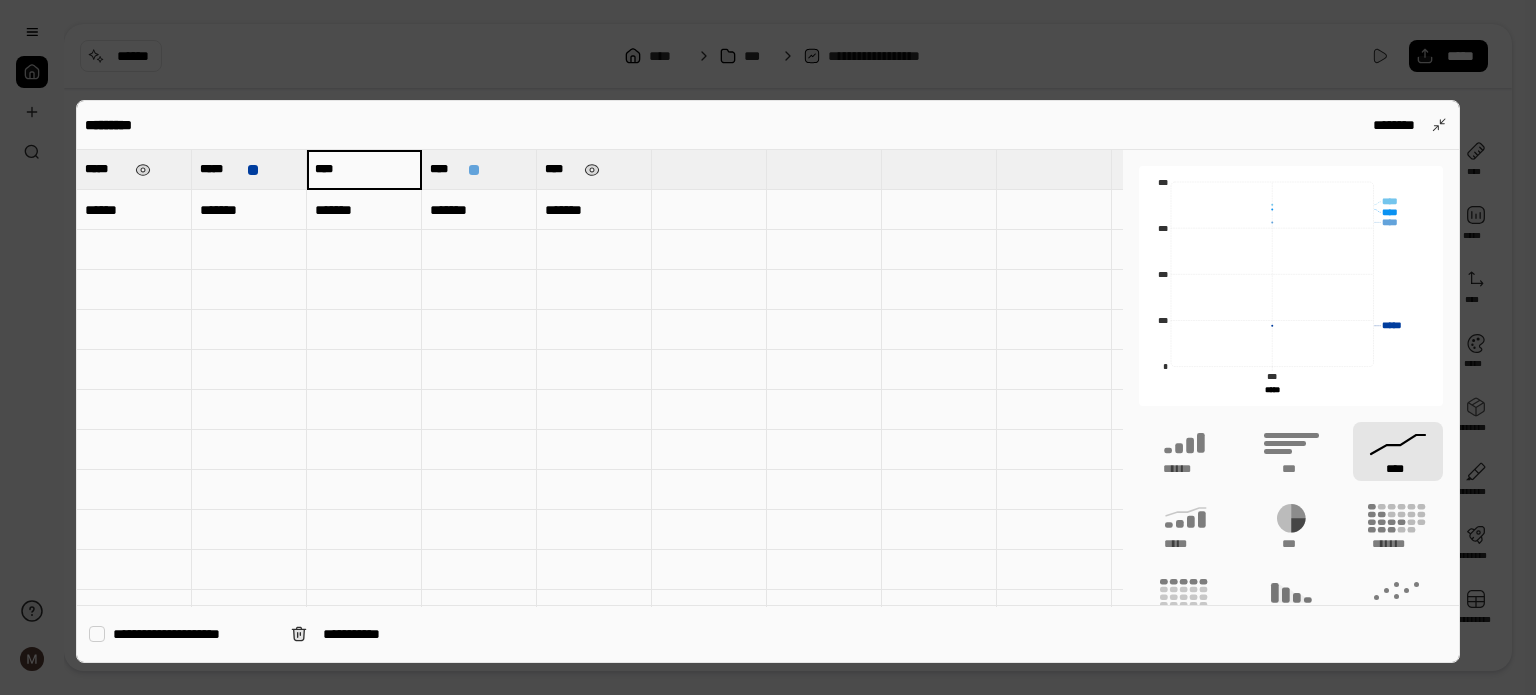 click on "****" at bounding box center (364, 169) 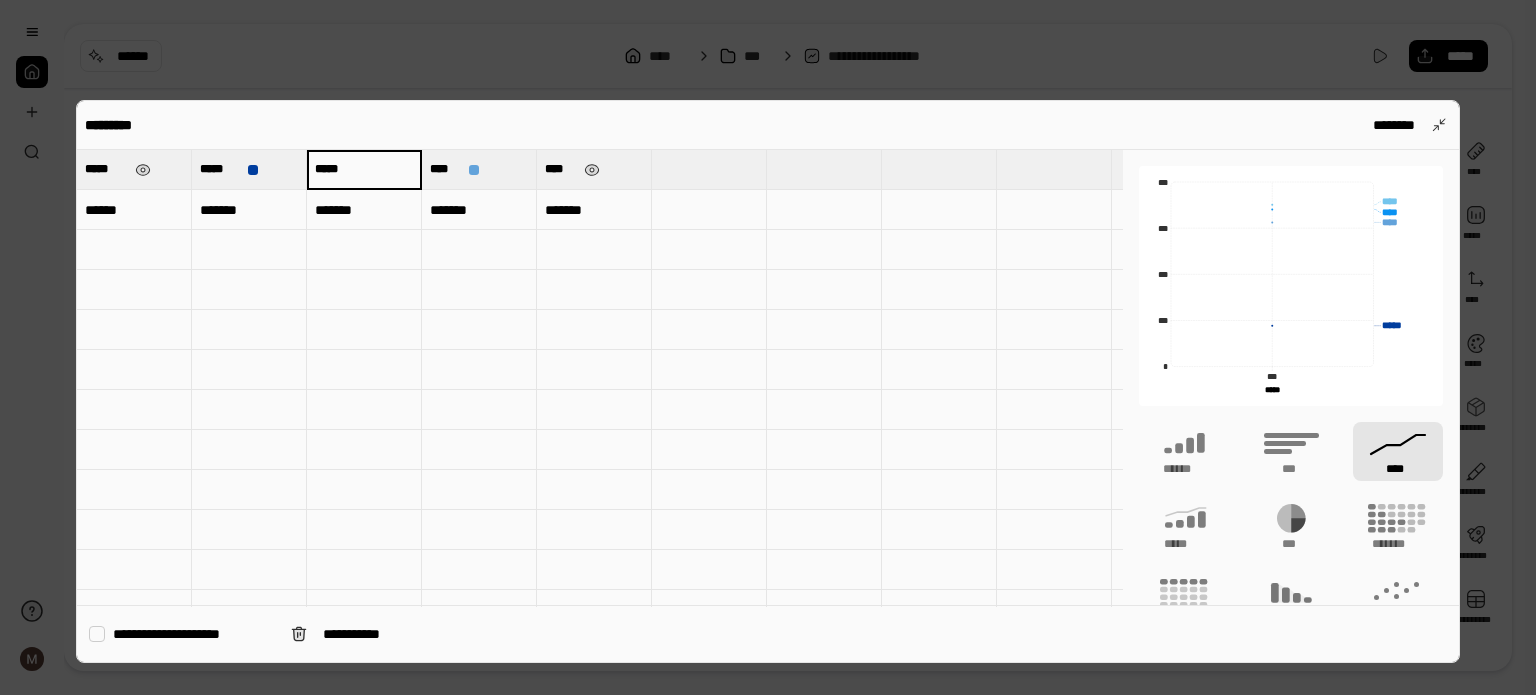 type on "*****" 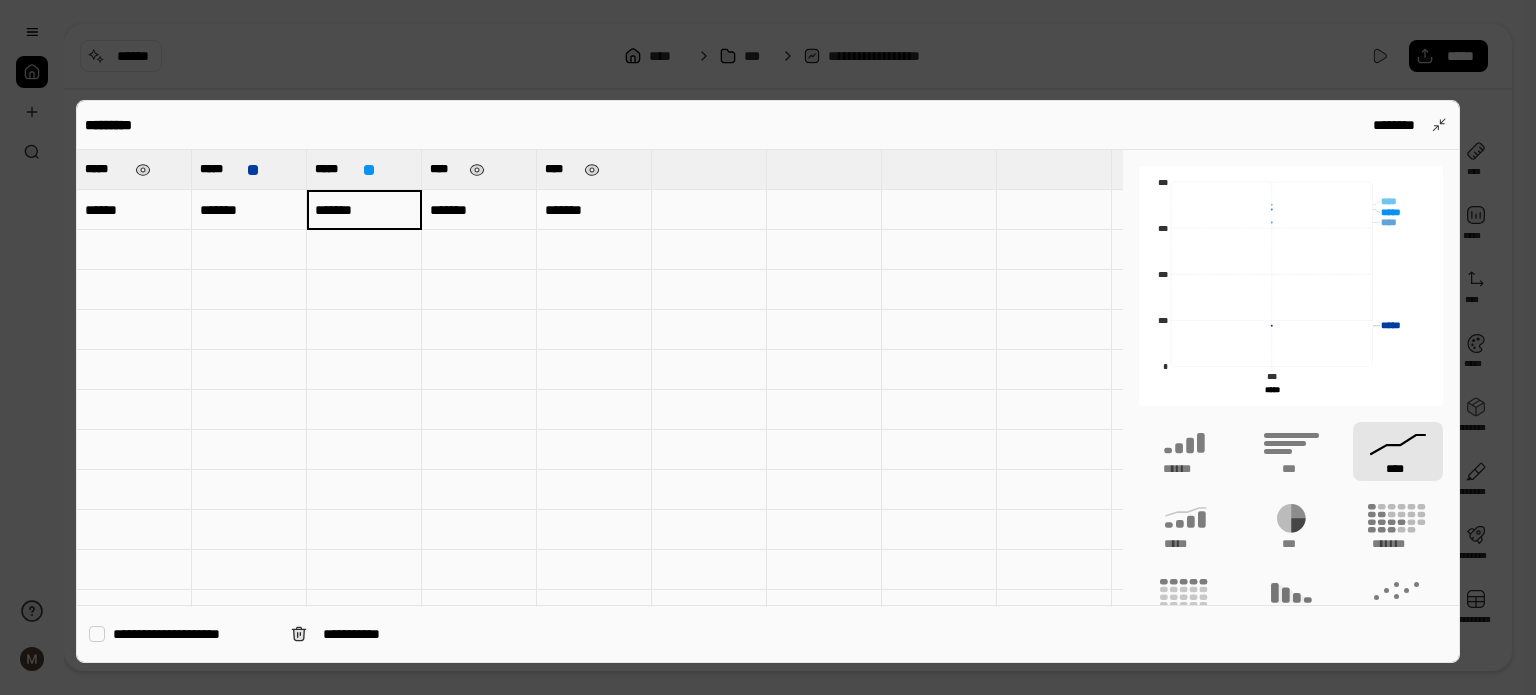 click on "****" at bounding box center (479, 169) 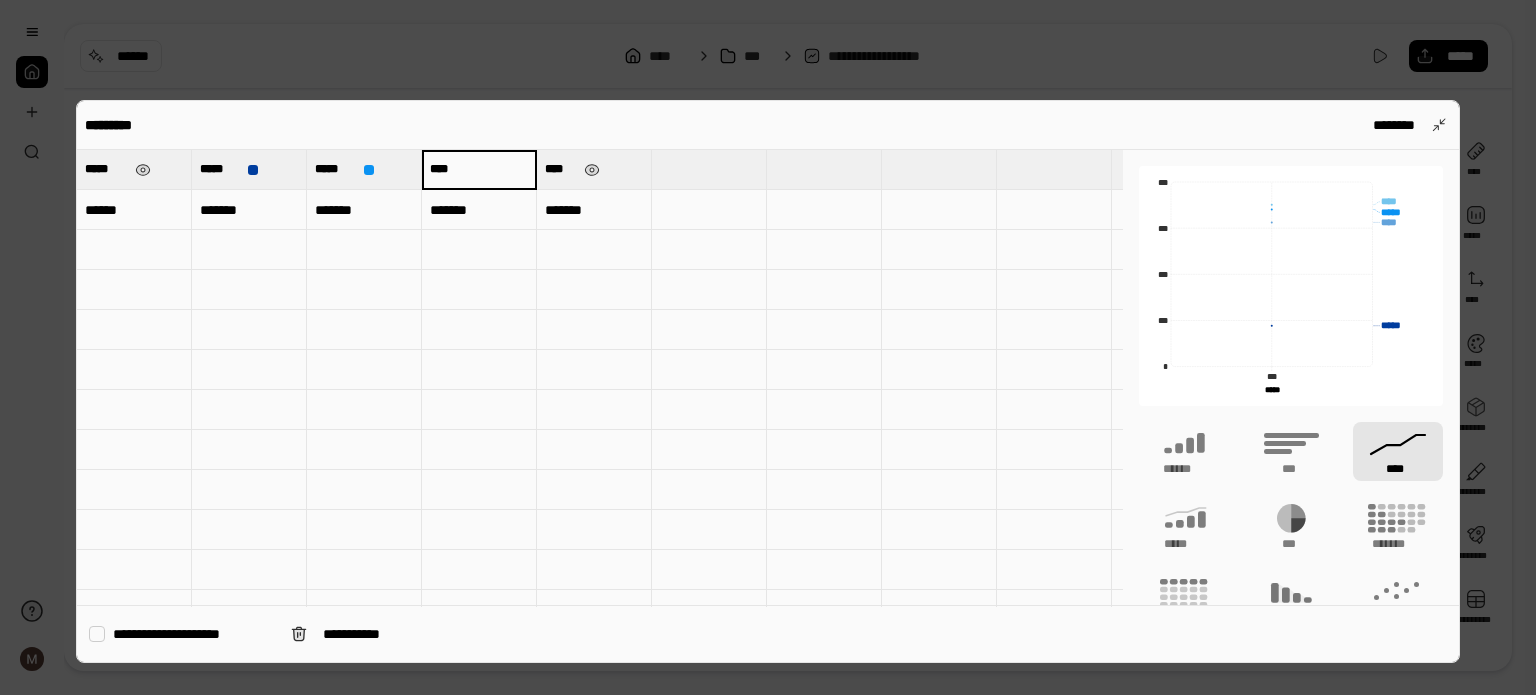 click on "****" at bounding box center (479, 169) 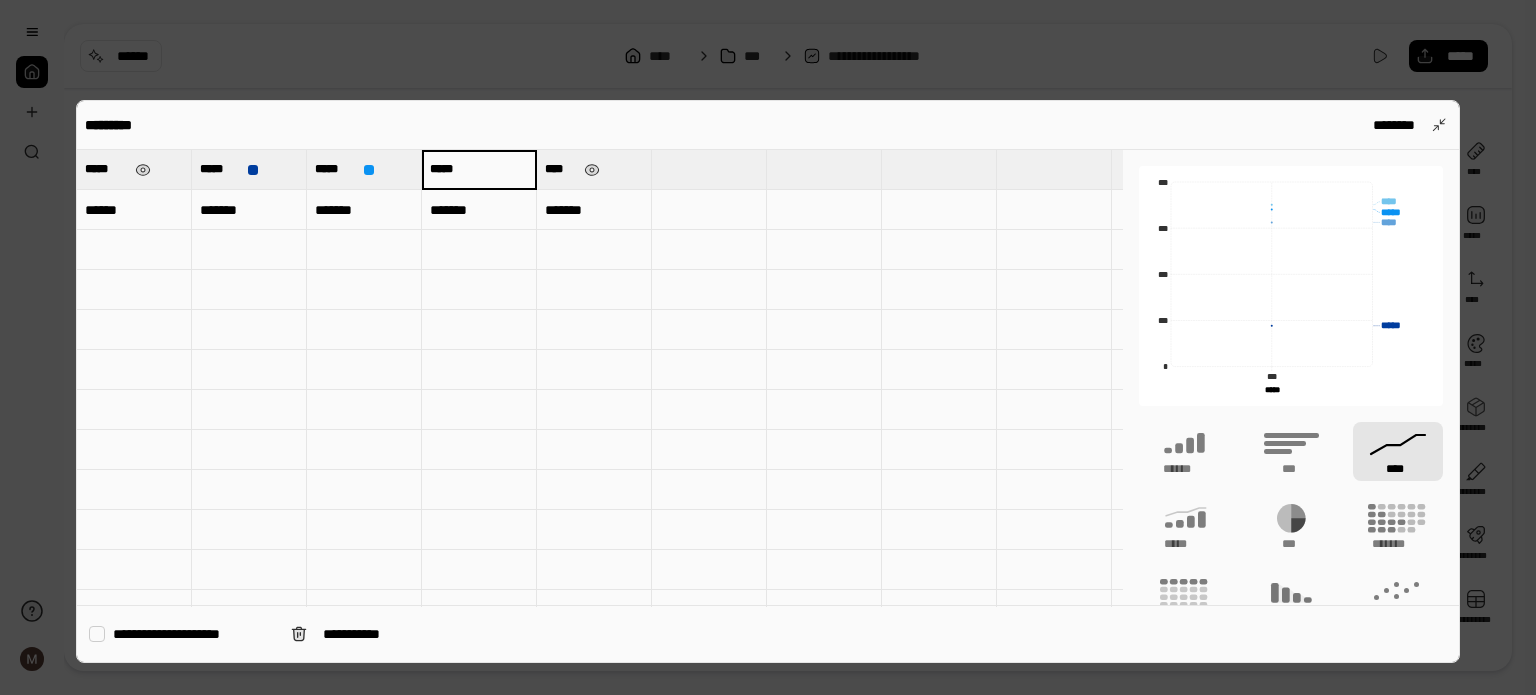 type on "*****" 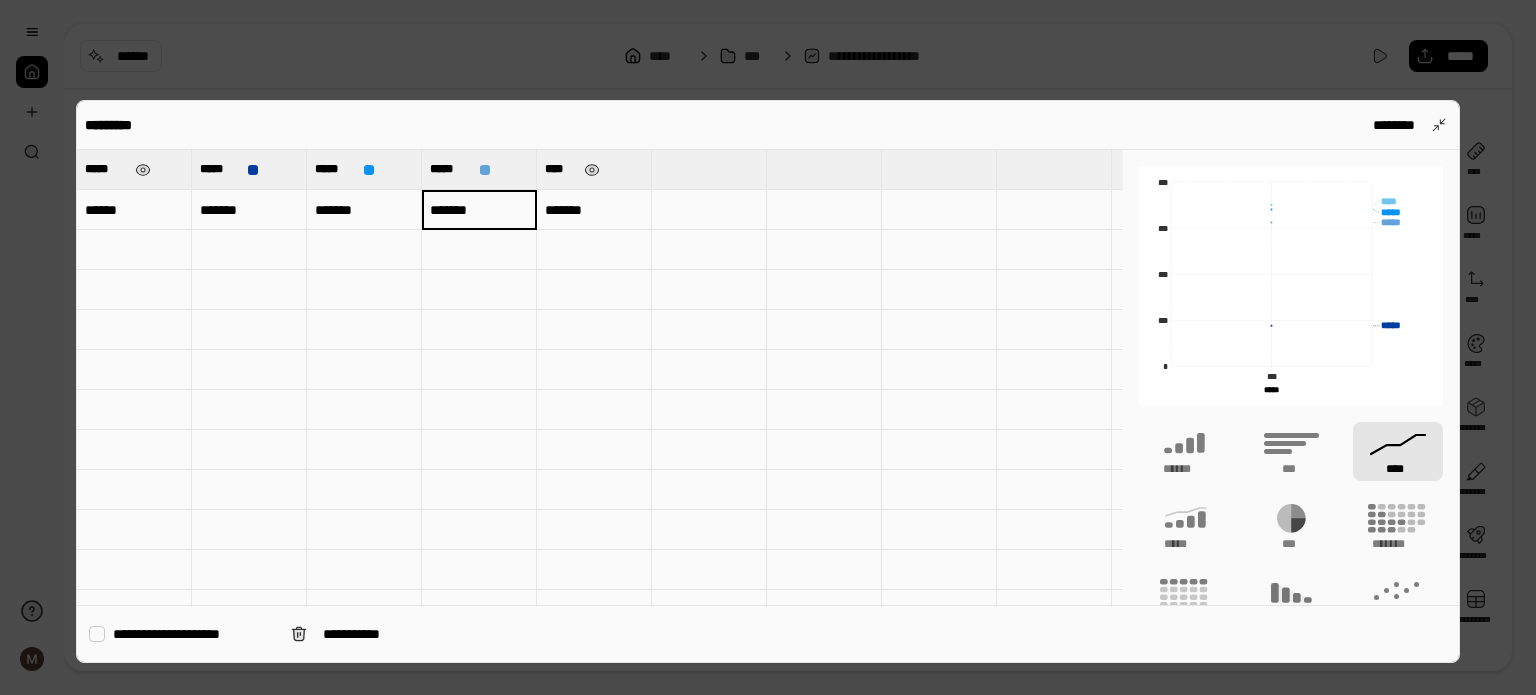 click on "****" at bounding box center [594, 169] 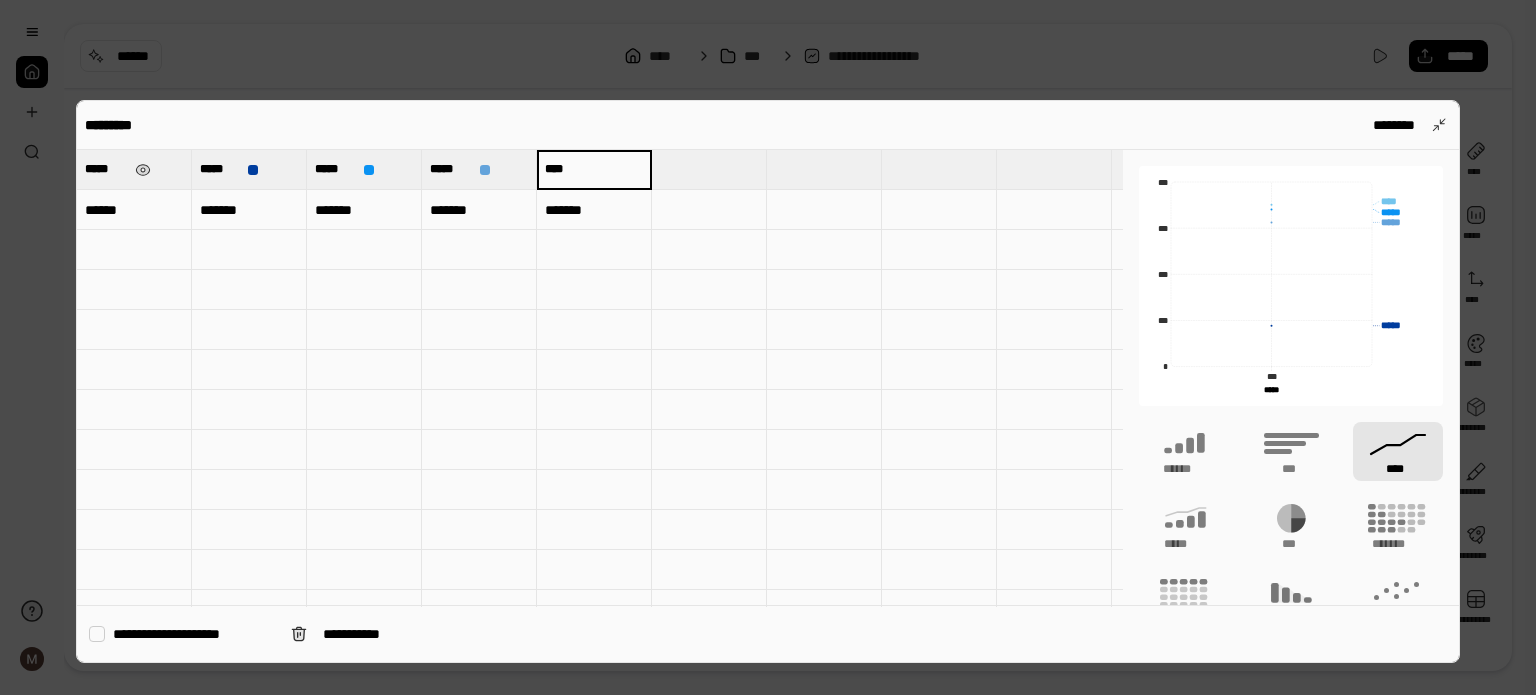 click on "****" at bounding box center [594, 169] 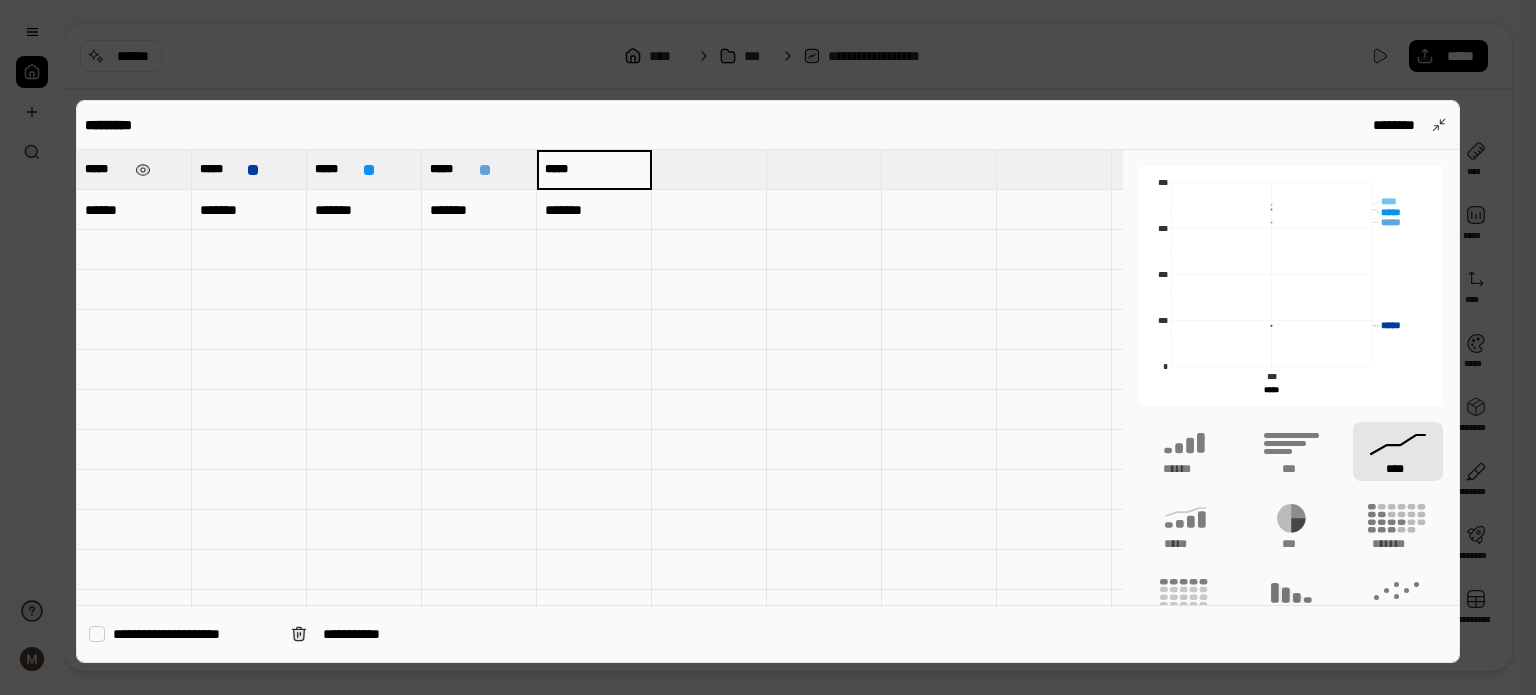 type on "*****" 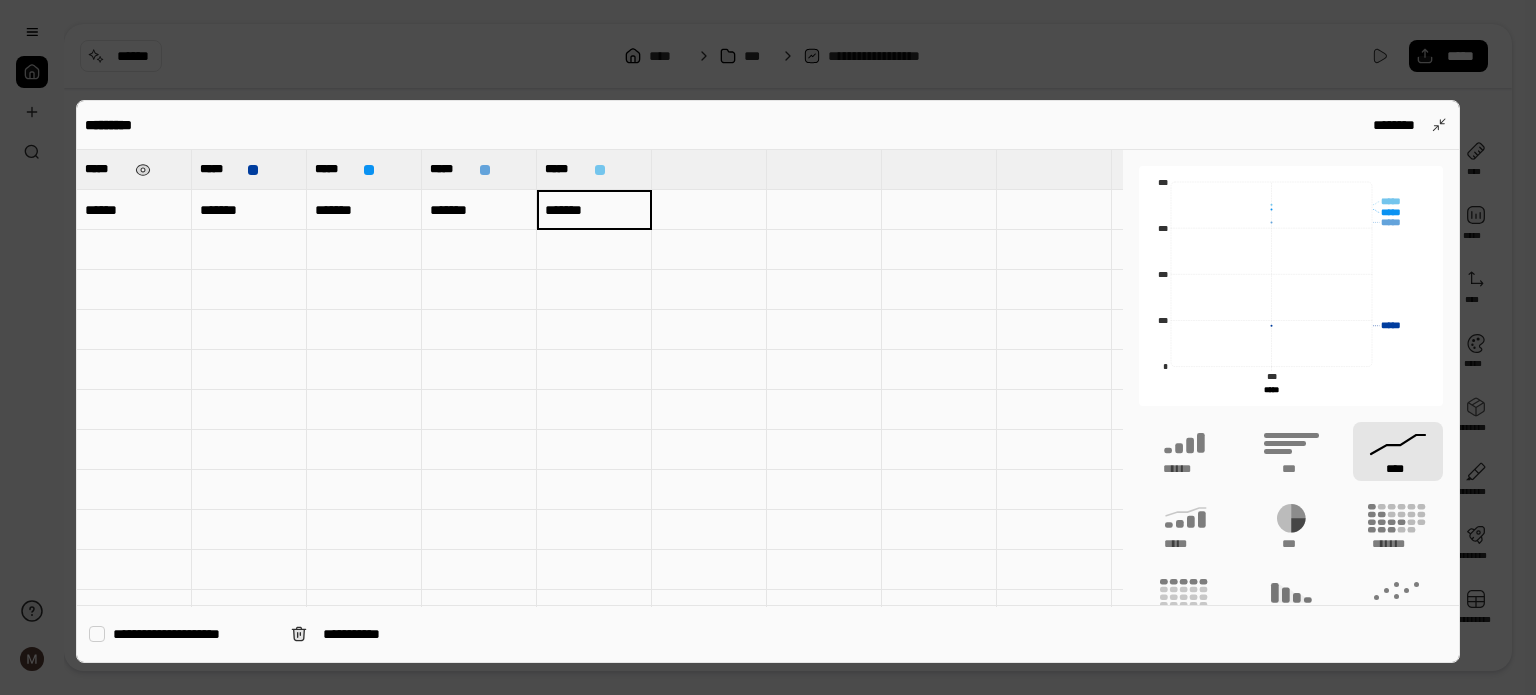click at bounding box center (594, 290) 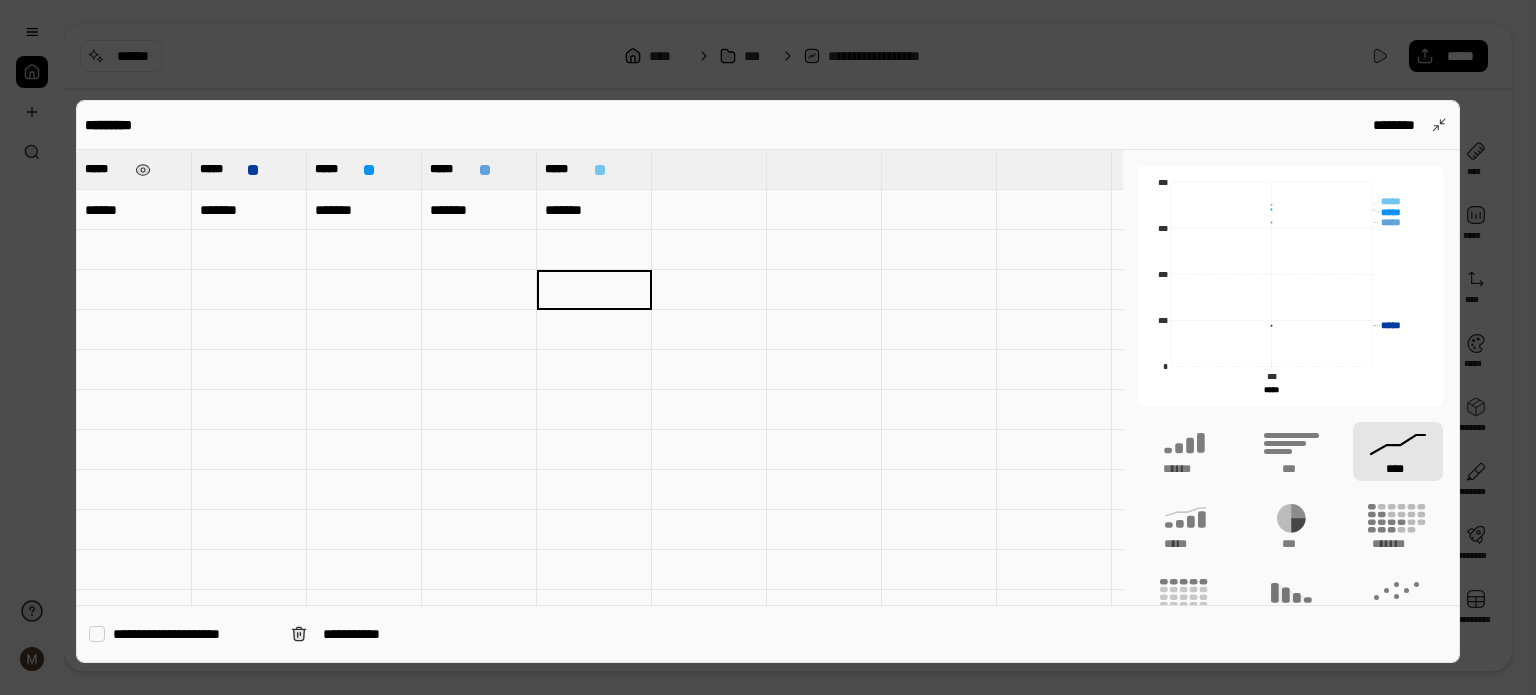 click on "*****" at bounding box center (134, 169) 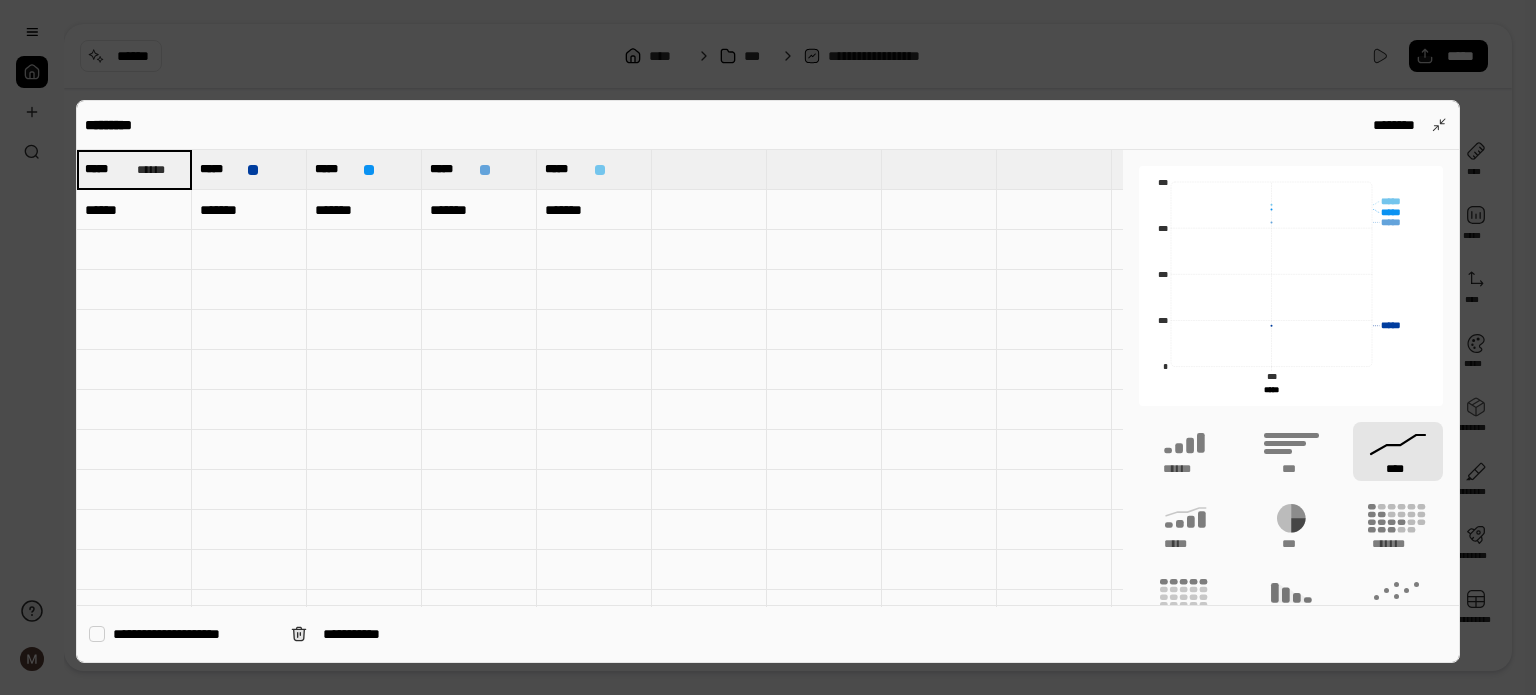 click at bounding box center (249, 250) 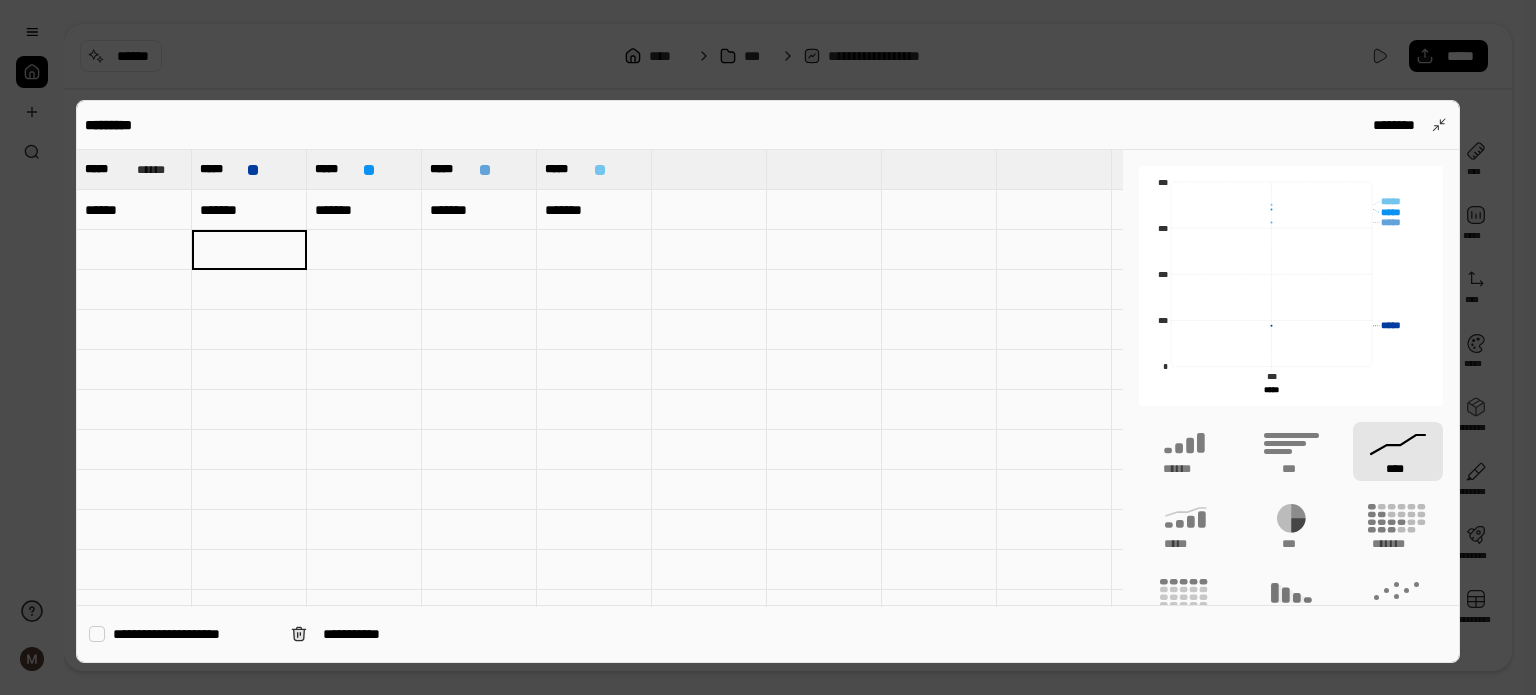 click on "******" at bounding box center [134, 210] 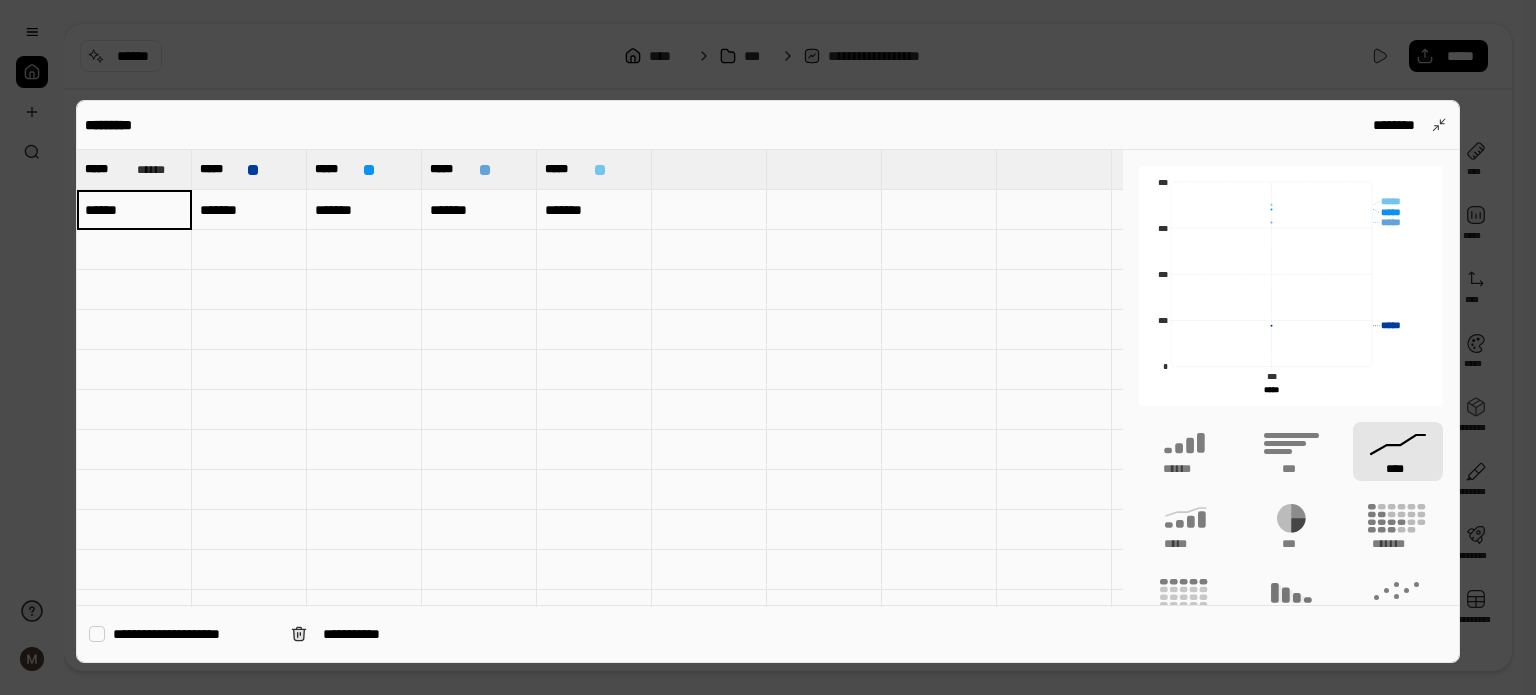 click on "**********" at bounding box center [194, 634] 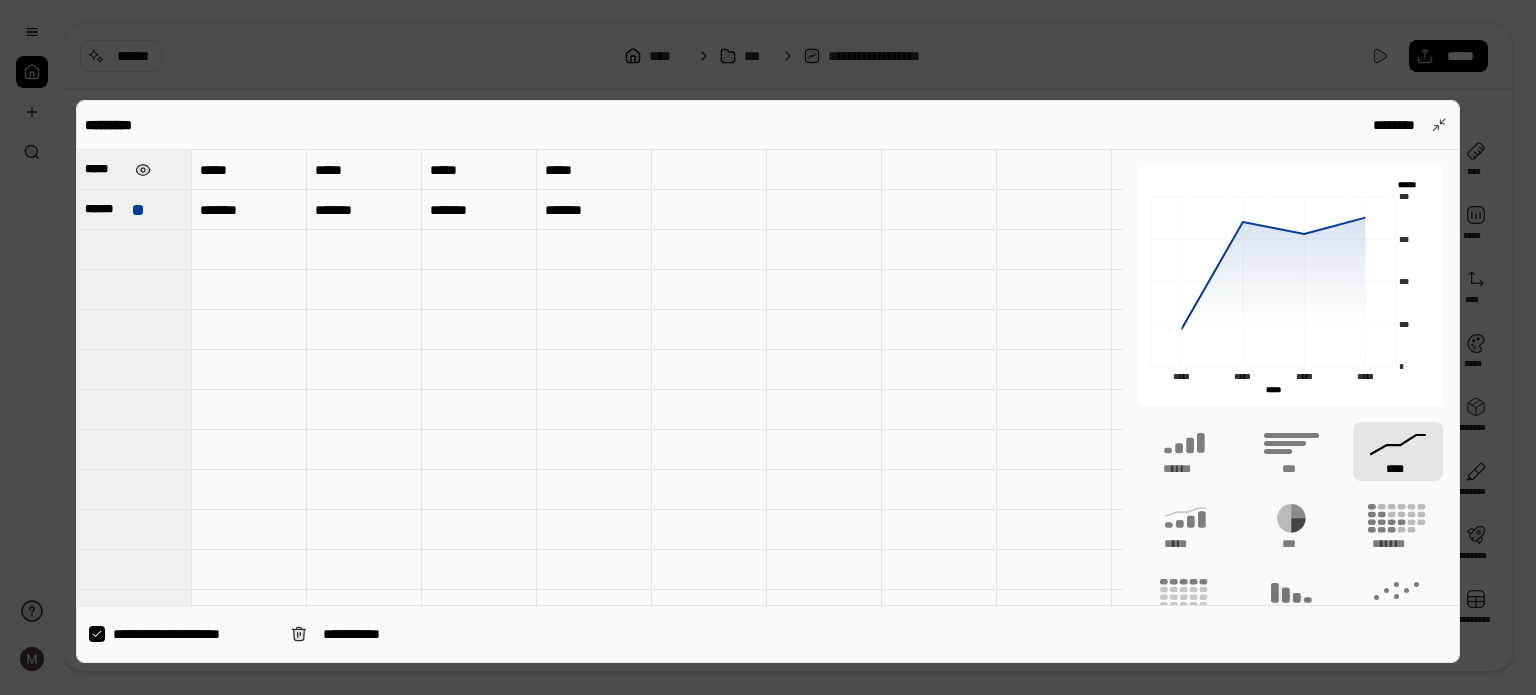 click at bounding box center (143, 170) 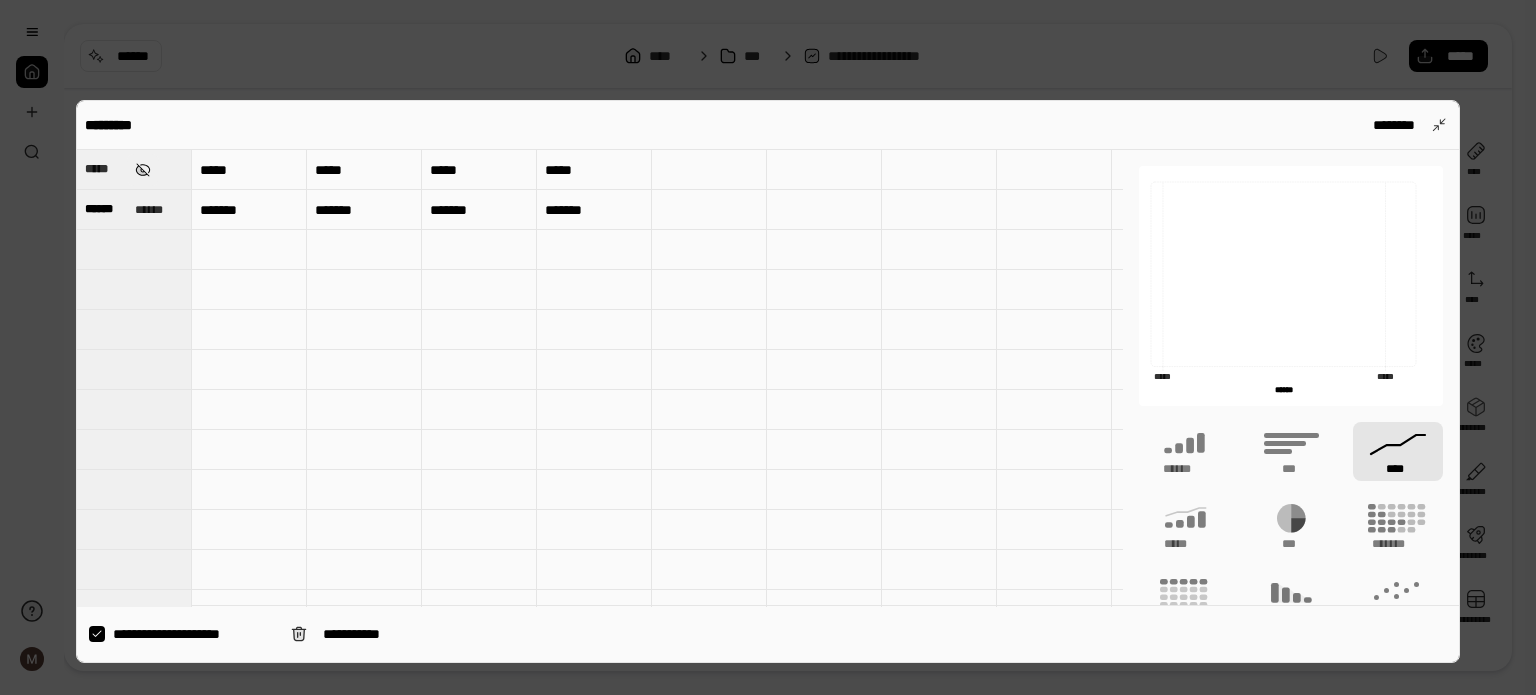 click at bounding box center [143, 170] 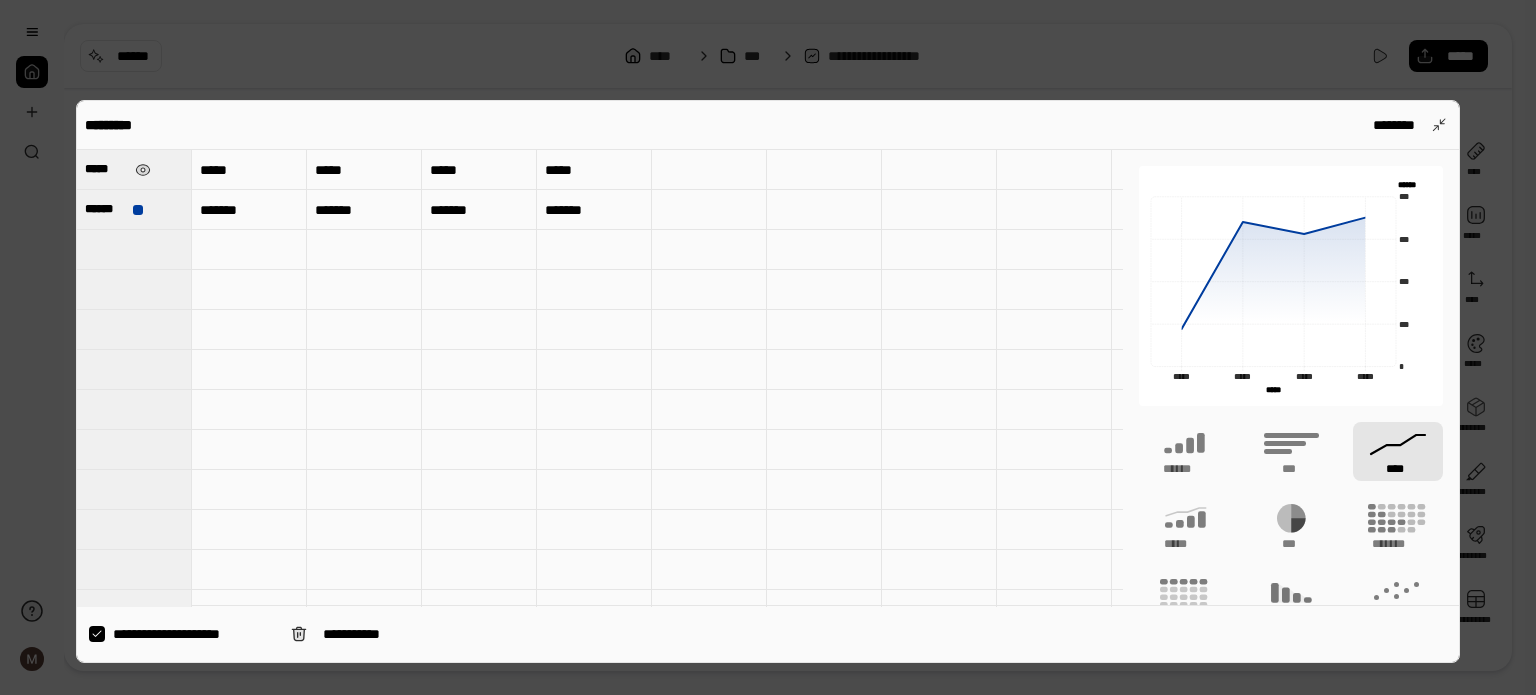 click on "*****" at bounding box center (134, 169) 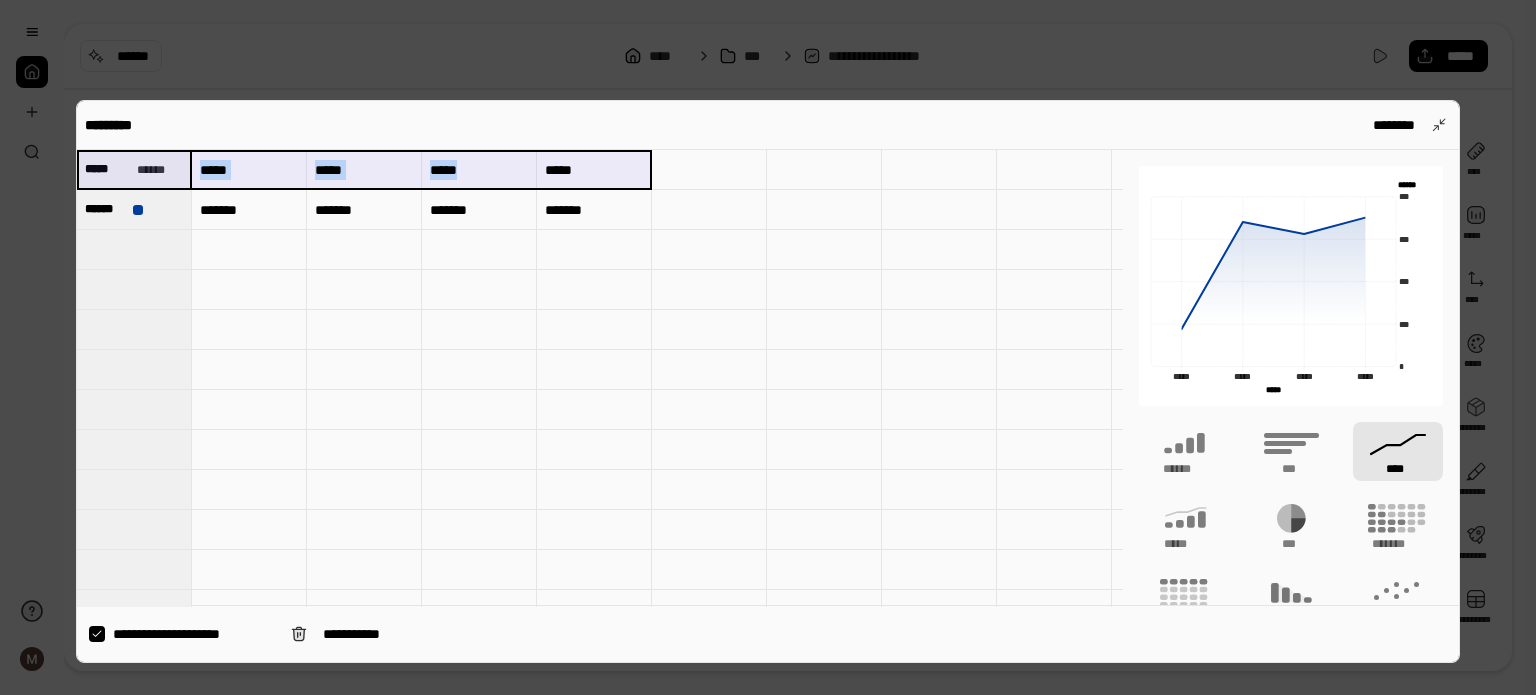 drag, startPoint x: 158, startPoint y: 168, endPoint x: 568, endPoint y: 171, distance: 410.011 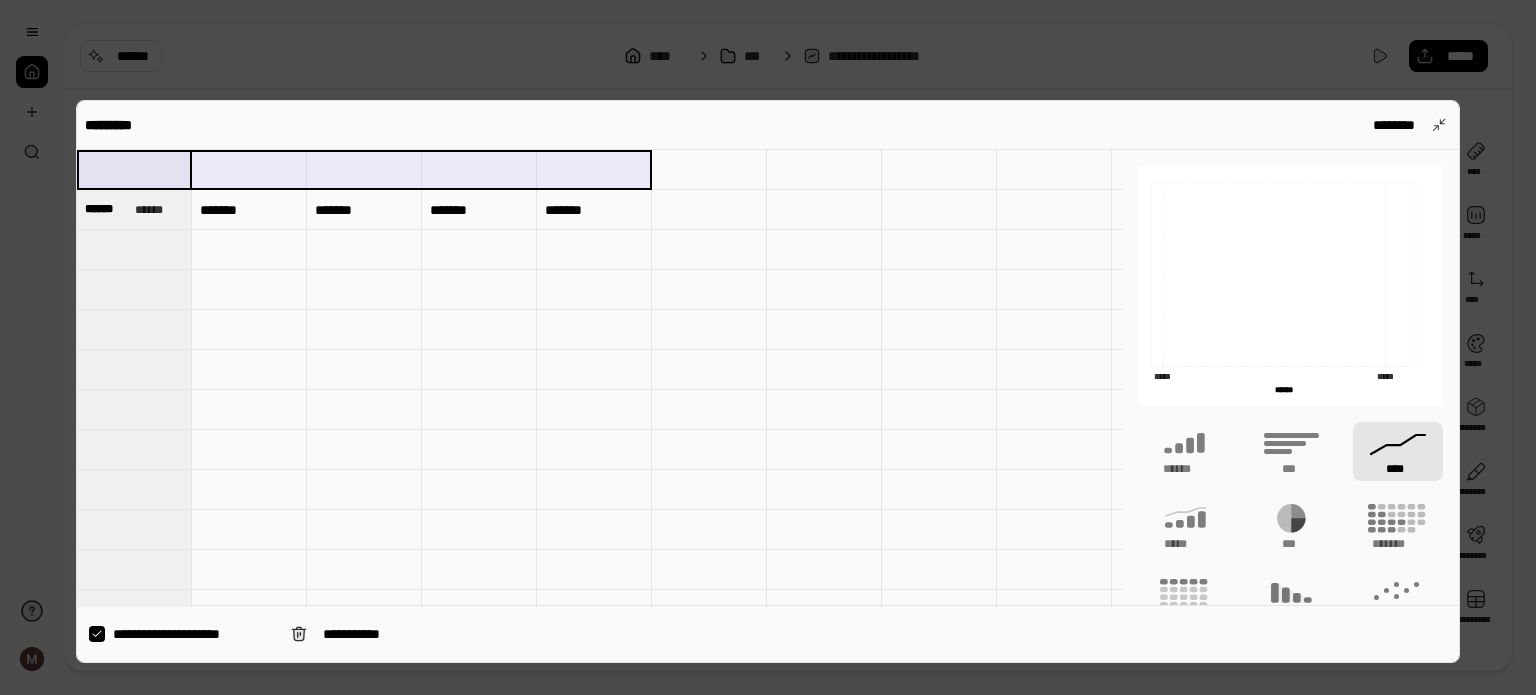 click at bounding box center (249, 170) 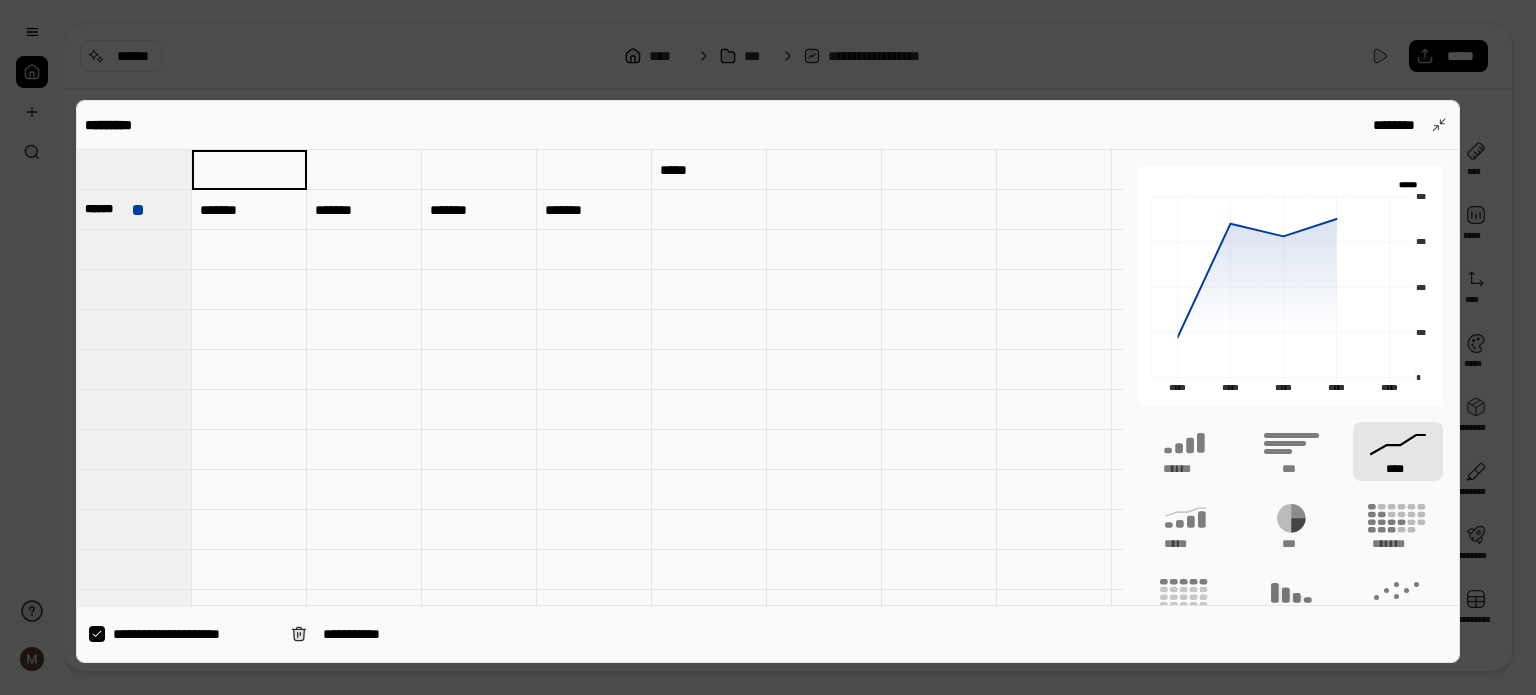 type 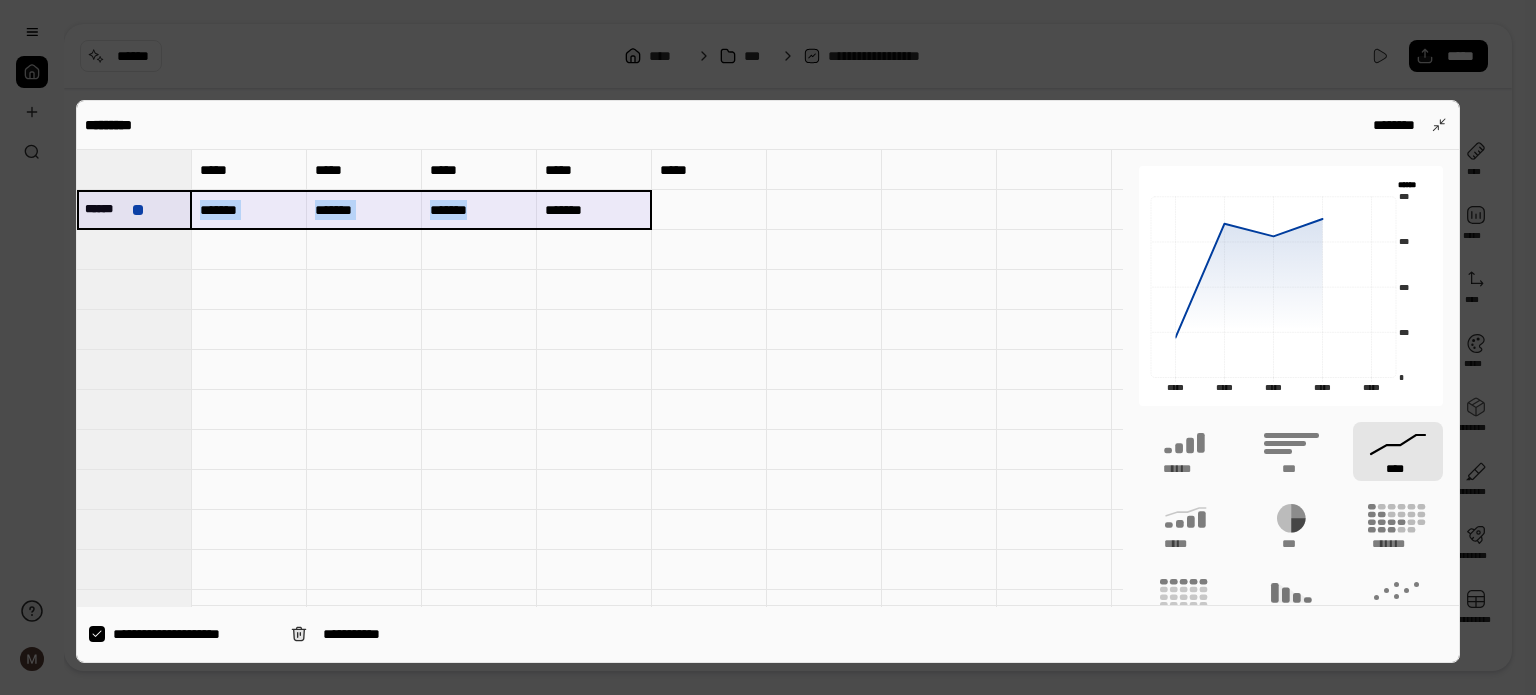 drag, startPoint x: 156, startPoint y: 215, endPoint x: 567, endPoint y: 221, distance: 411.0438 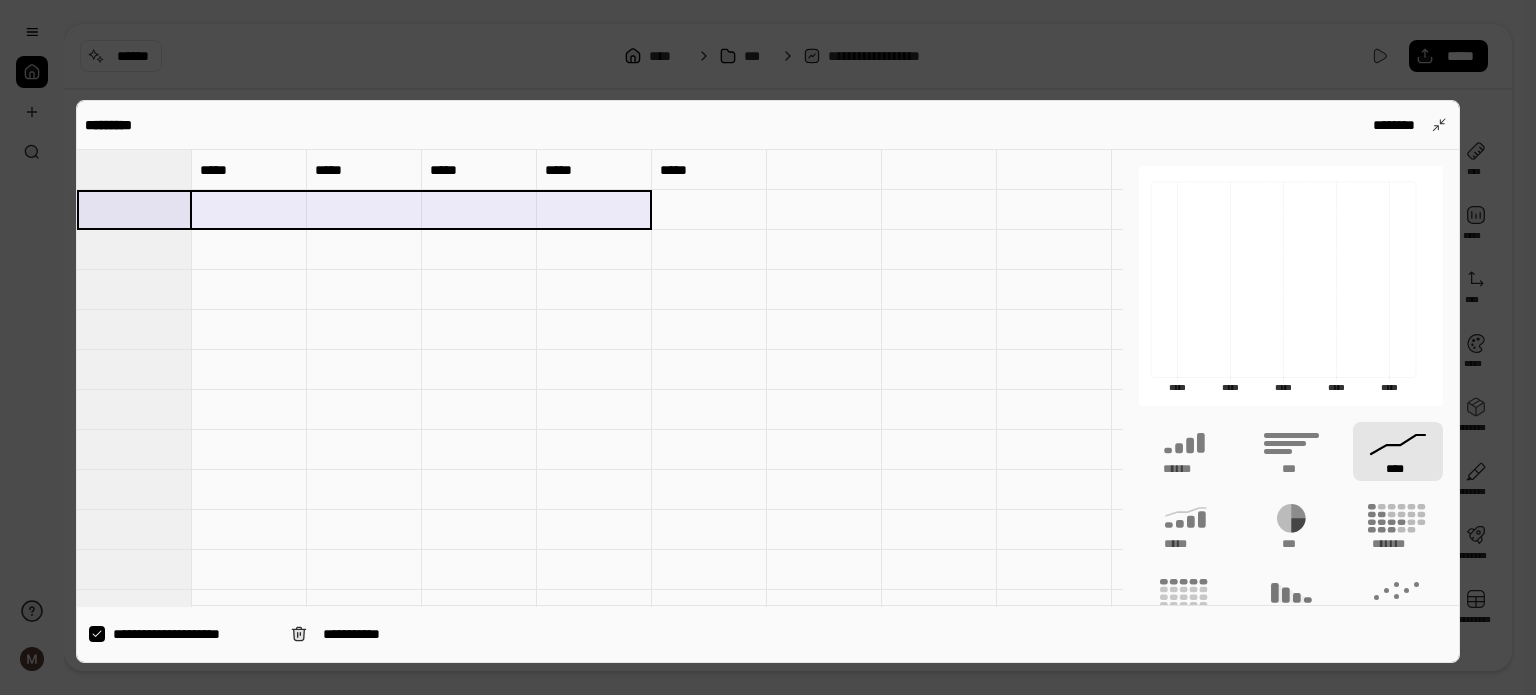 click at bounding box center (249, 210) 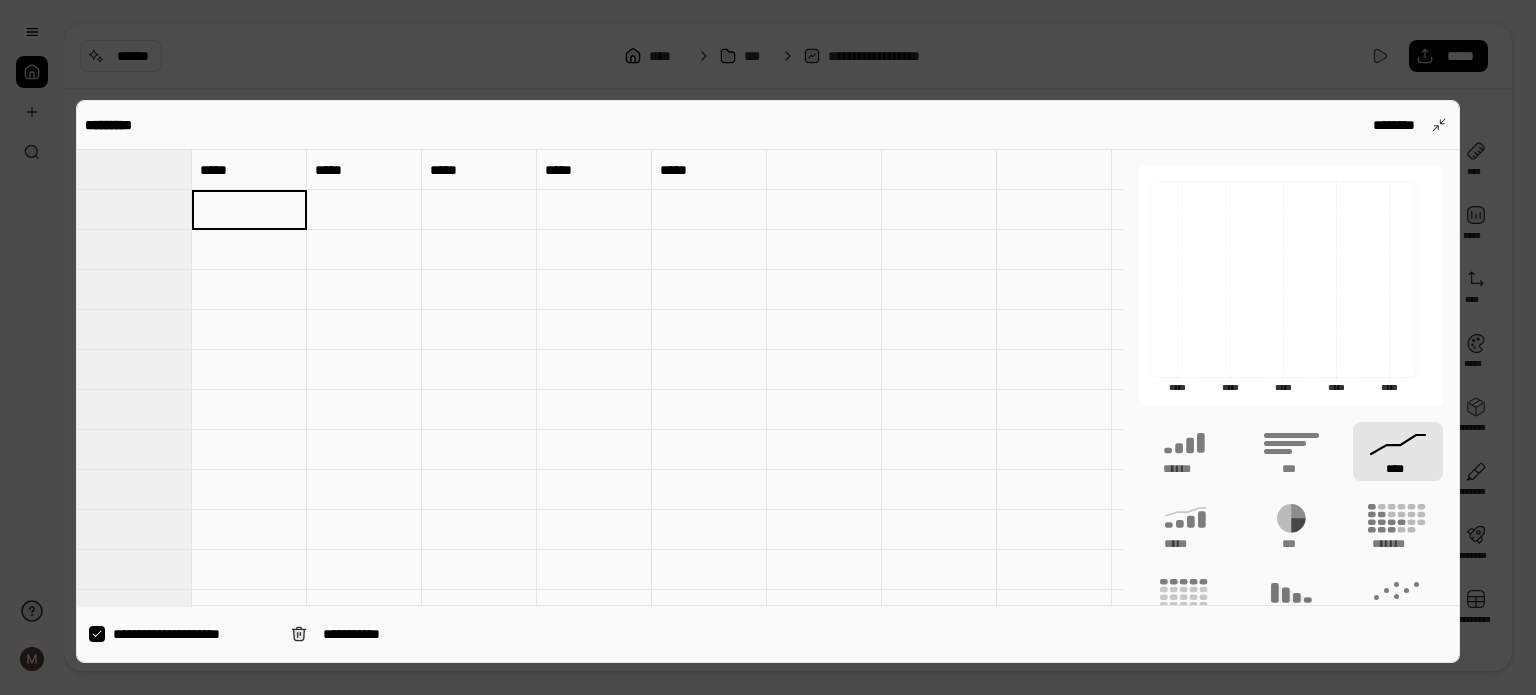 type on "******" 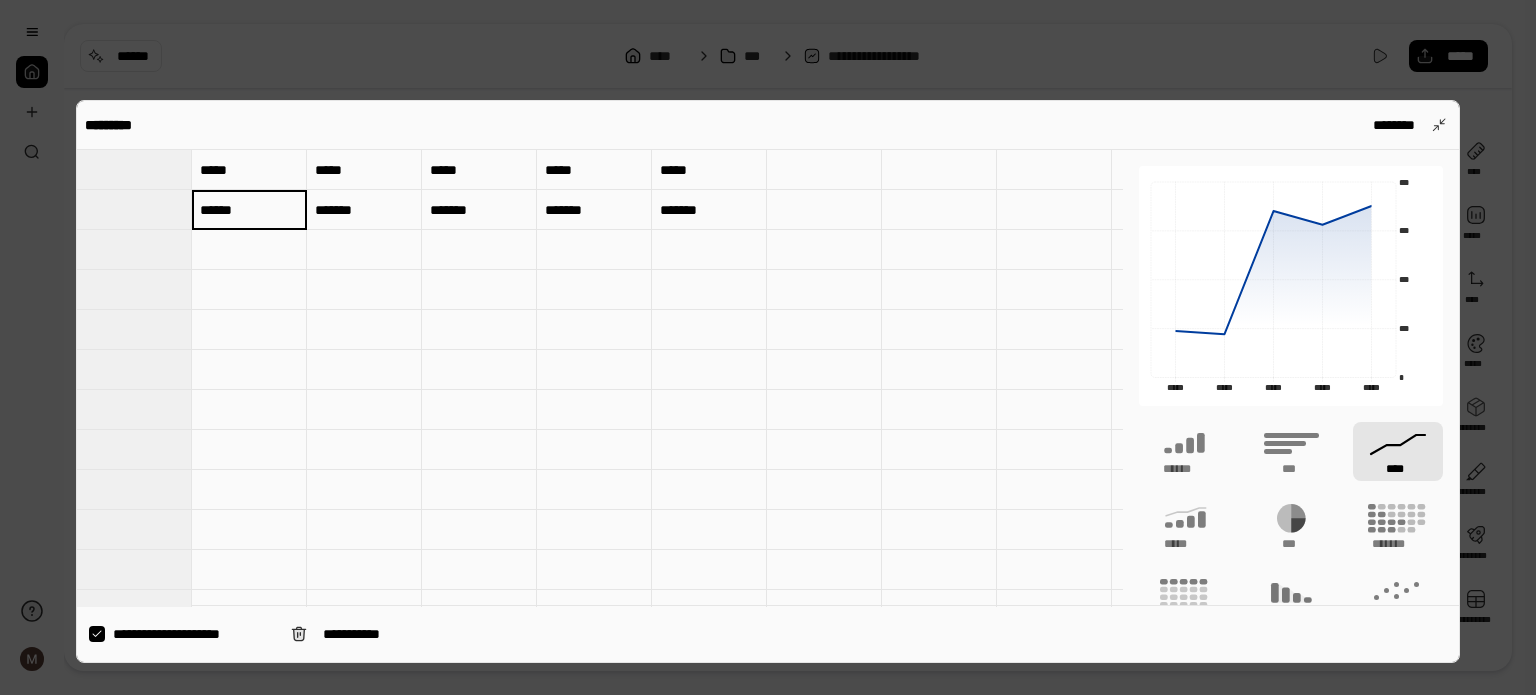 click at bounding box center (134, 169) 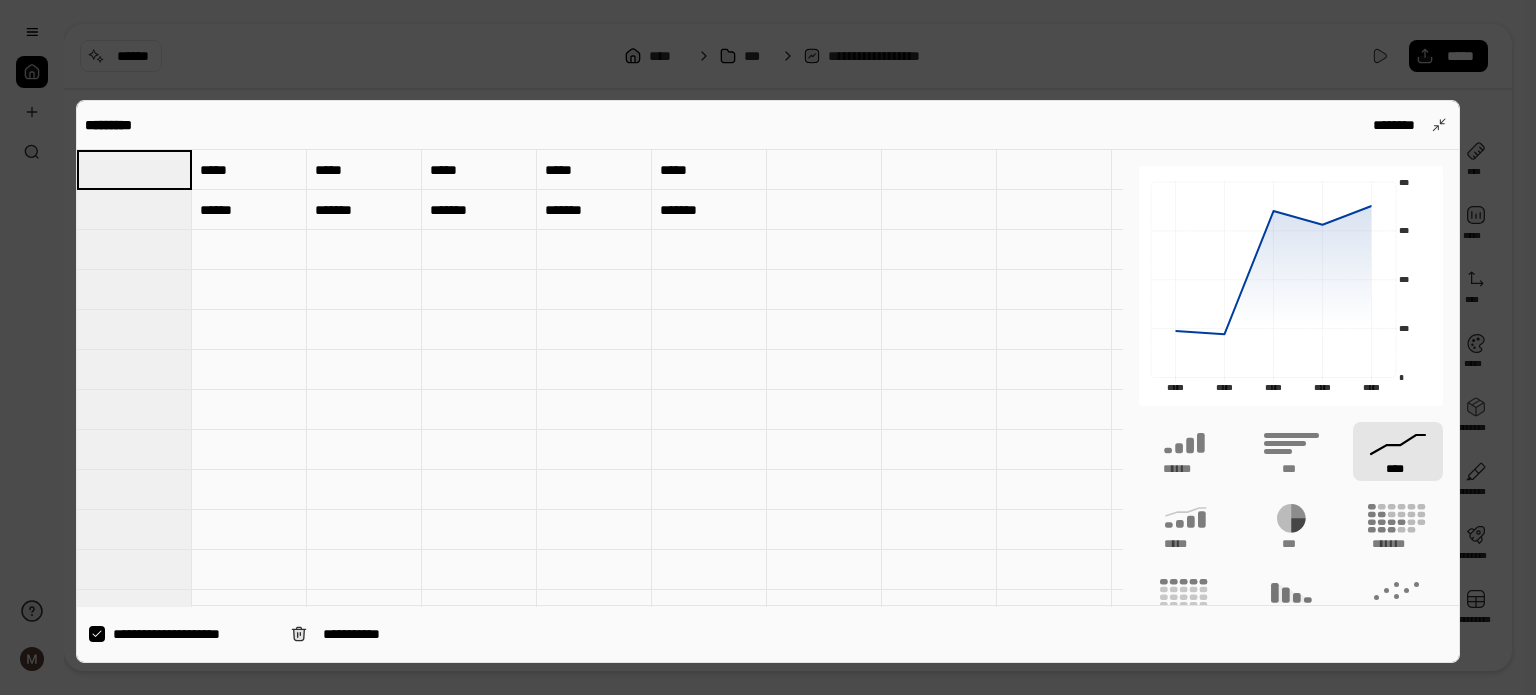 type on "*" 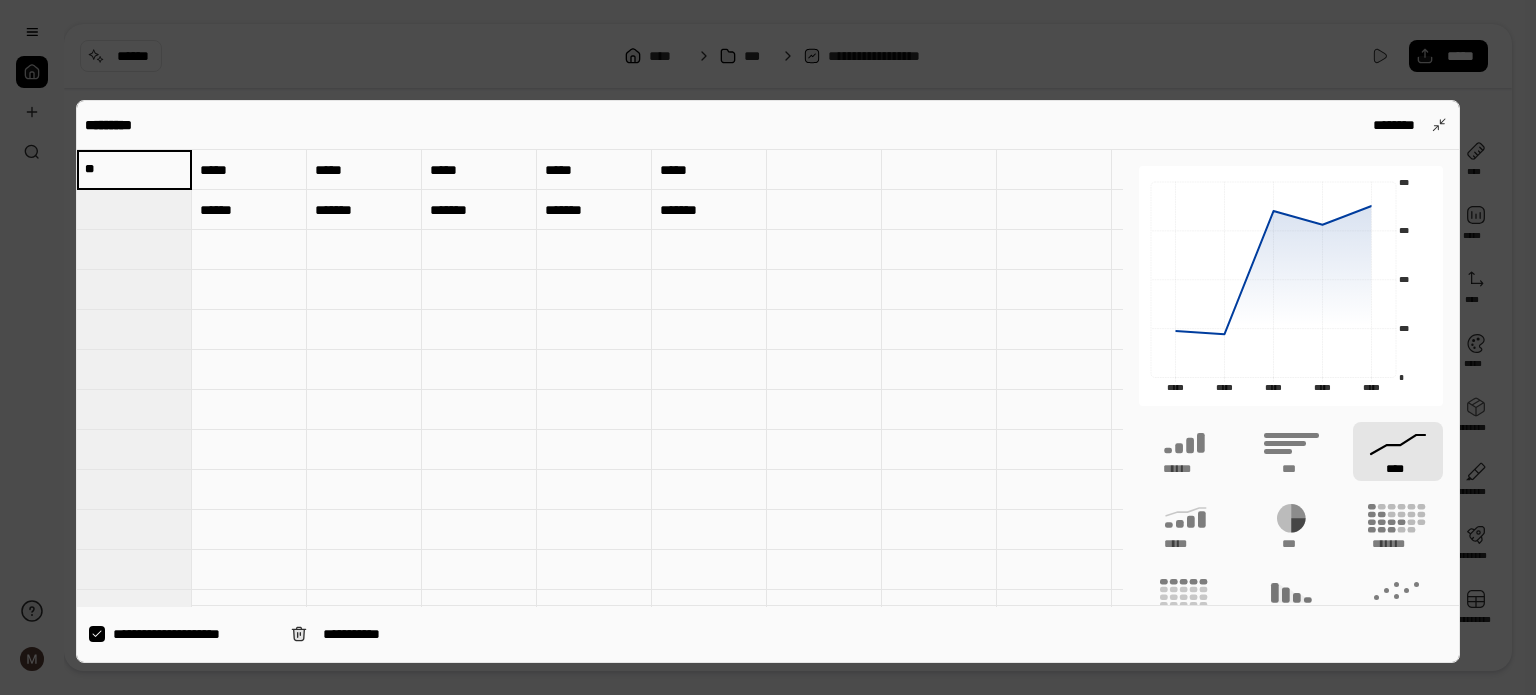 type on "*" 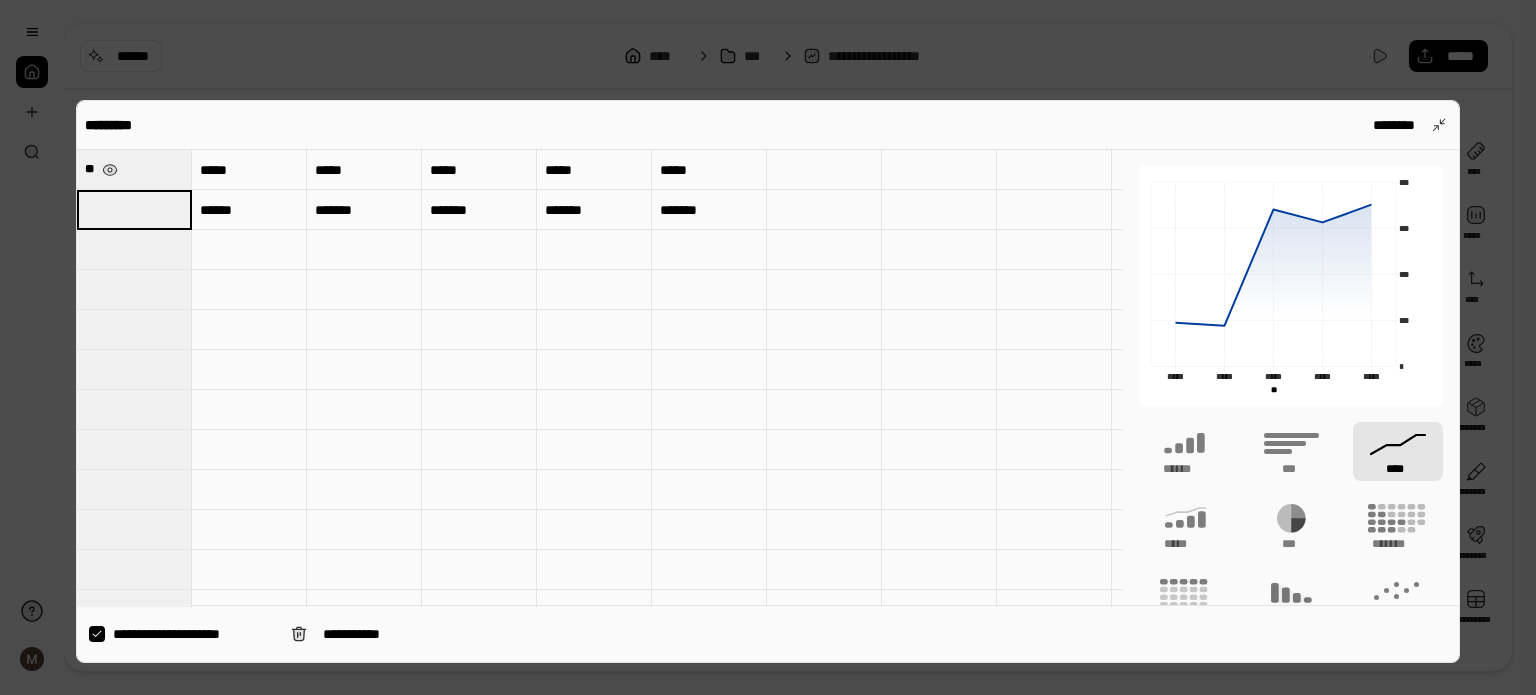 type on "**" 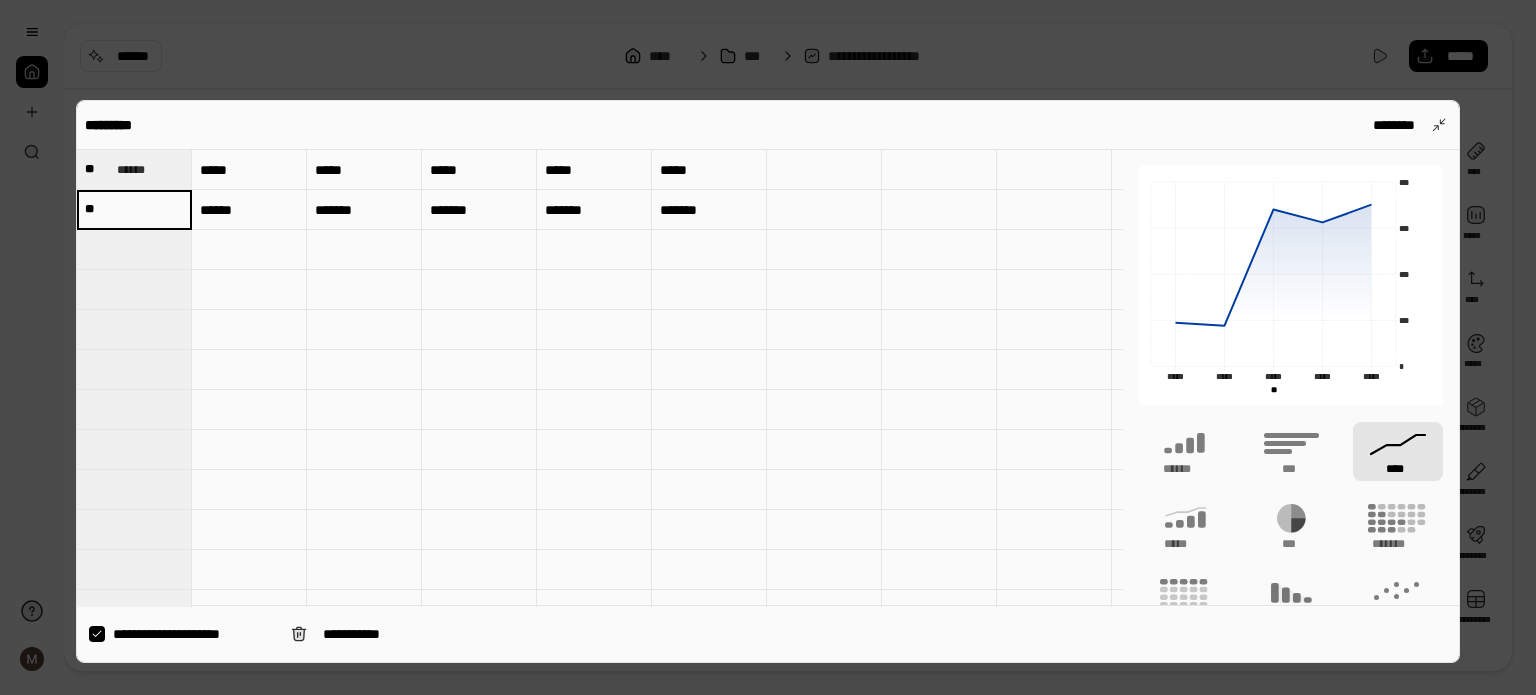 type on "*" 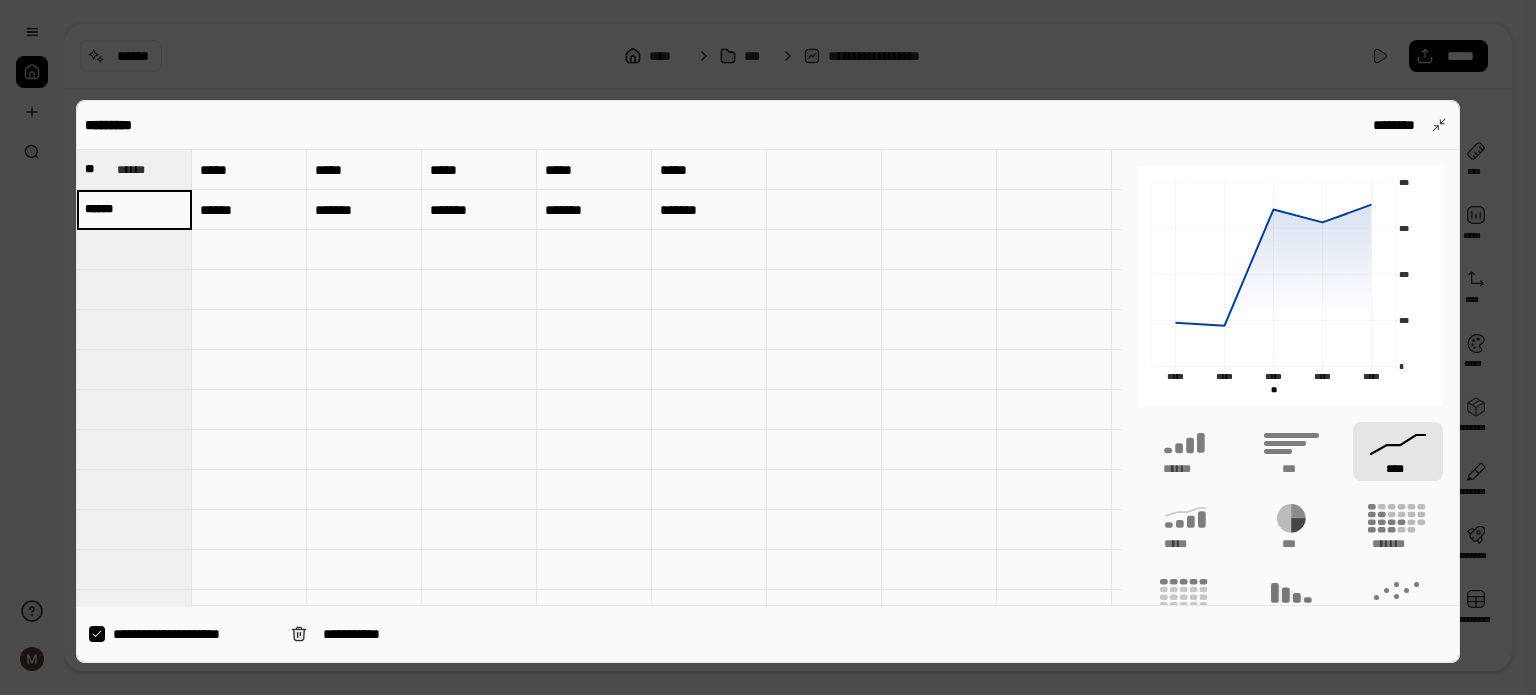 type on "******" 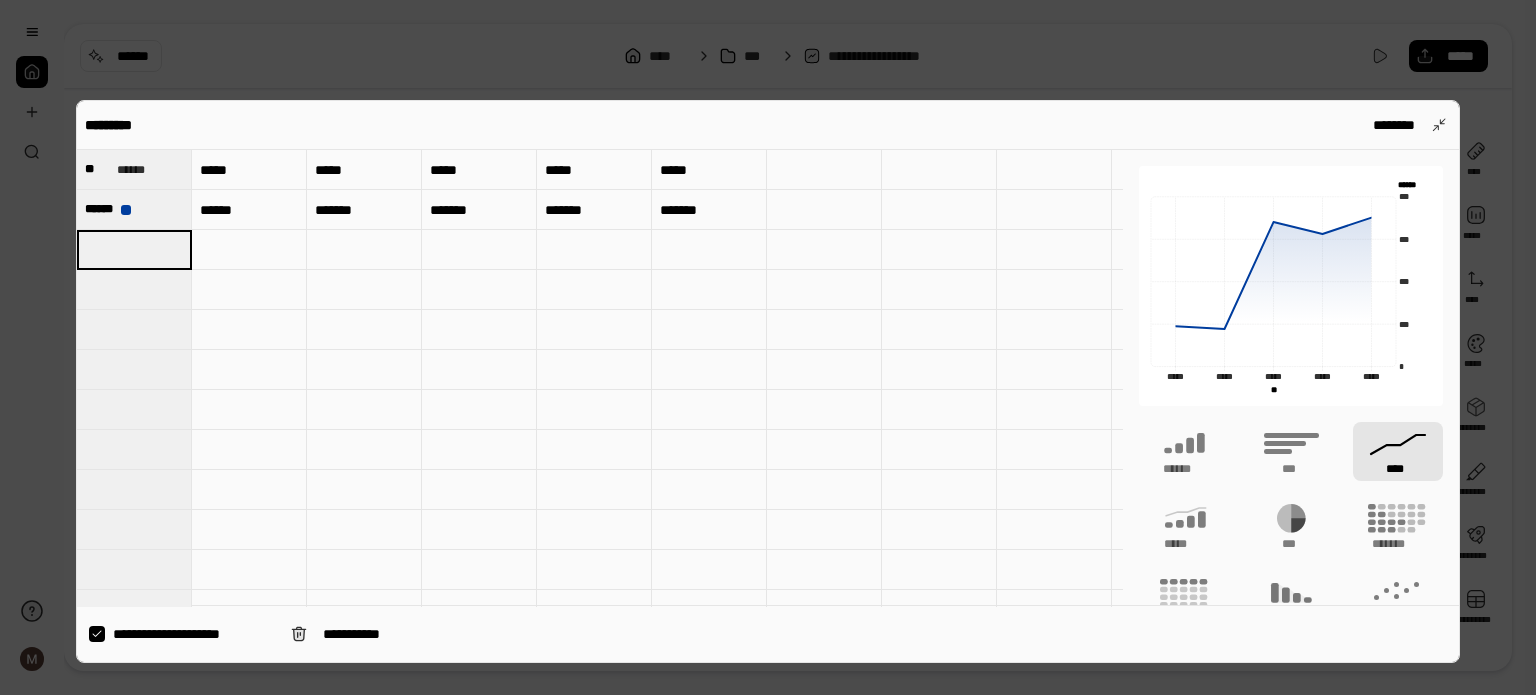 type on "******" 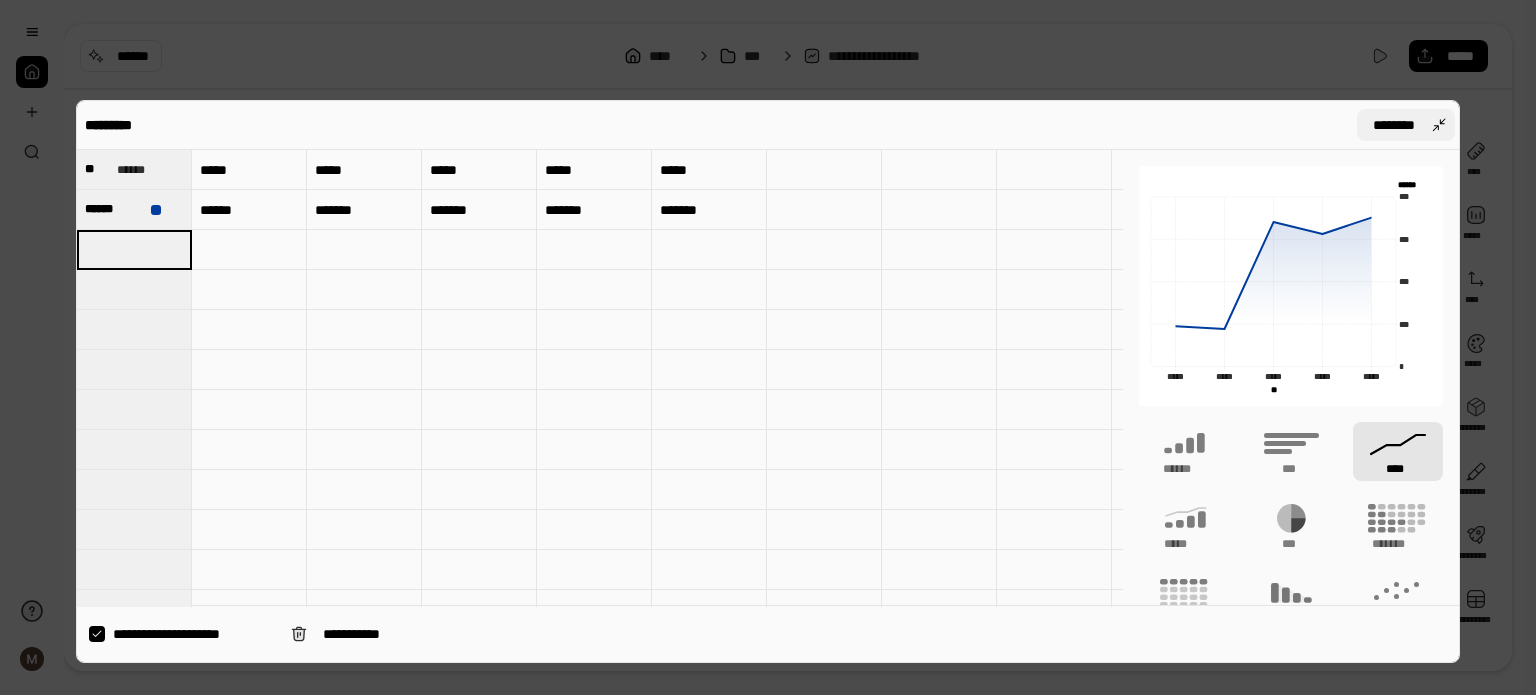 click on "********" at bounding box center (1406, 125) 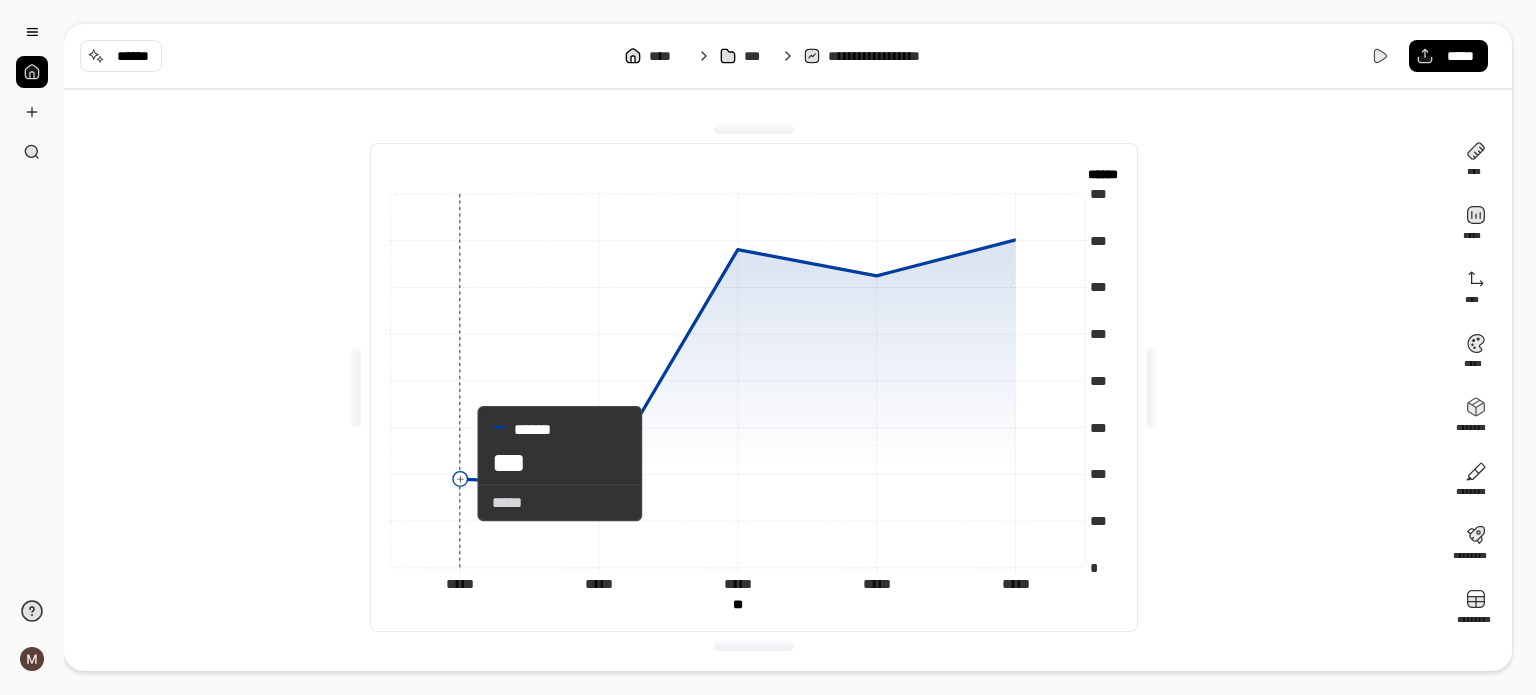 click 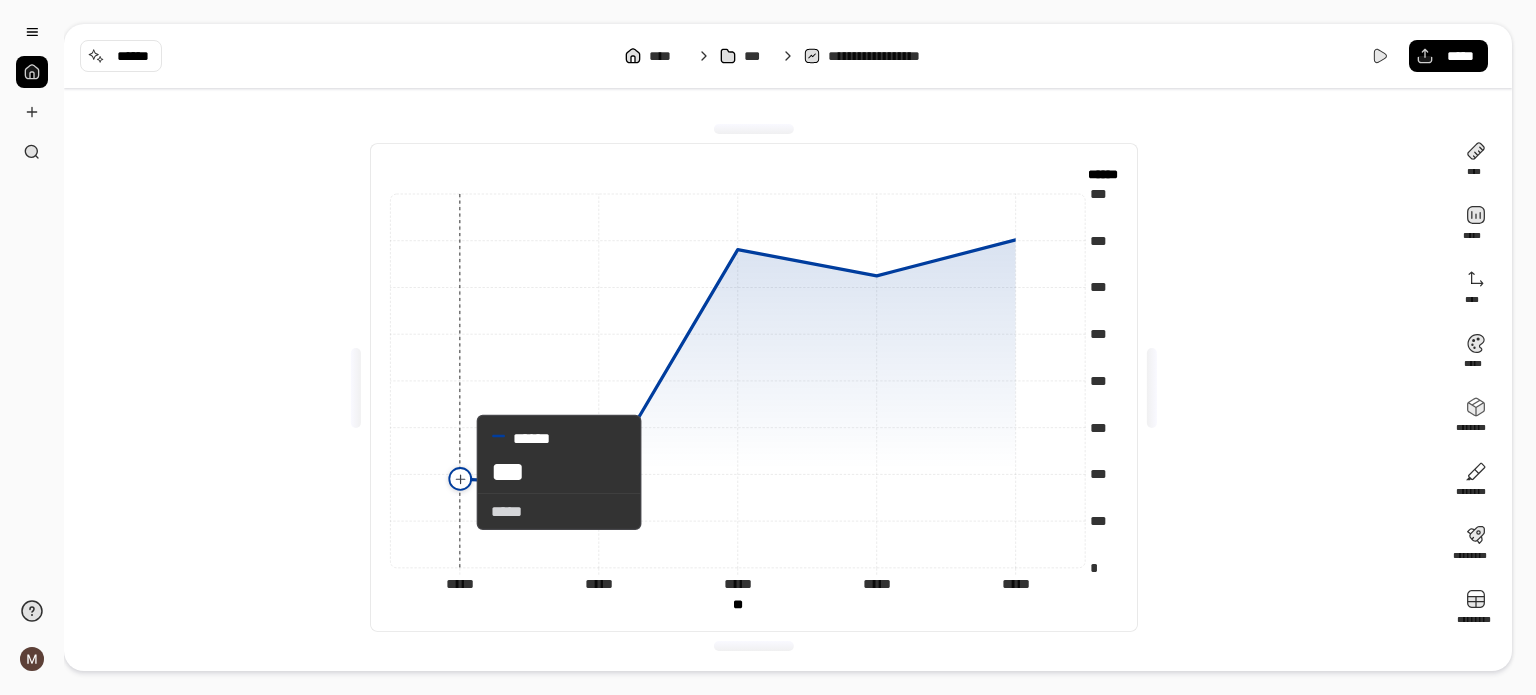 click 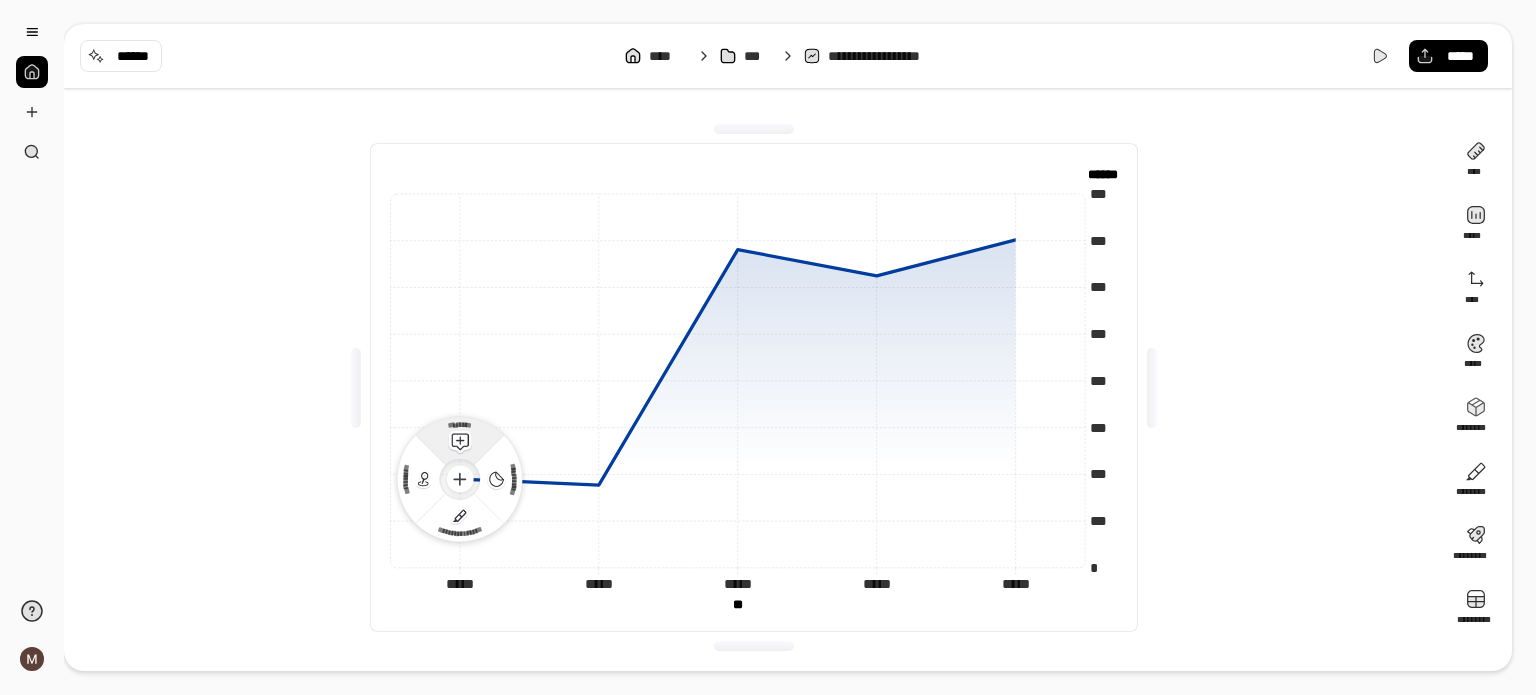 click 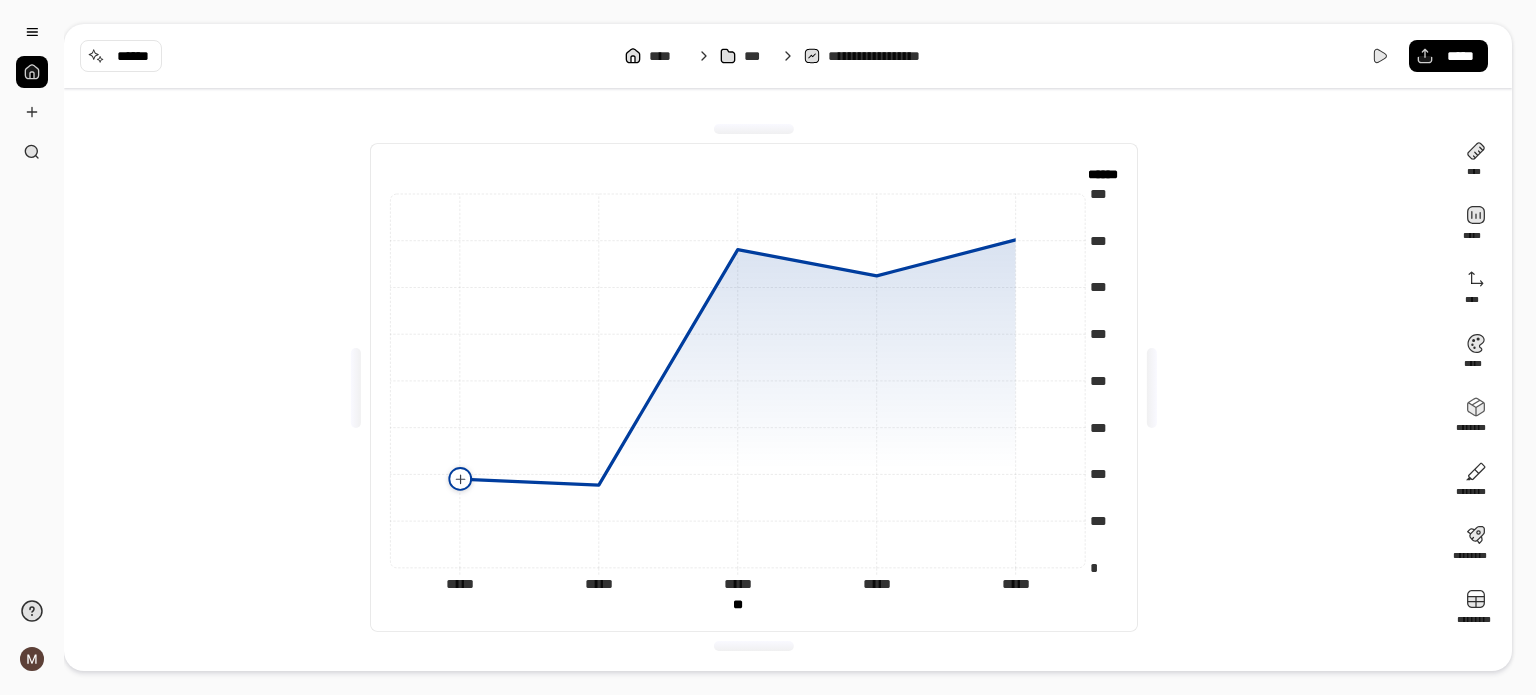 click 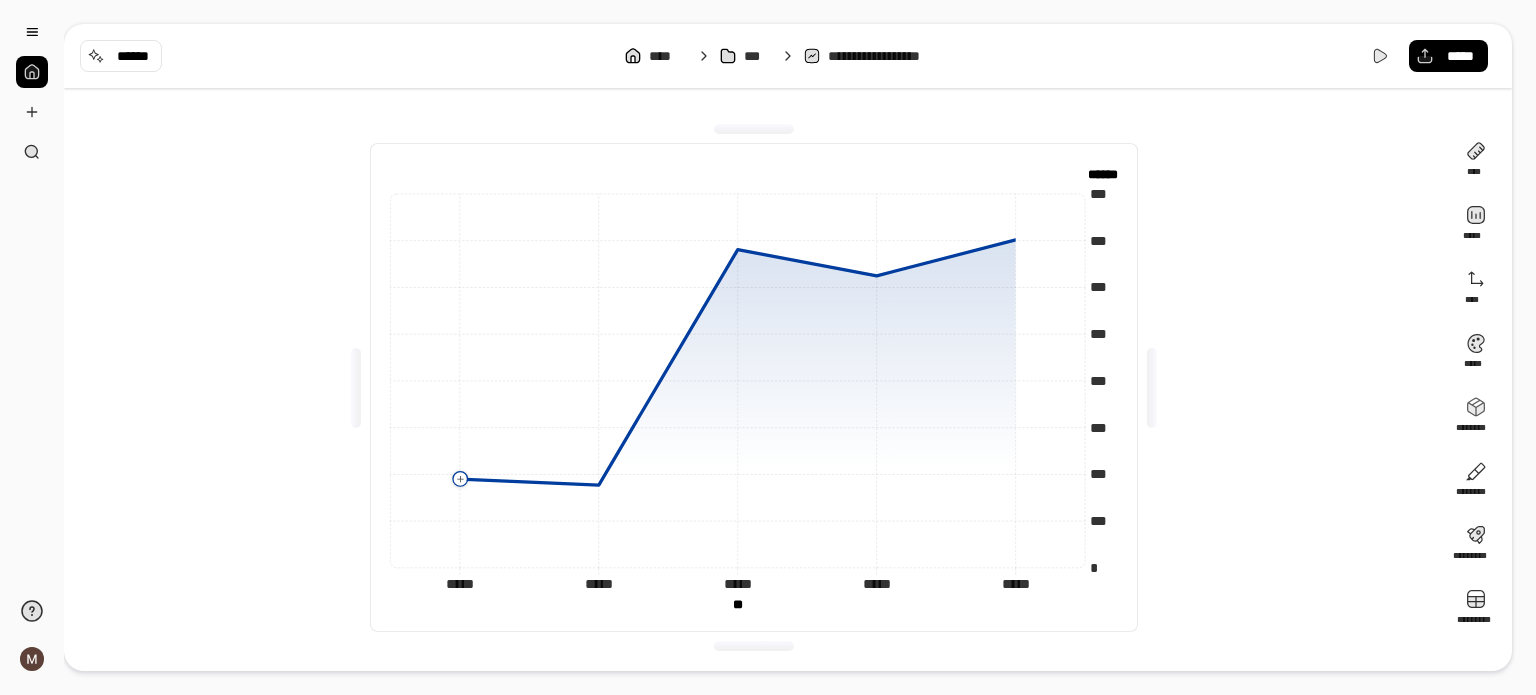 click on "* *** *** *** *** *** *** *** *** ****** ****** ***** ***** ***** ***** ***** ***** ***** ***** ***** ***** ** ** ** ** ********* ****** ****** *********" at bounding box center [754, 387] 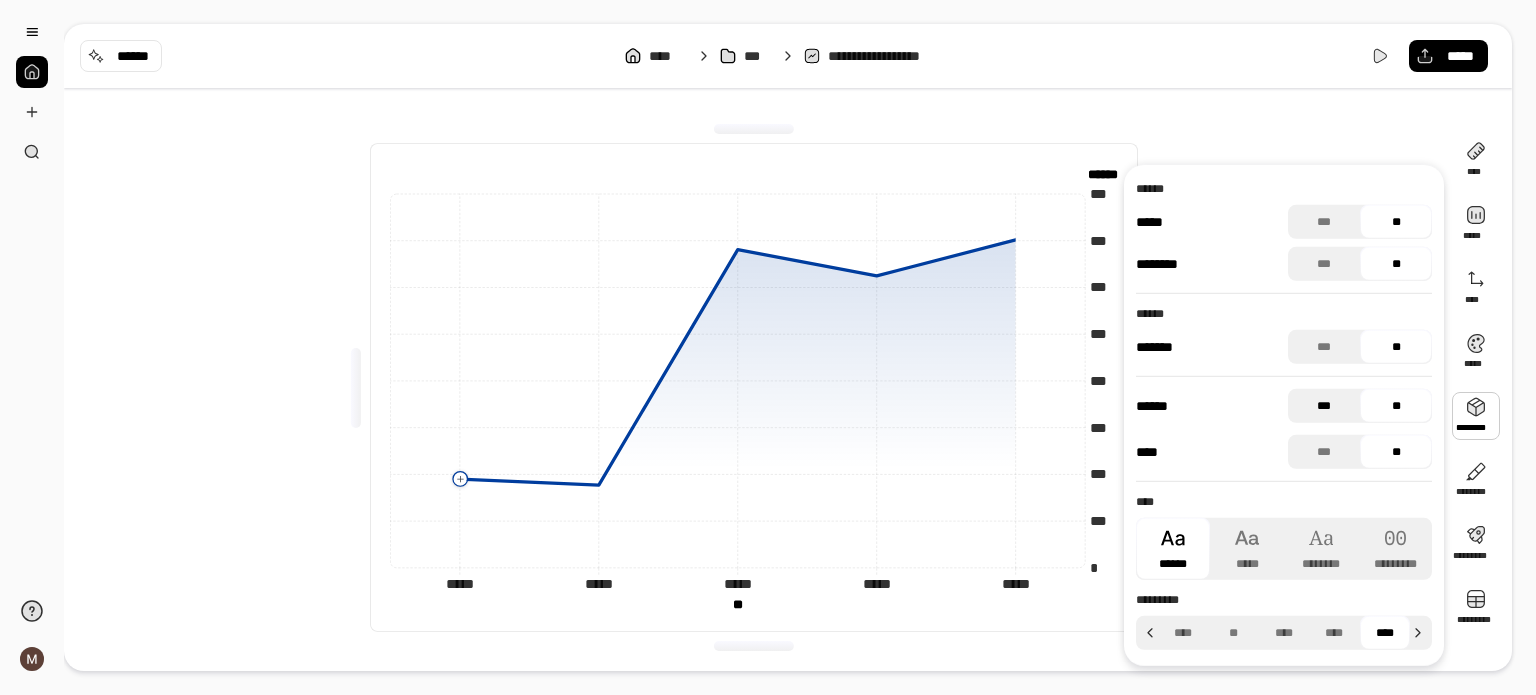 click on "***" at bounding box center [1324, 406] 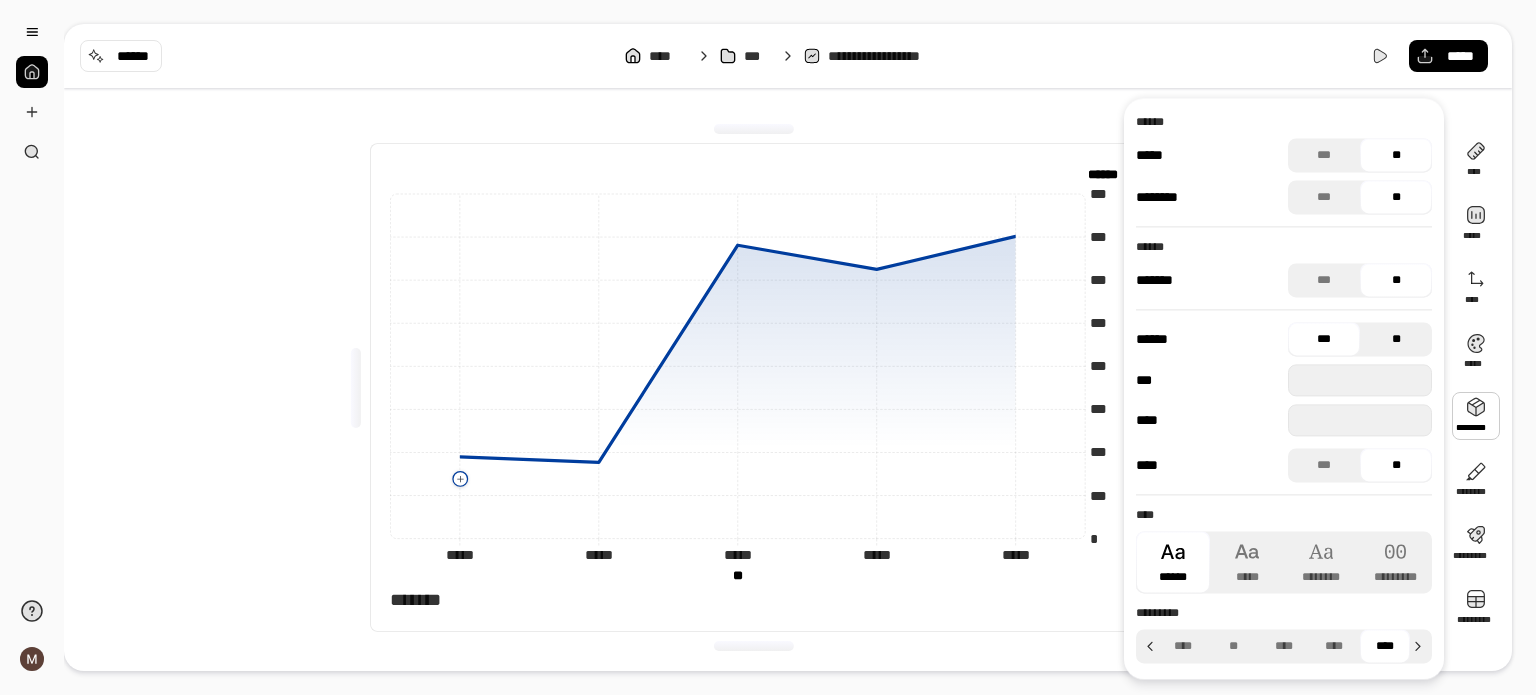 click on "**" at bounding box center [1396, 339] 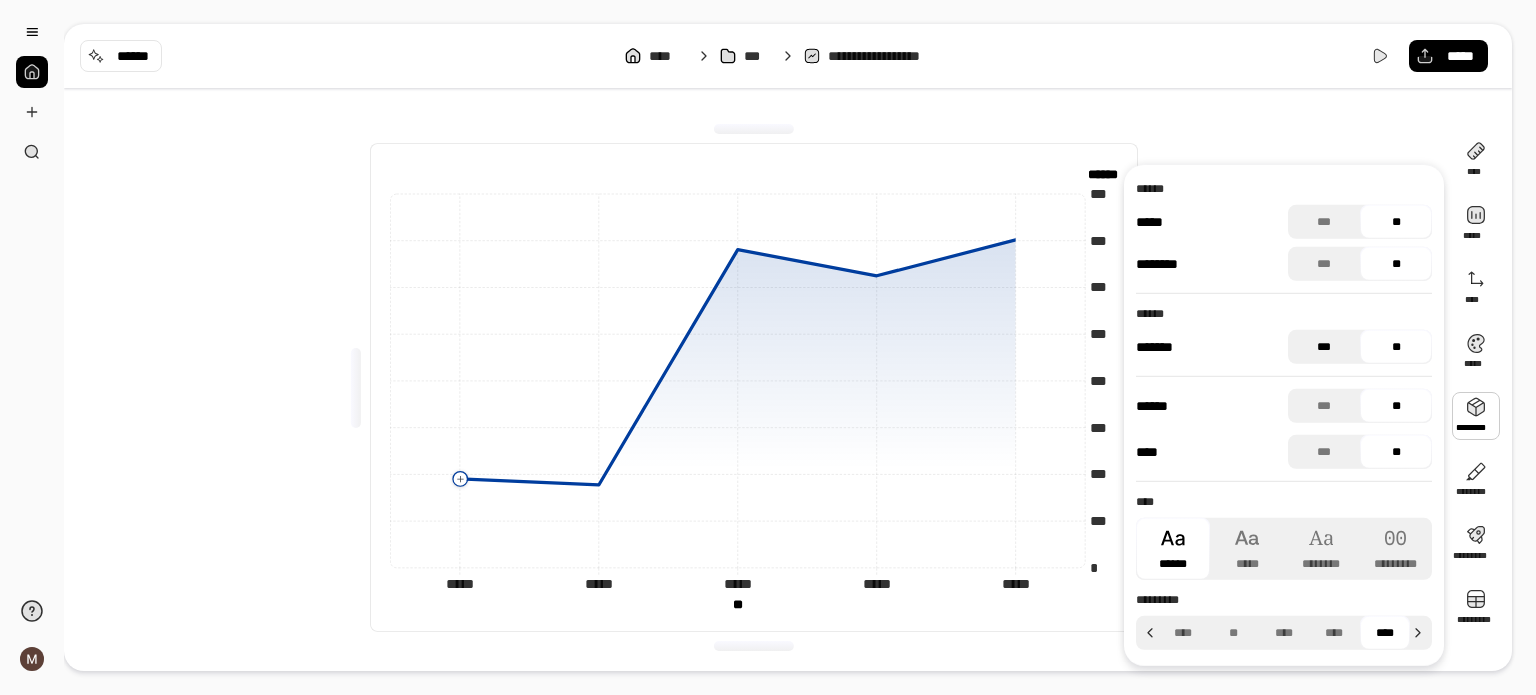 click on "***" at bounding box center (1324, 347) 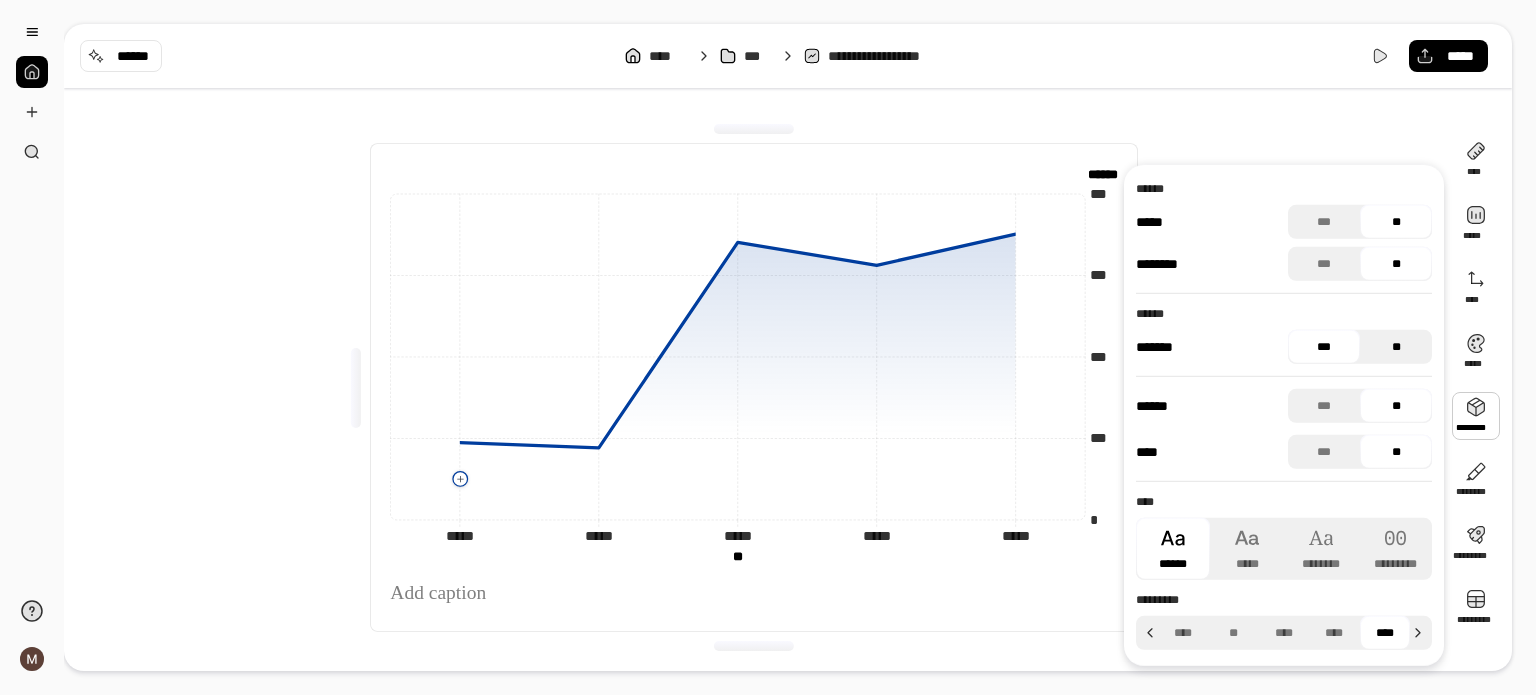click on "**" at bounding box center [1396, 347] 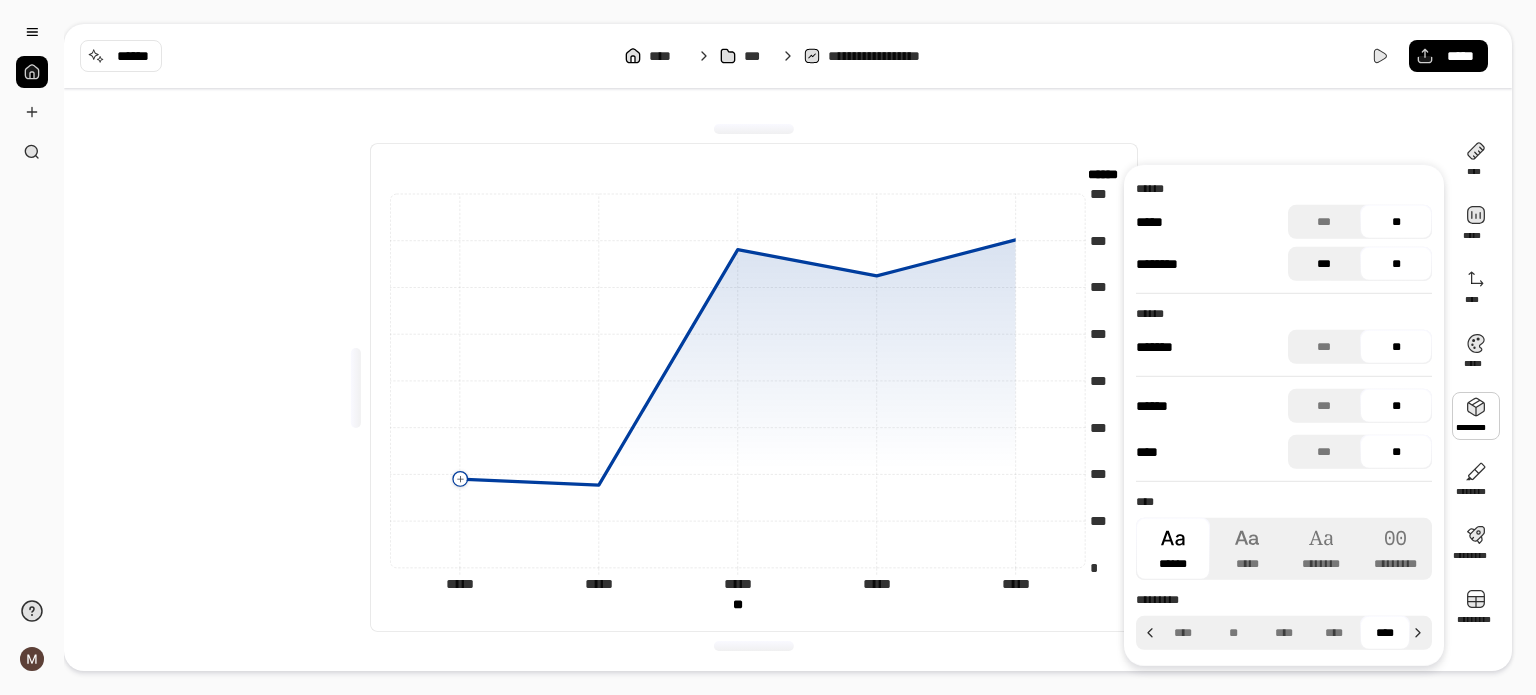 click on "***" at bounding box center (1324, 264) 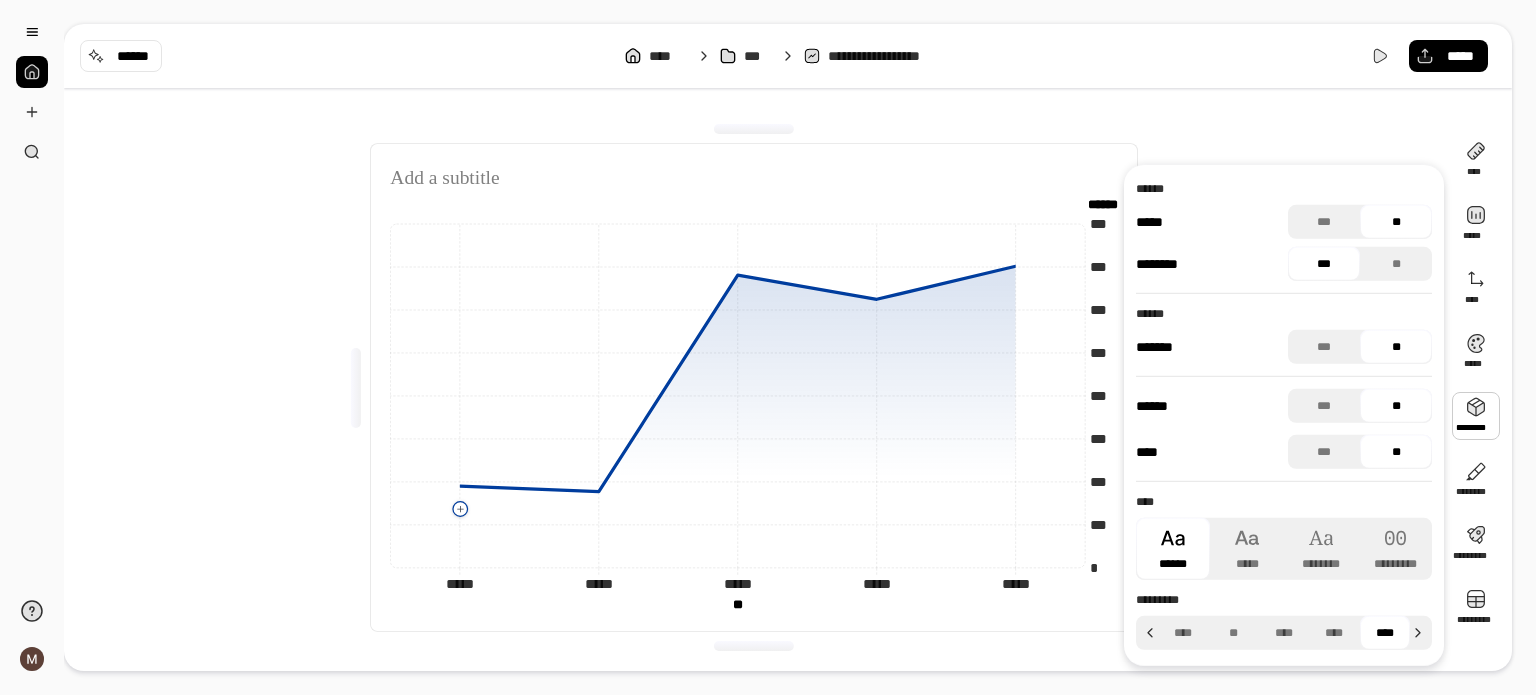 click on "***" at bounding box center (1324, 264) 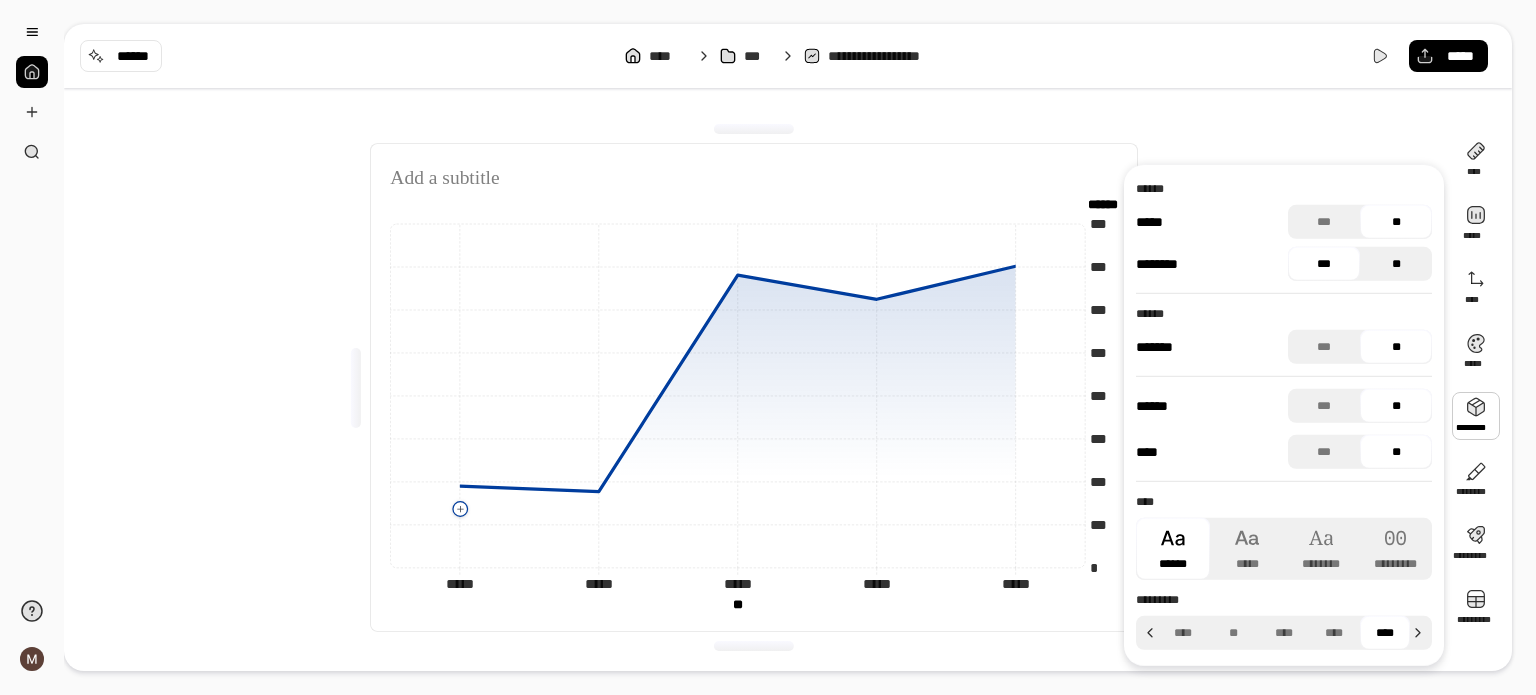 click on "**" at bounding box center [1396, 264] 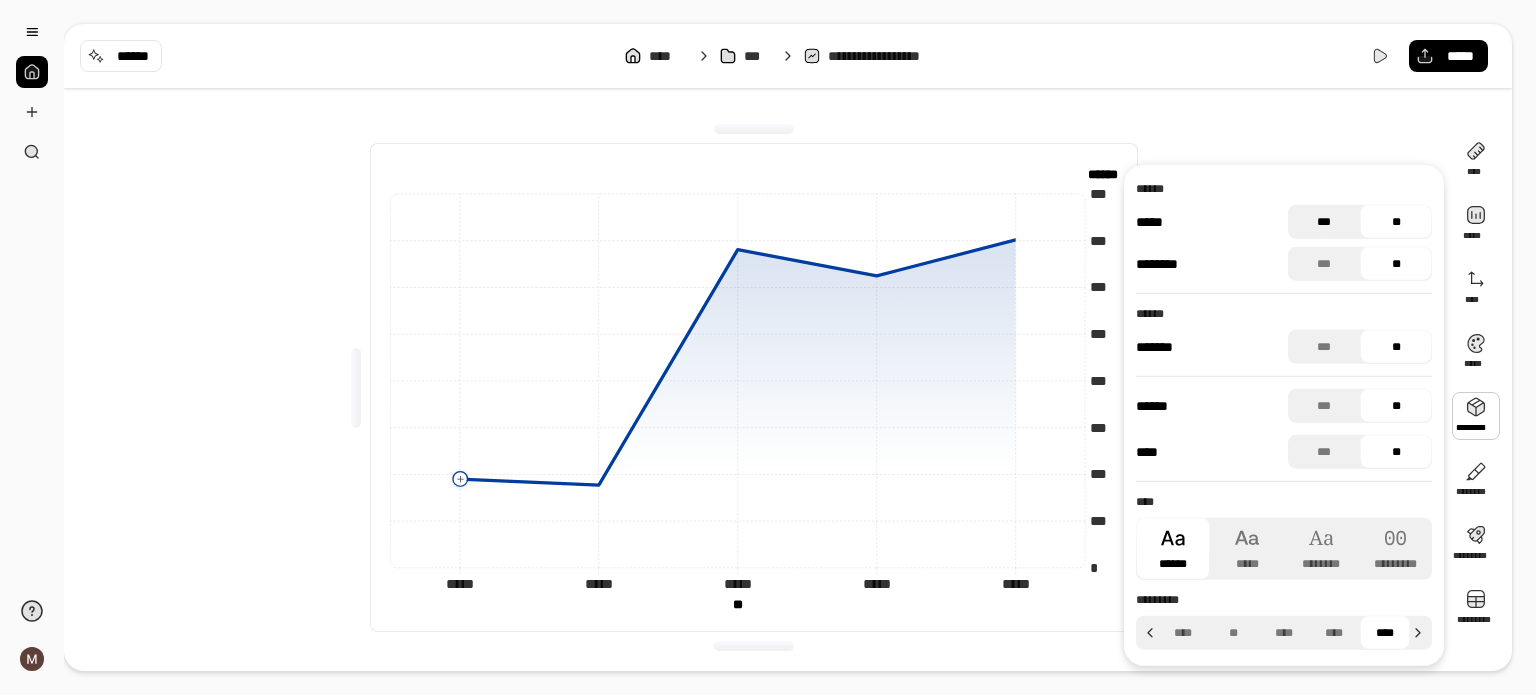 click on "***" at bounding box center [1324, 222] 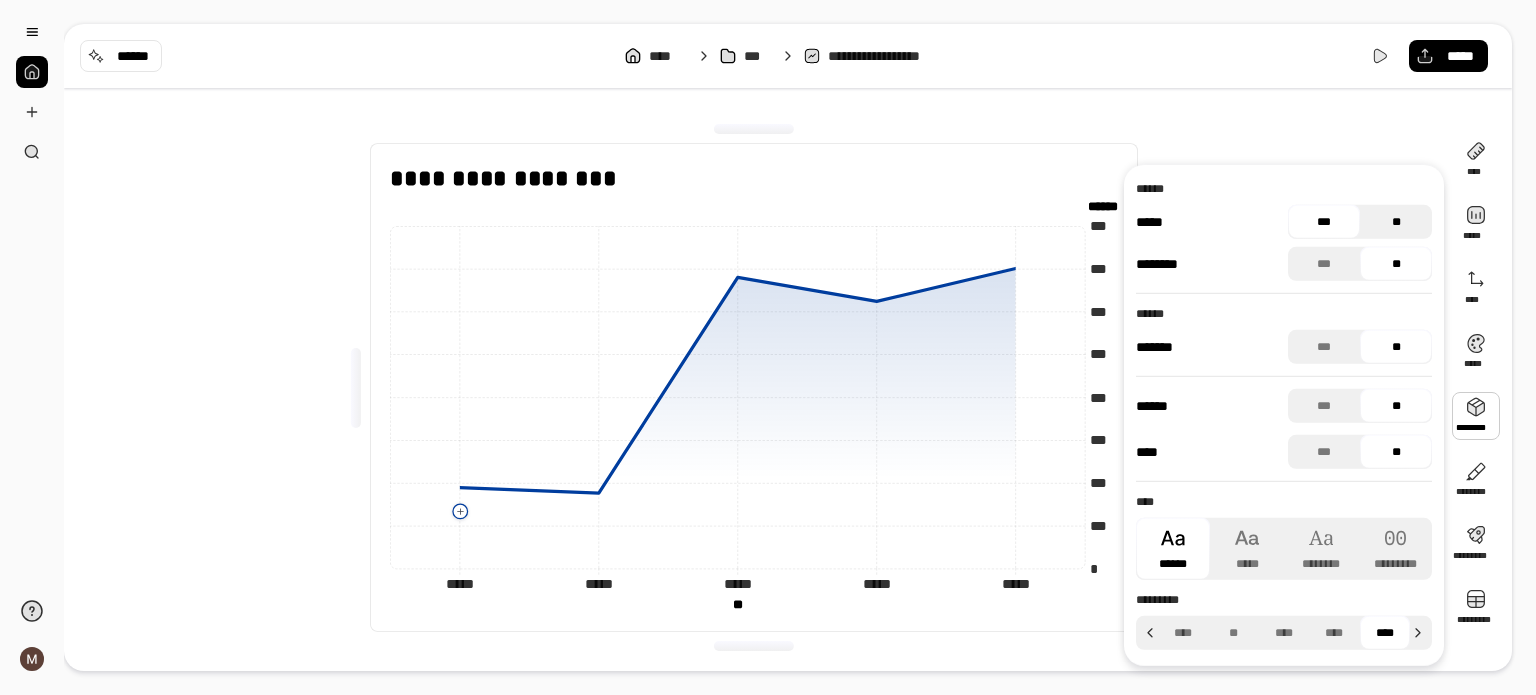 click on "**" at bounding box center [1396, 222] 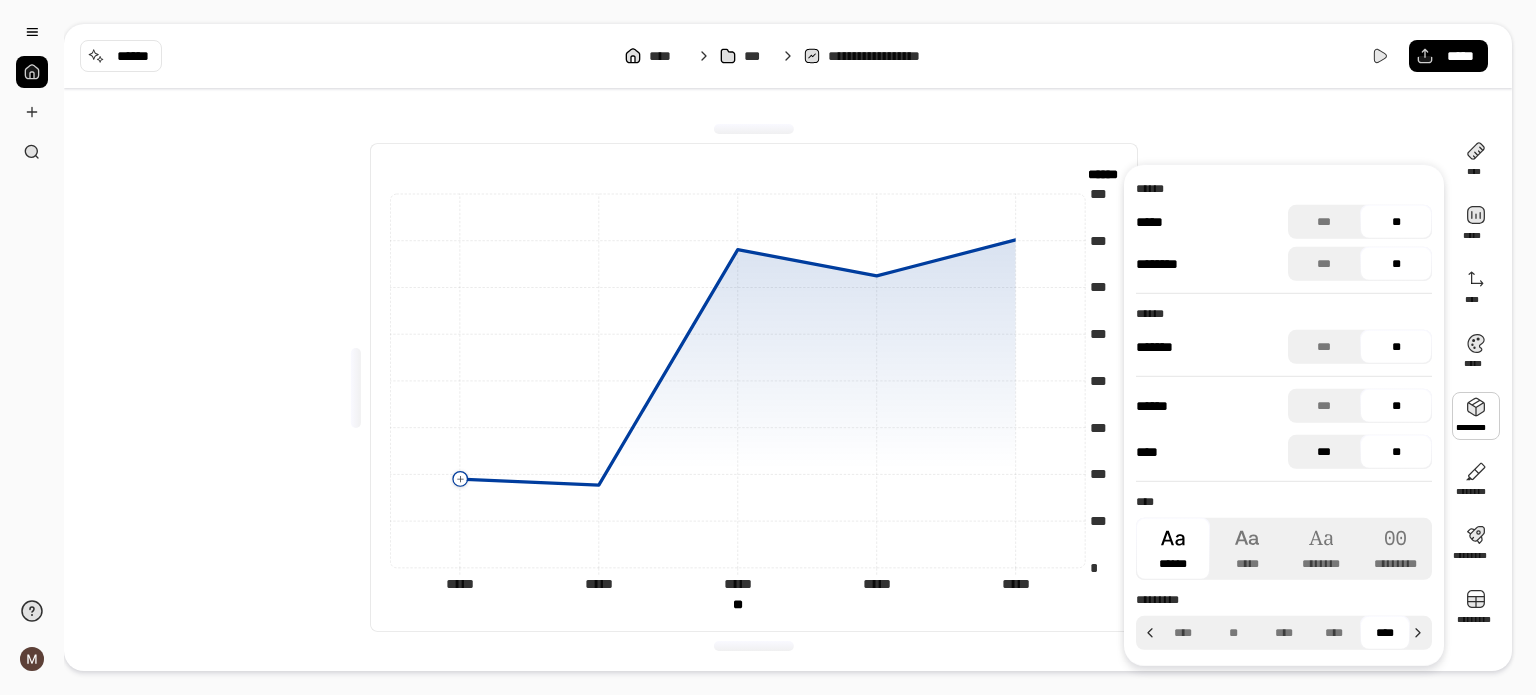 click on "***" at bounding box center [1324, 452] 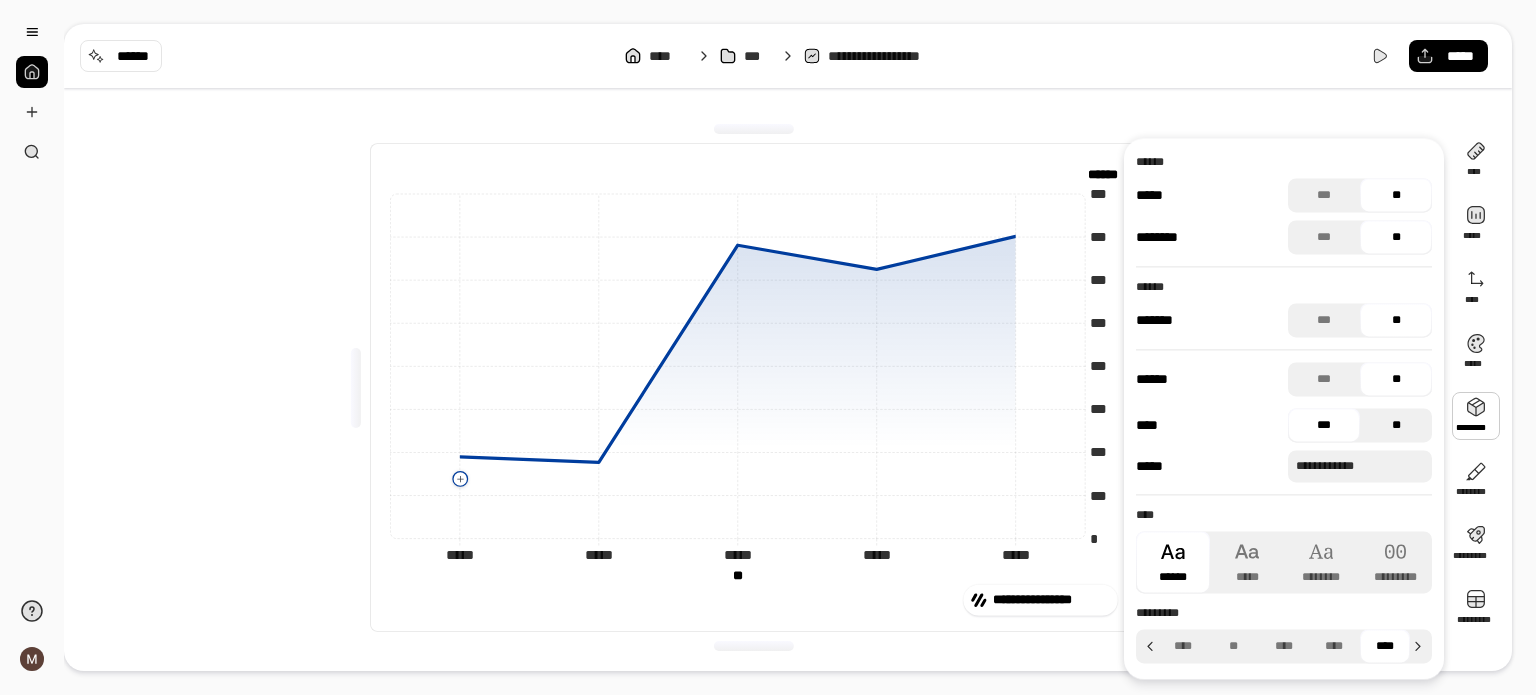 click on "**" at bounding box center (1396, 425) 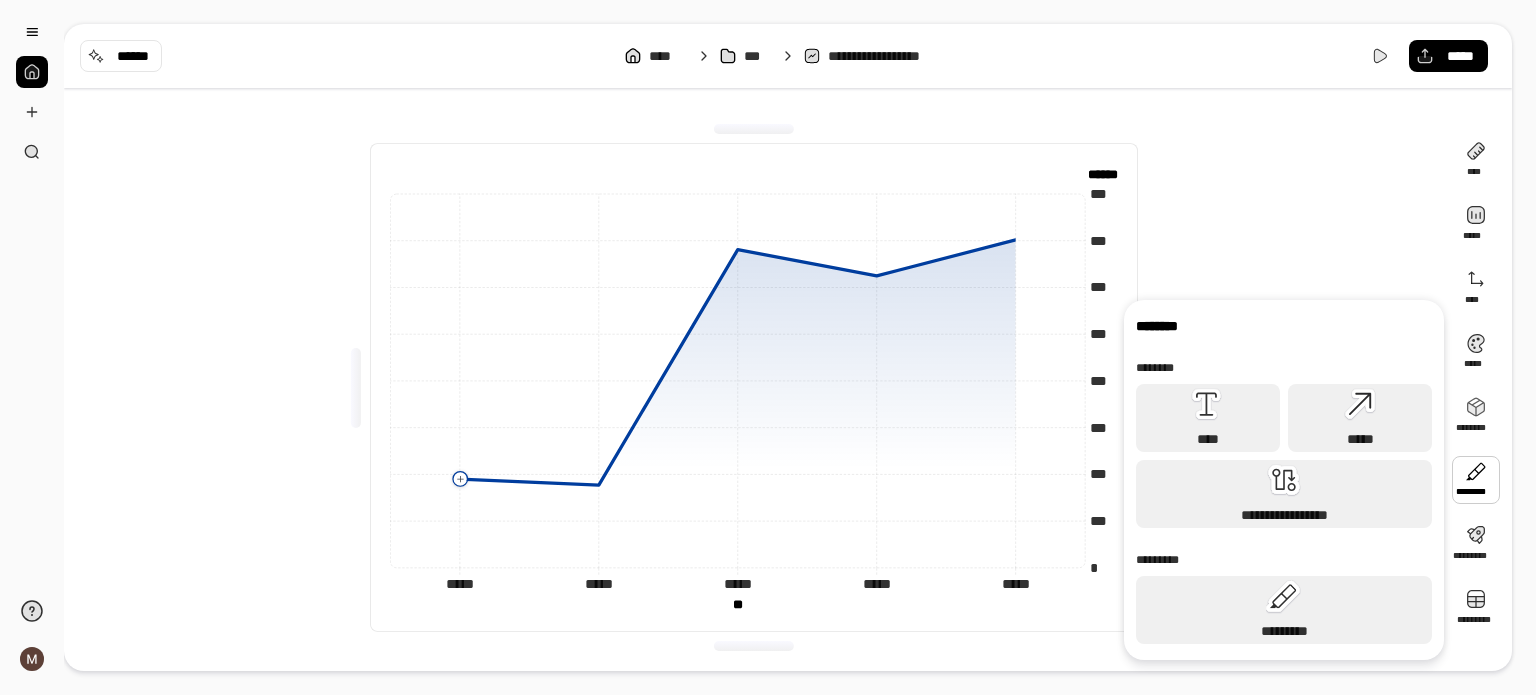 click at bounding box center (1476, 480) 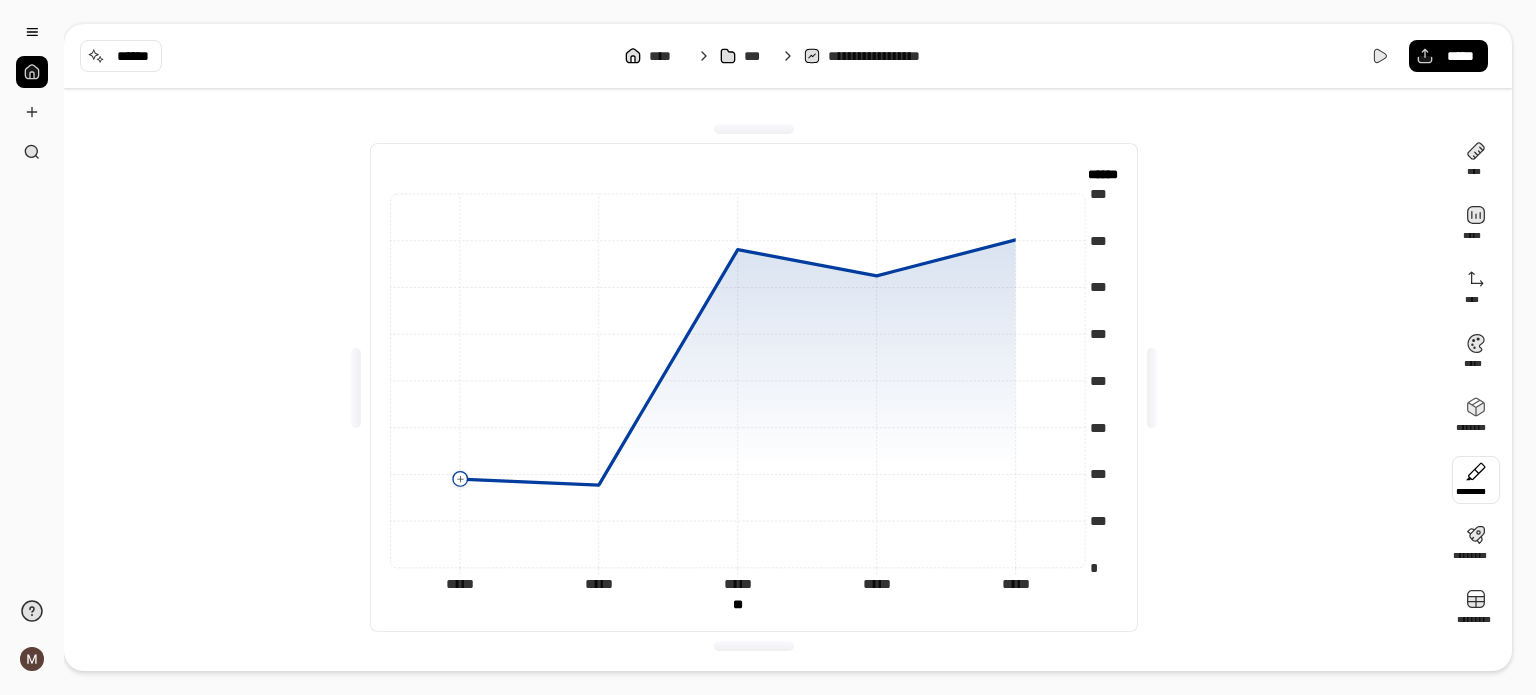 click at bounding box center (1476, 480) 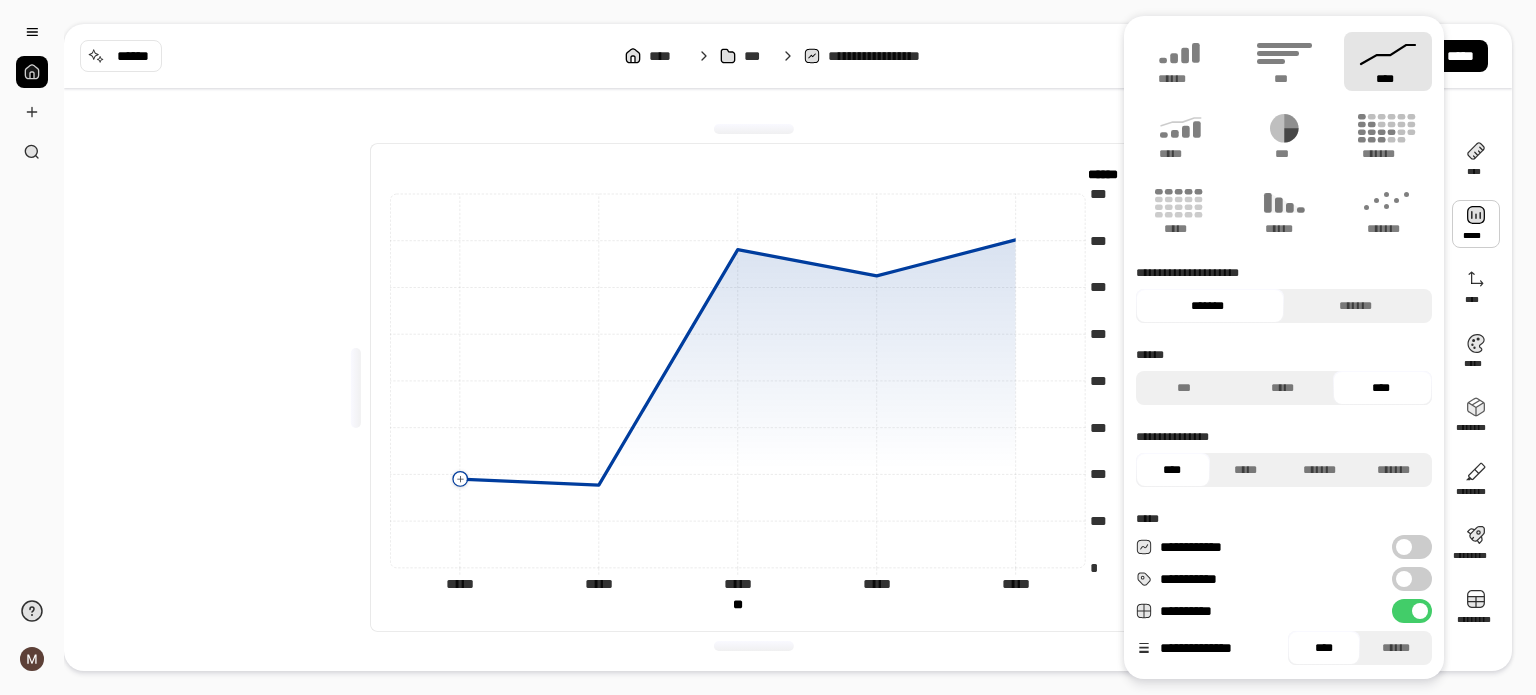 click at bounding box center [1404, 579] 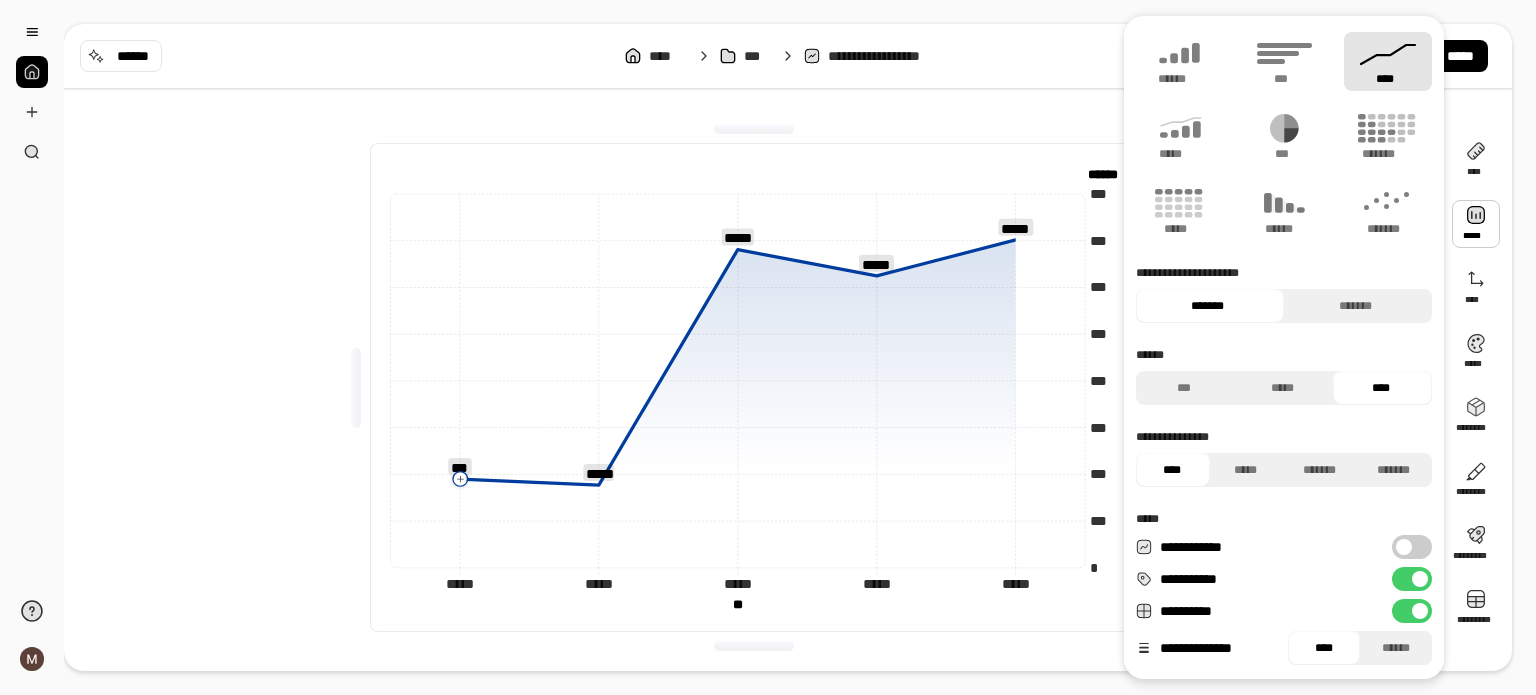 click on "**********" at bounding box center (1412, 579) 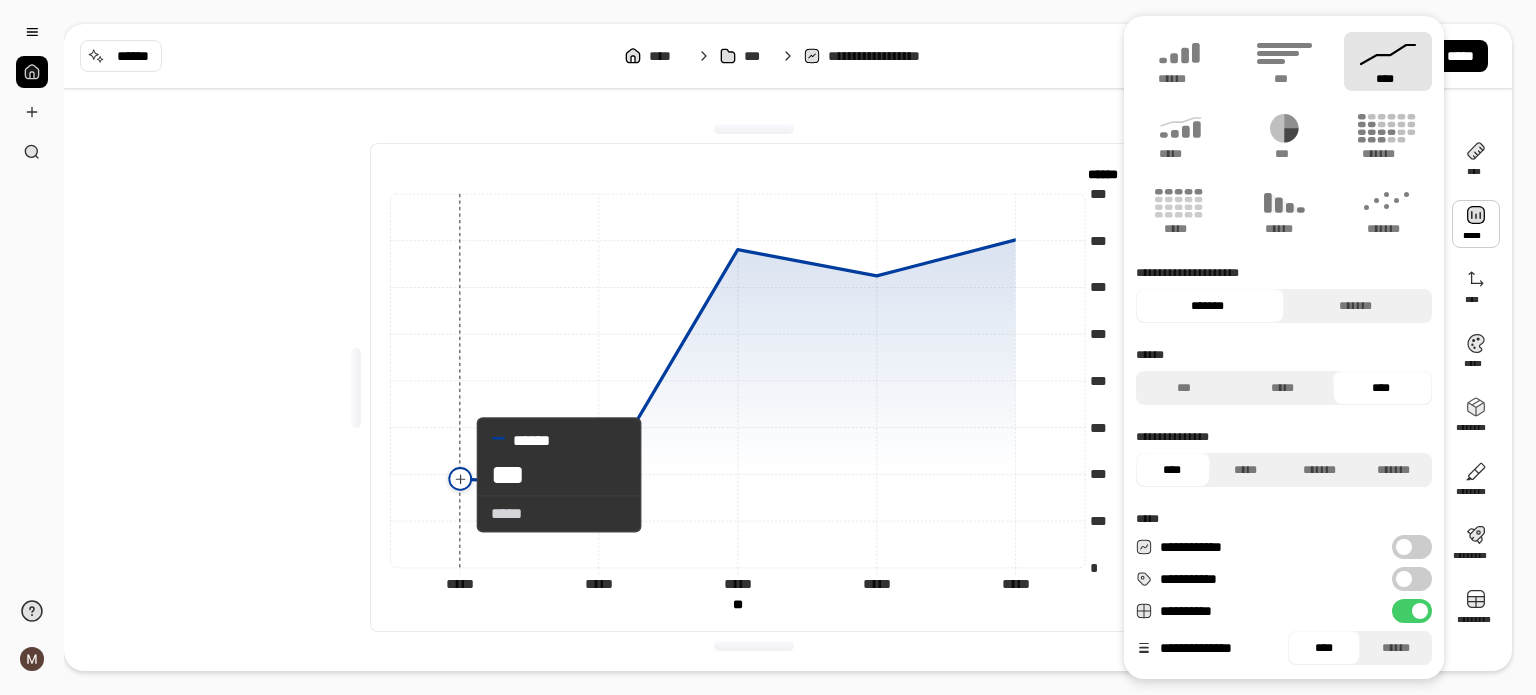 click 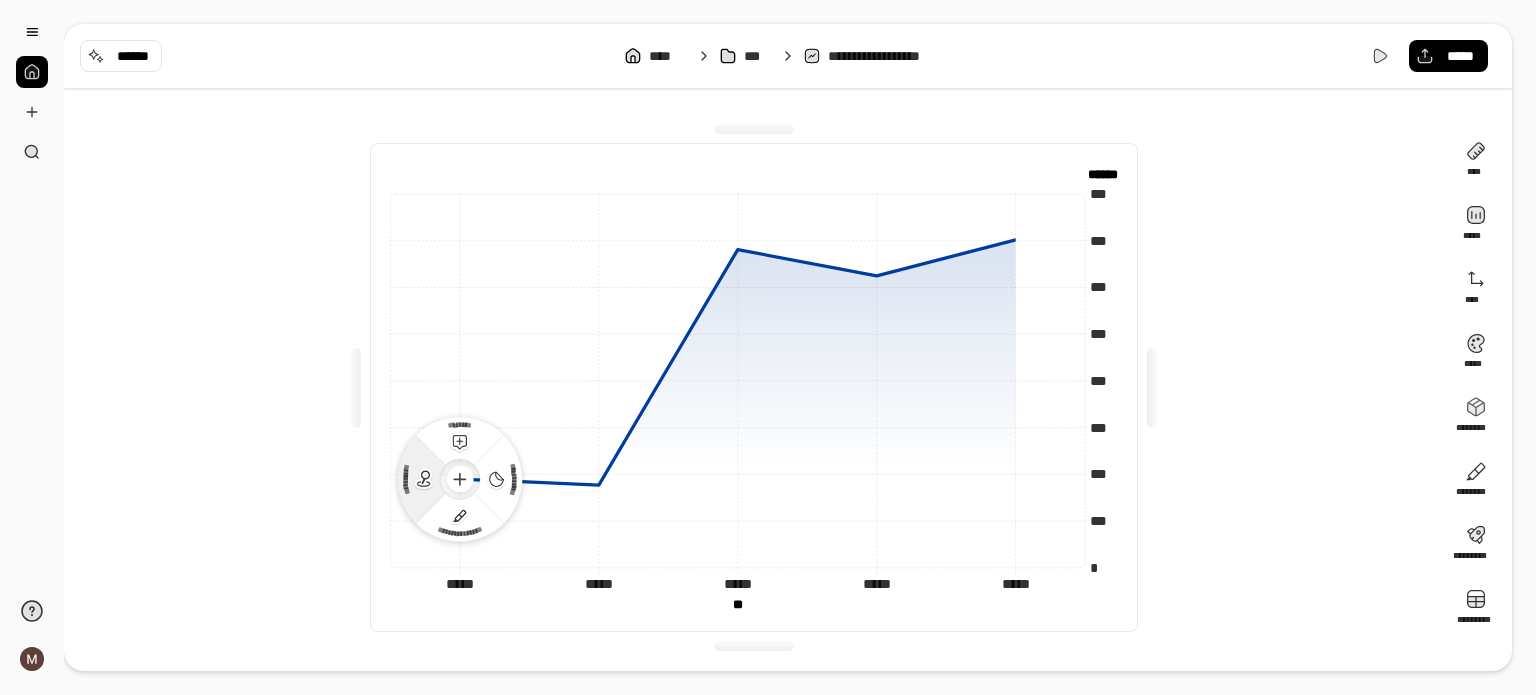 click 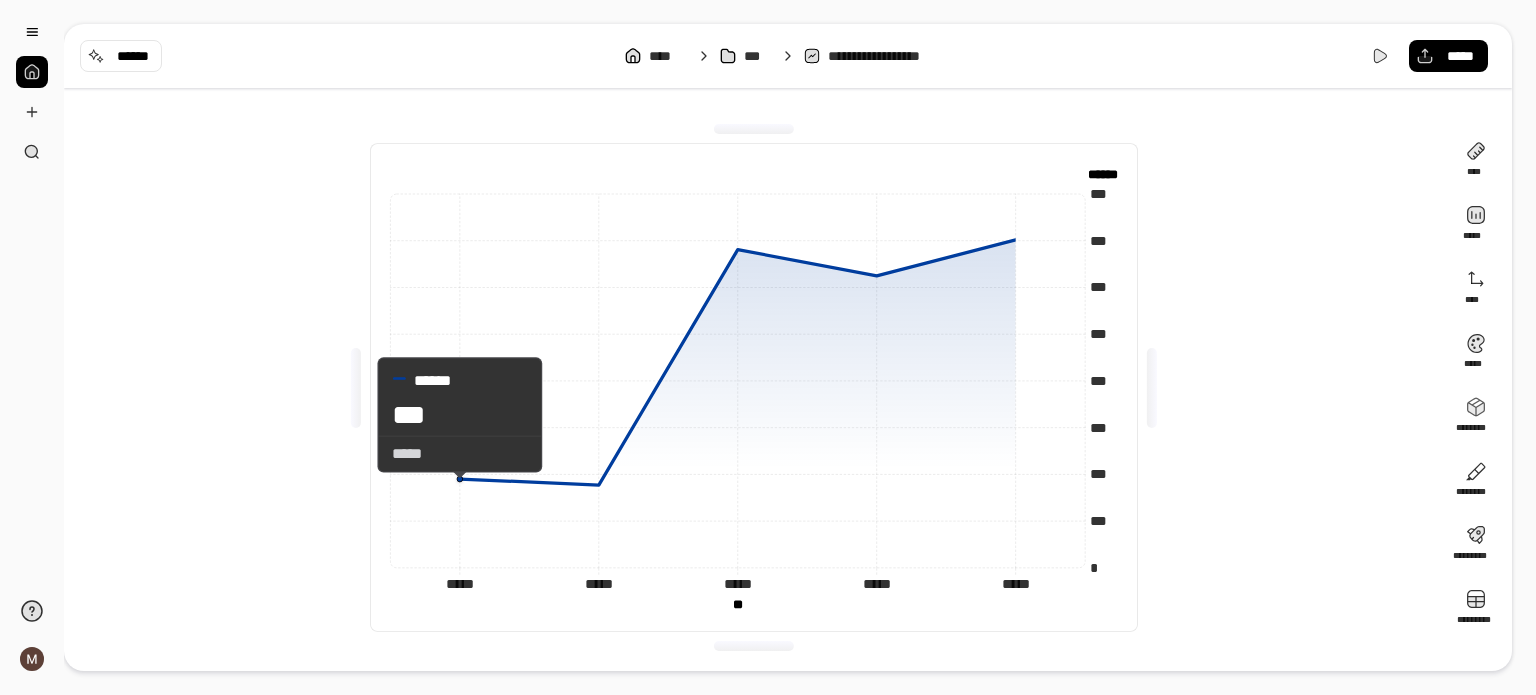click on "*****" at bounding box center (460, 454) 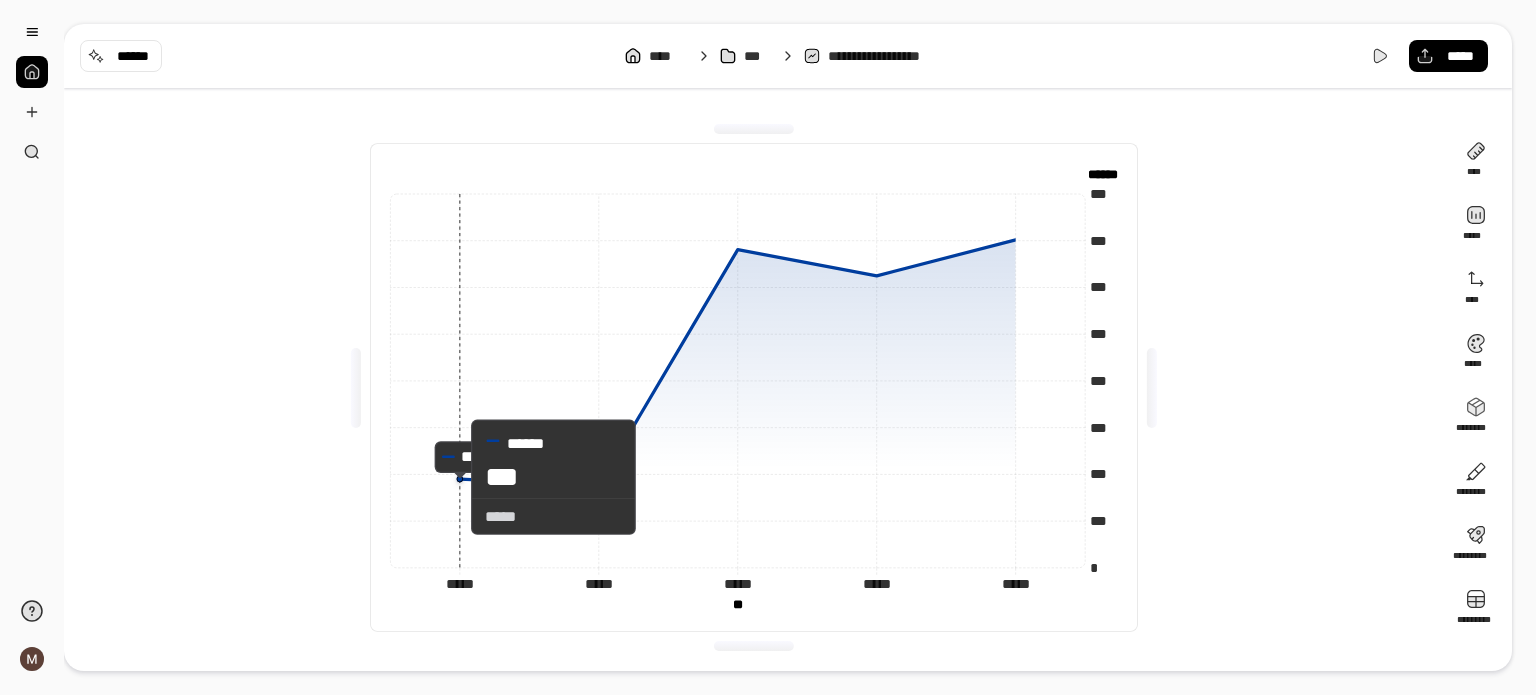 click 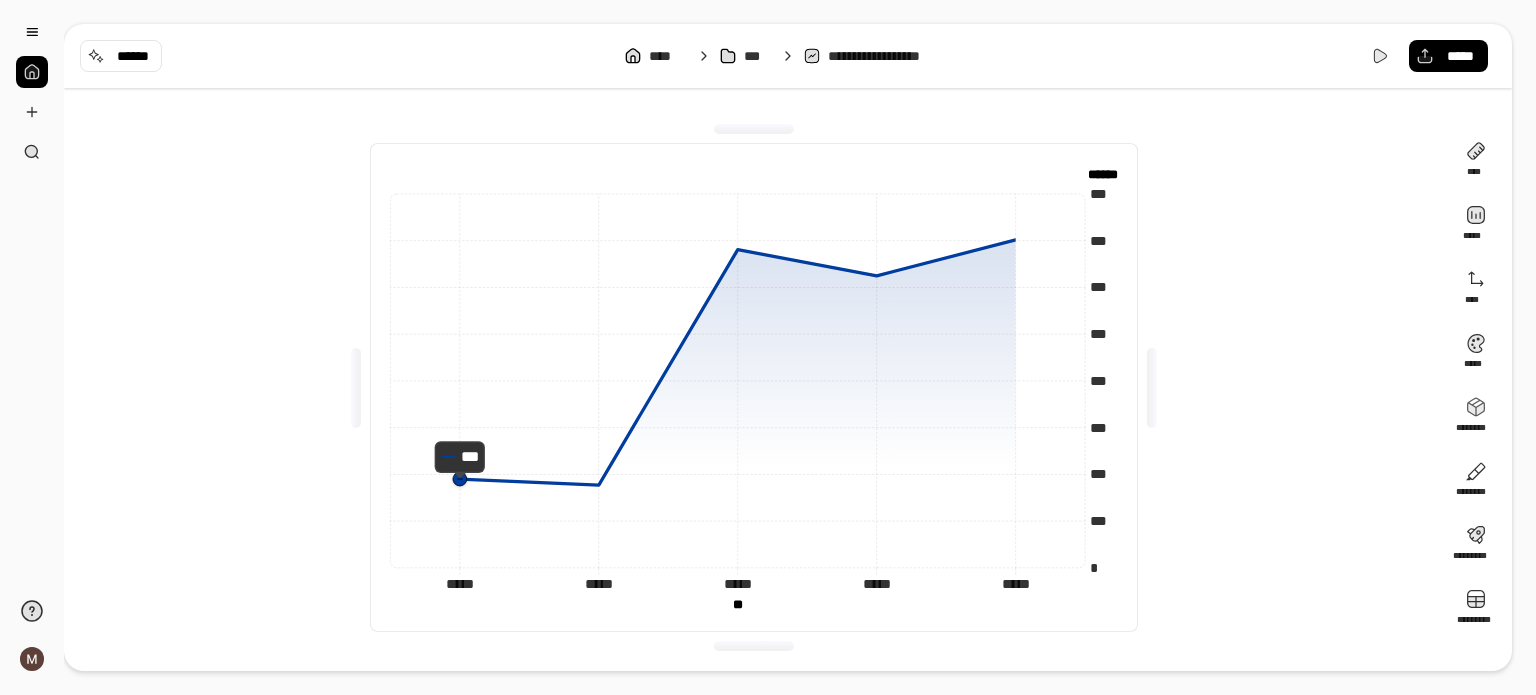 click 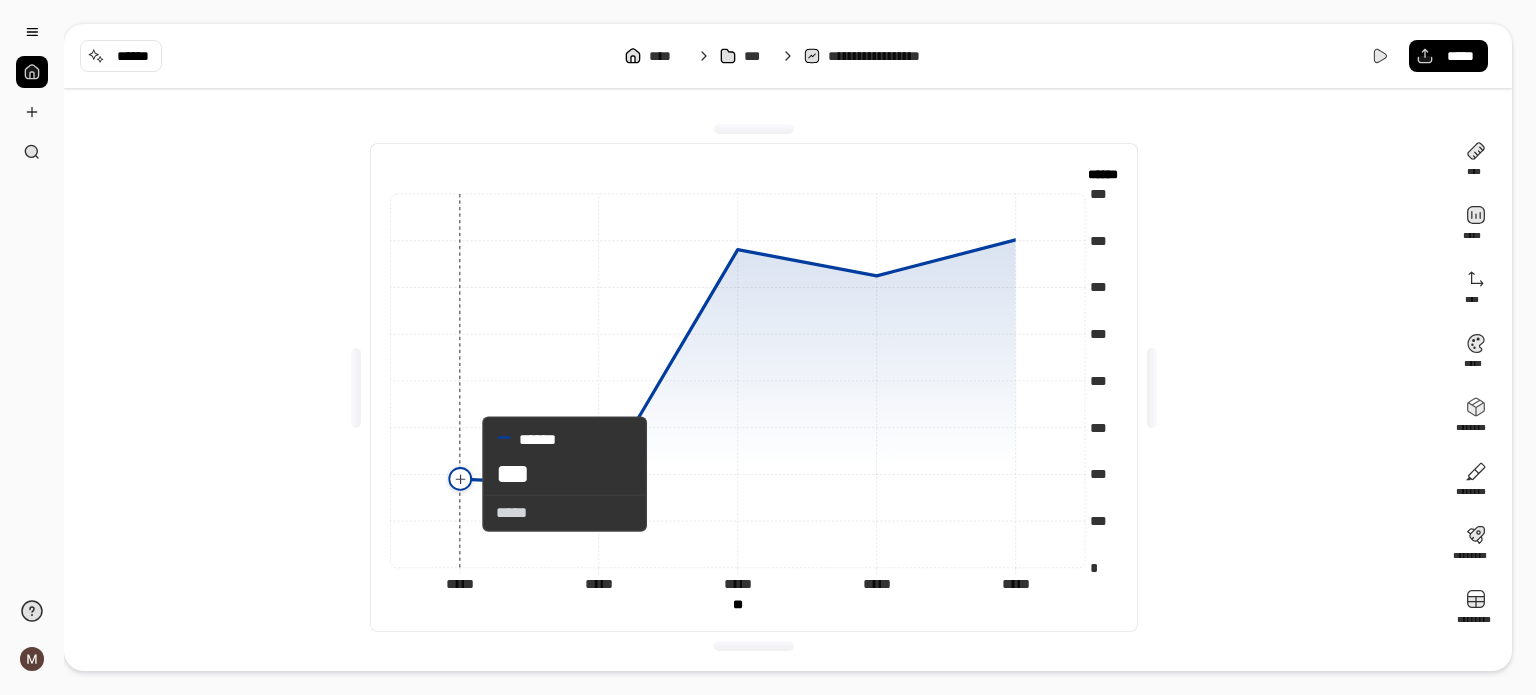 click 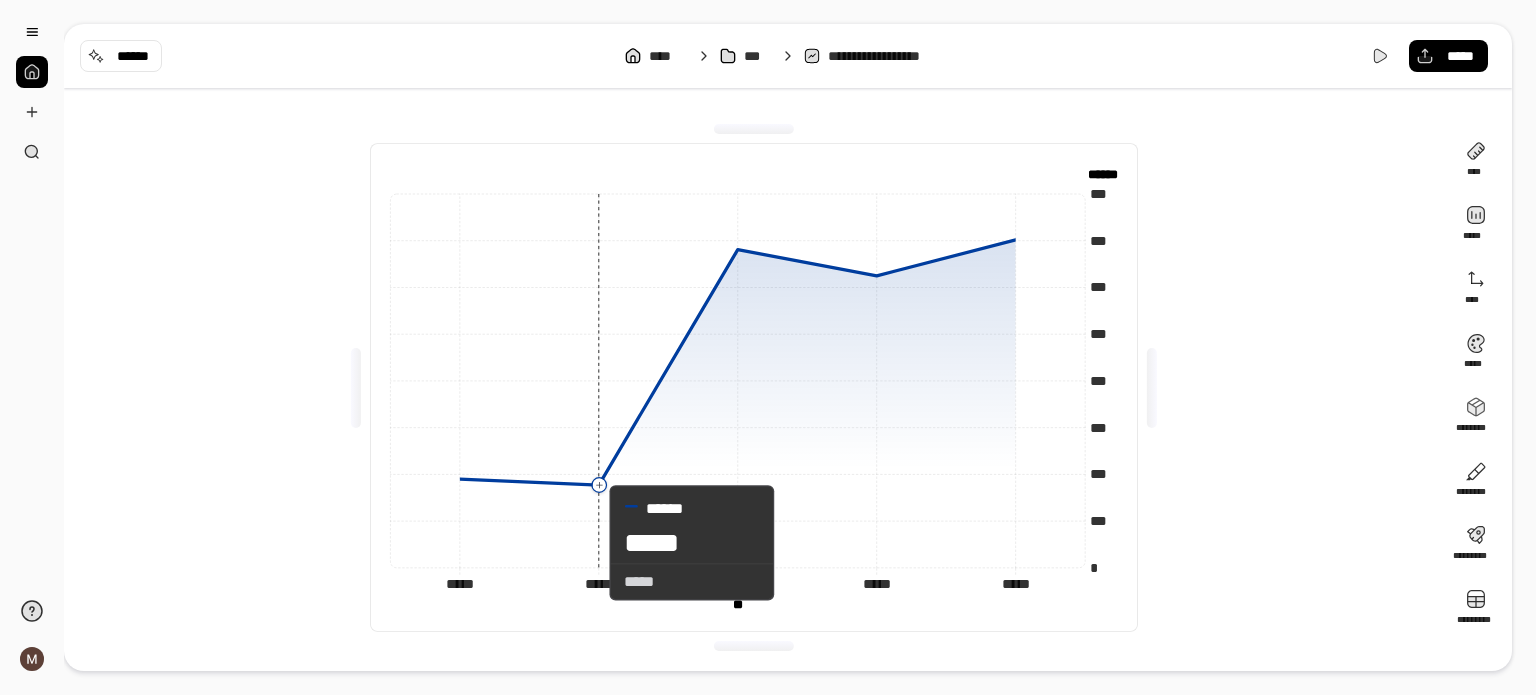 click 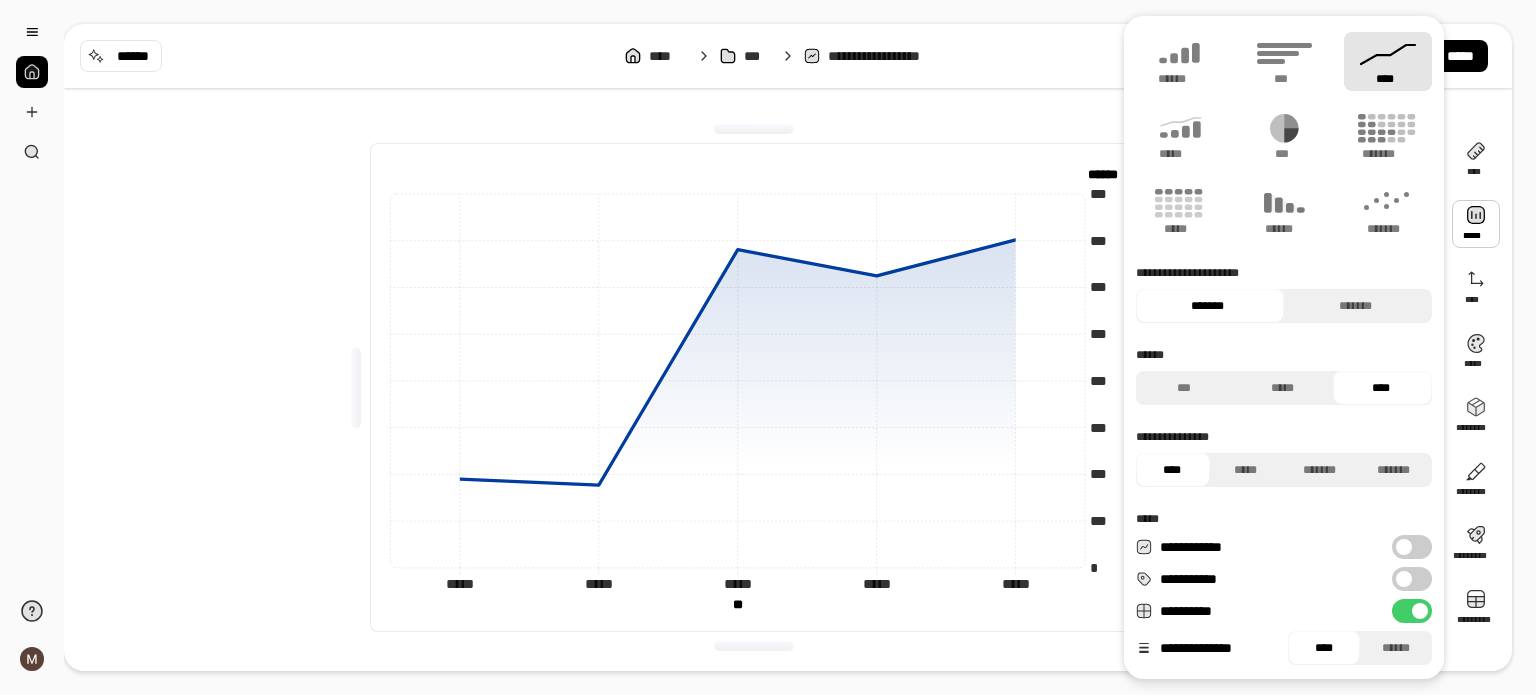 click at bounding box center [1404, 579] 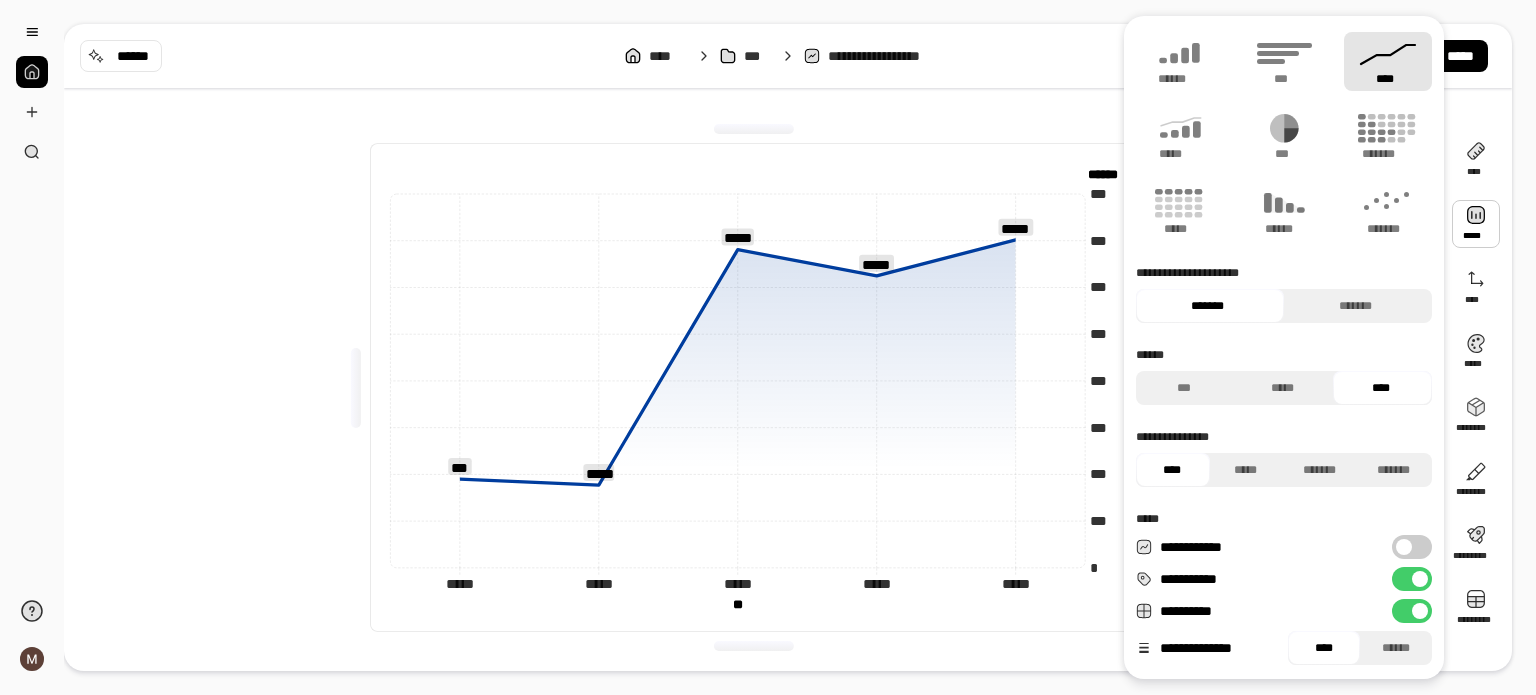 click at bounding box center [1404, 547] 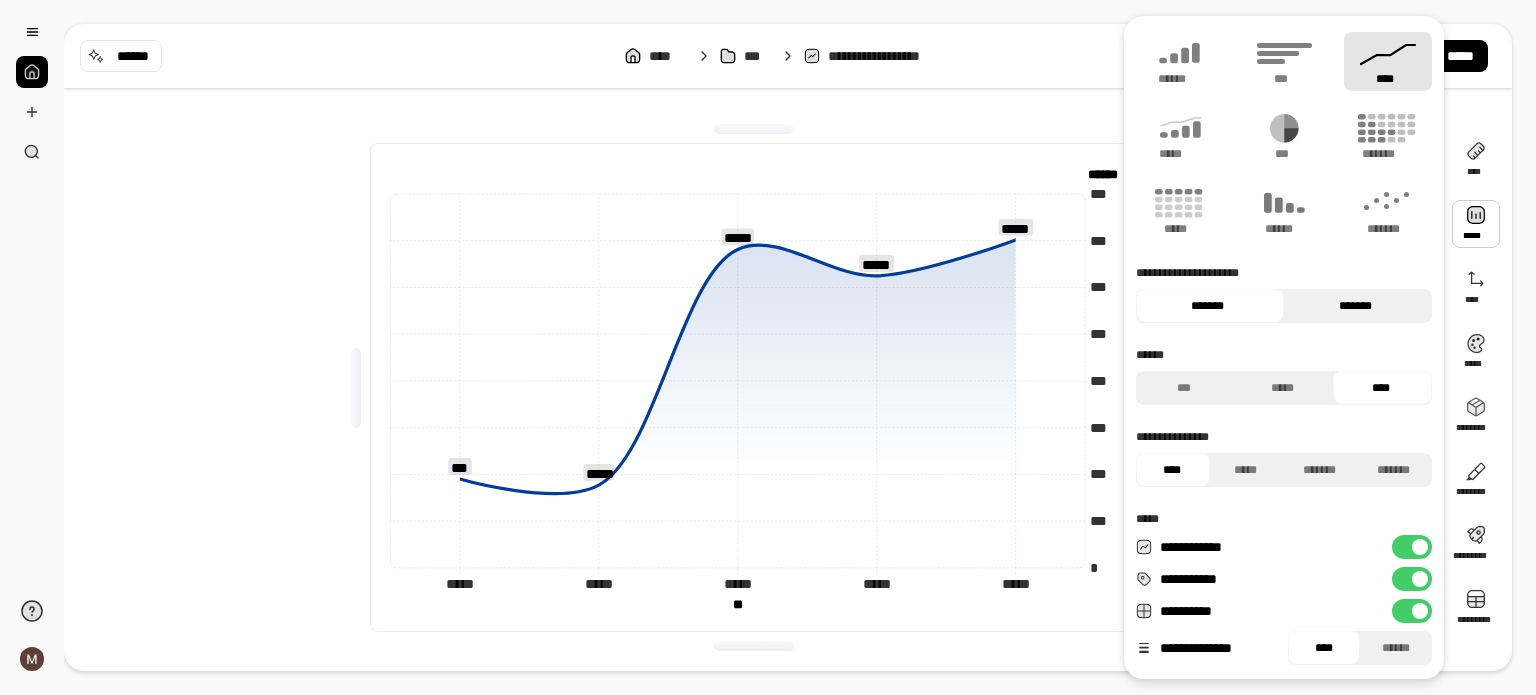 click on "*******" at bounding box center [1355, 306] 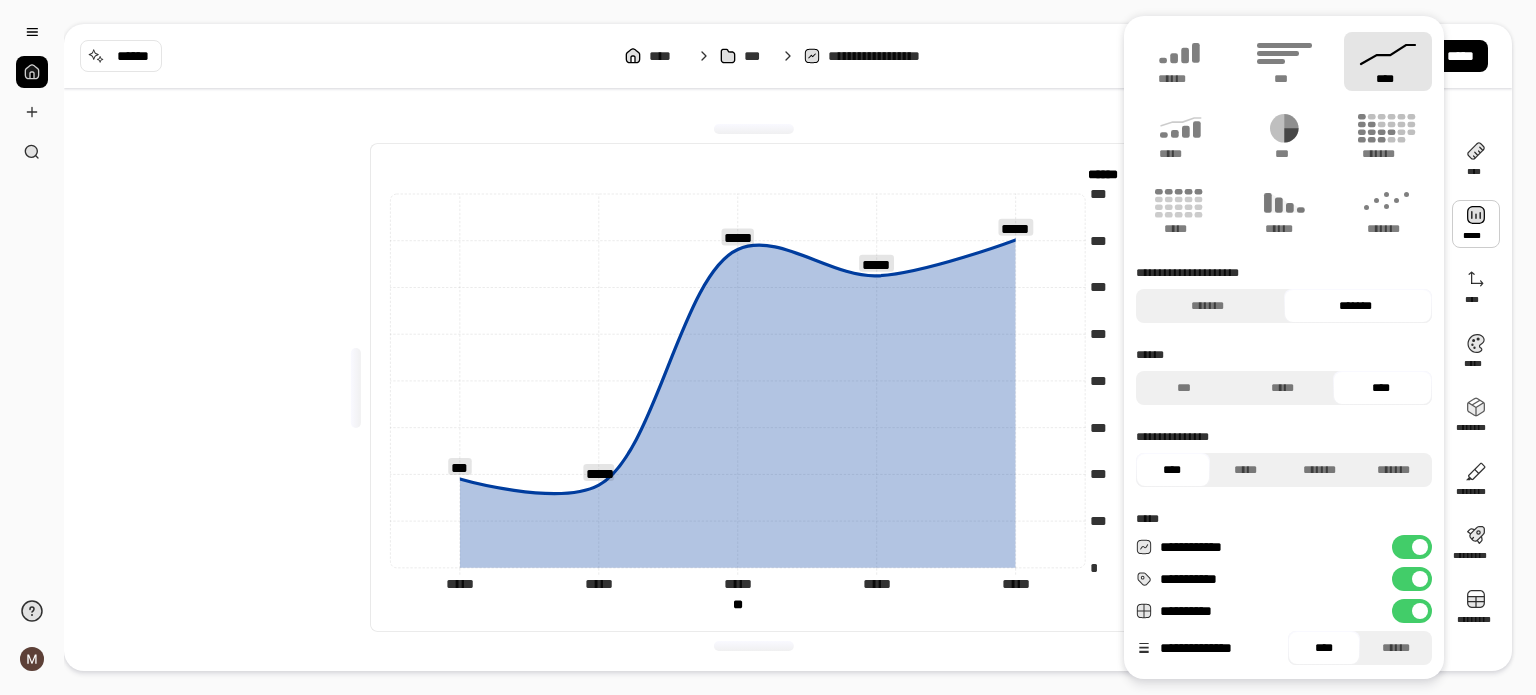 click on "*******" at bounding box center [1355, 306] 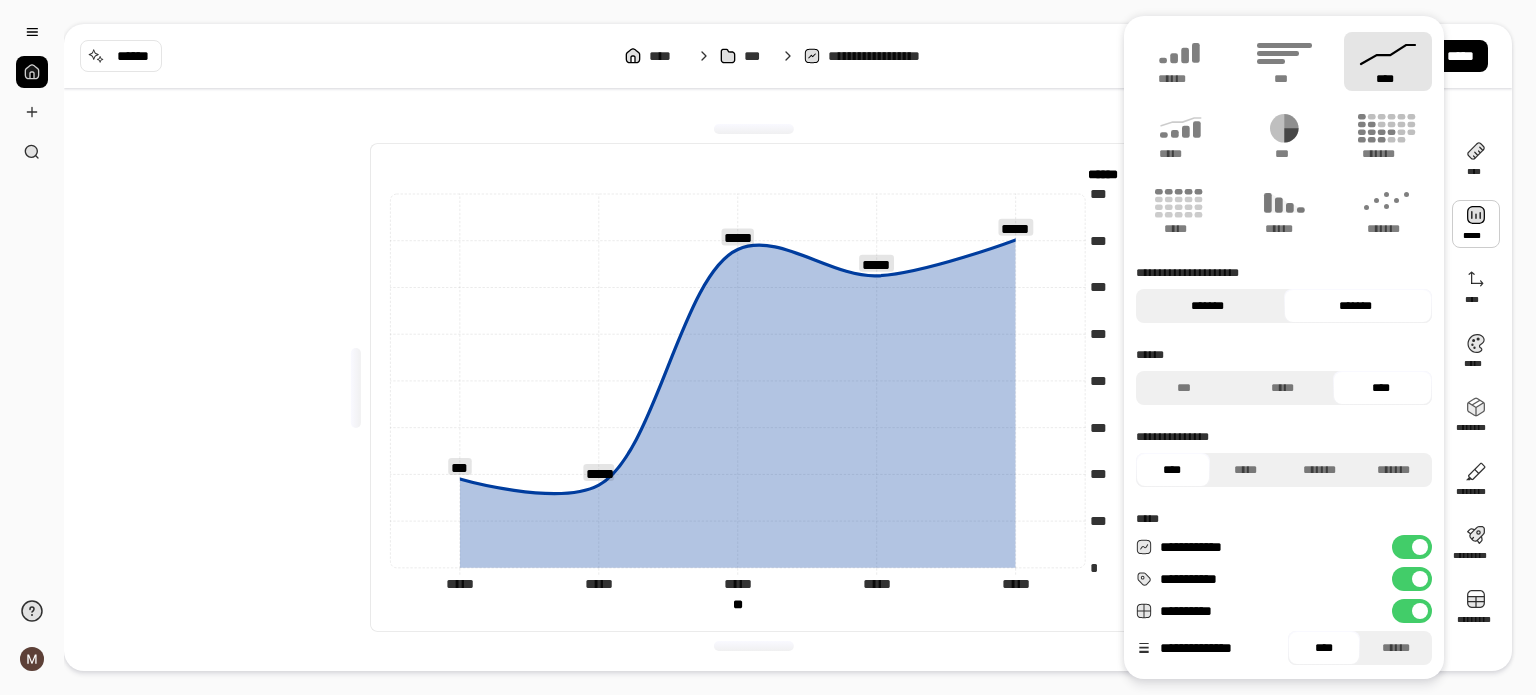 click on "*******" at bounding box center [1207, 306] 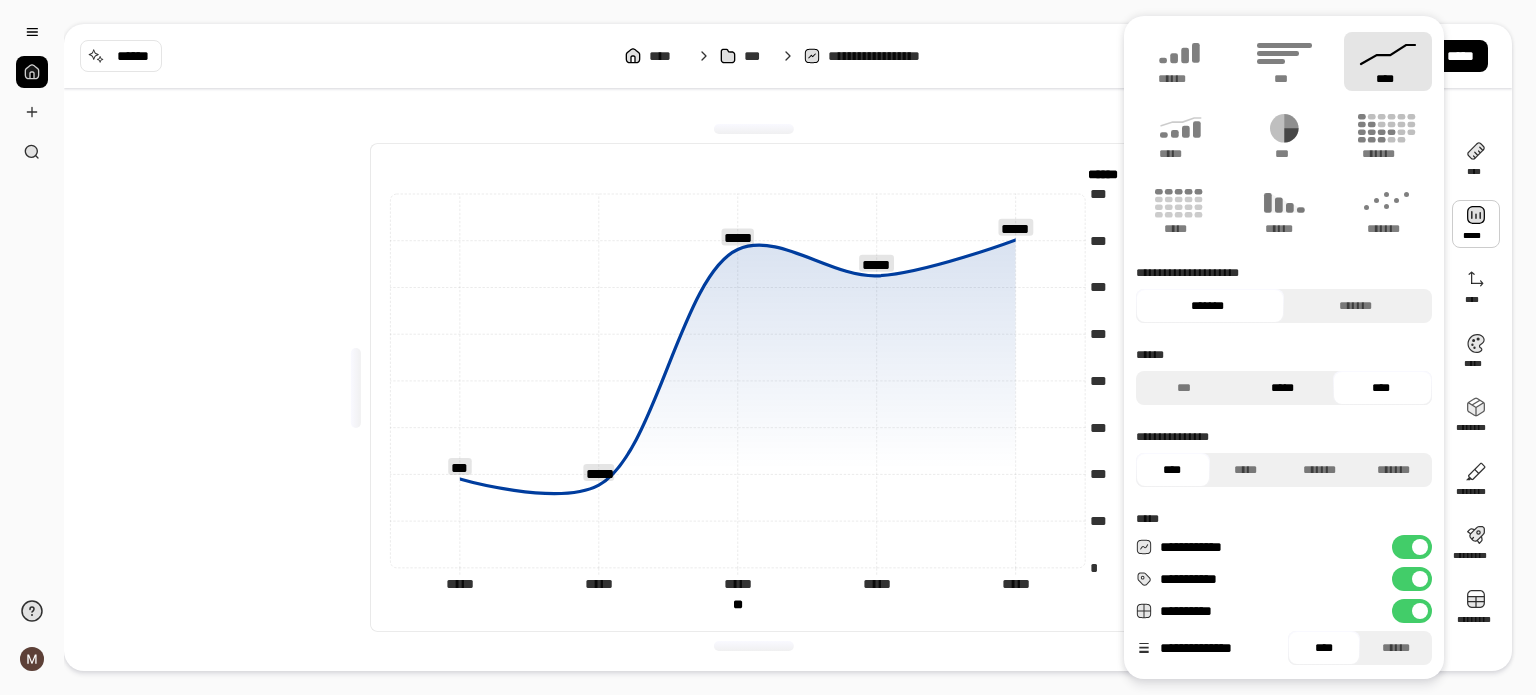 click on "*****" at bounding box center (1282, 388) 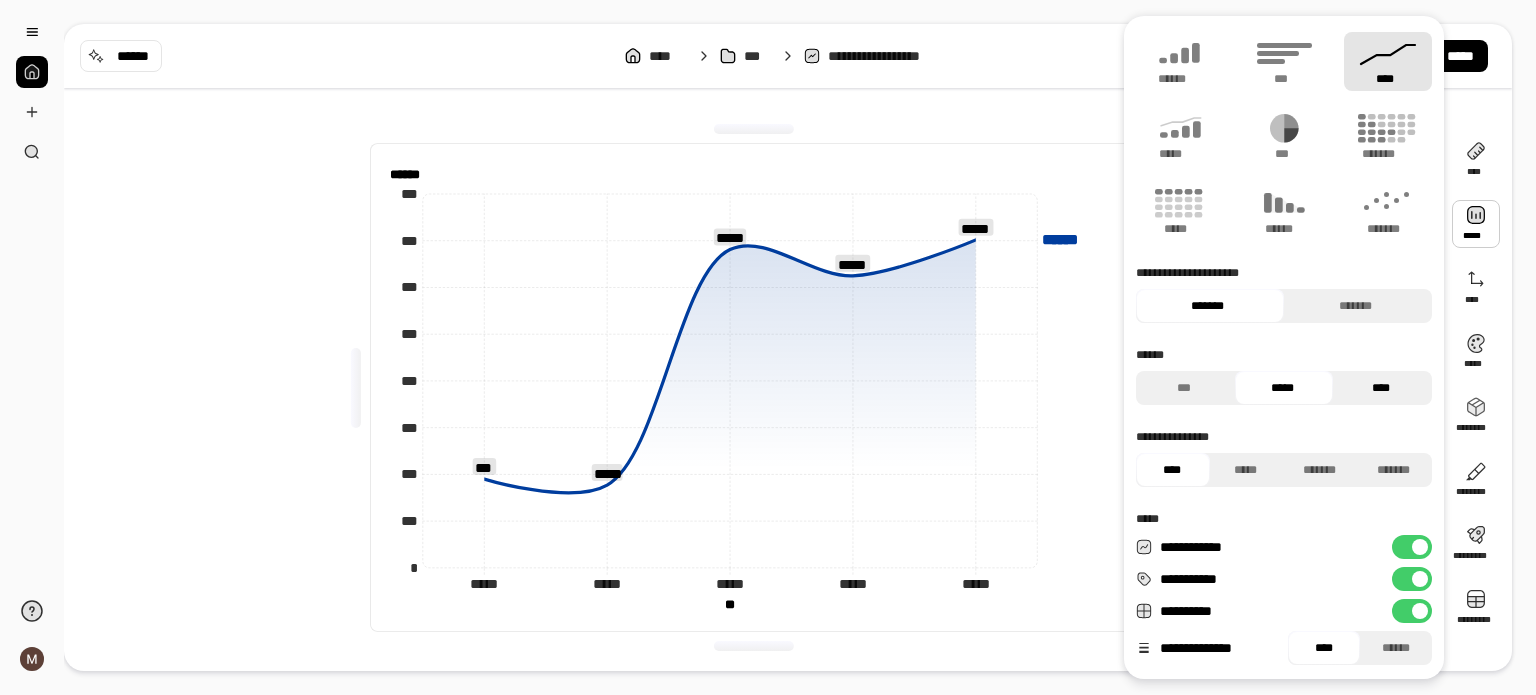 click on "****" at bounding box center (1380, 388) 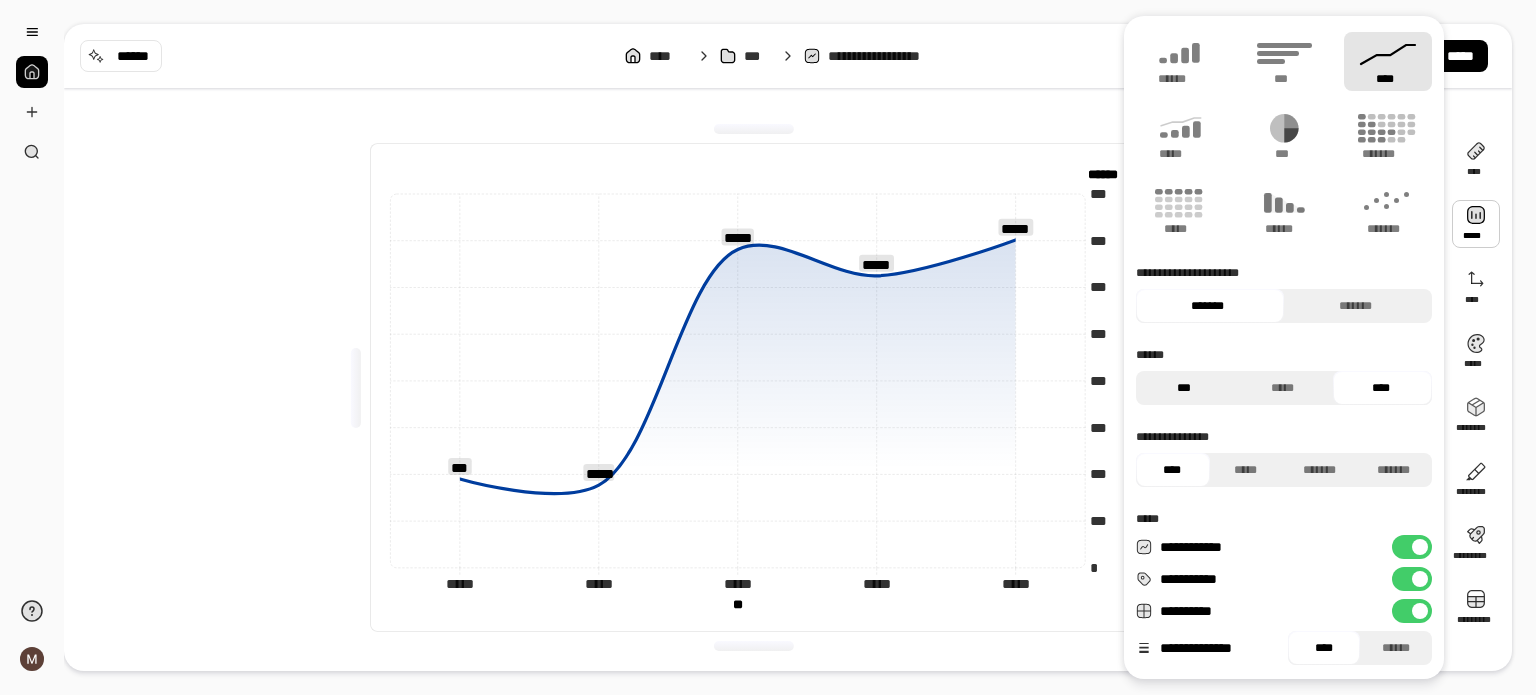 click on "***" at bounding box center [1183, 388] 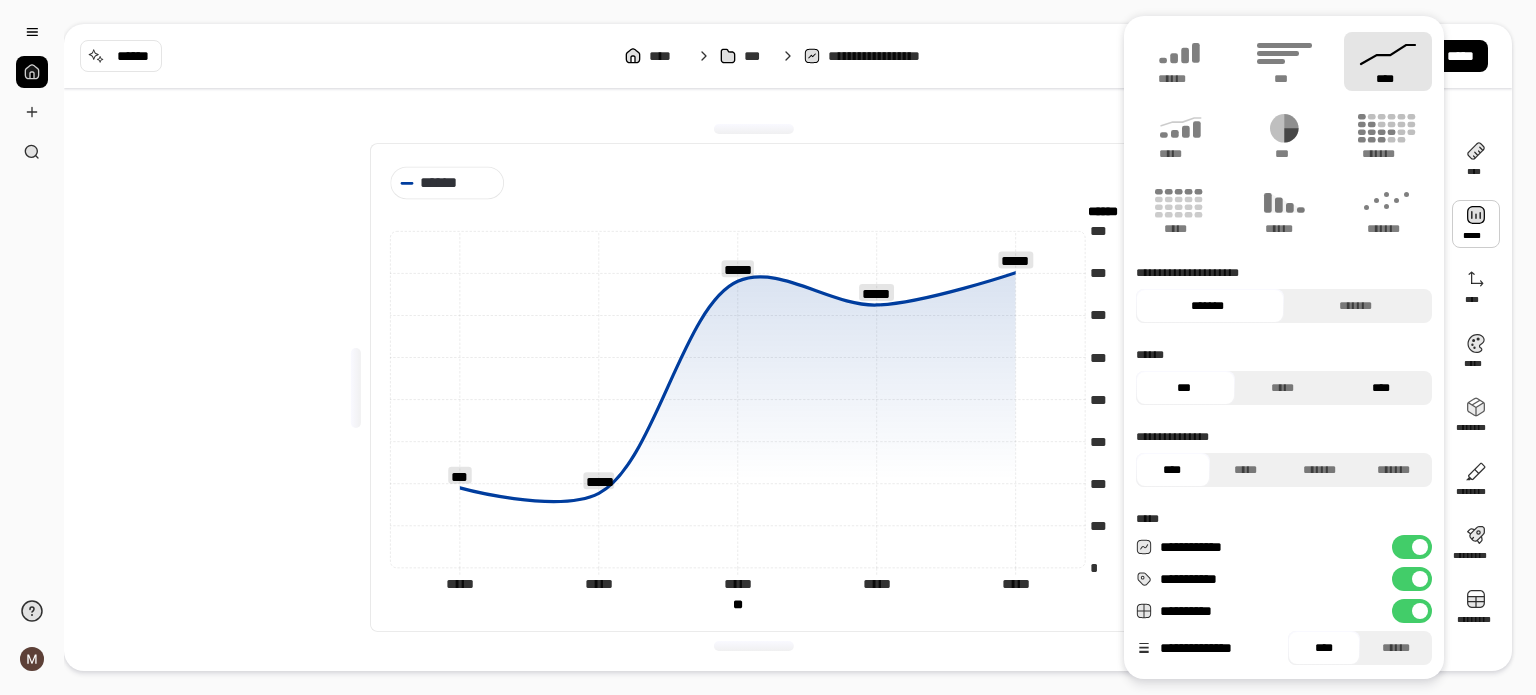 click on "****" at bounding box center (1380, 388) 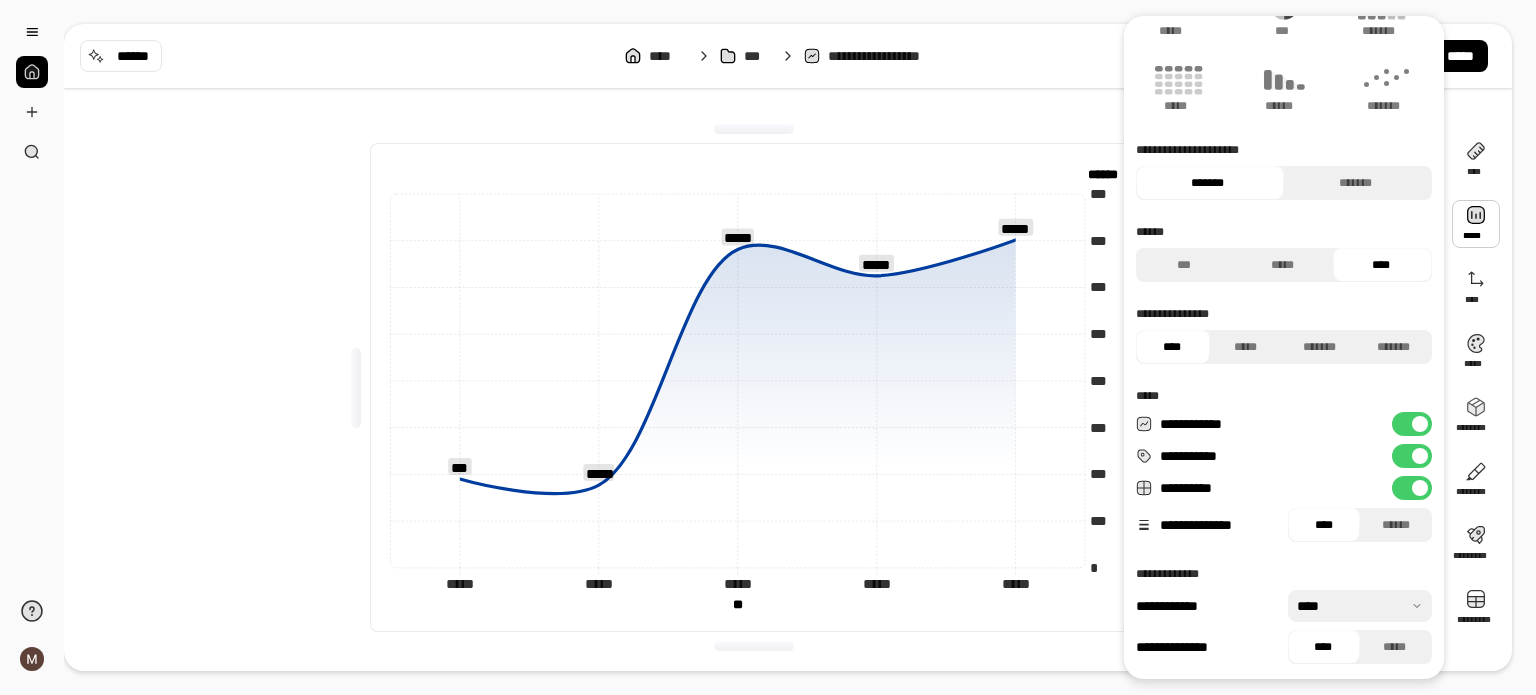 scroll, scrollTop: 124, scrollLeft: 0, axis: vertical 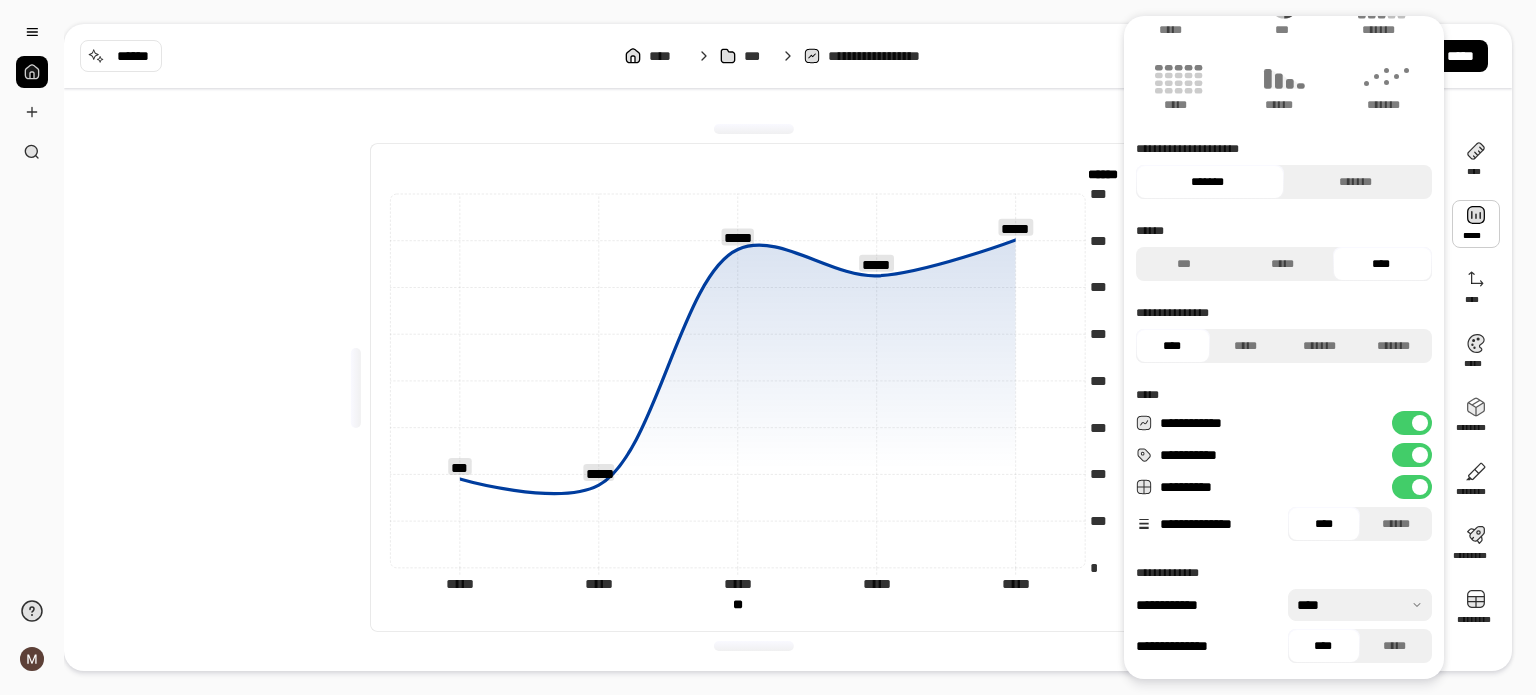 click at bounding box center (1360, 605) 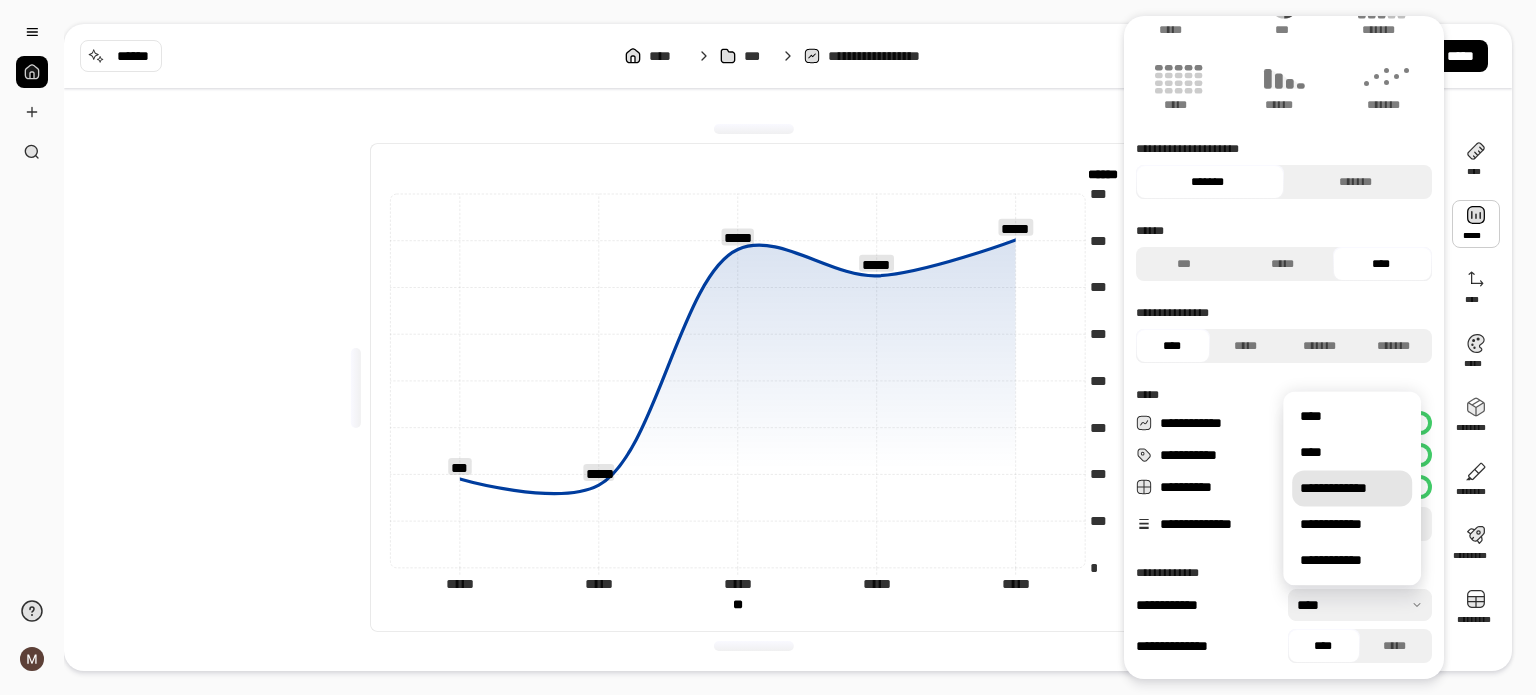 click on "**********" at bounding box center (1352, 489) 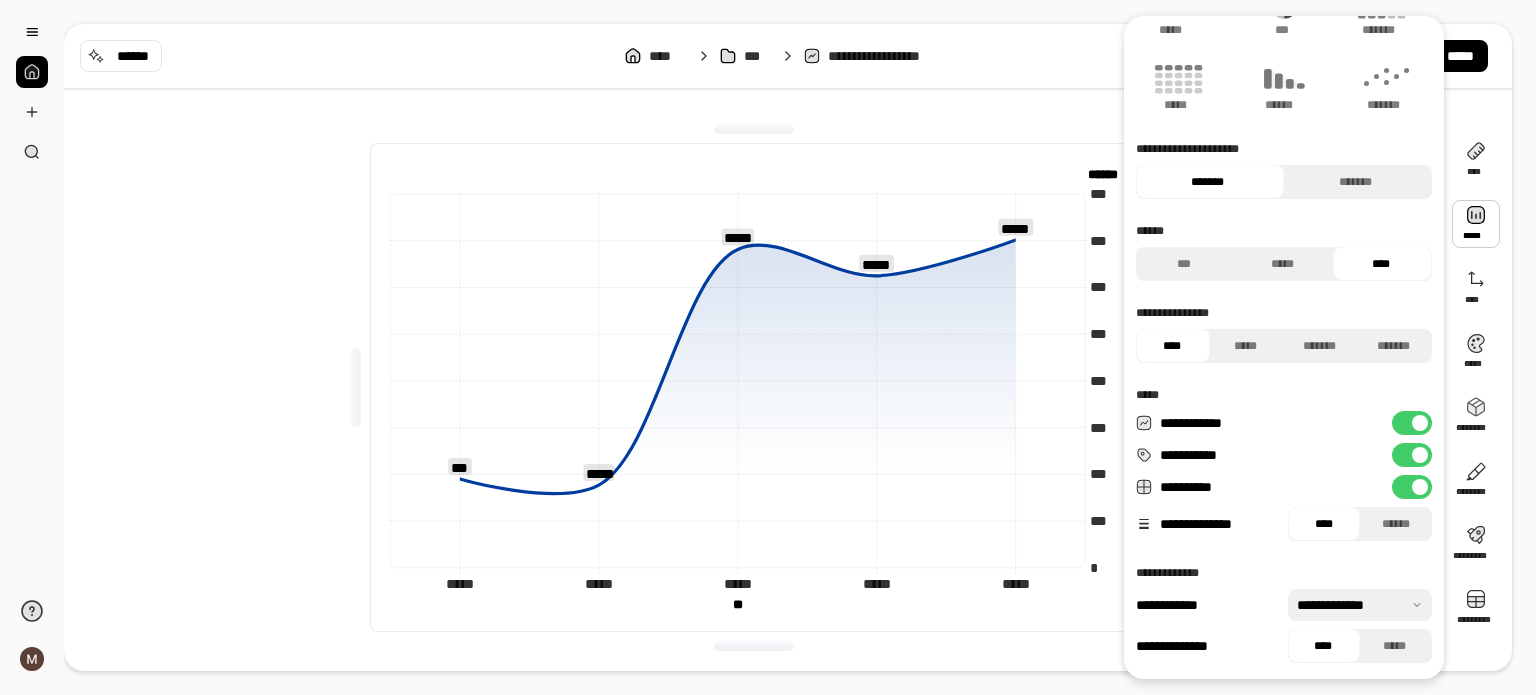 click at bounding box center [1360, 605] 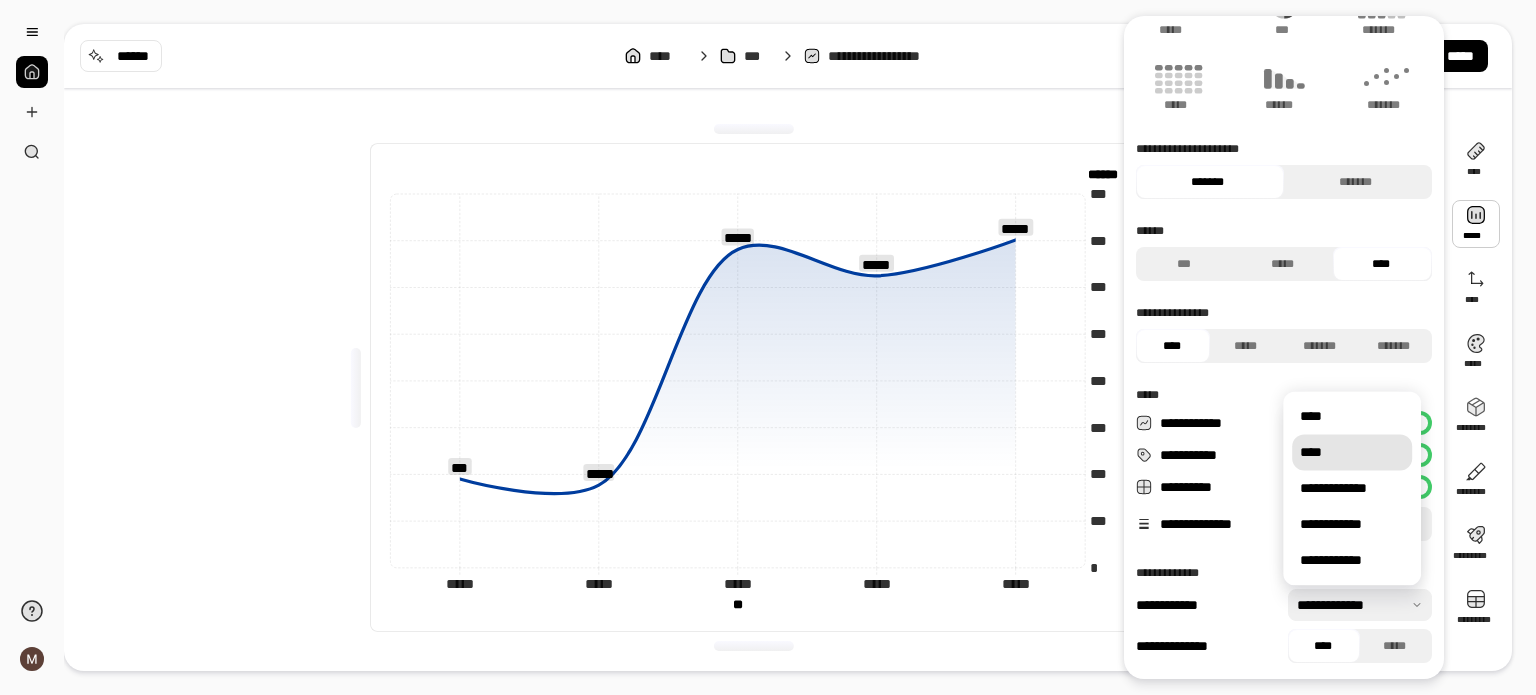 click on "****" at bounding box center (1352, 453) 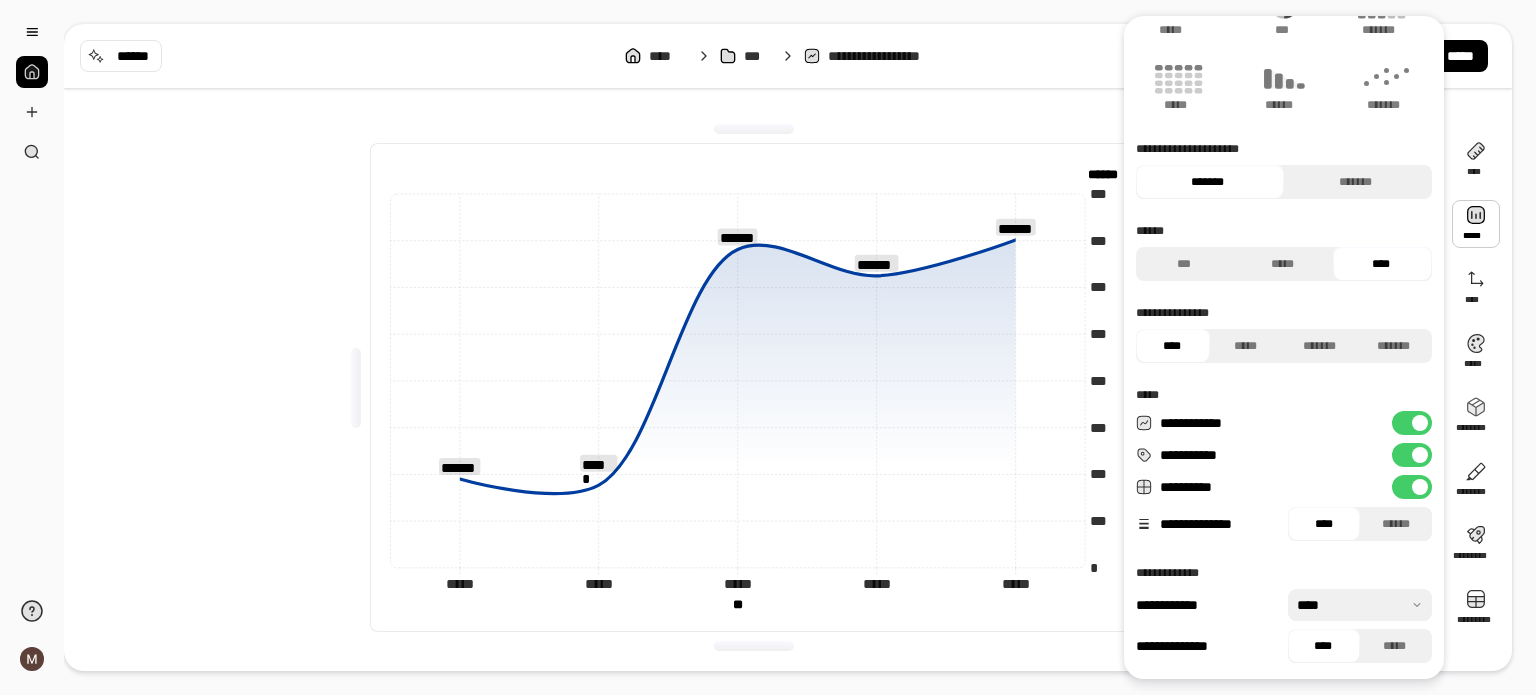 click at bounding box center [1360, 605] 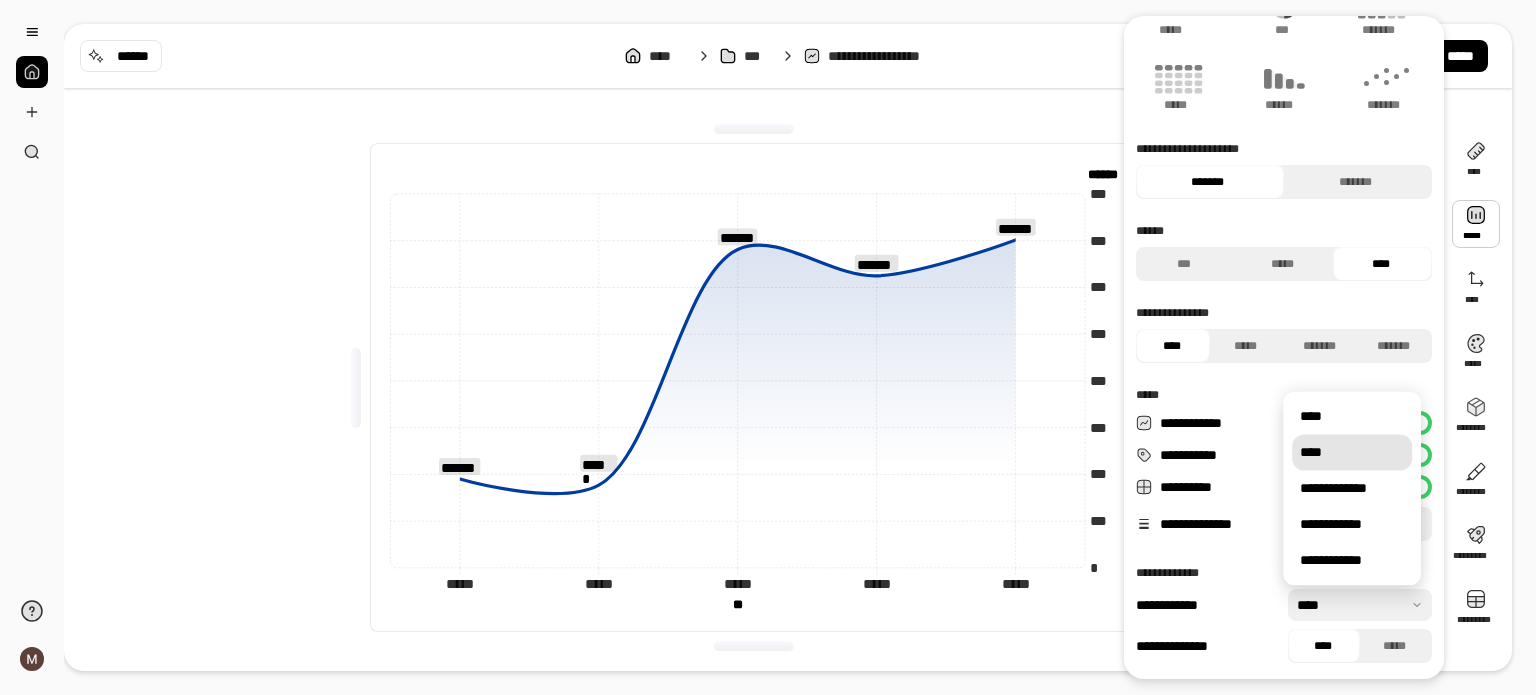 click at bounding box center (1360, 605) 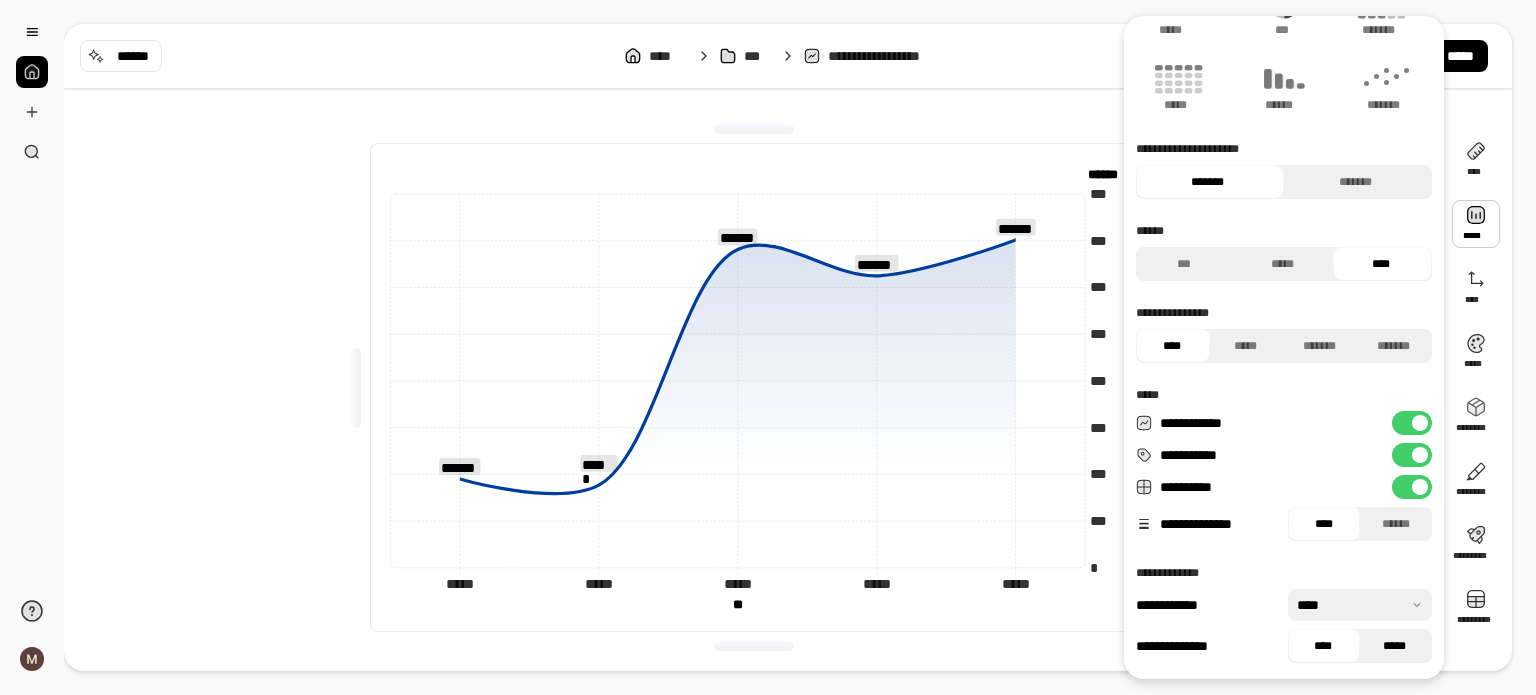 click on "*****" at bounding box center [1394, 646] 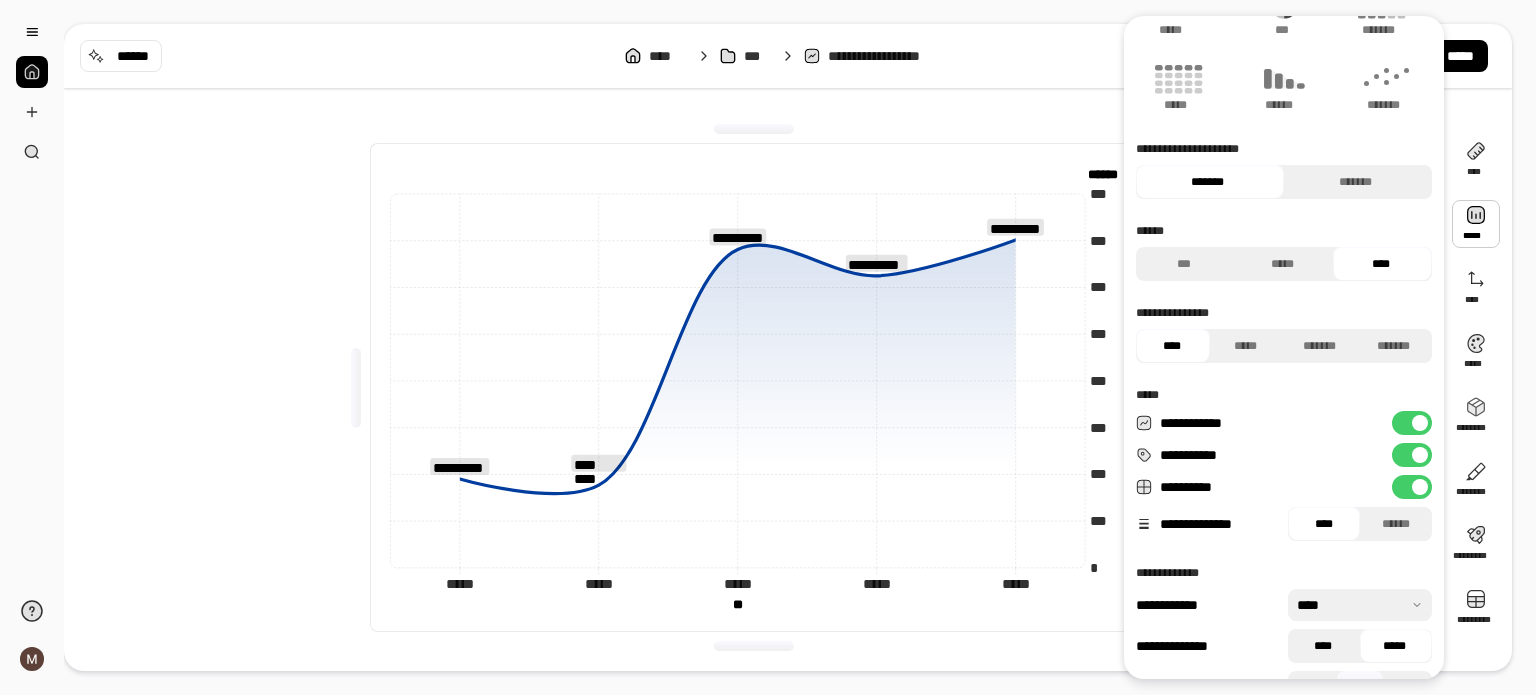 click on "****" at bounding box center [1322, 646] 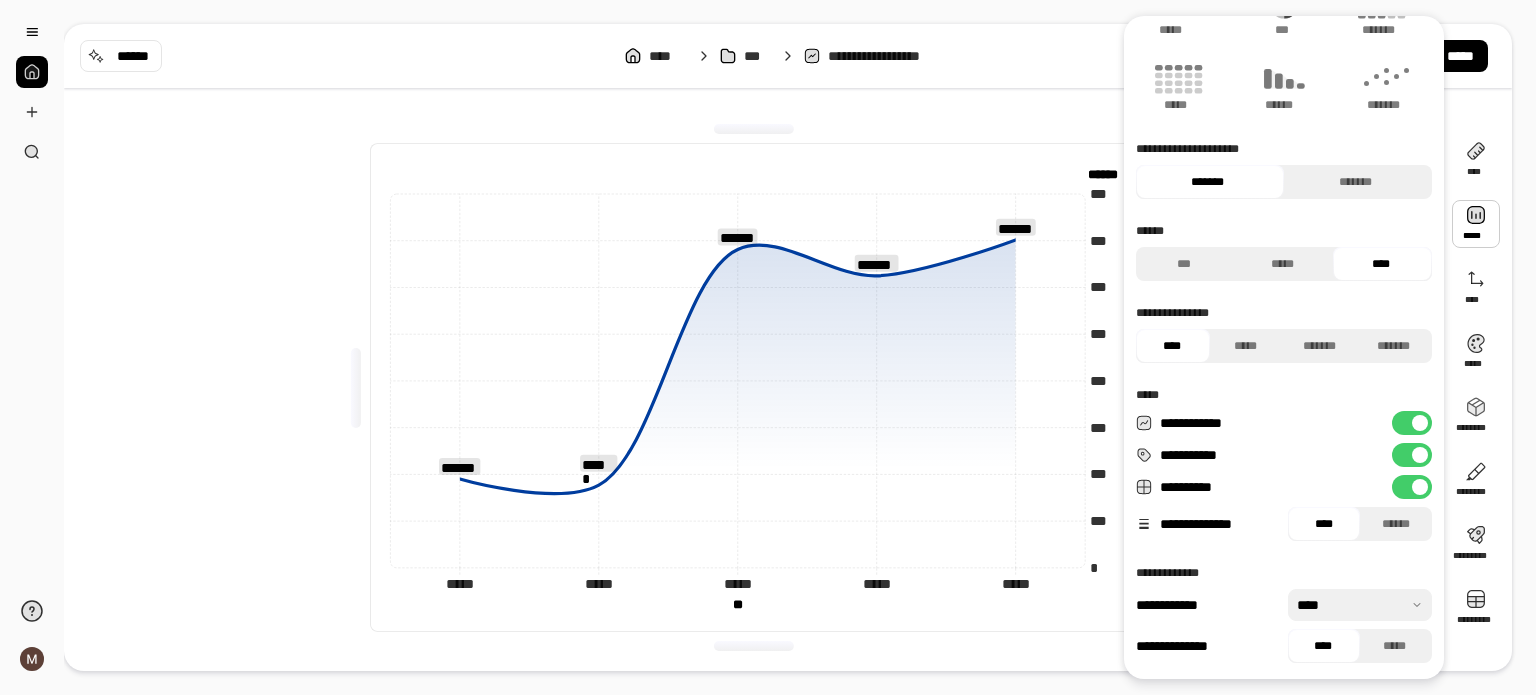 click at bounding box center (1360, 605) 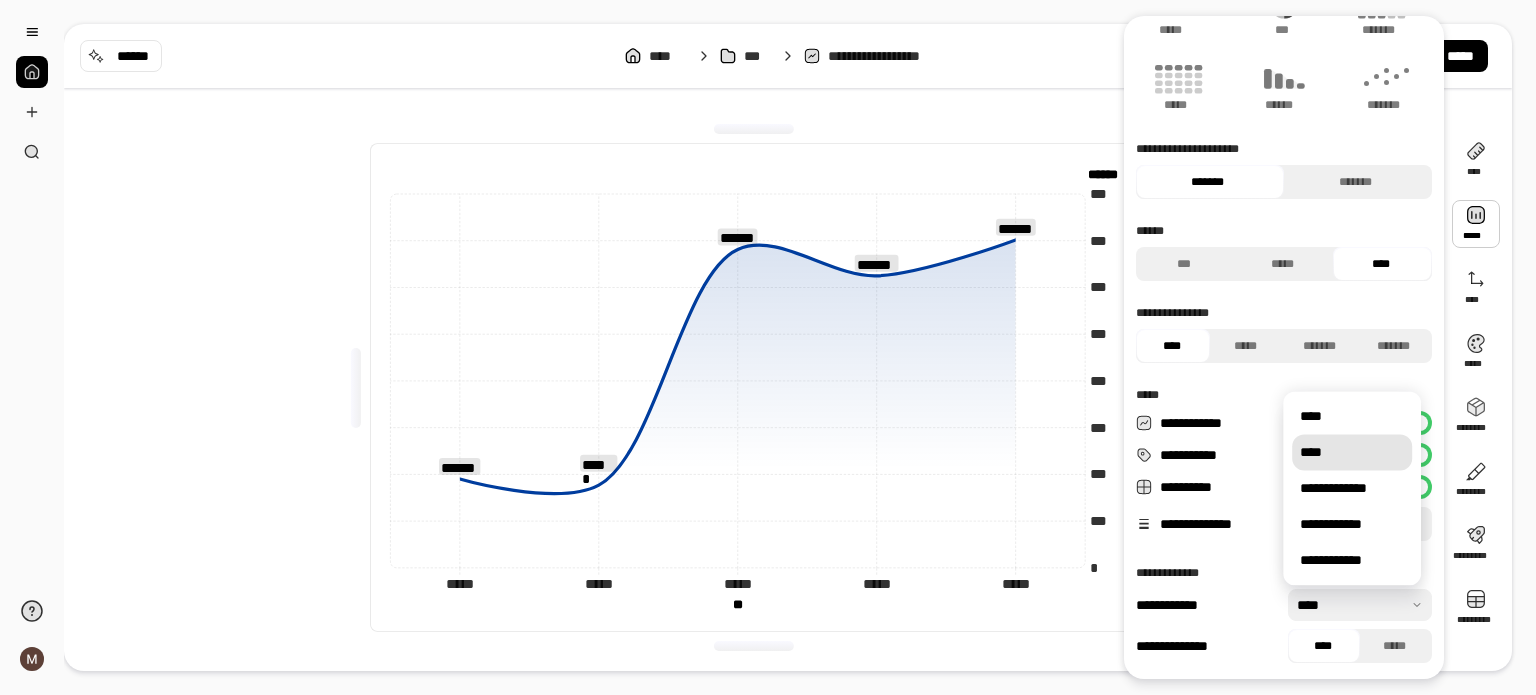 click at bounding box center [1360, 605] 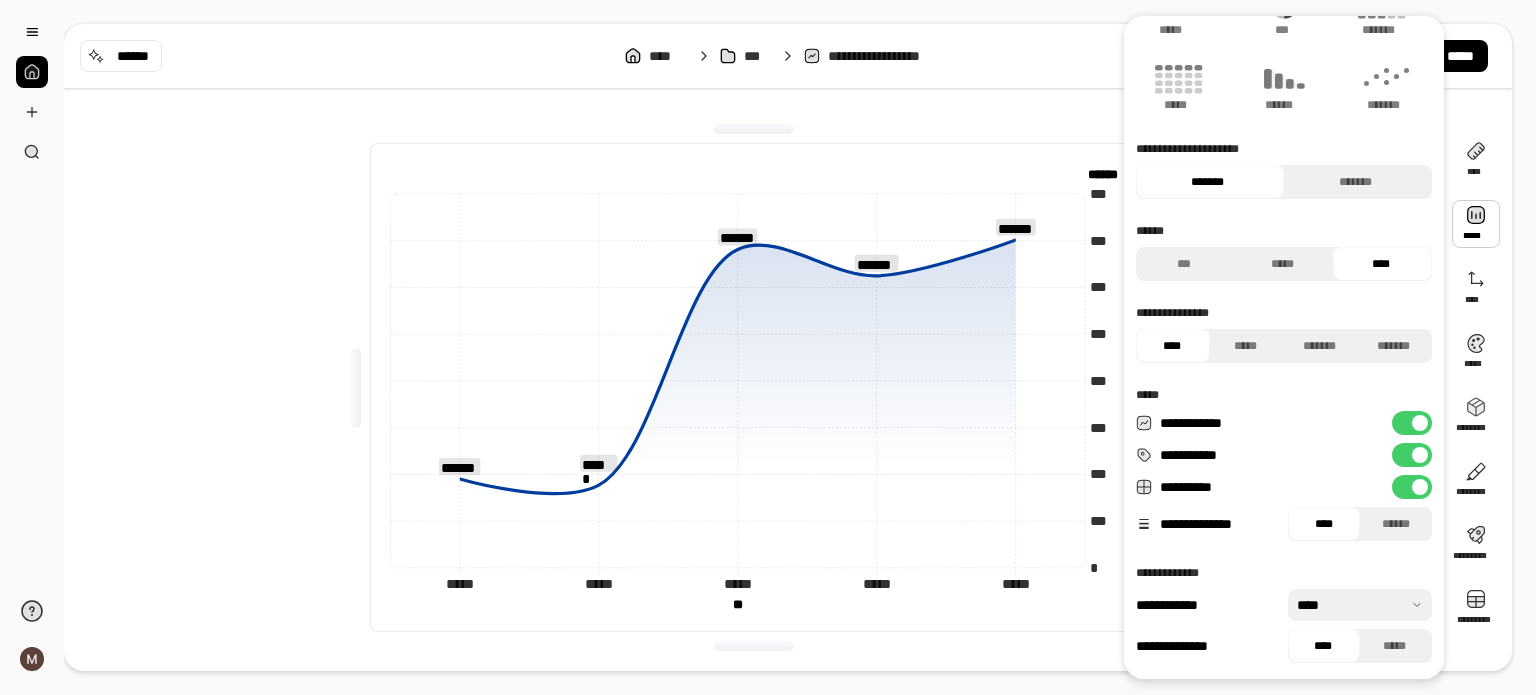 click at bounding box center [1360, 605] 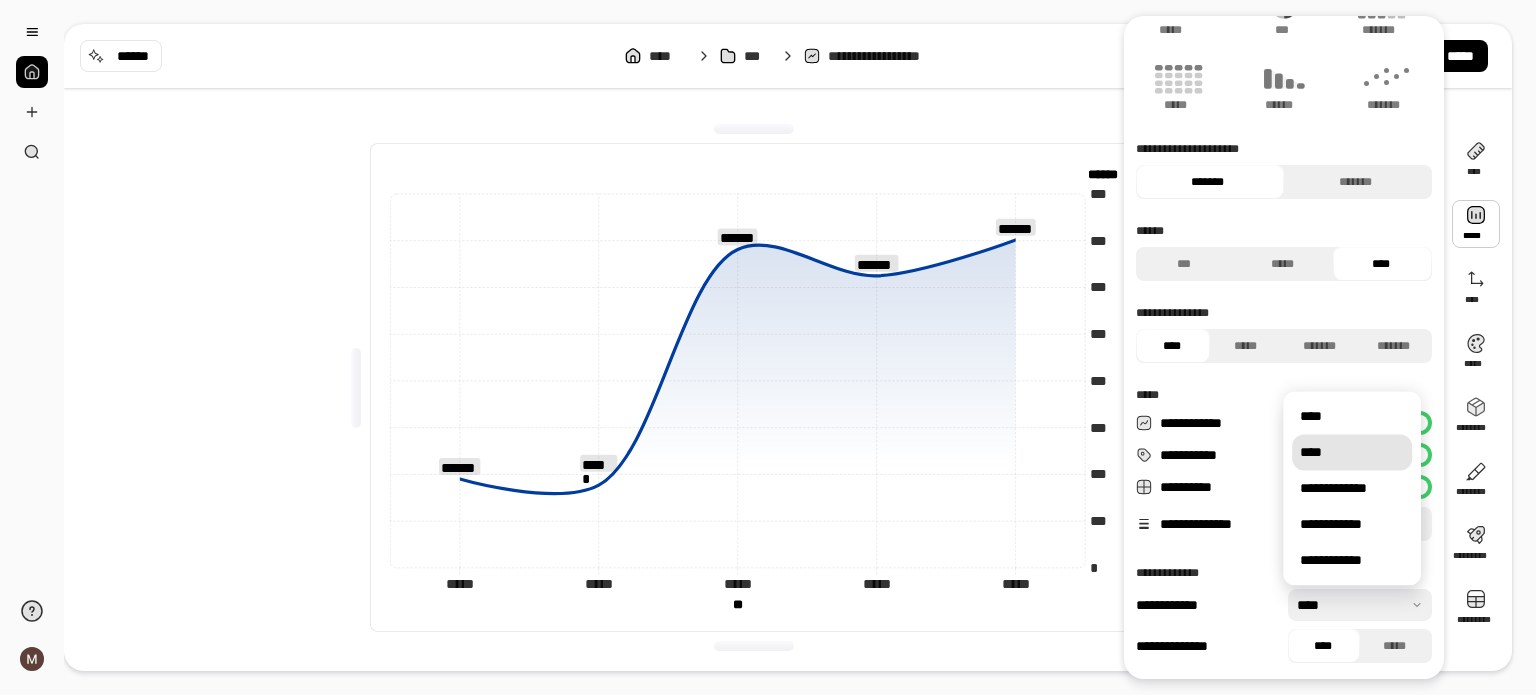 click at bounding box center (1360, 605) 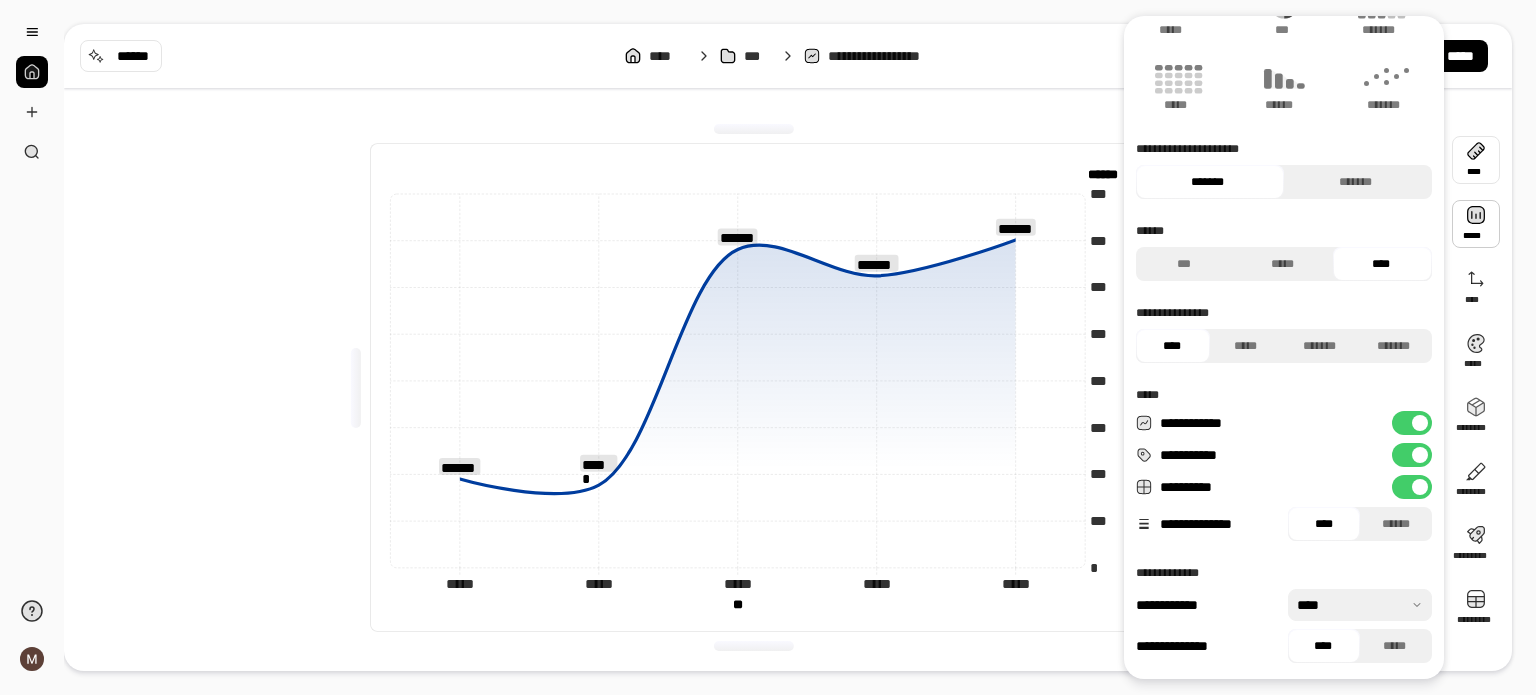 click at bounding box center [1476, 160] 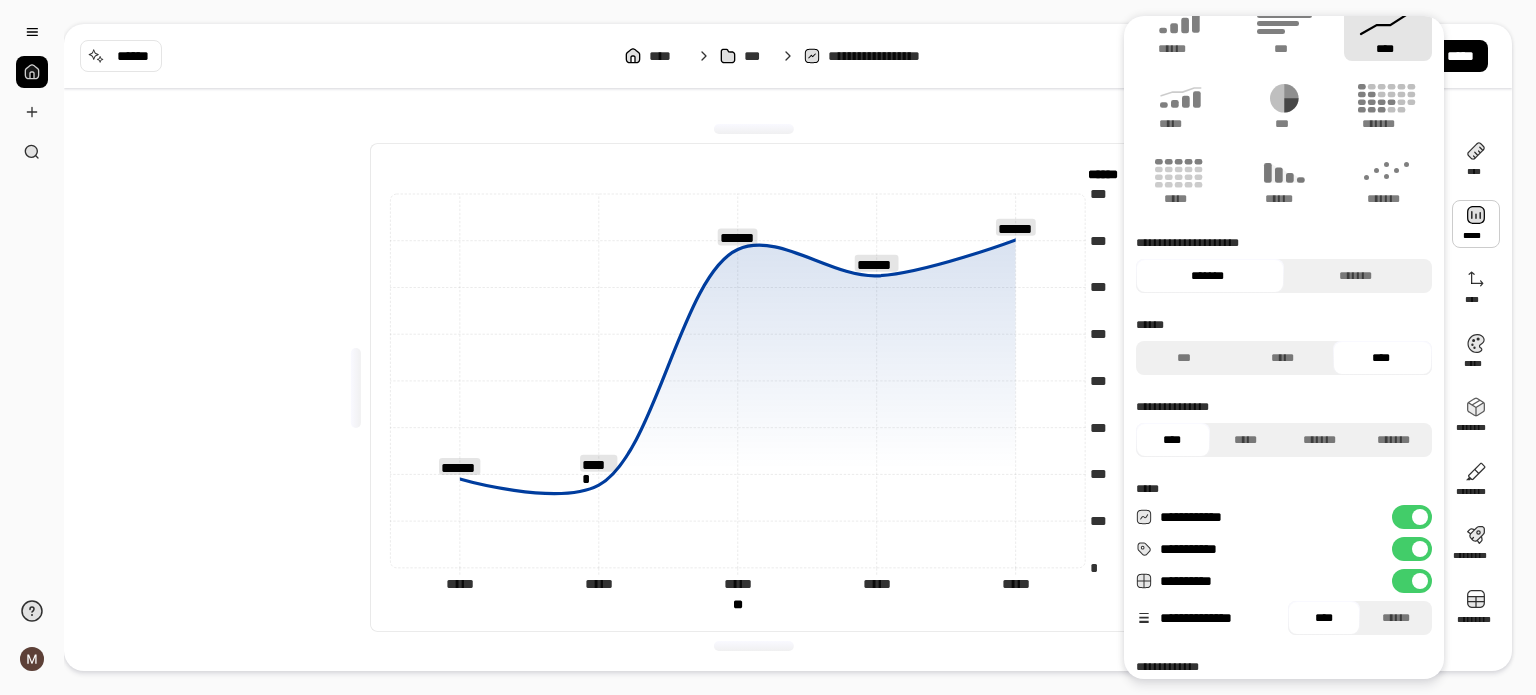 scroll, scrollTop: 0, scrollLeft: 0, axis: both 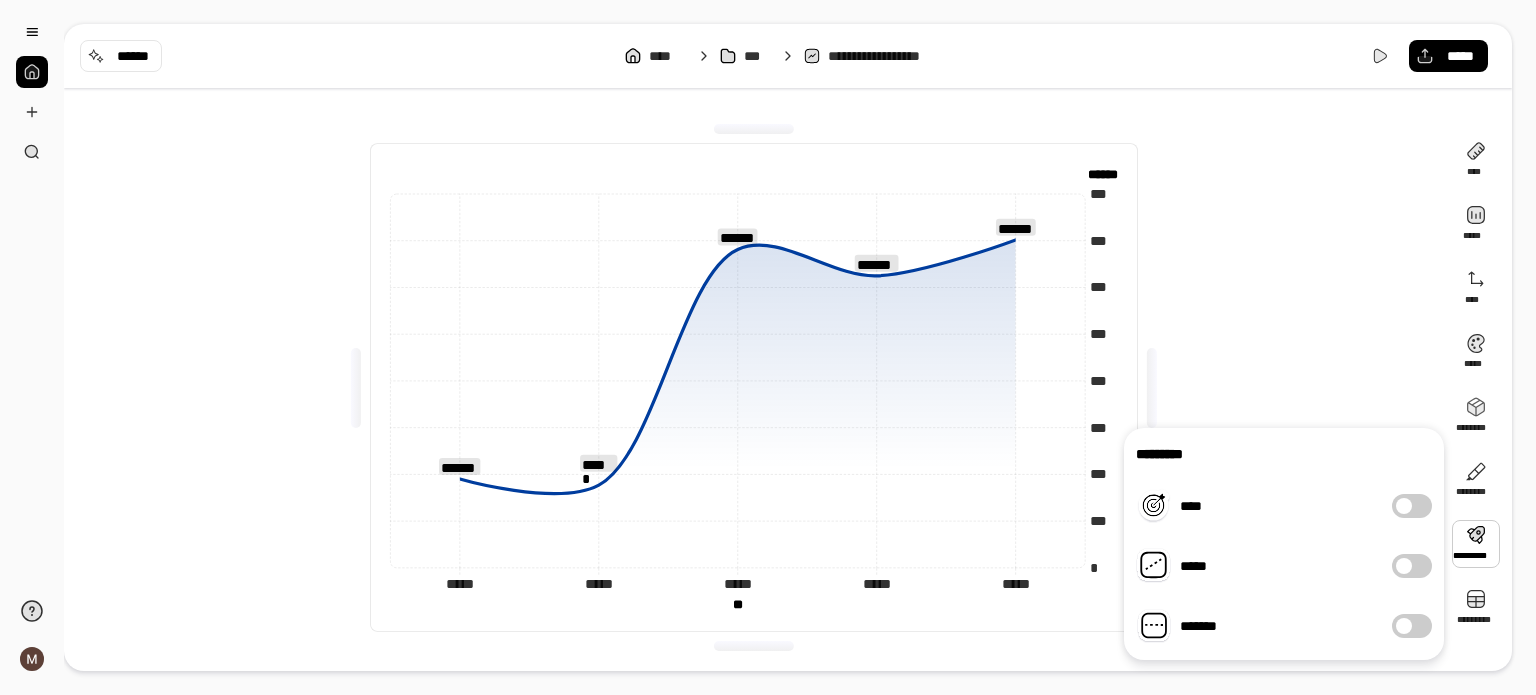 click on "****" at bounding box center (1412, 506) 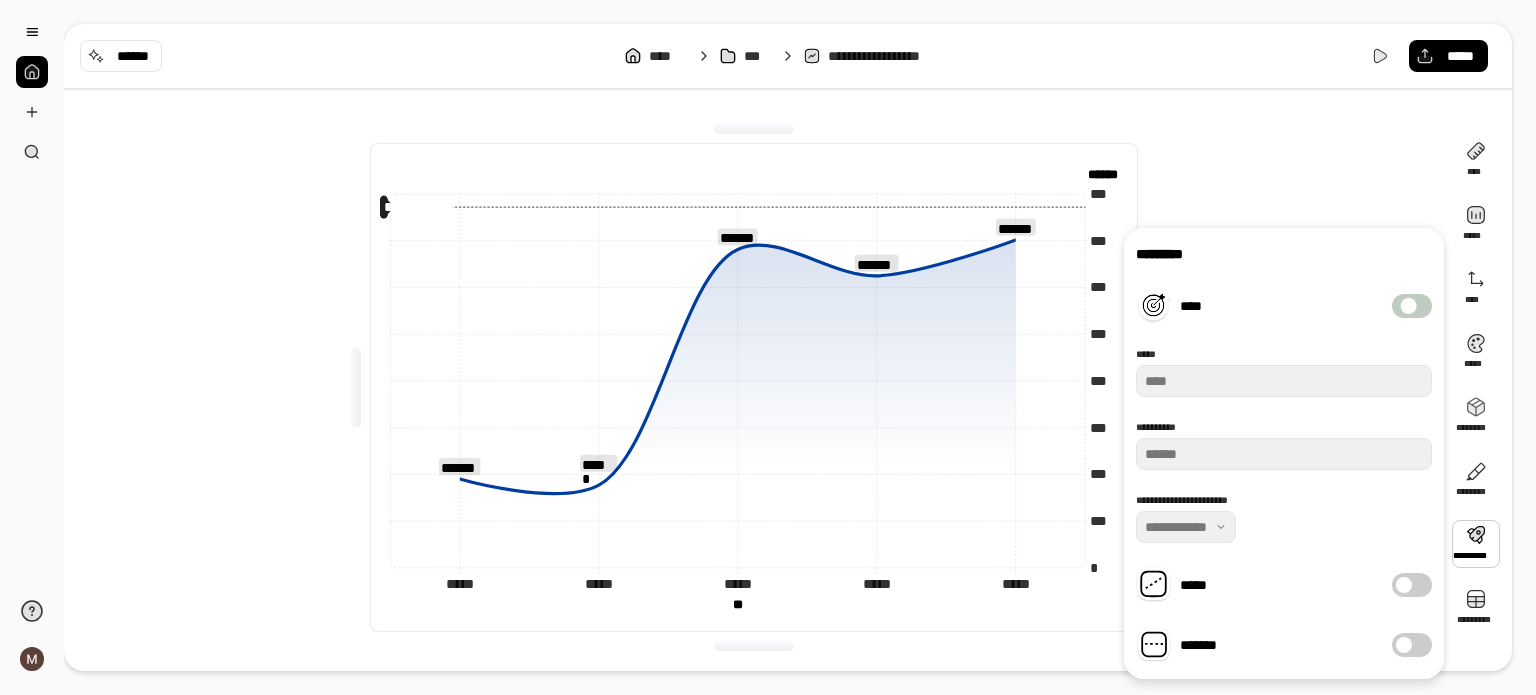 type on "*****" 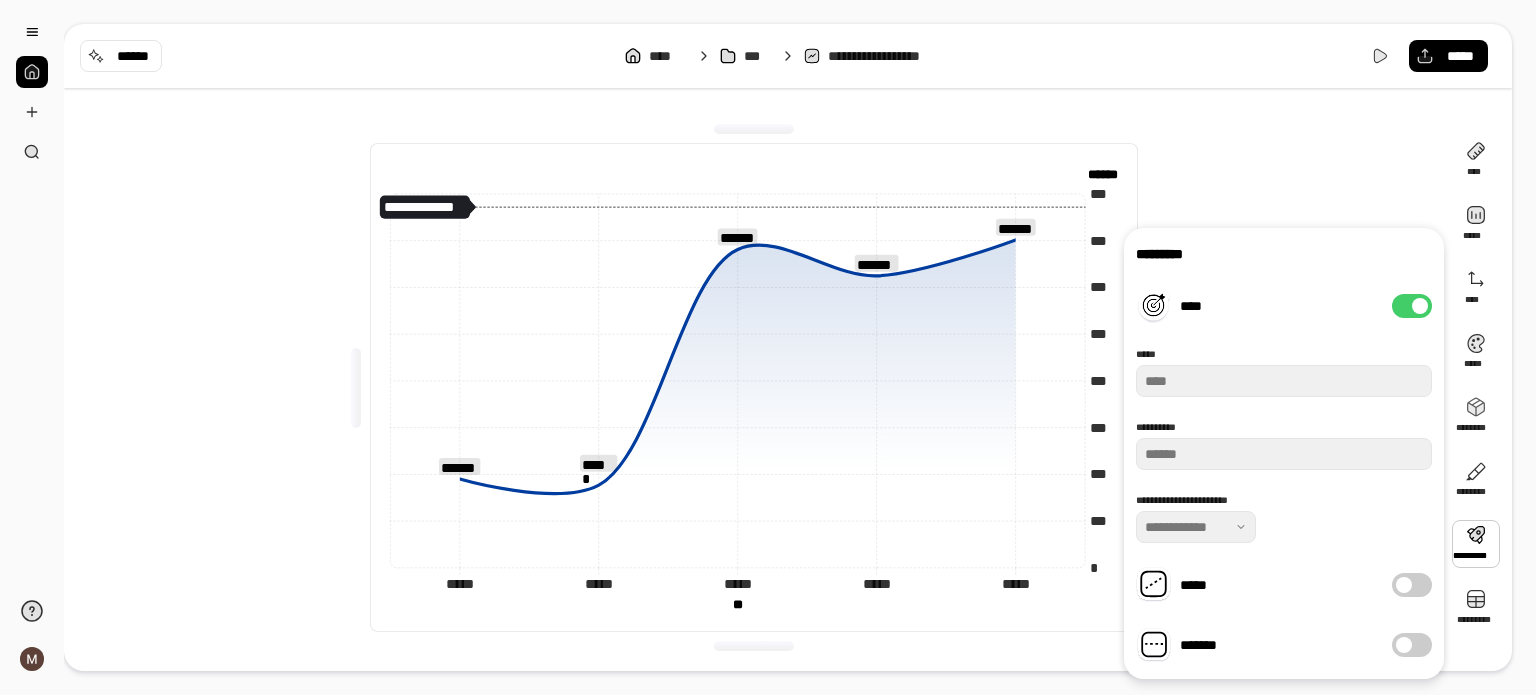 click on "****" at bounding box center (1412, 306) 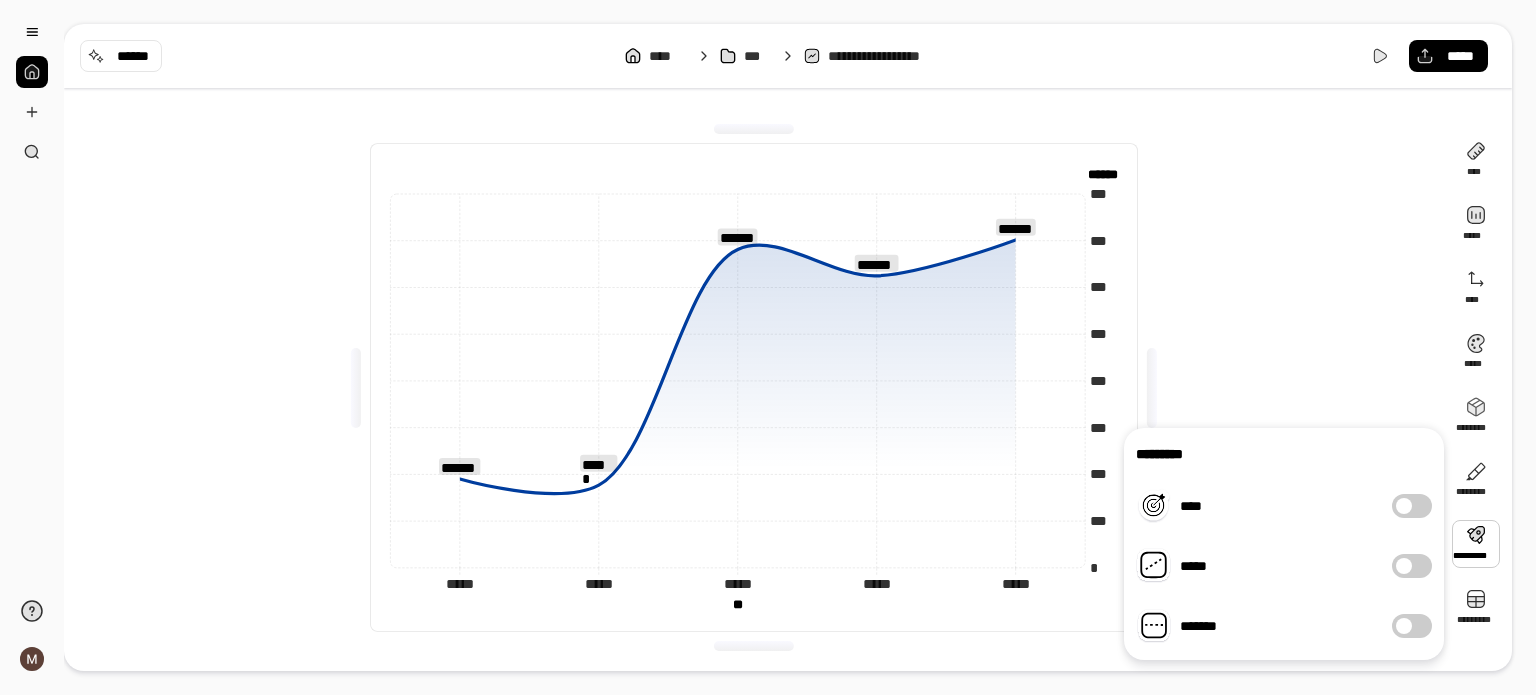 click at bounding box center (1404, 566) 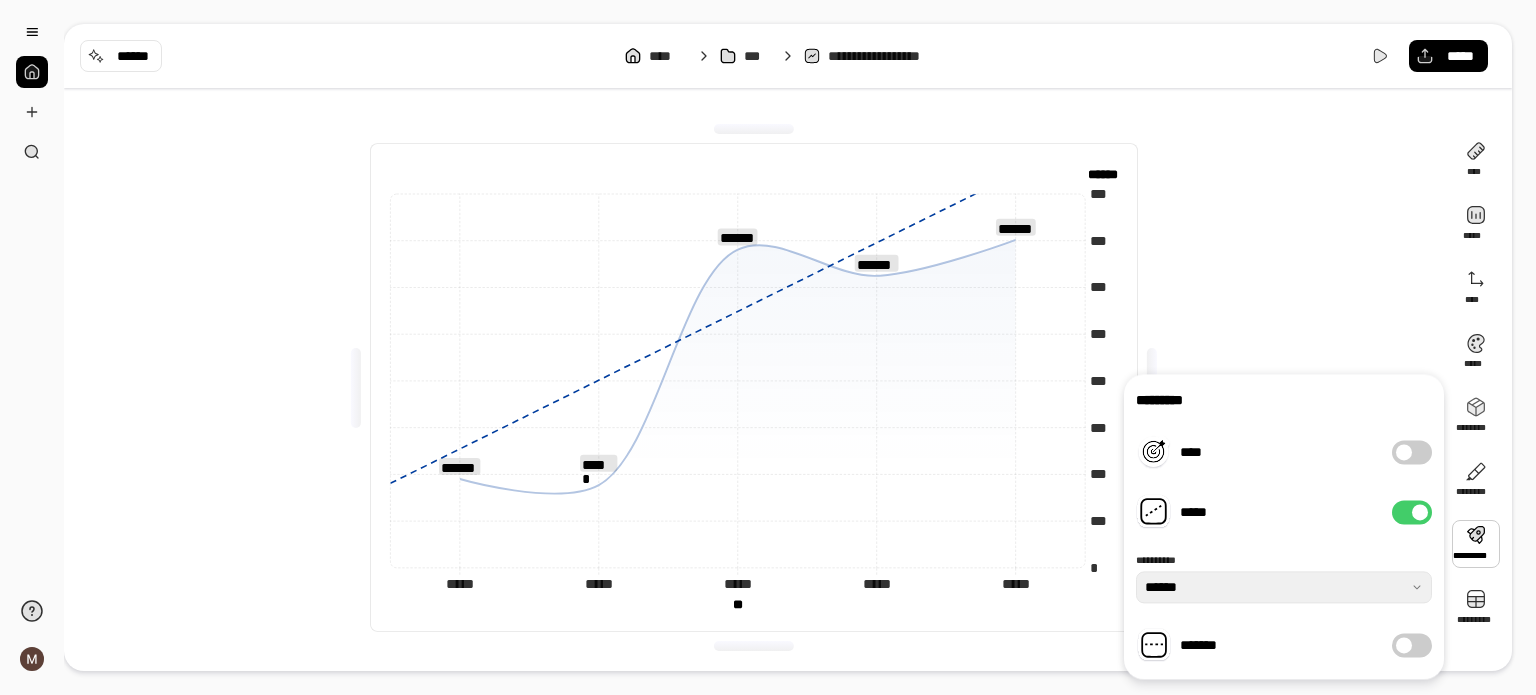 click on "*****" at bounding box center (1412, 512) 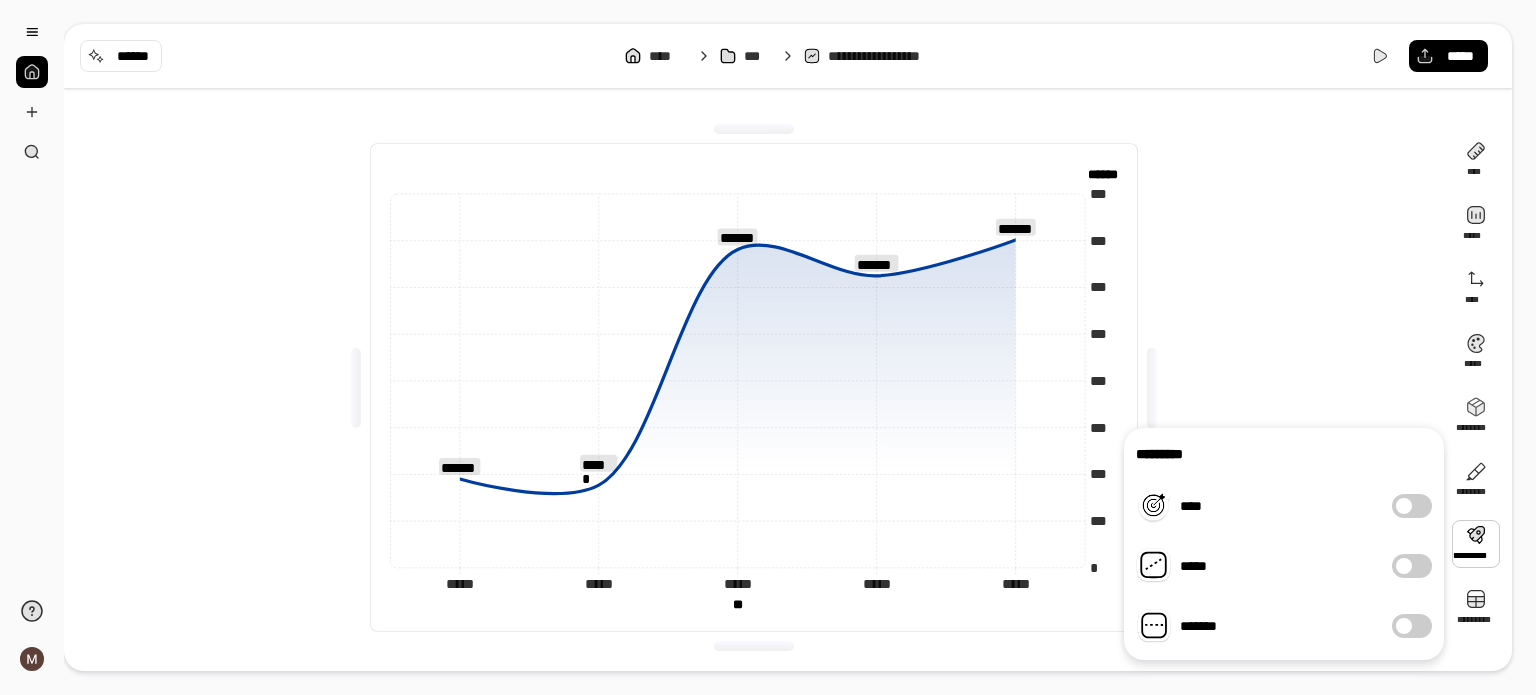 click at bounding box center [1404, 626] 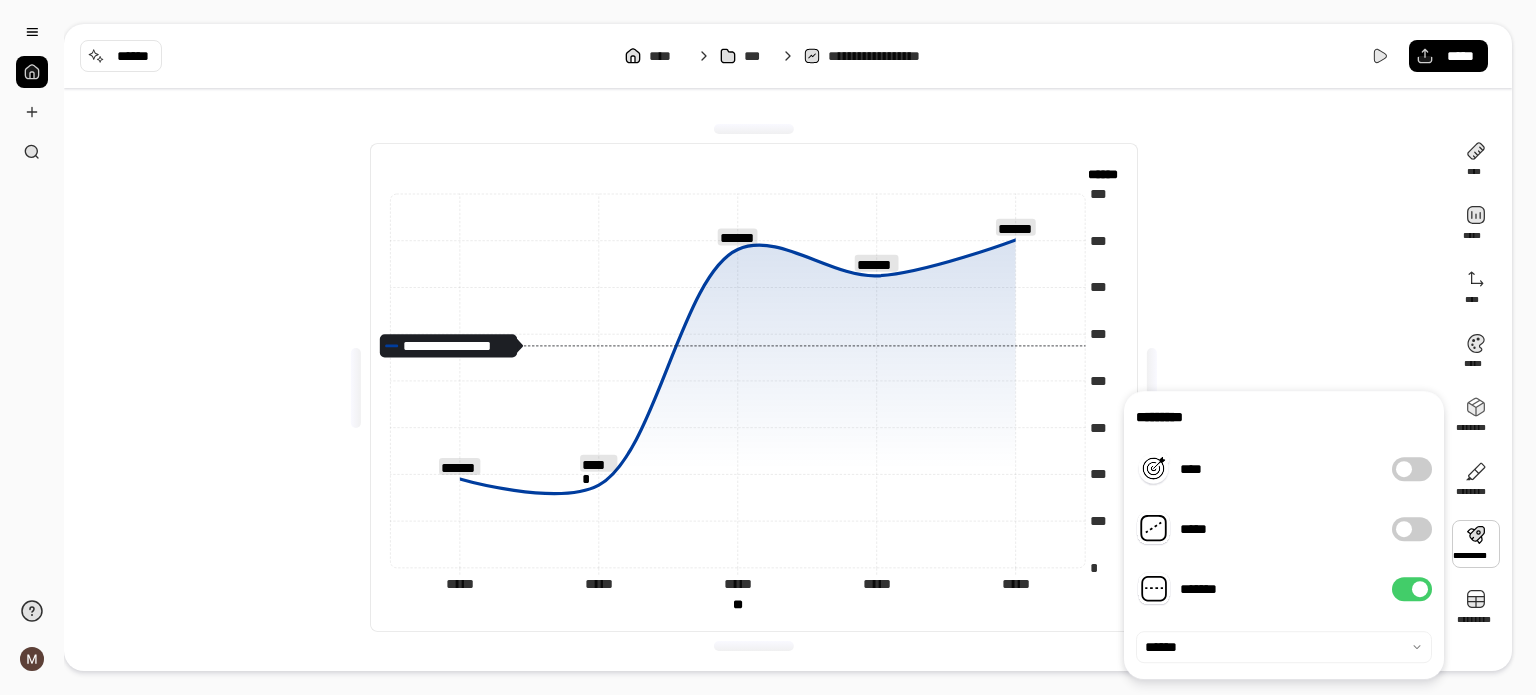 click at bounding box center (1420, 589) 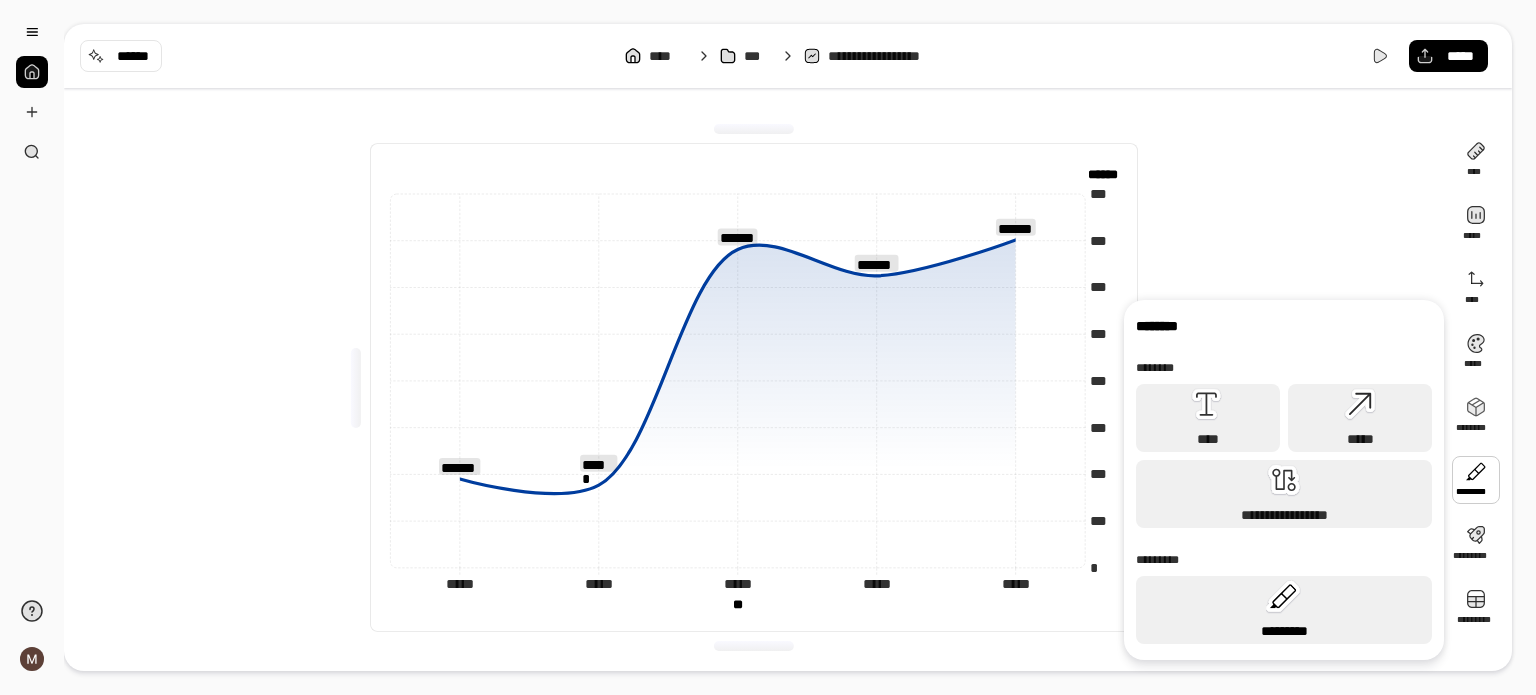 click on "*********" at bounding box center [1284, 610] 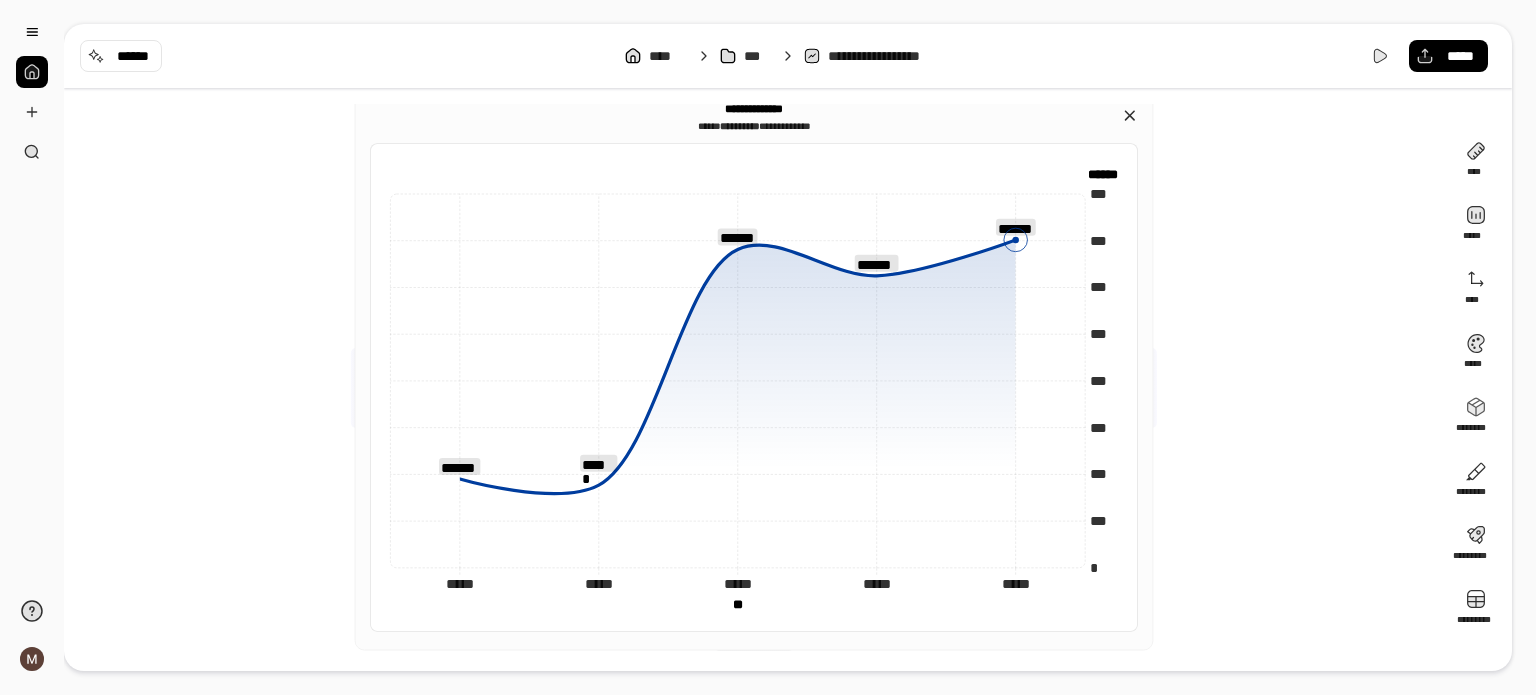 click 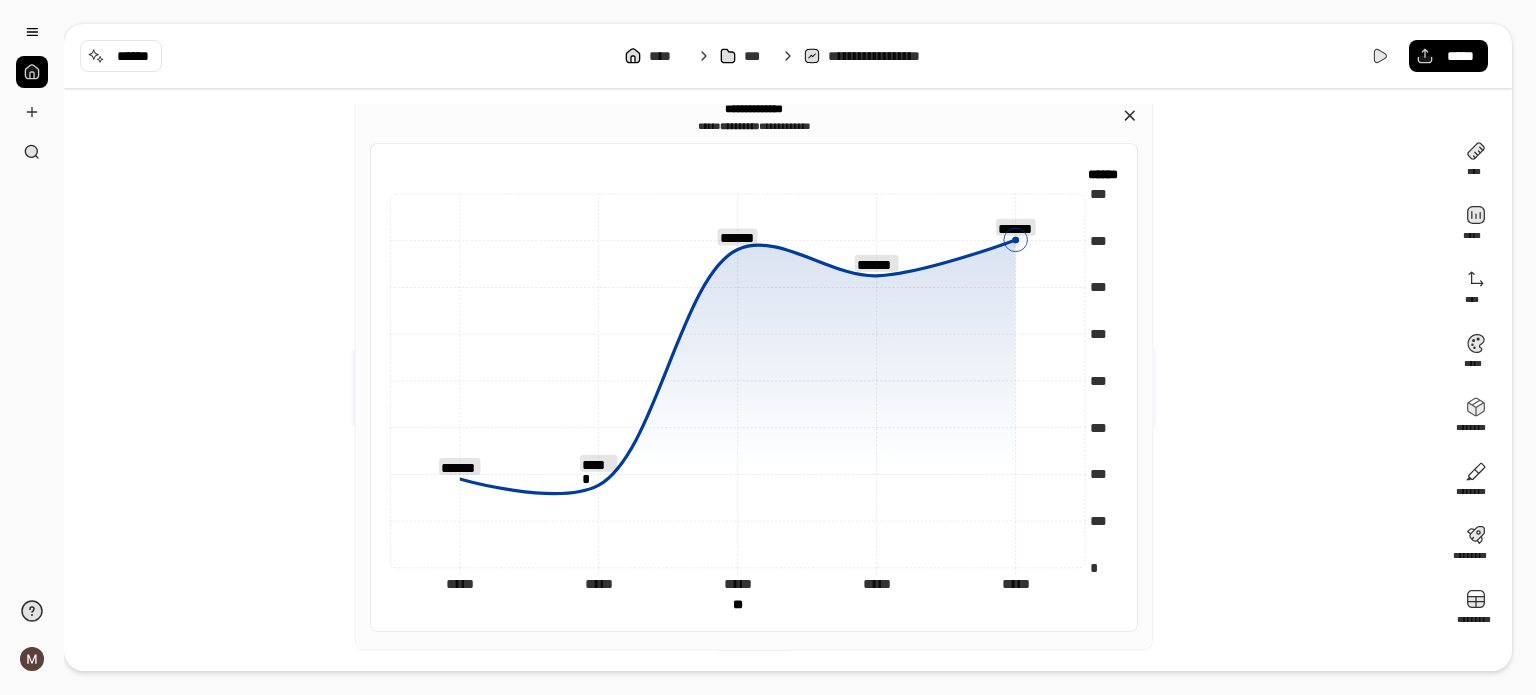 drag, startPoint x: 1018, startPoint y: 239, endPoint x: 976, endPoint y: 243, distance: 42.190044 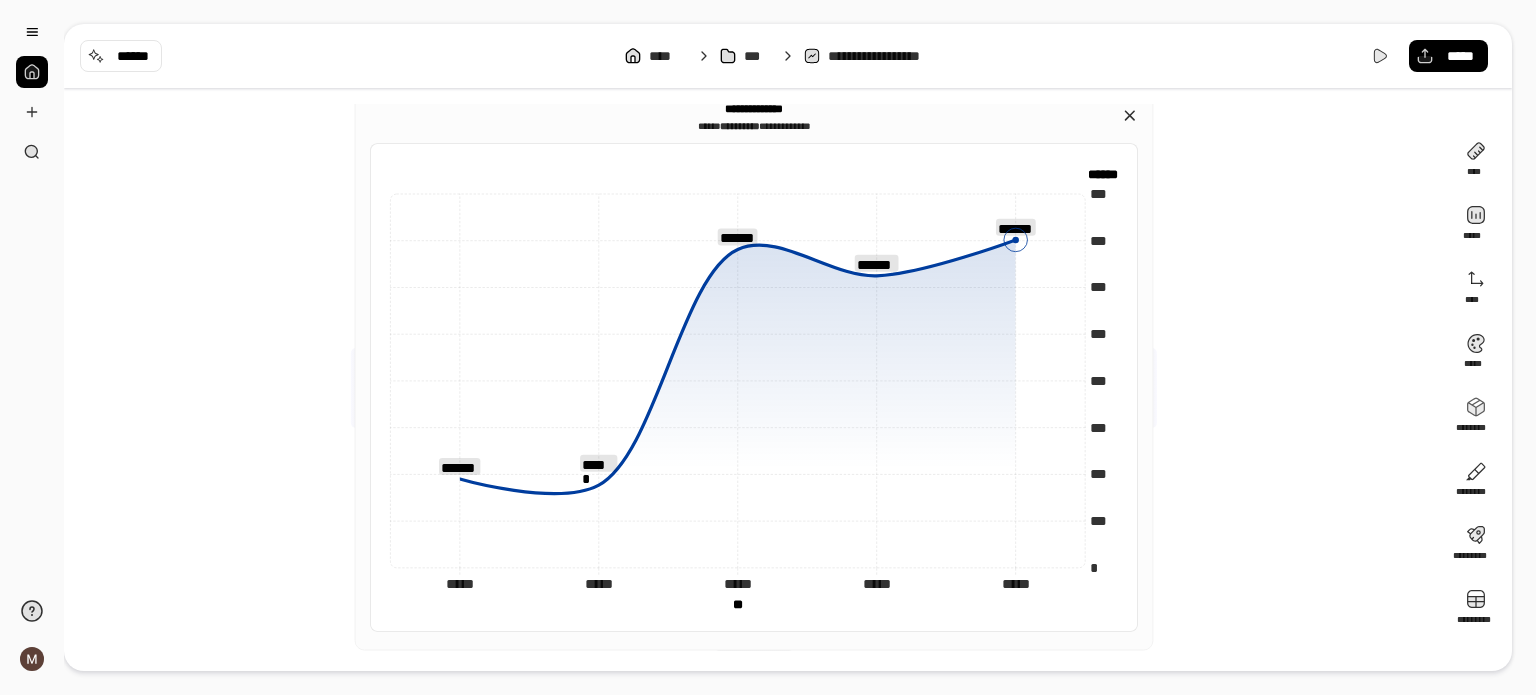 drag, startPoint x: 964, startPoint y: 255, endPoint x: 1030, endPoint y: 250, distance: 66.189125 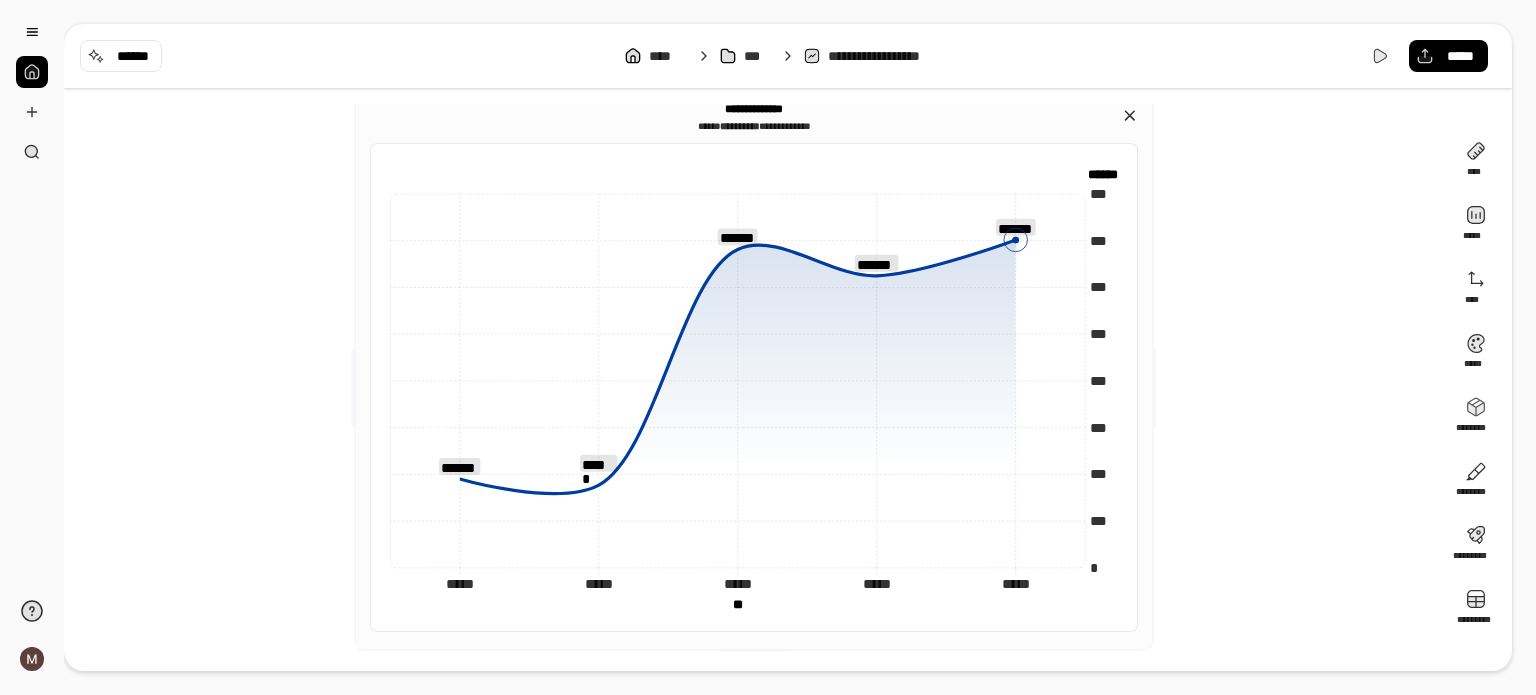 click 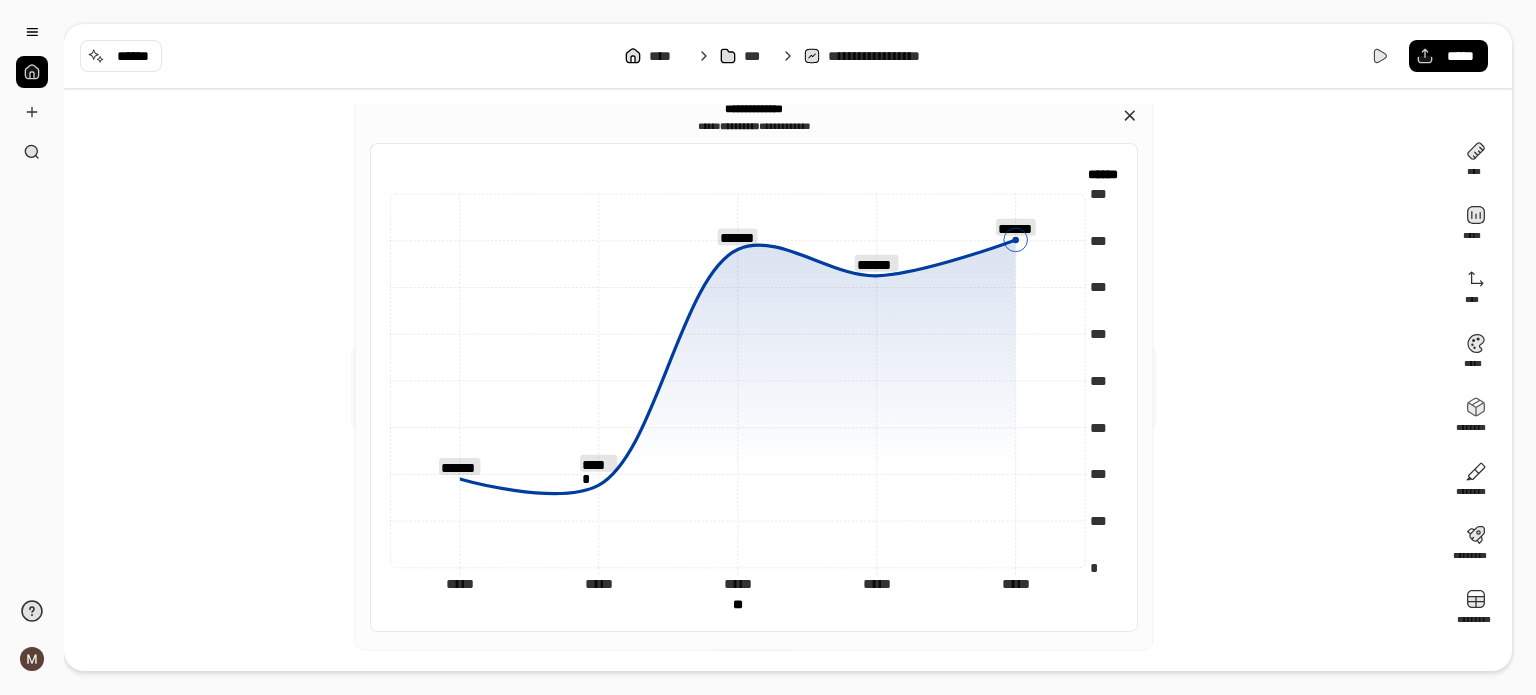 click 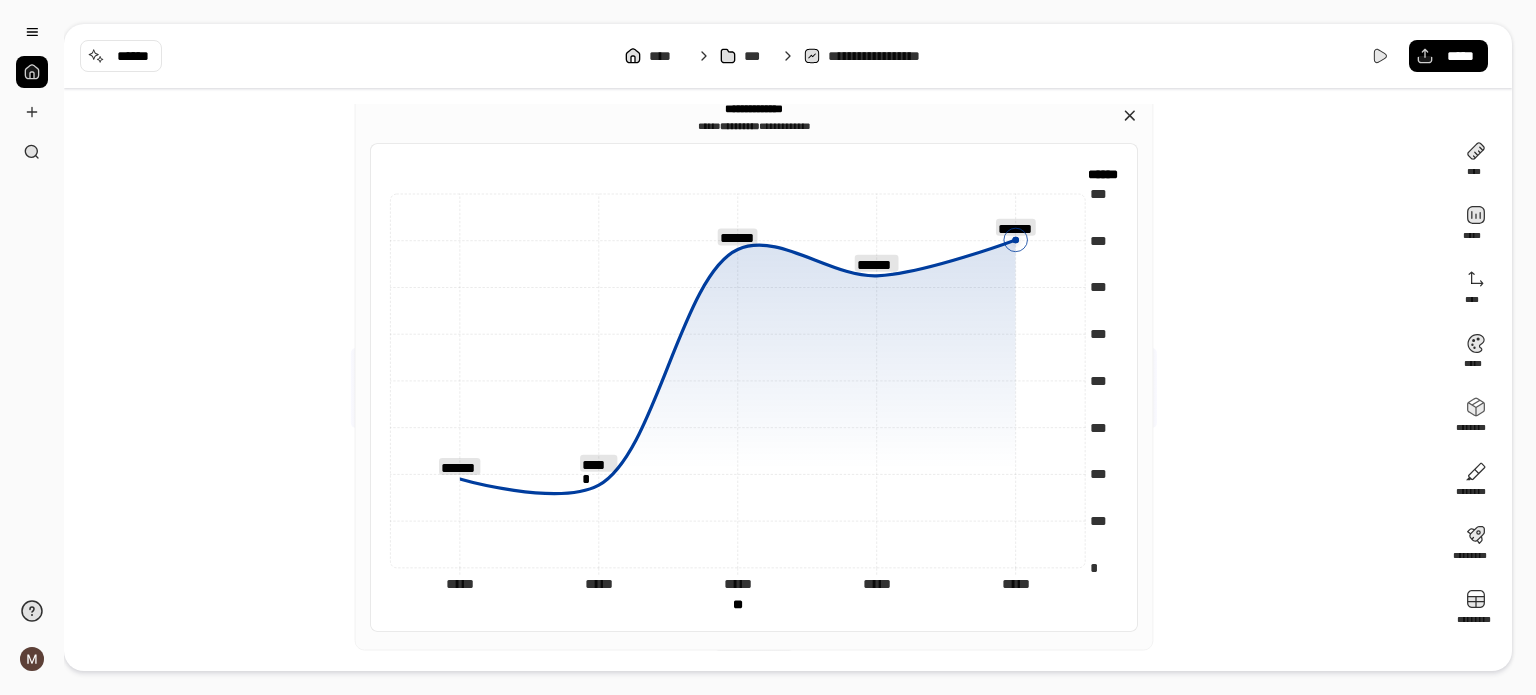 click 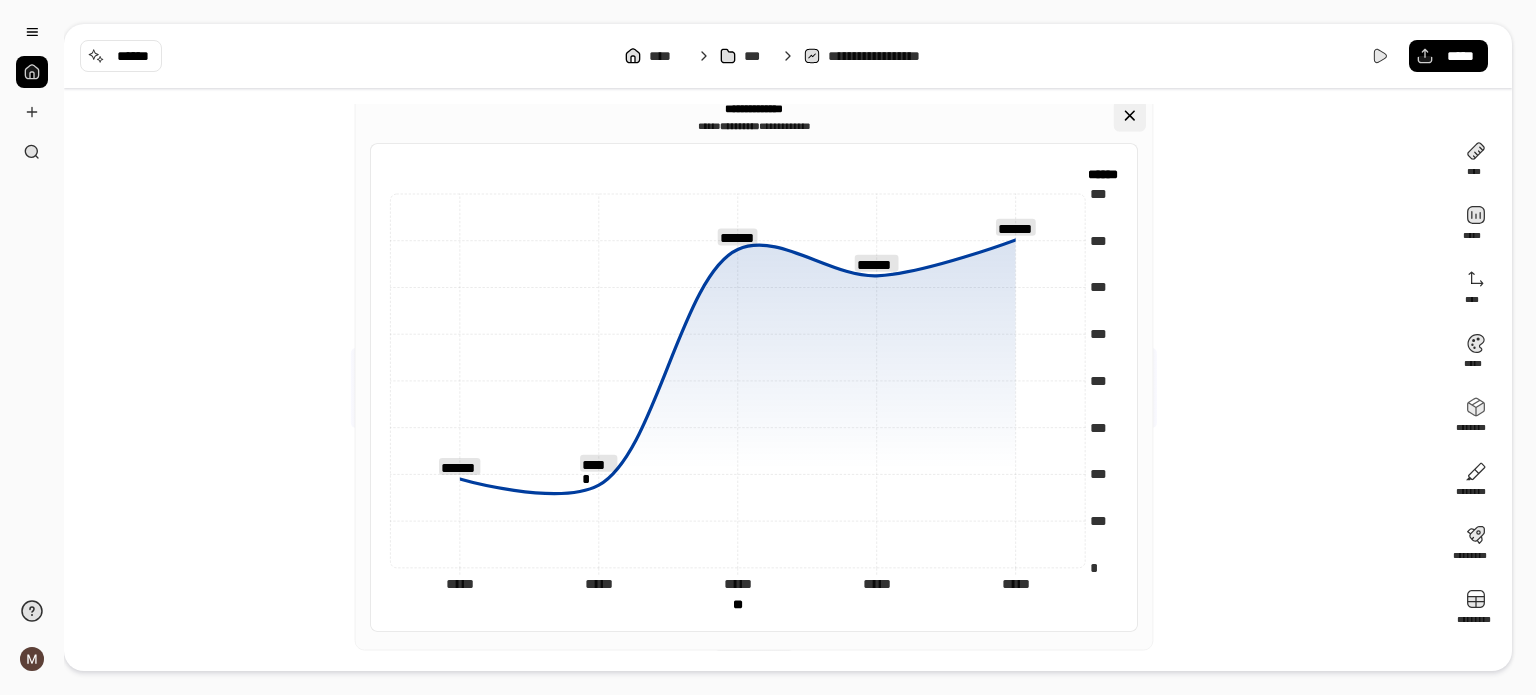 click at bounding box center (1130, 115) 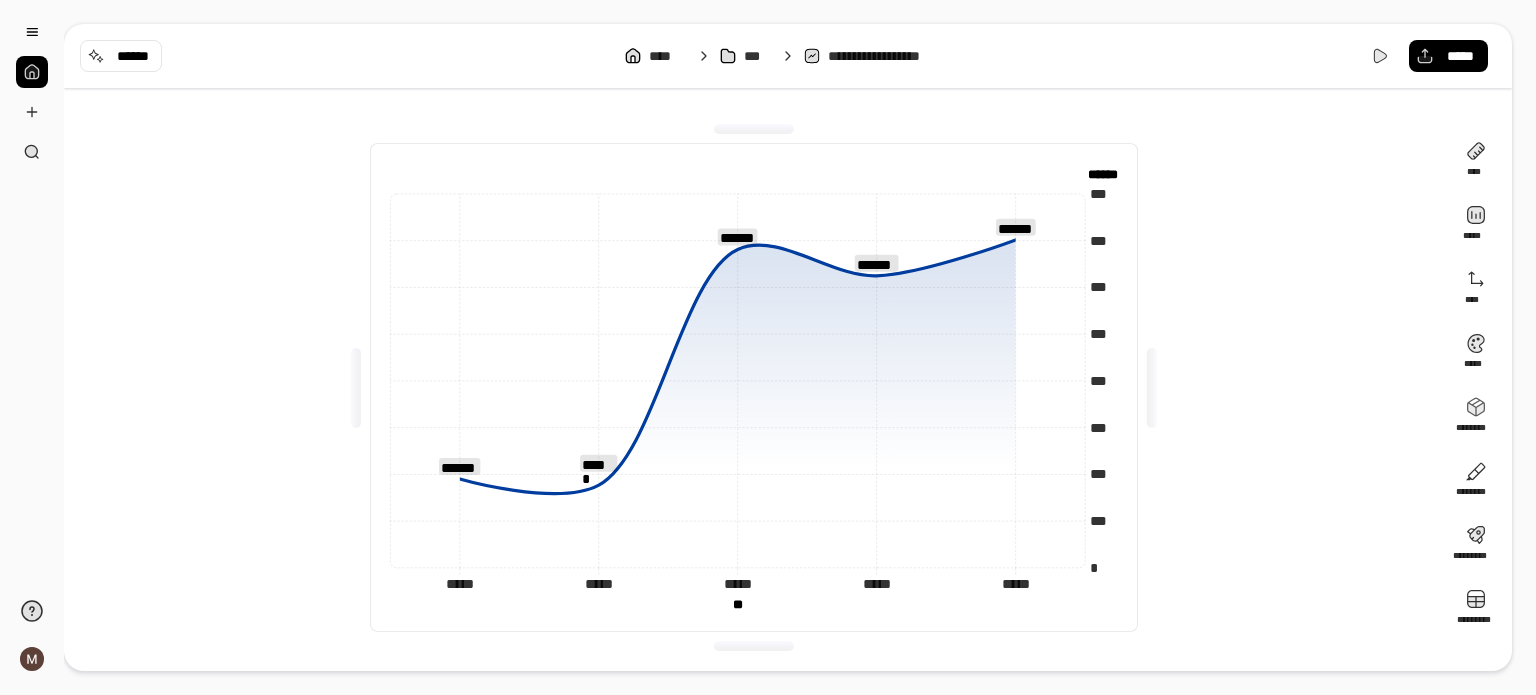 click on "***" 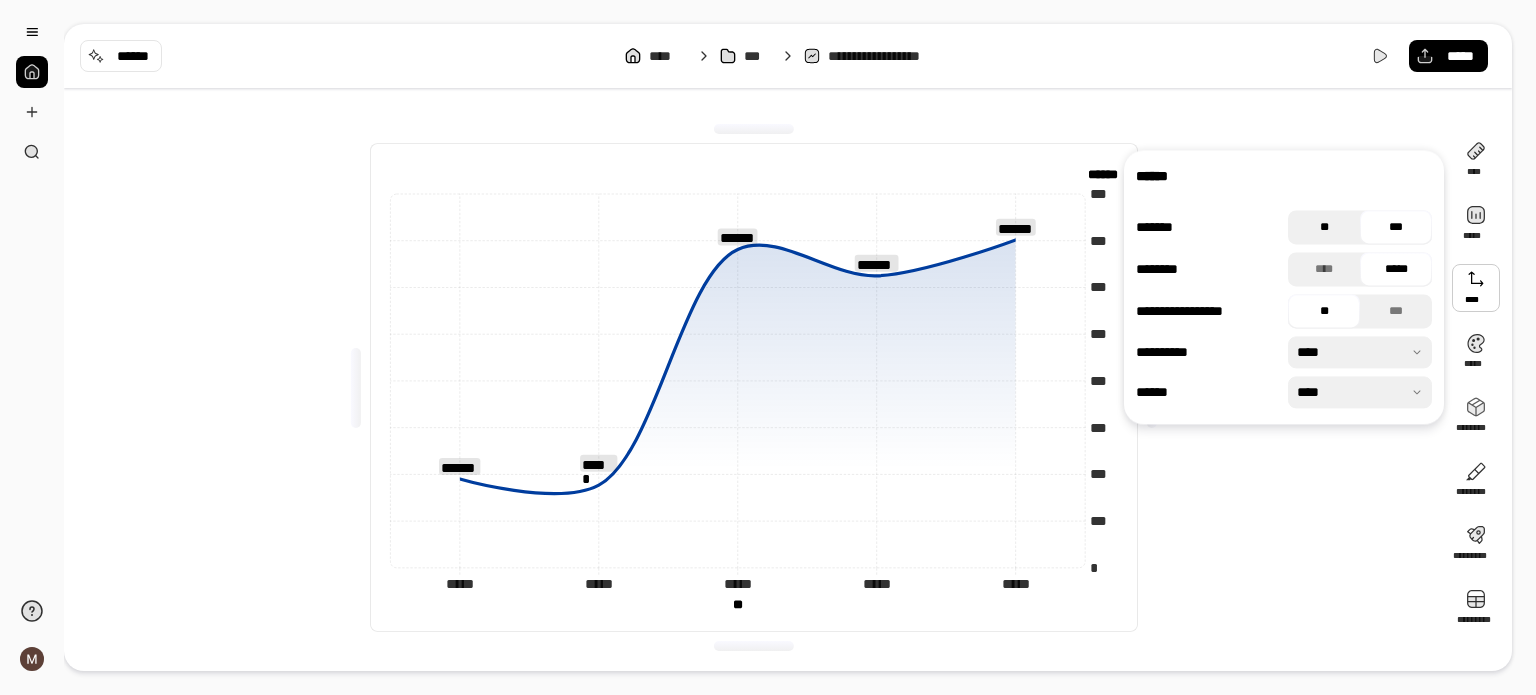 click on "**" at bounding box center [1324, 227] 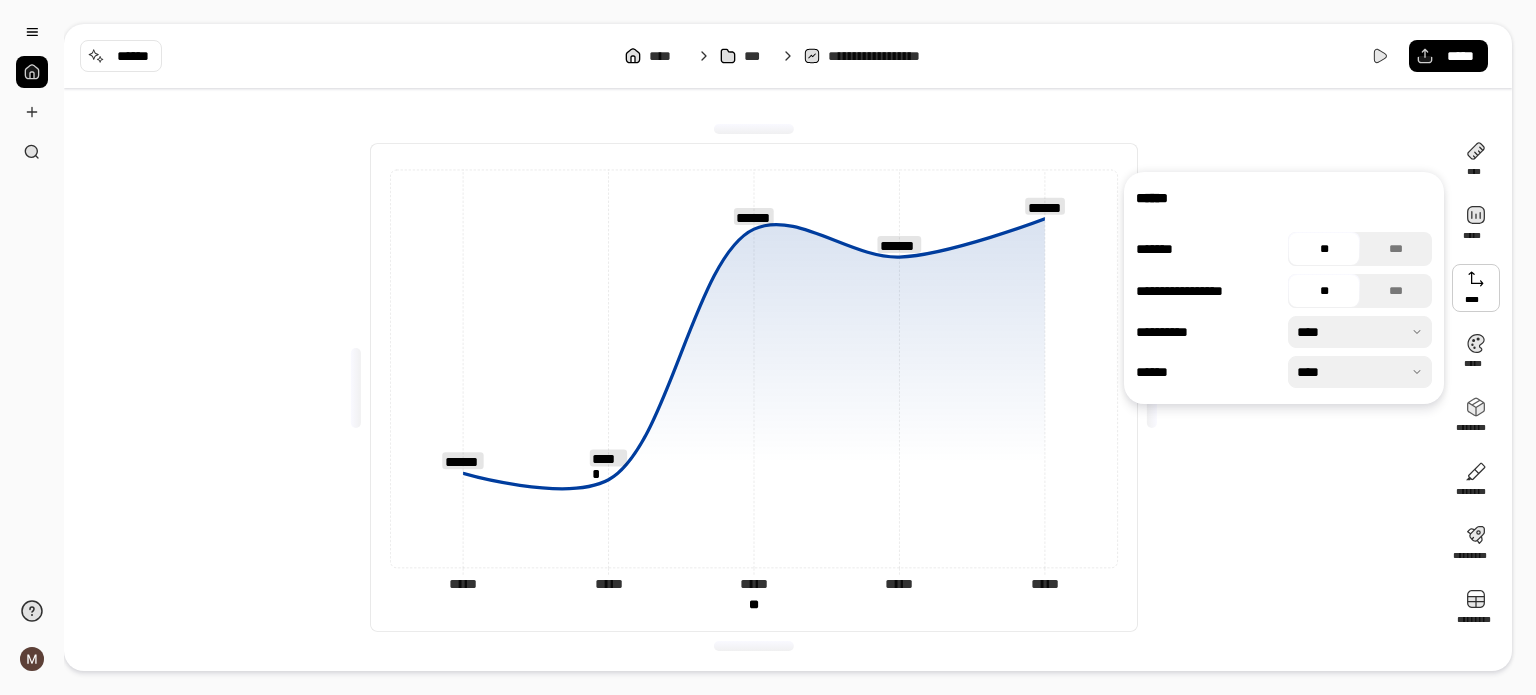 click at bounding box center [1476, 288] 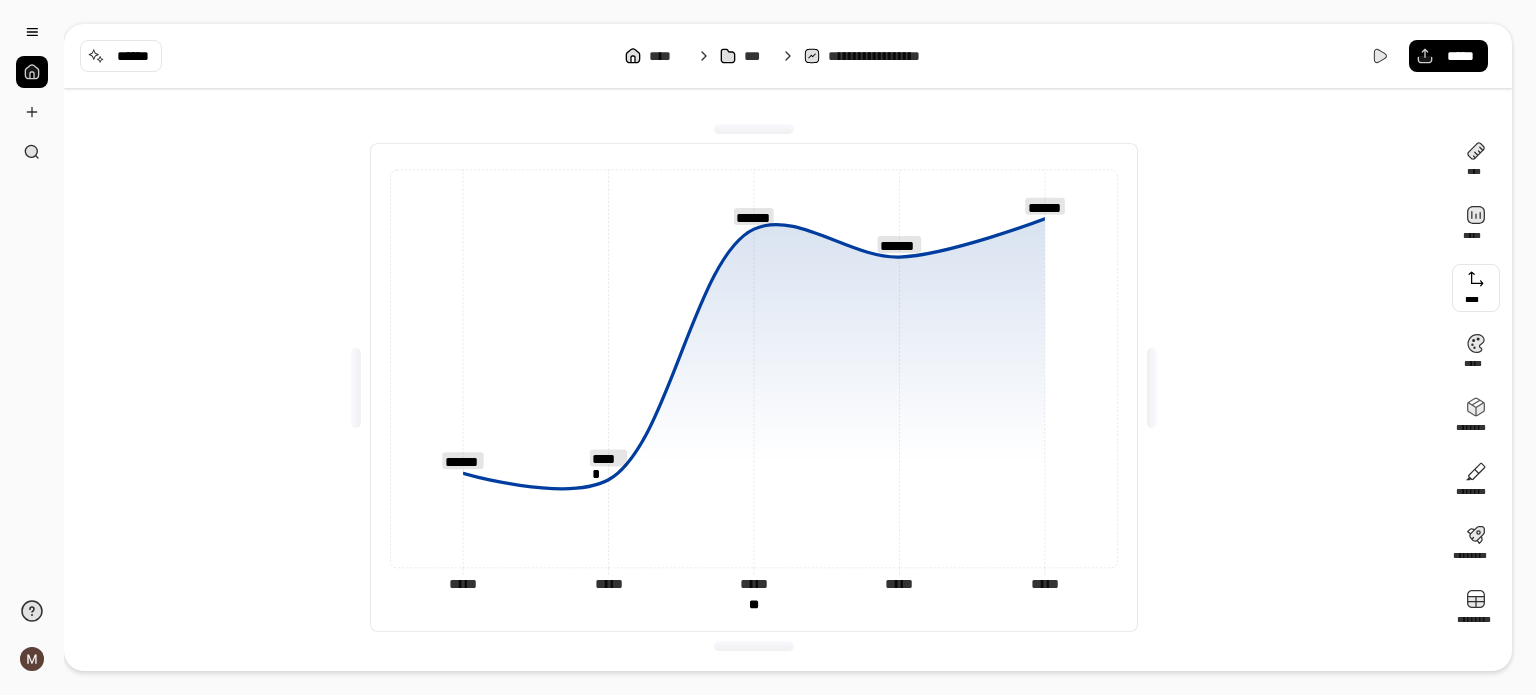 click at bounding box center [1476, 288] 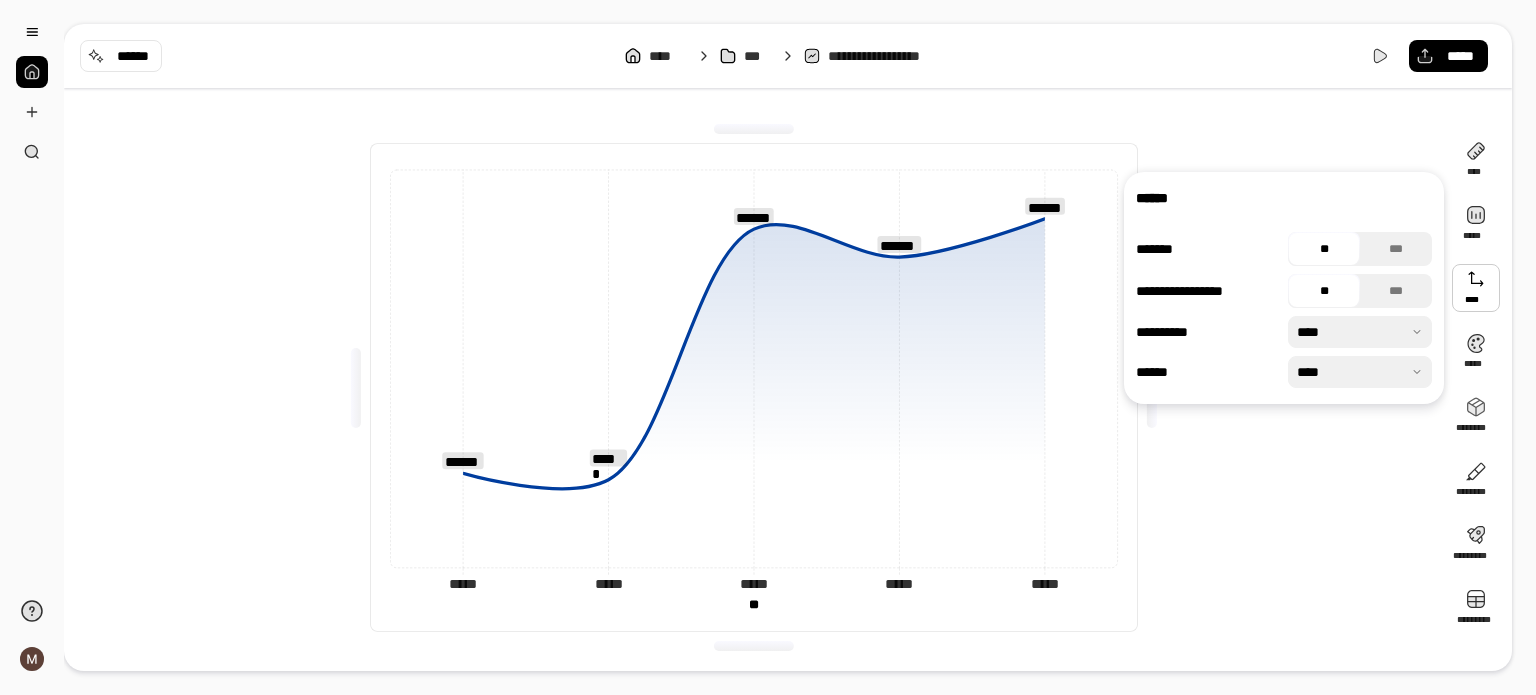 click on "** **" 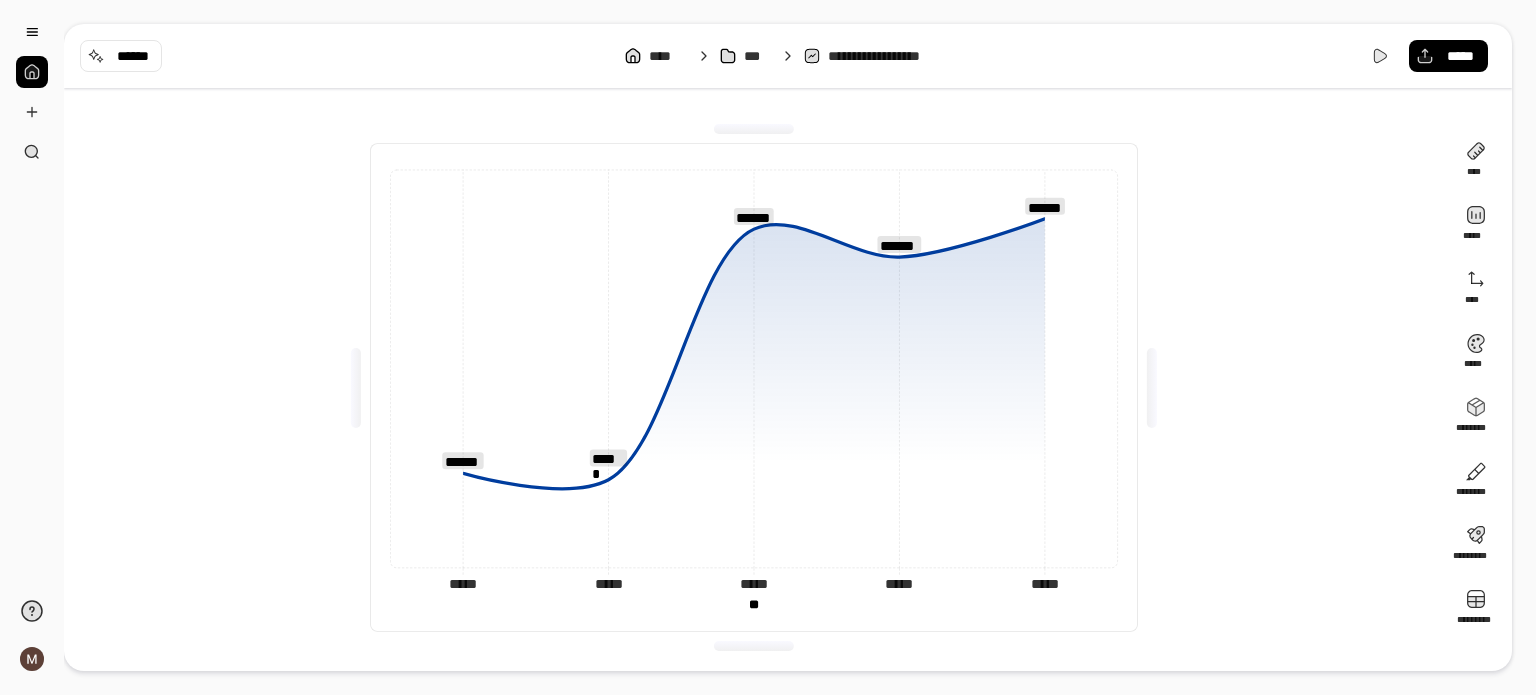 click on "** **" 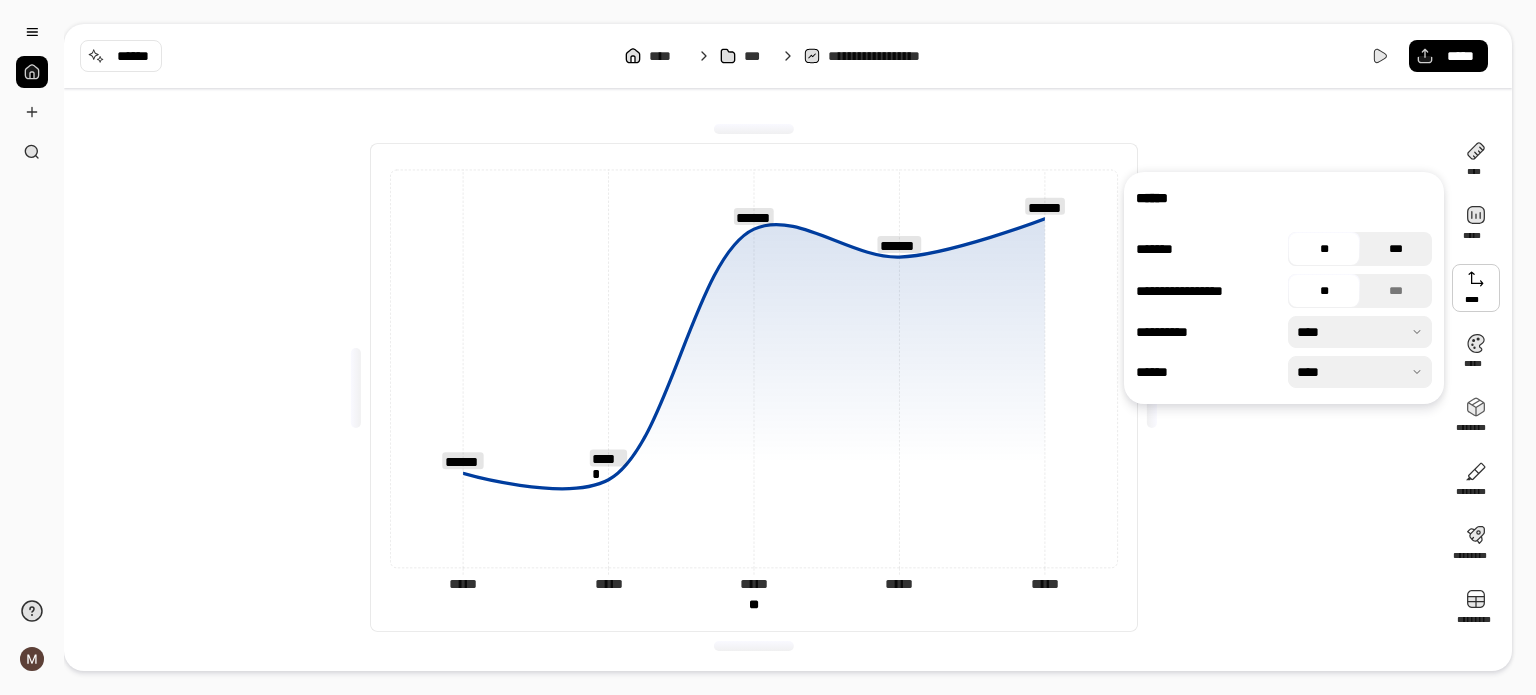 click on "***" at bounding box center [1396, 249] 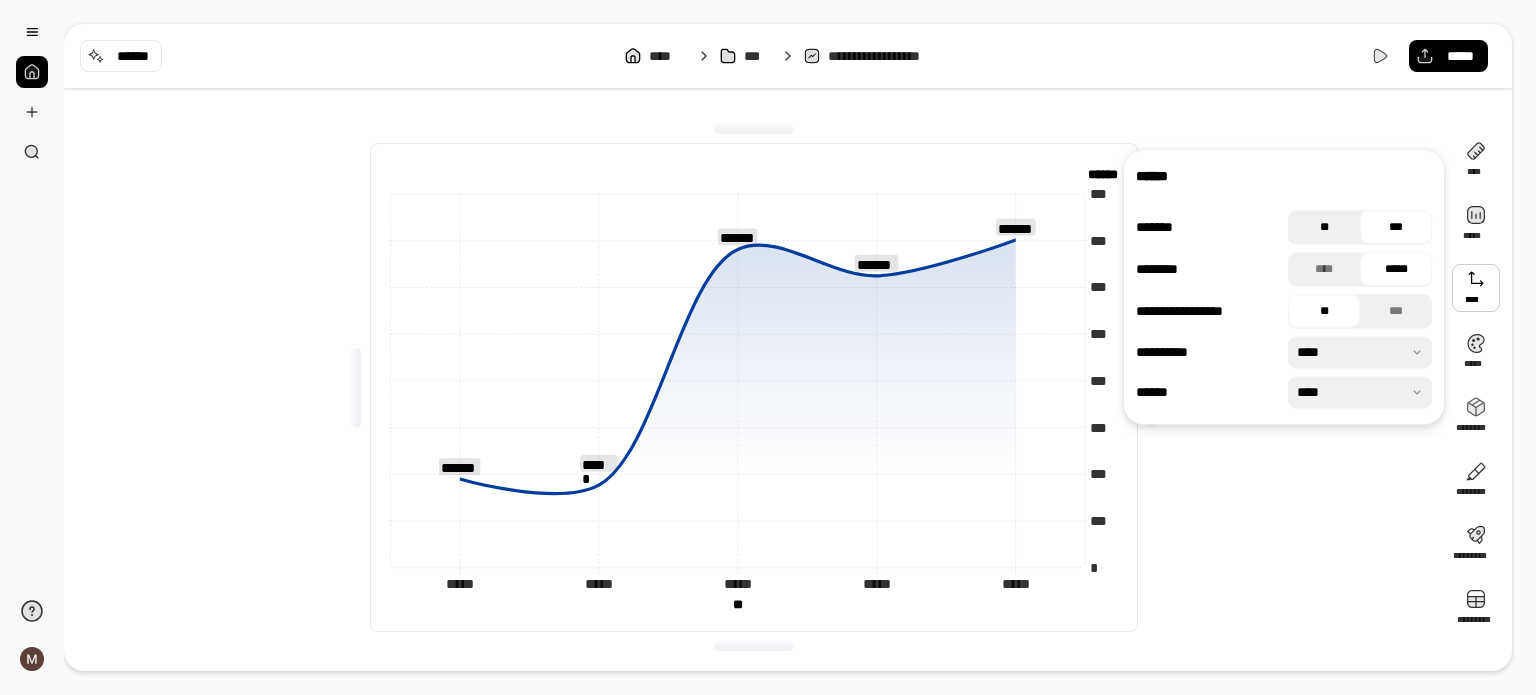 click on "**" at bounding box center (1324, 227) 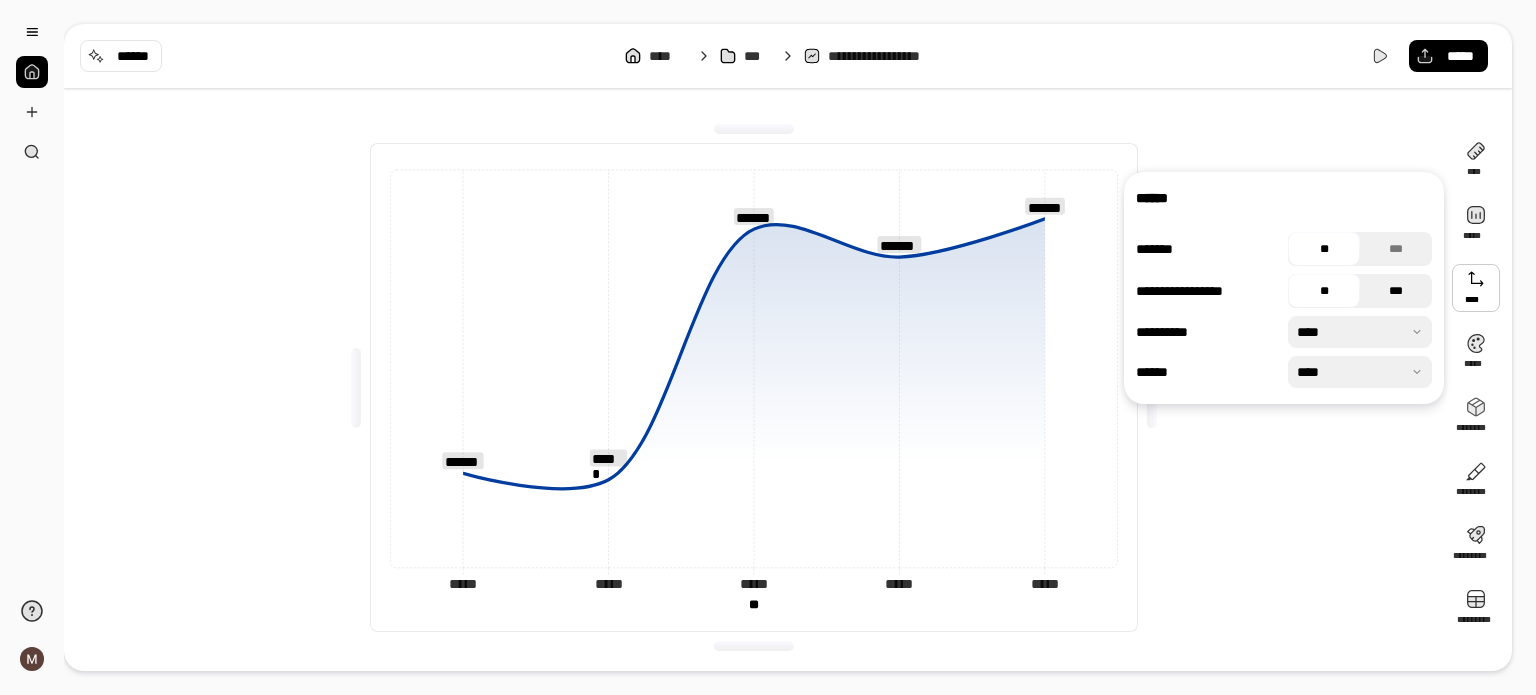 click on "***" at bounding box center [1396, 291] 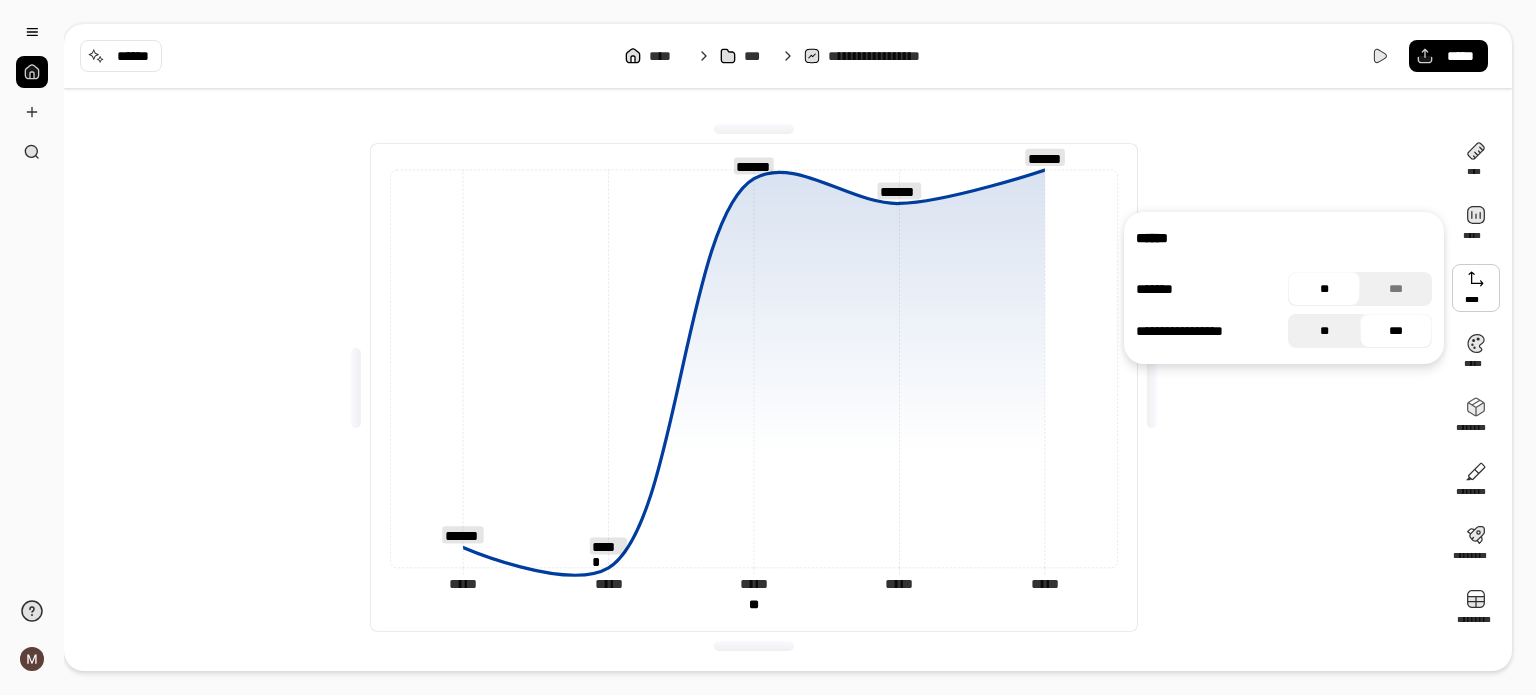 click on "**" at bounding box center [1324, 331] 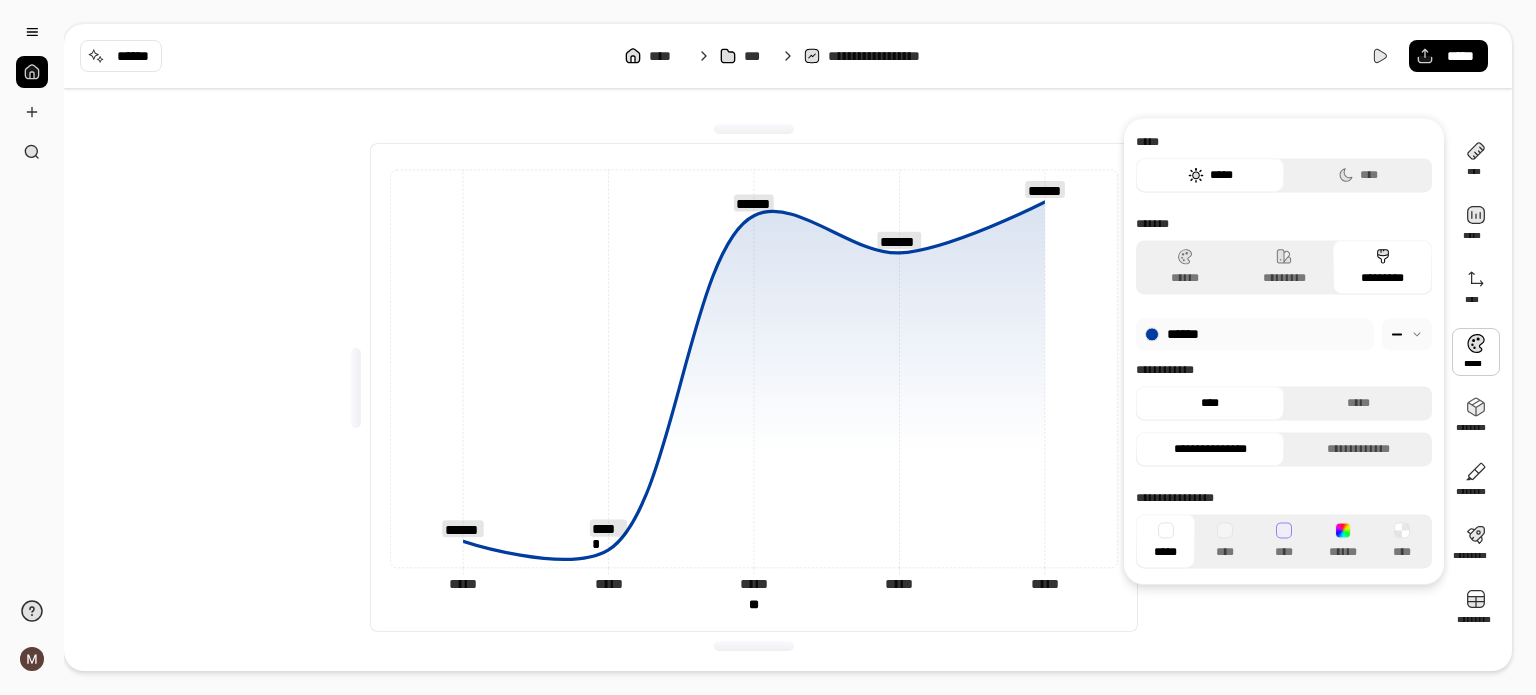 click at bounding box center (1476, 352) 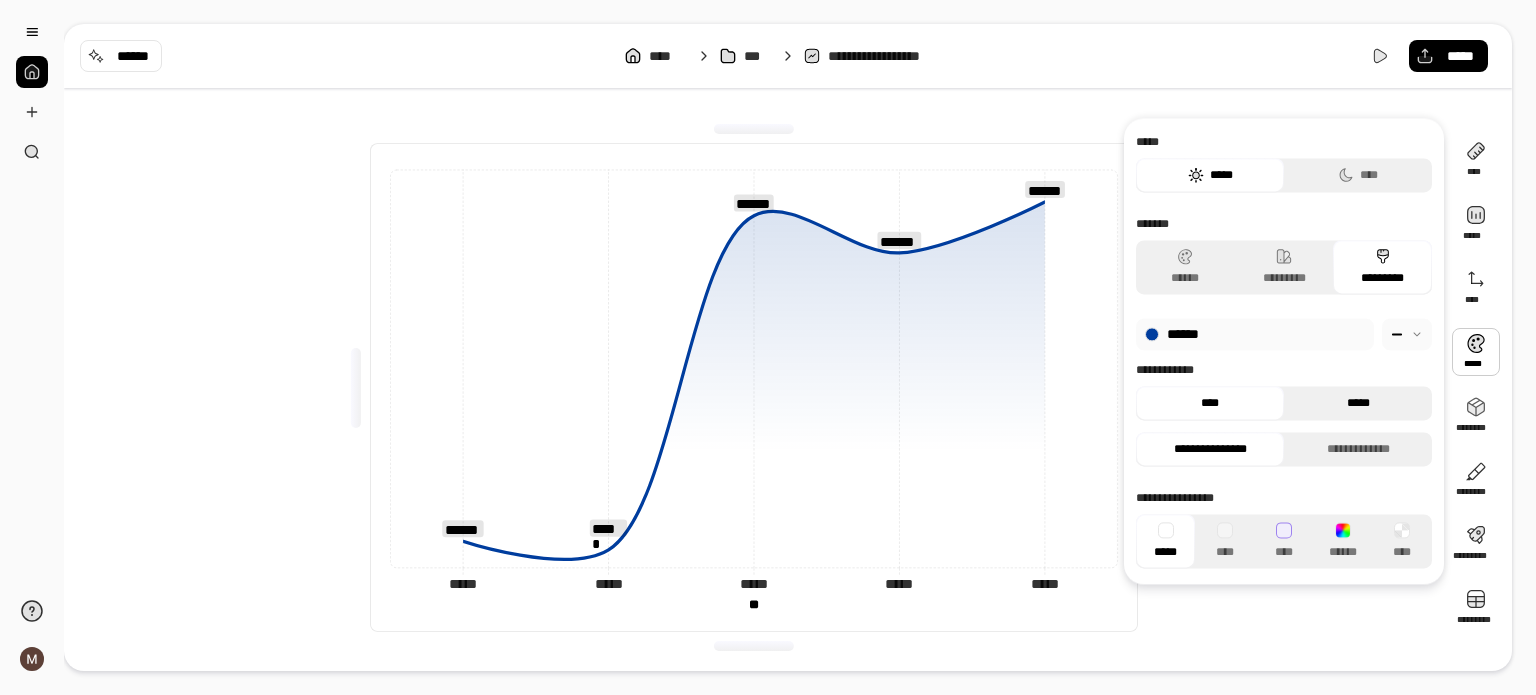 click on "*****" at bounding box center (1358, 403) 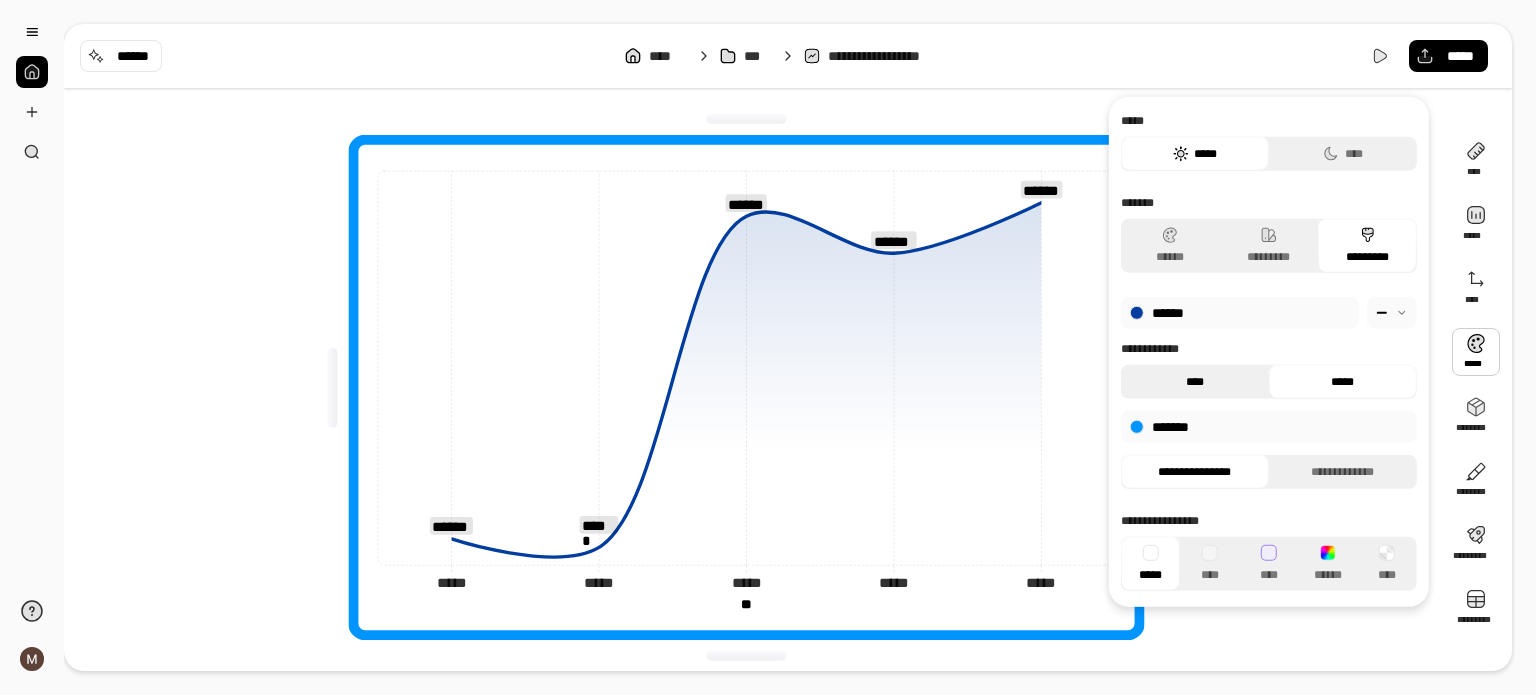 click on "****" at bounding box center [1195, 382] 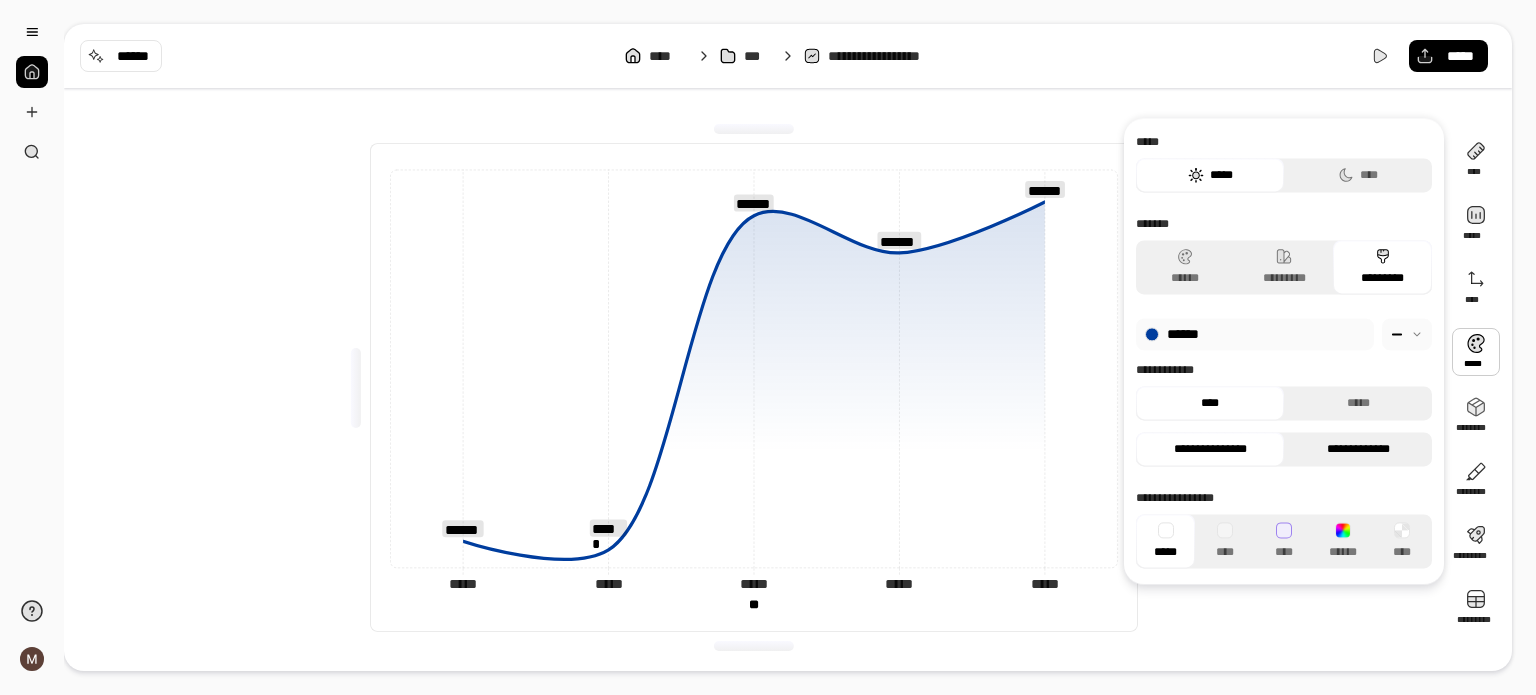 click on "**********" at bounding box center (1358, 449) 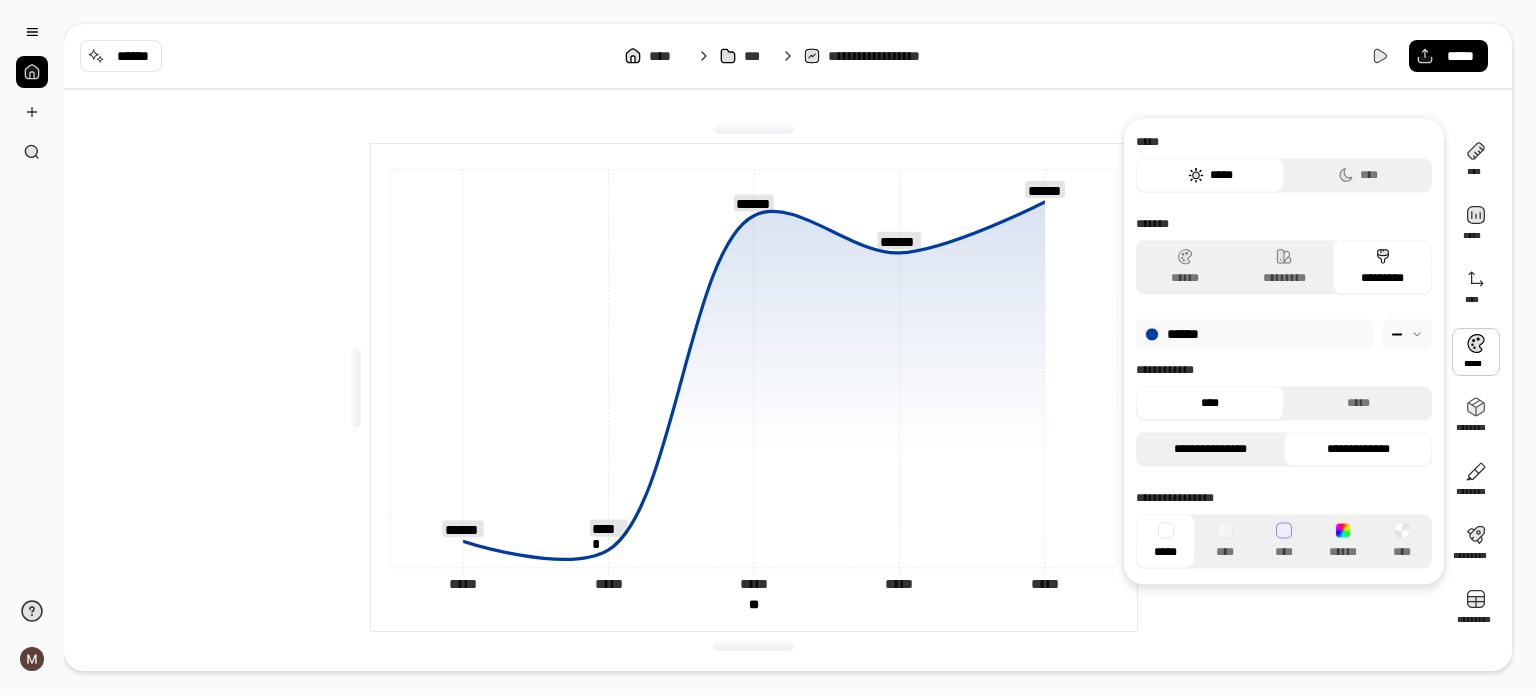 click on "**********" at bounding box center [1210, 449] 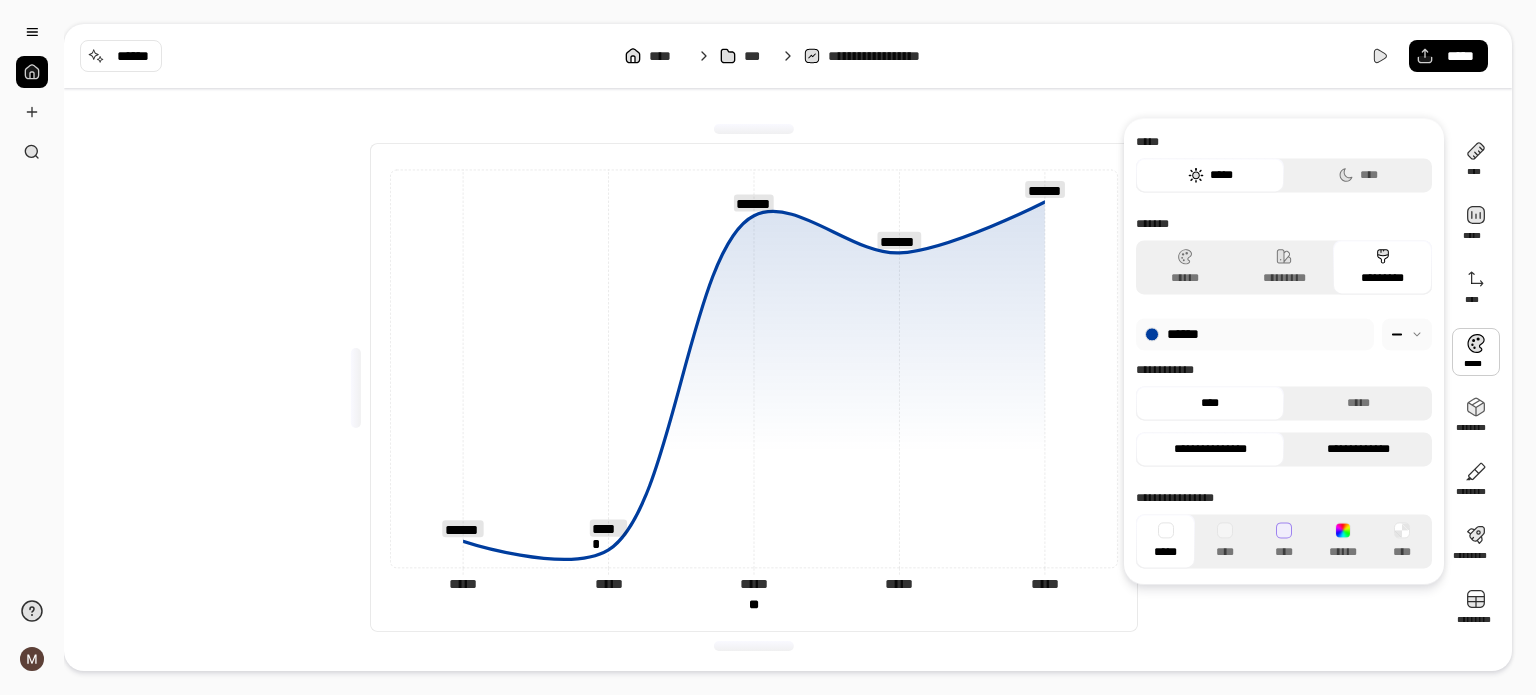 click on "**********" at bounding box center (1358, 449) 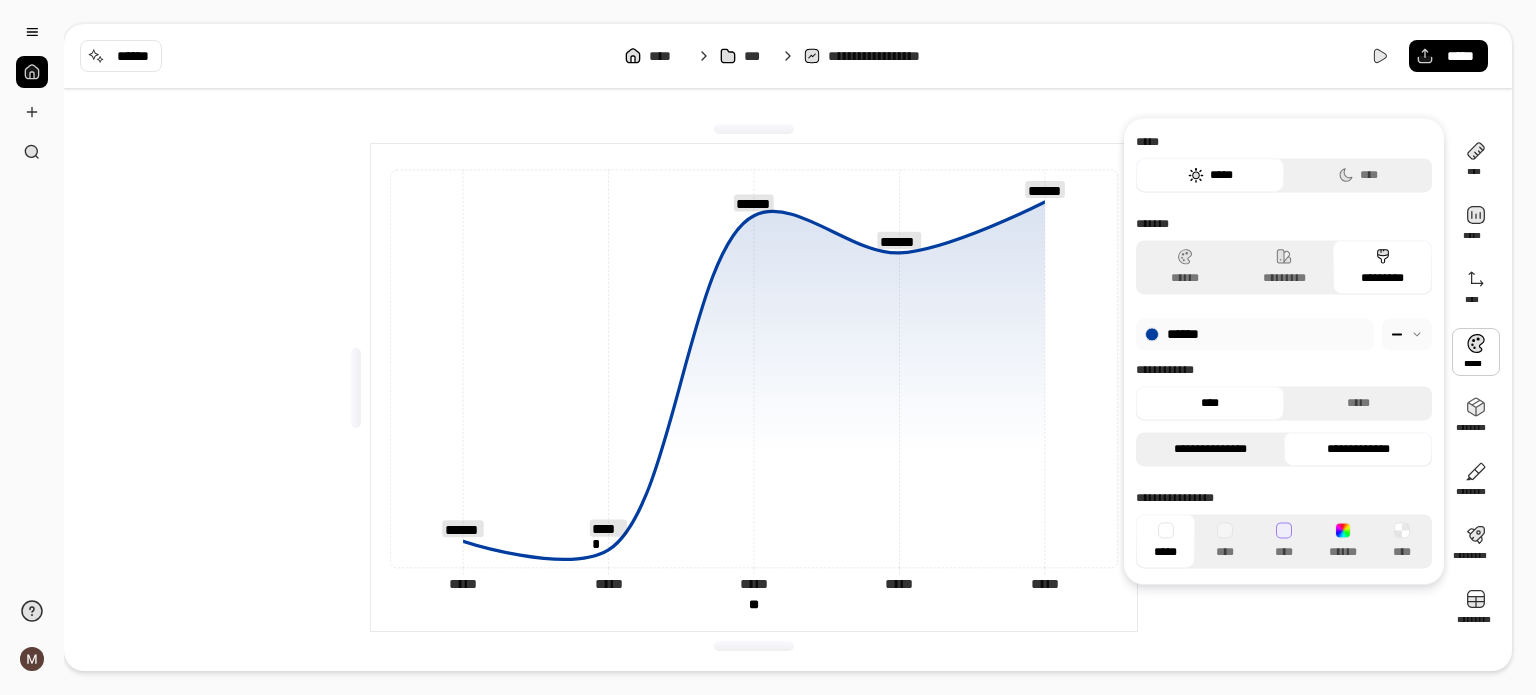 click on "**********" at bounding box center [1210, 449] 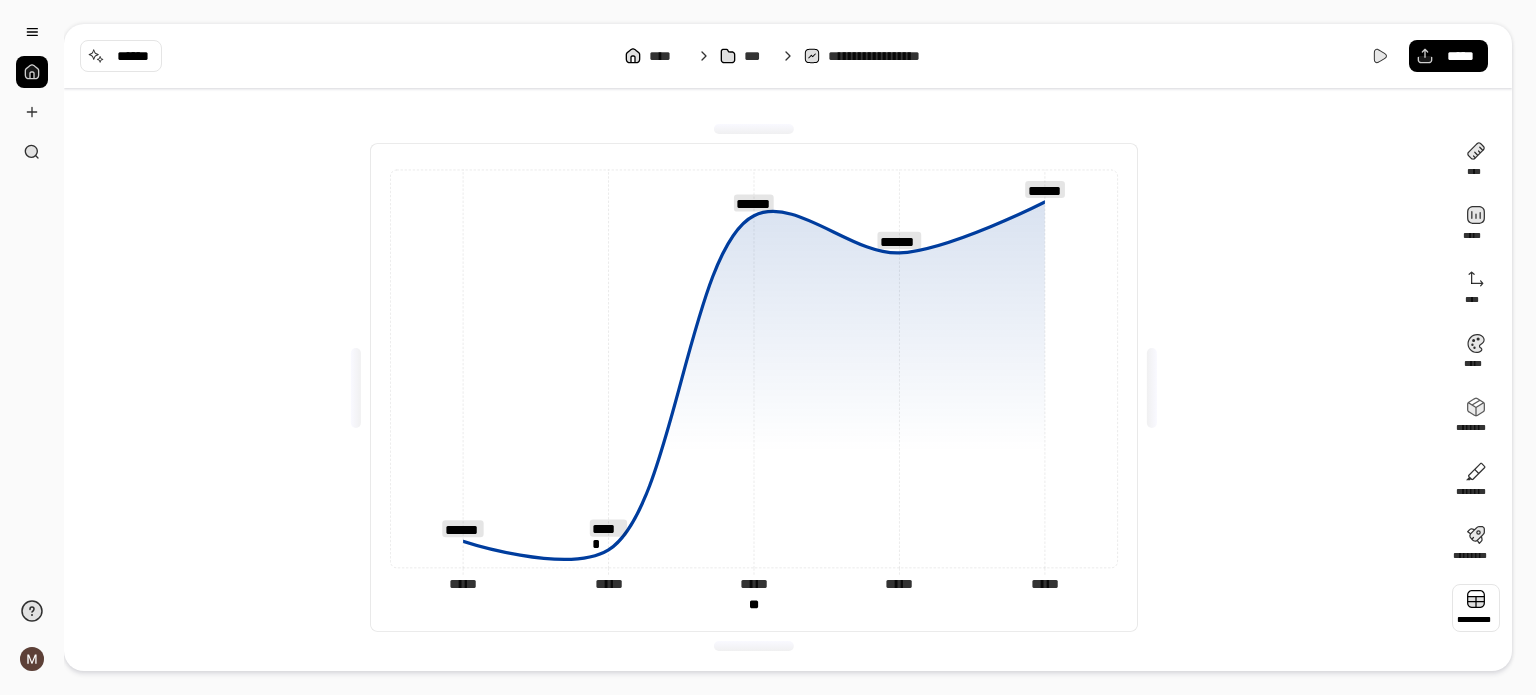 click at bounding box center [1476, 608] 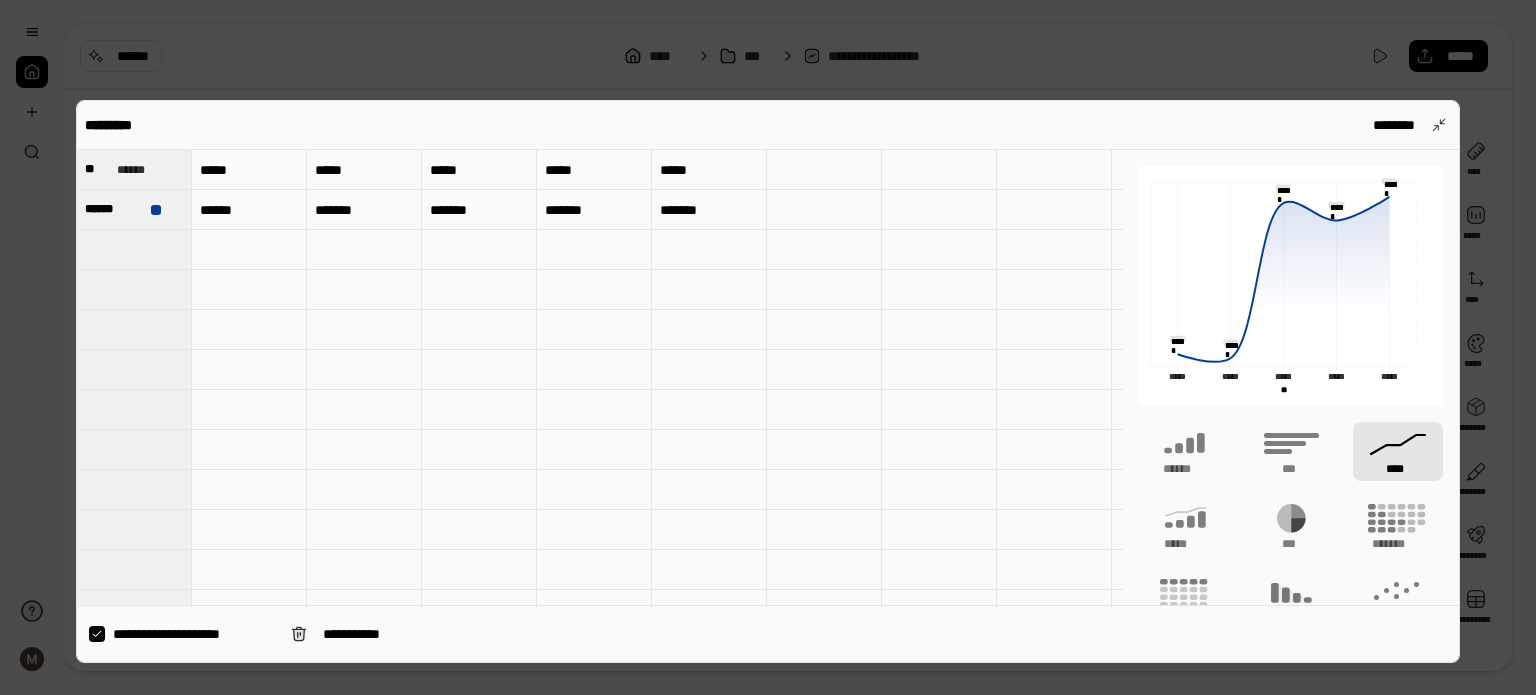 click on "**********" at bounding box center [768, 381] 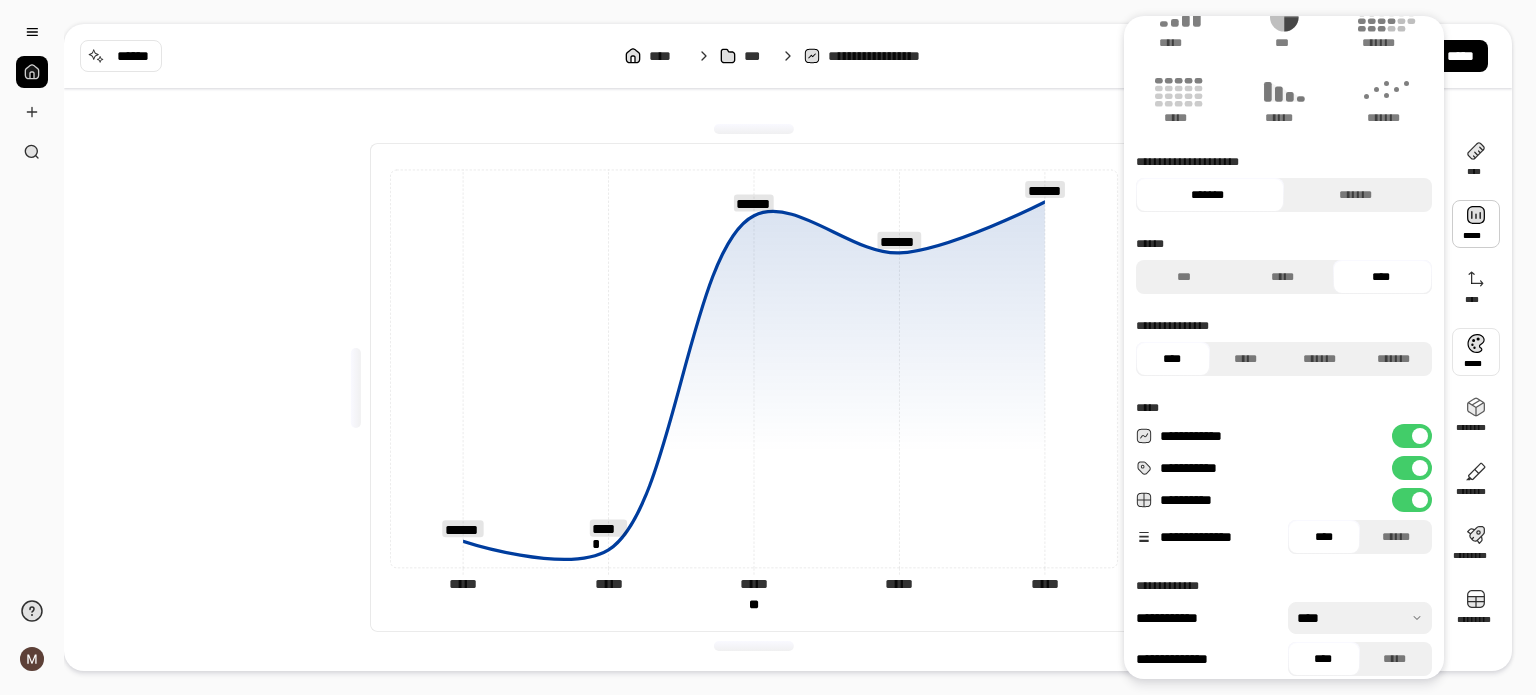scroll, scrollTop: 124, scrollLeft: 0, axis: vertical 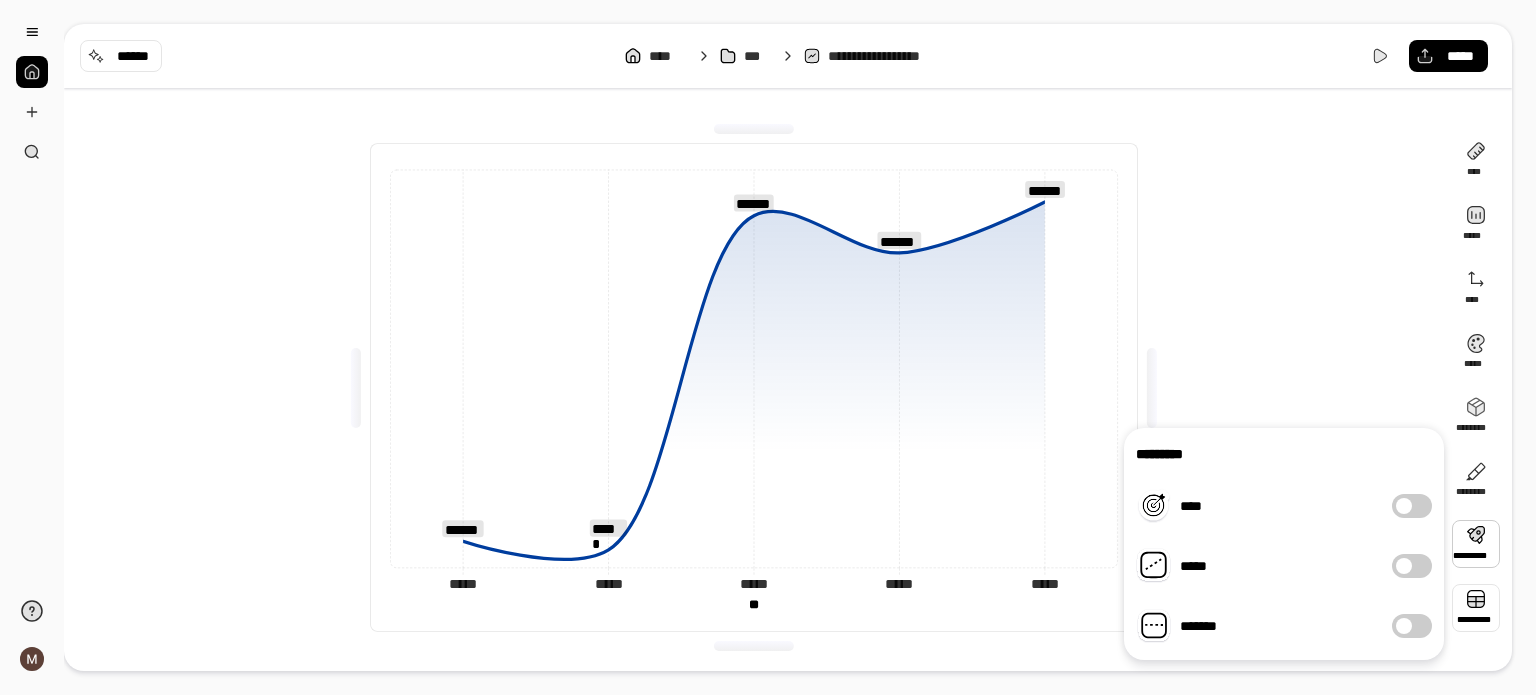 click at bounding box center (1476, 608) 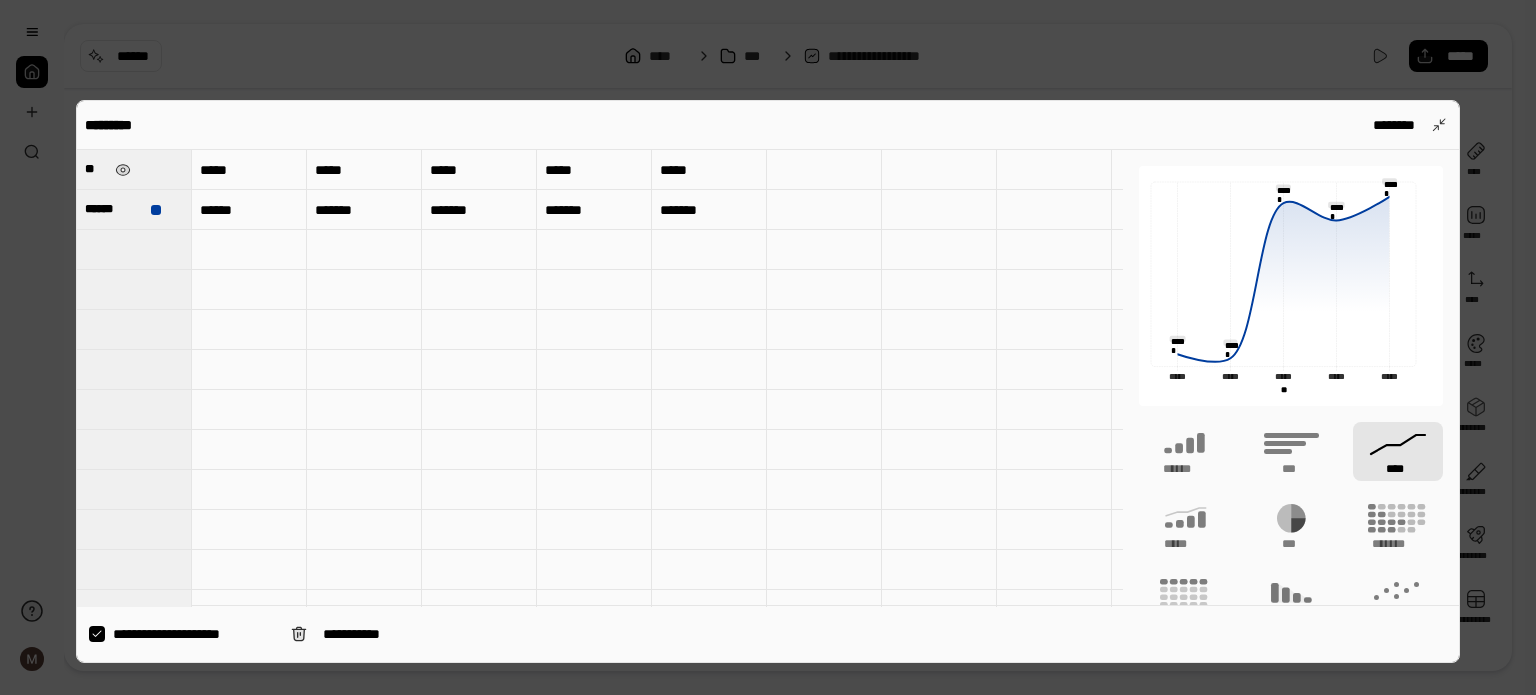 click on "**" at bounding box center [96, 169] 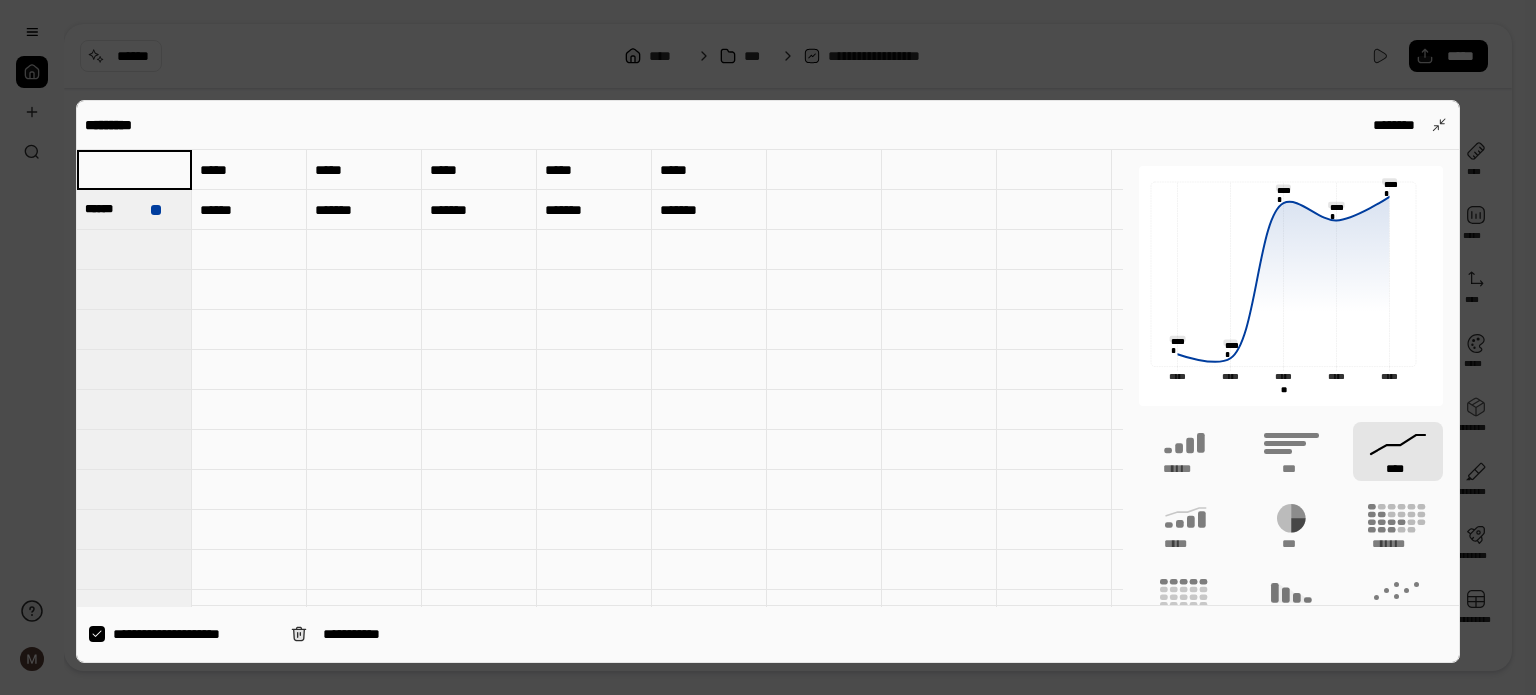 type 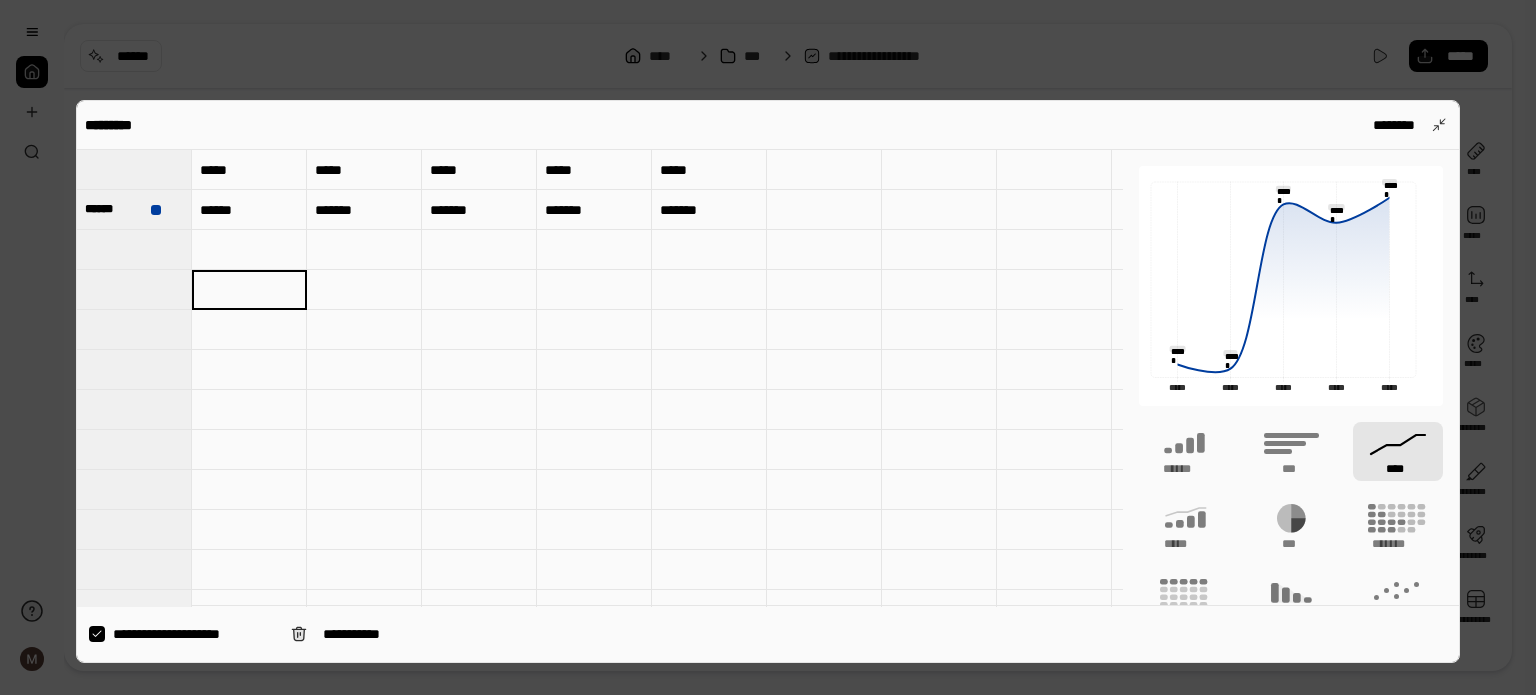 type 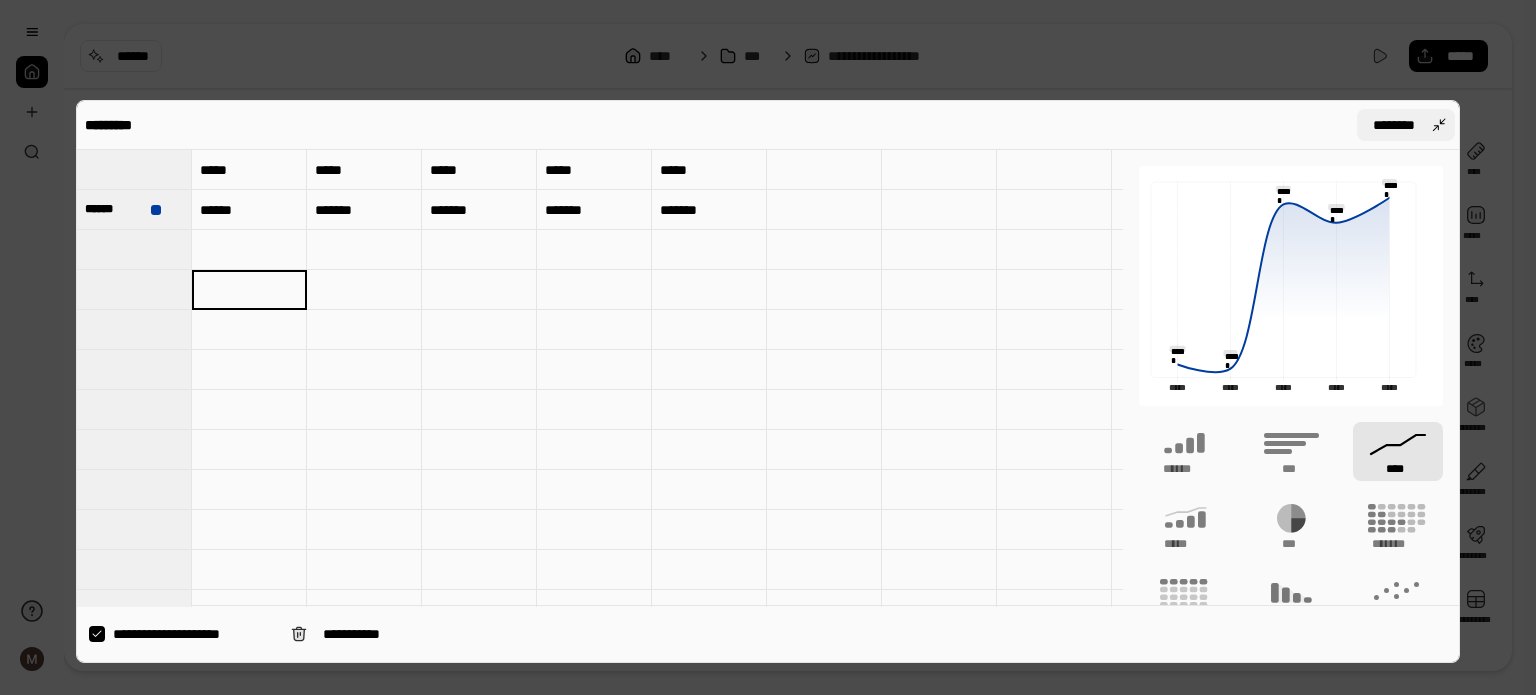 click on "********" at bounding box center (1406, 125) 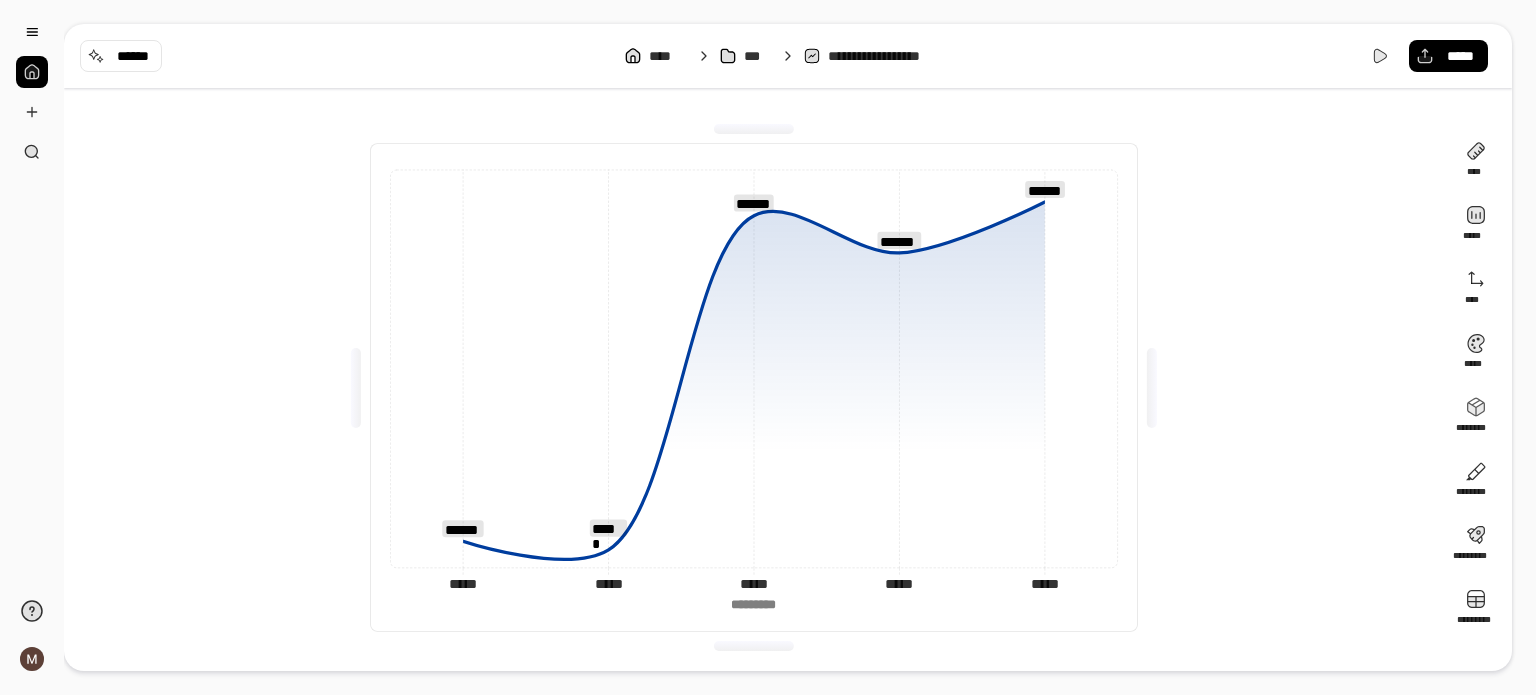 click on "*********" 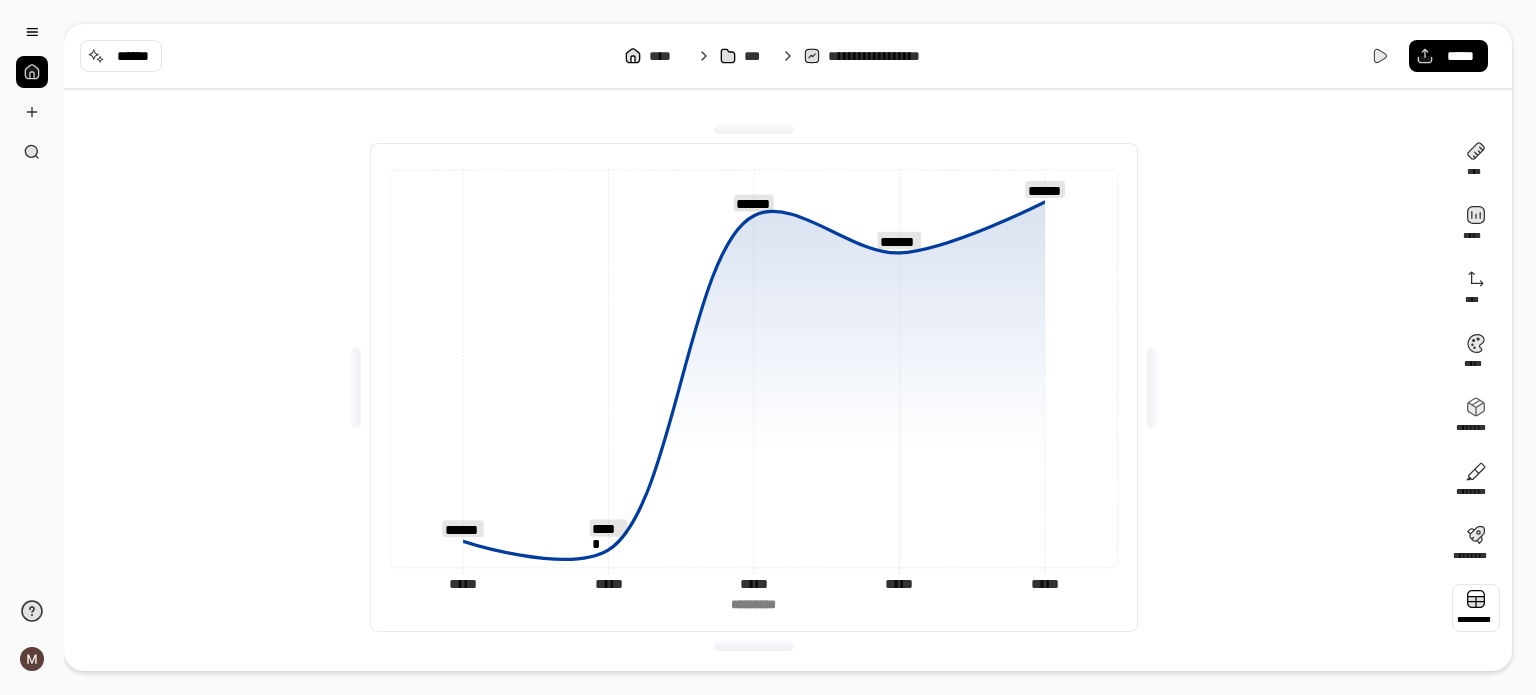 click at bounding box center (1476, 608) 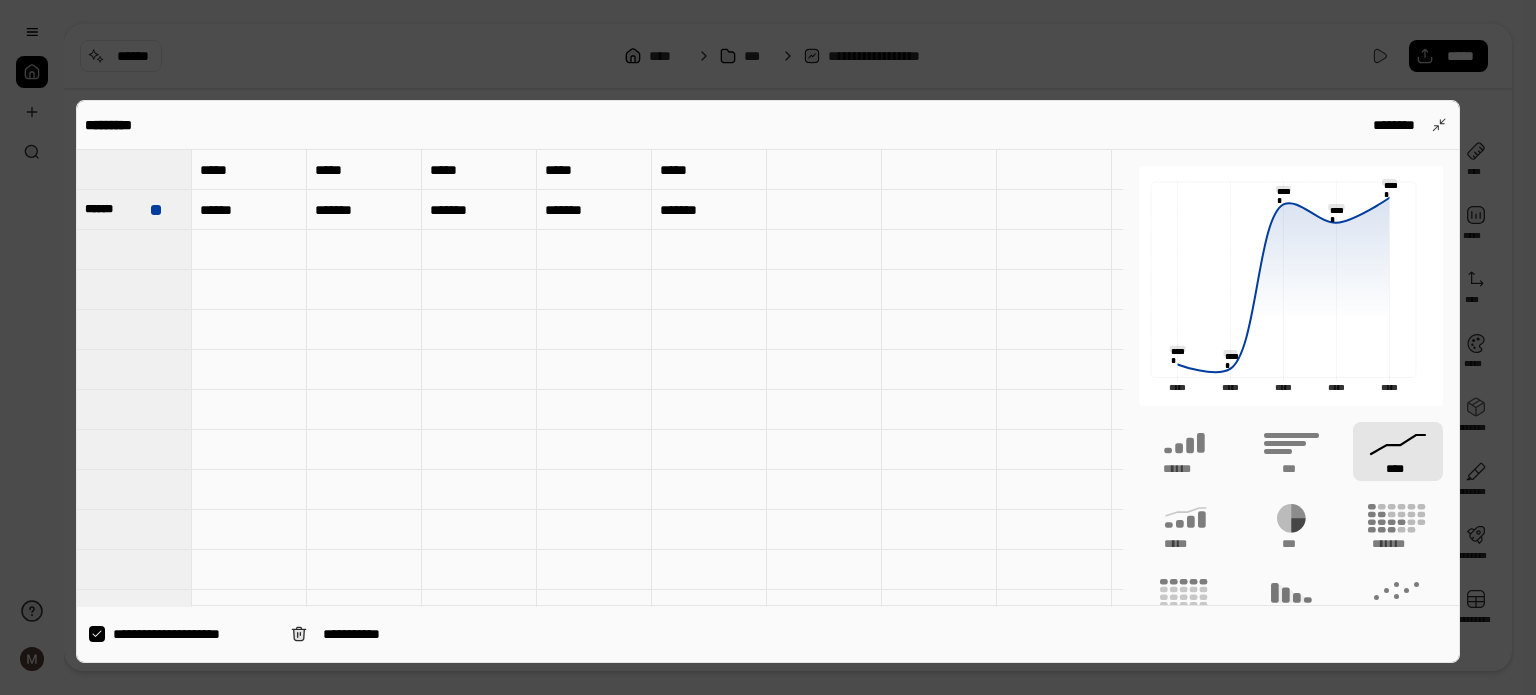 click at bounding box center [134, 169] 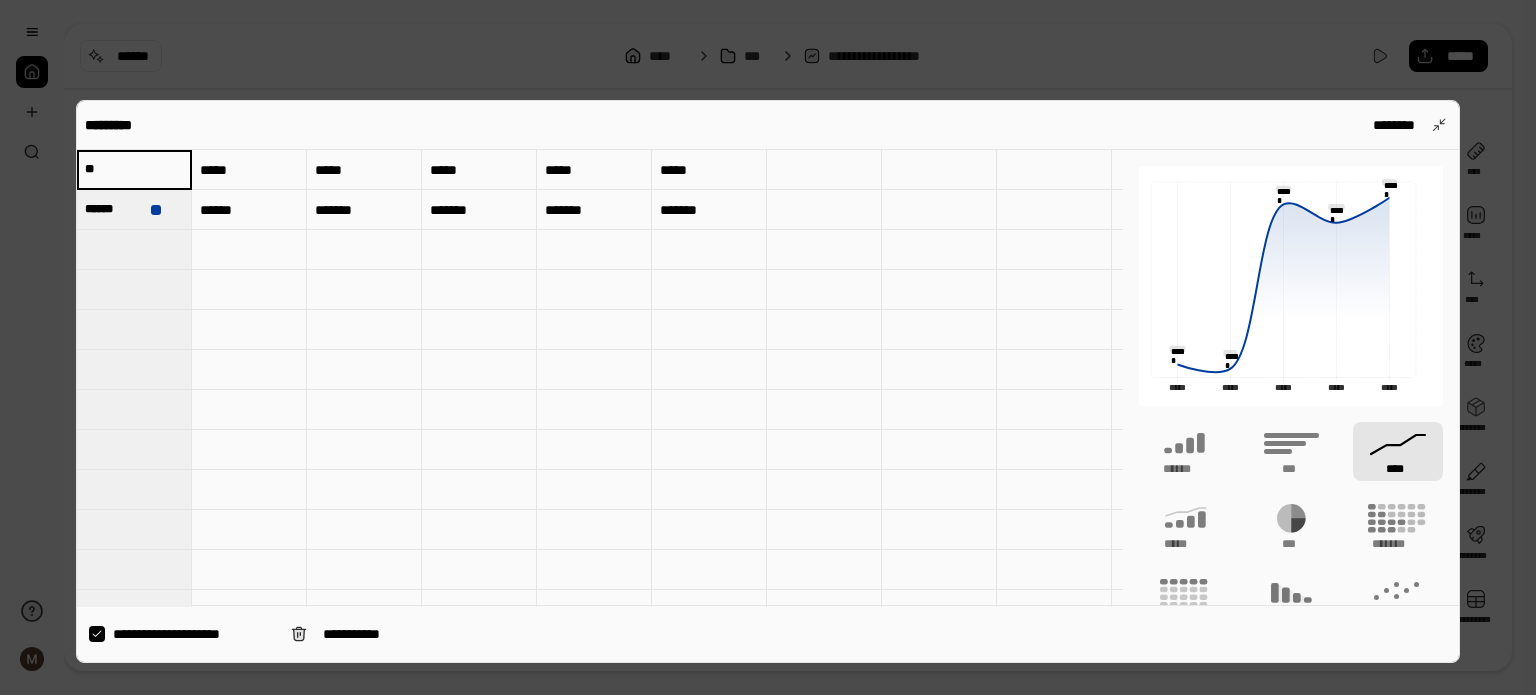 type on "*" 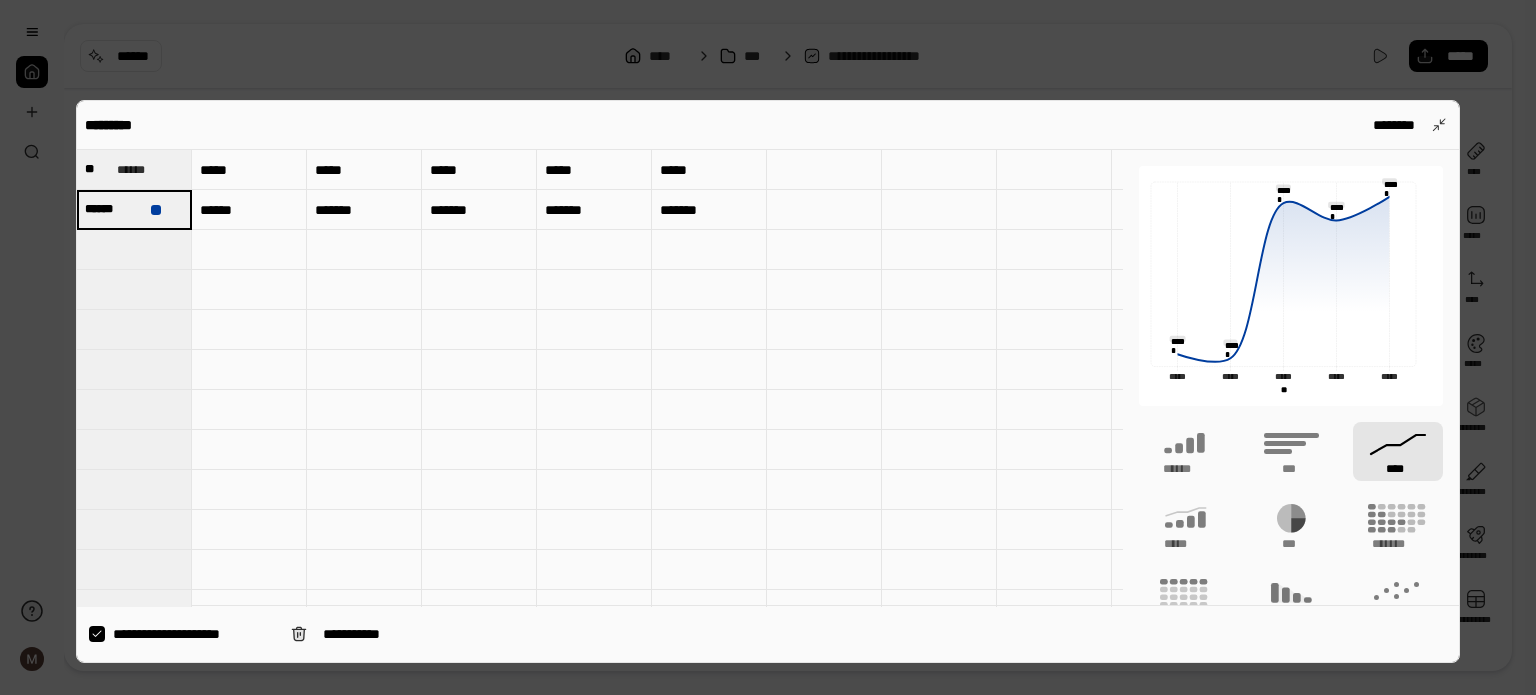click at bounding box center (768, 347) 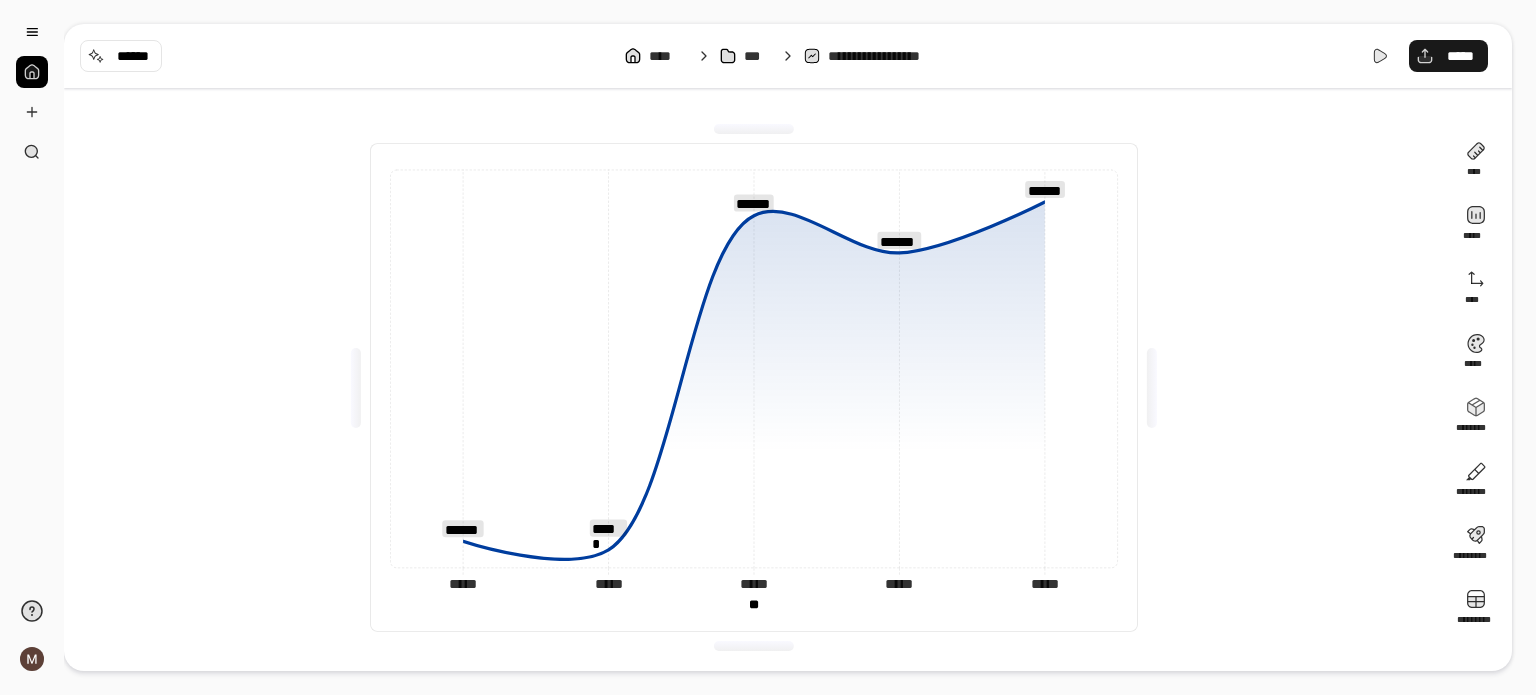 click on "*****" at bounding box center [1460, 56] 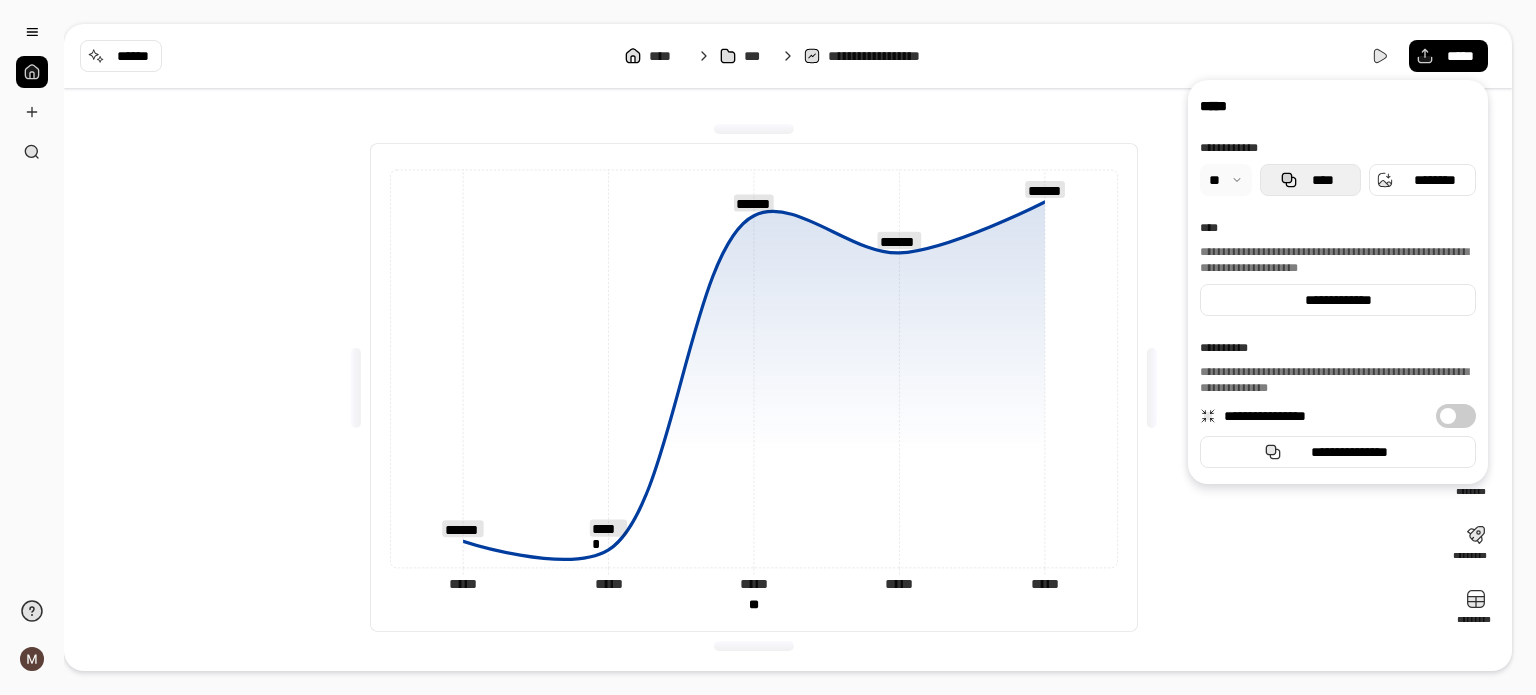 click on "****" at bounding box center [1322, 180] 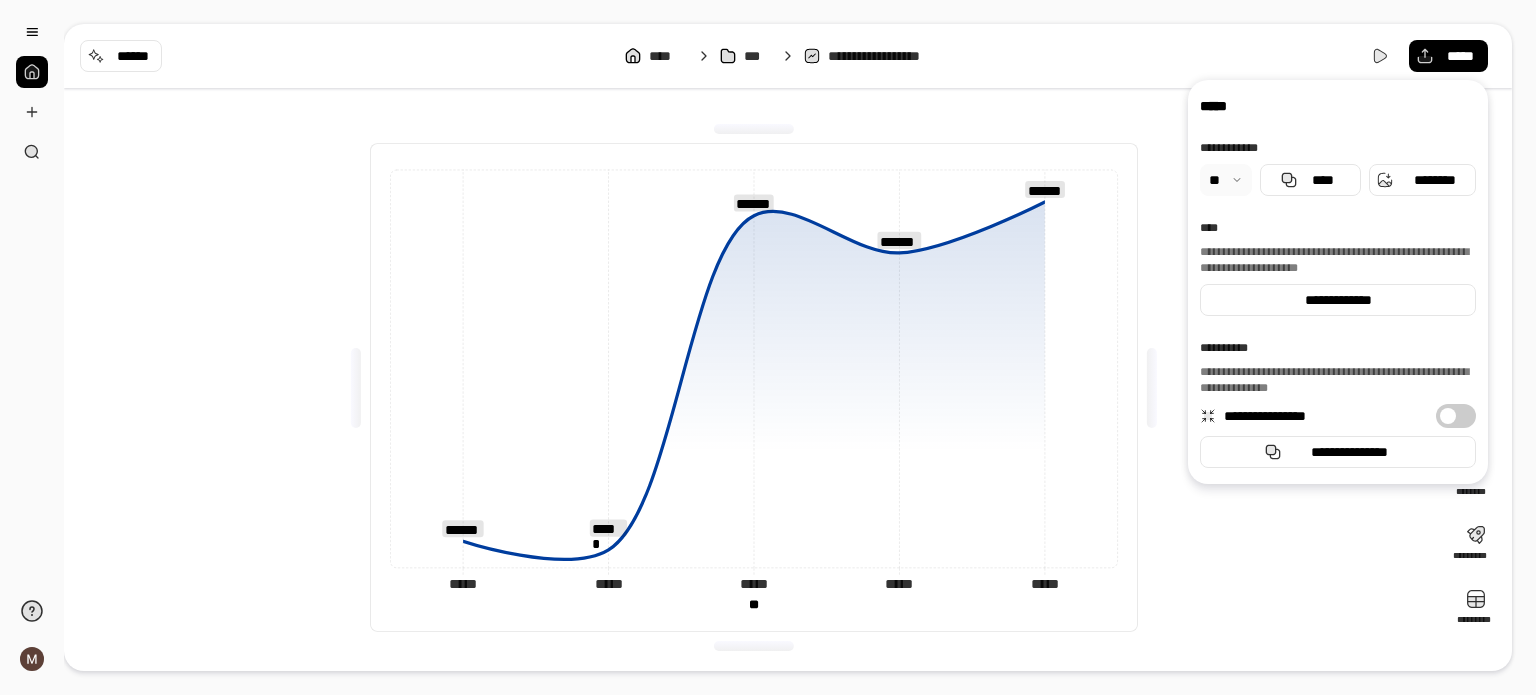 click on "***** ***** ***** ***** ***** ***** ***** ***** ***** ***** ** ** ****** ****** ****** ****** ****** ** ** *********" at bounding box center [754, 387] 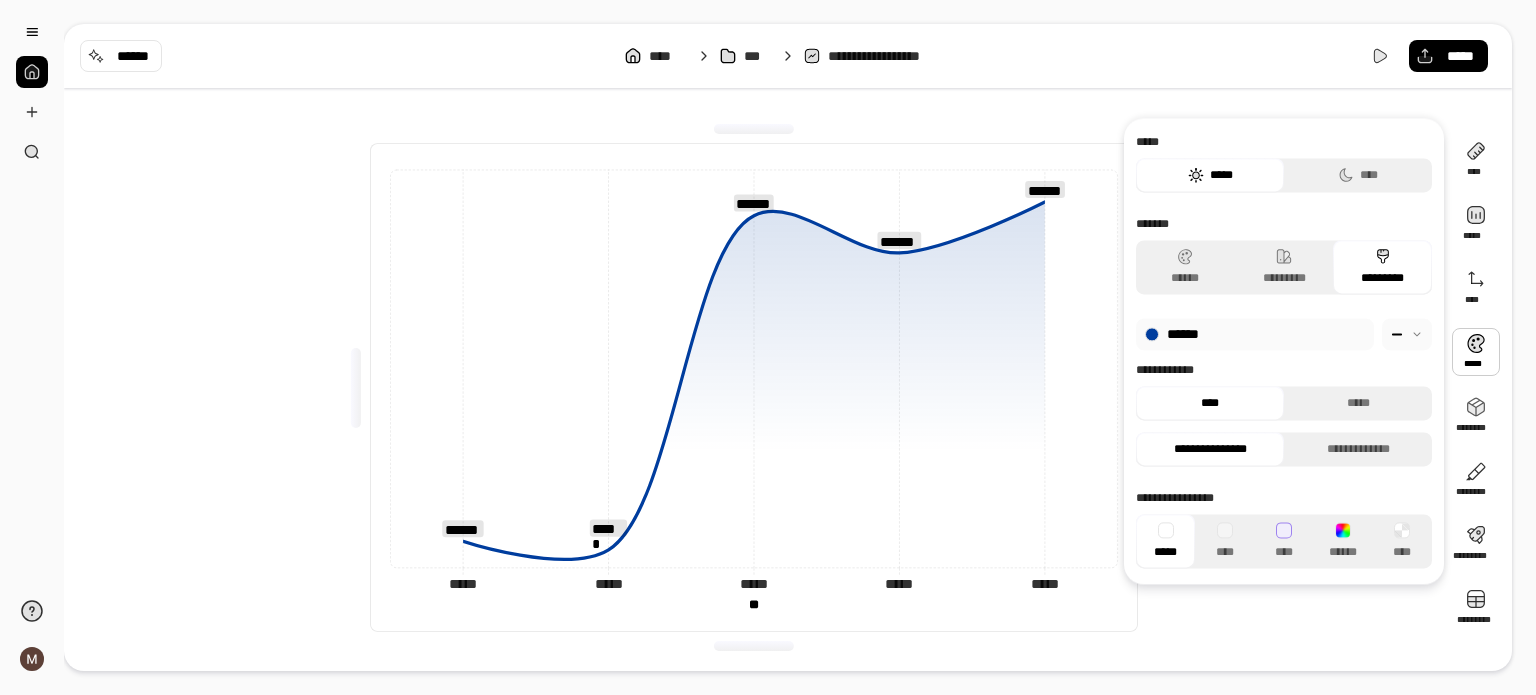 click at bounding box center (1476, 352) 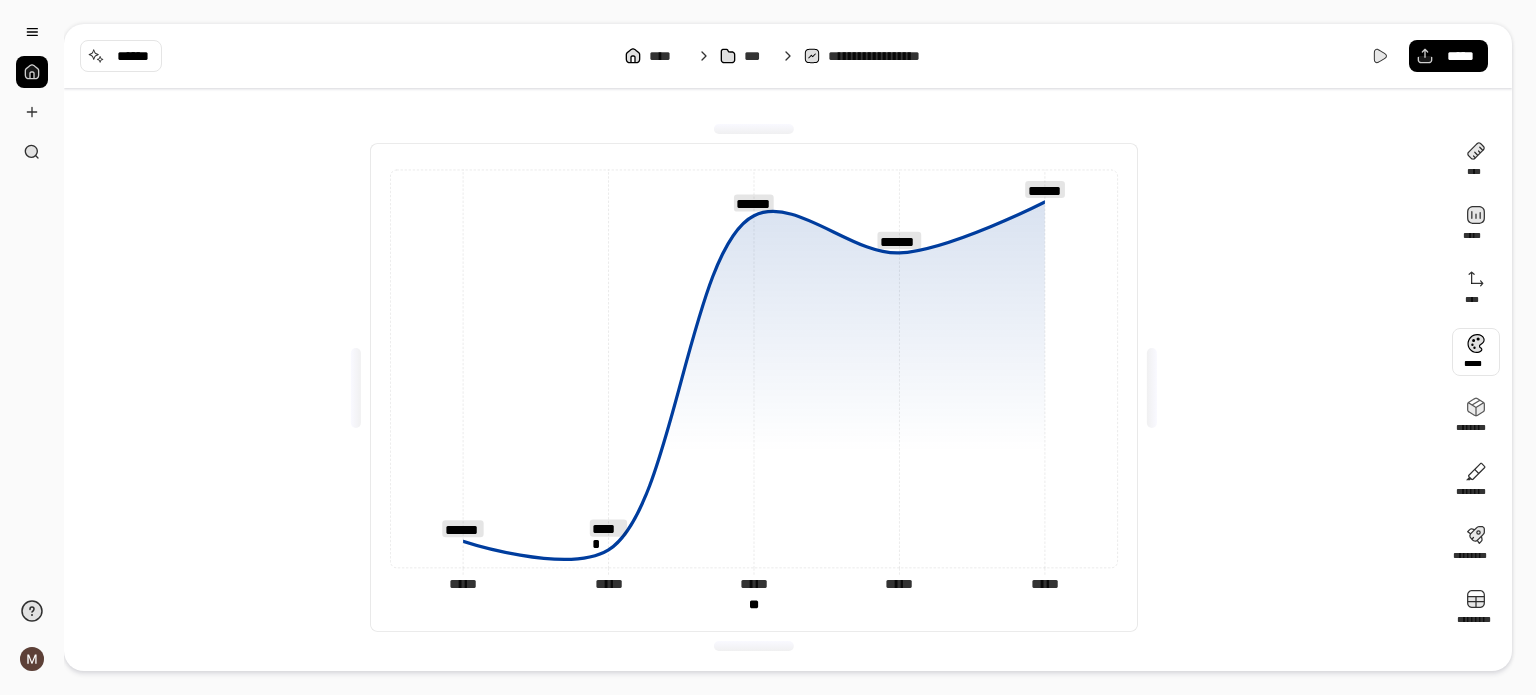 click at bounding box center (1476, 352) 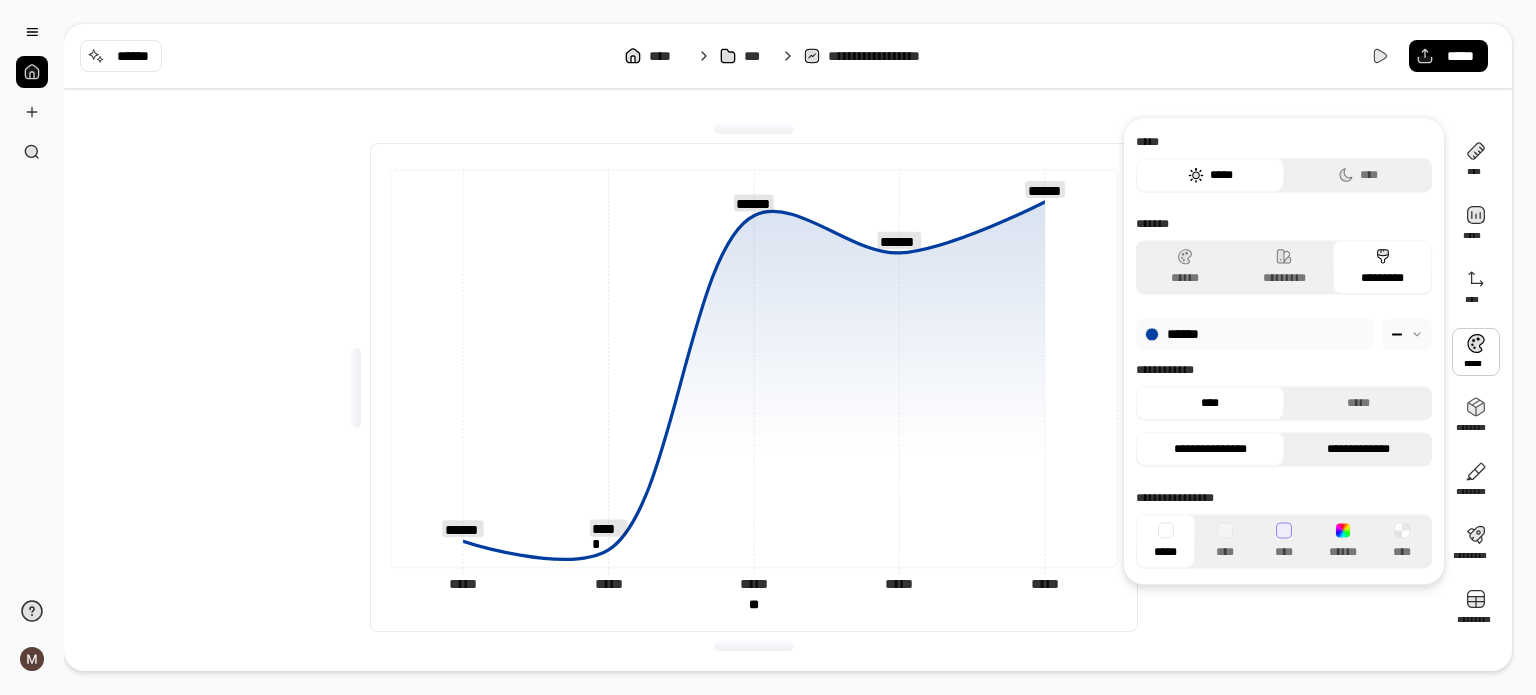 click on "**********" at bounding box center [1358, 449] 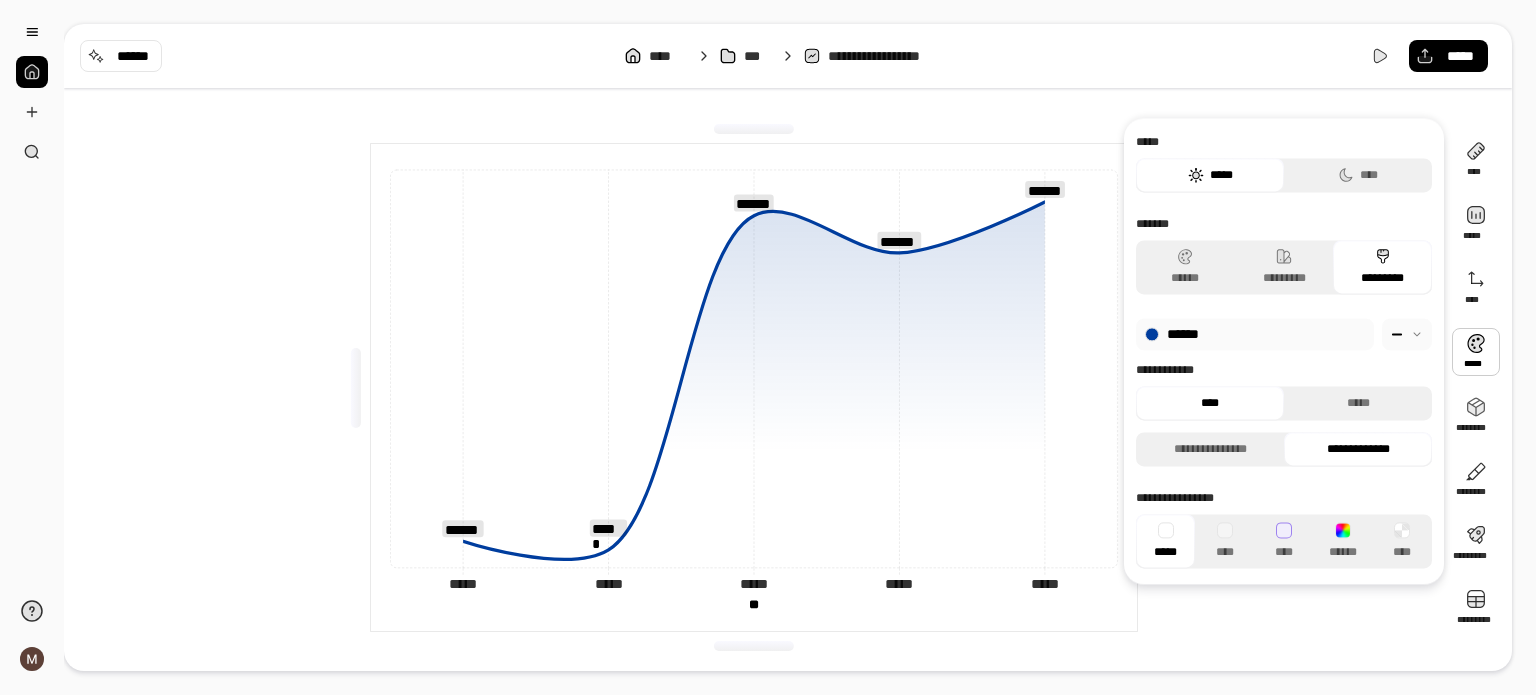 click on "***** ***** ***** ***** ***** ***** ***** ***** ***** ***** ** ** ****** ****** ****** ****** ****** ** ** *********" at bounding box center [754, 387] 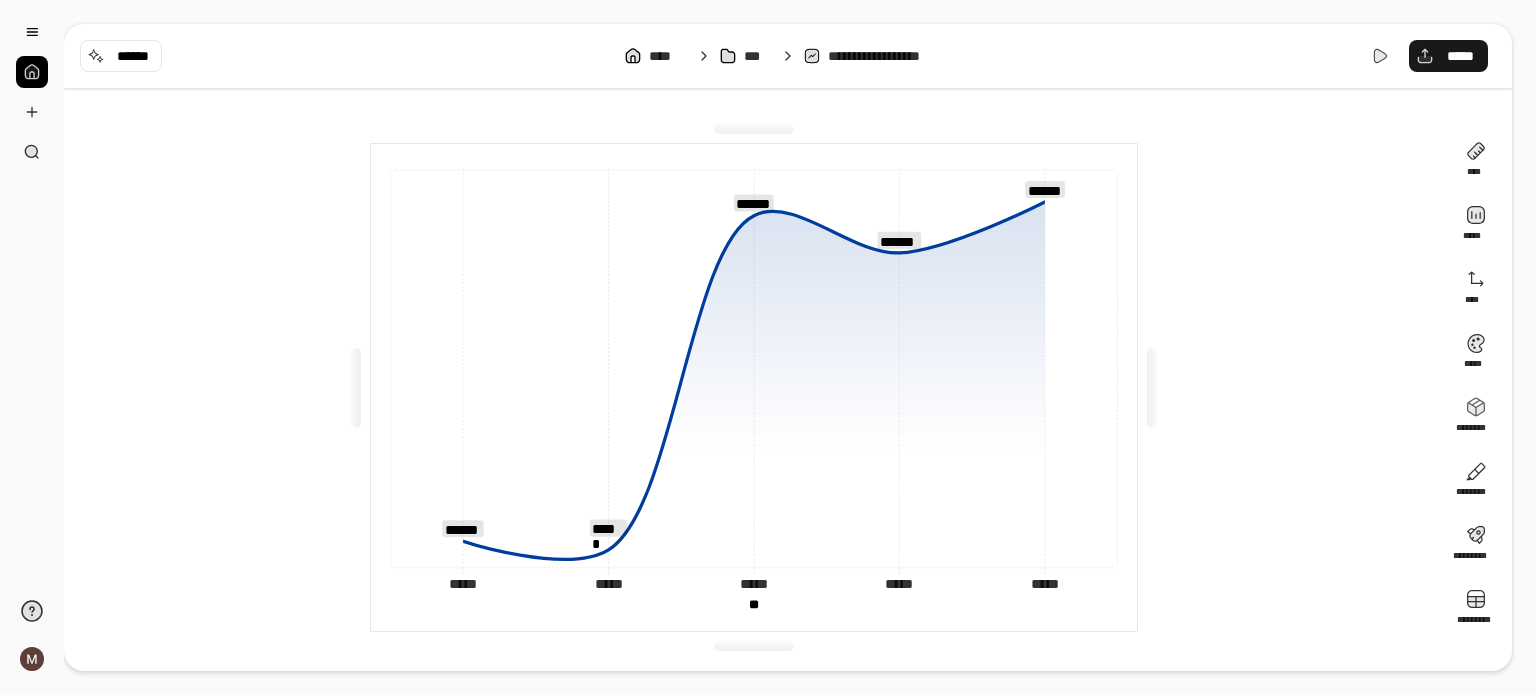 click on "*****" at bounding box center [1448, 56] 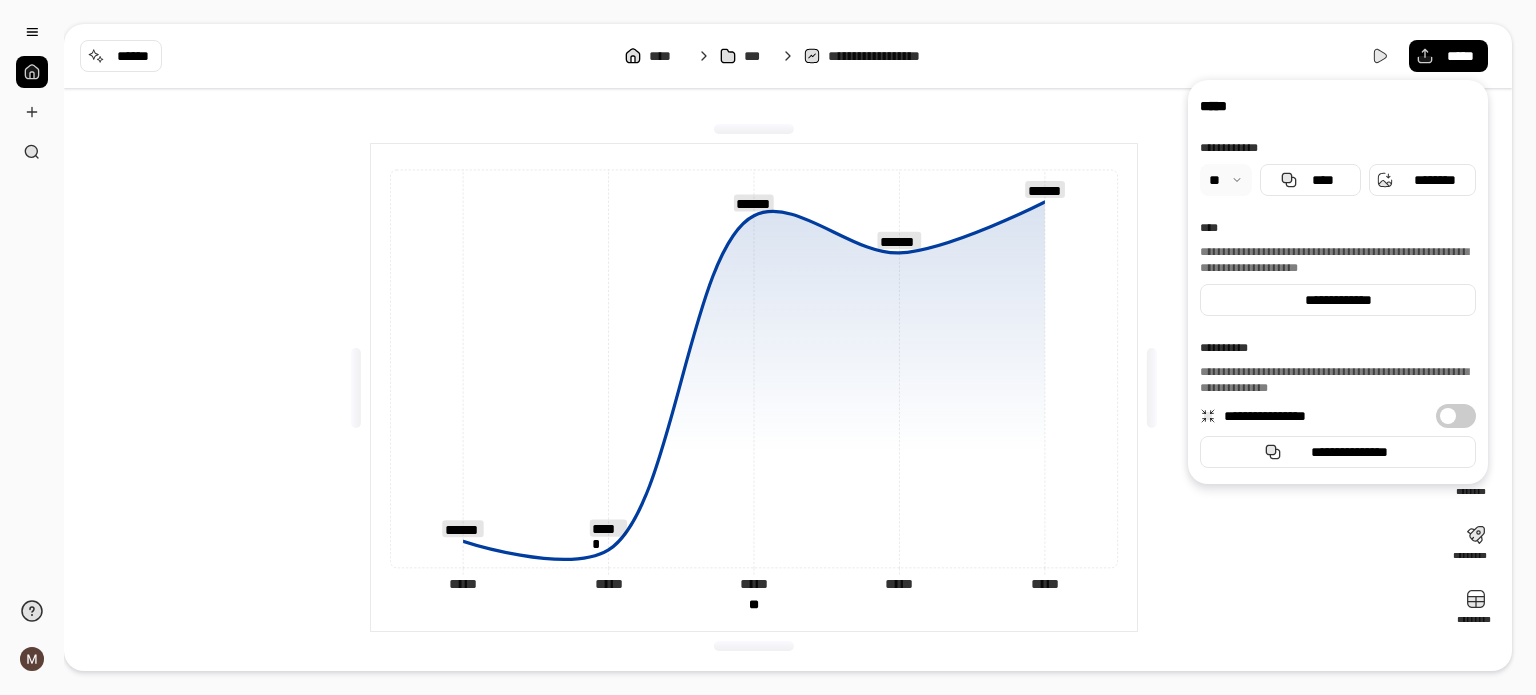 click on "**********" at bounding box center [1338, 148] 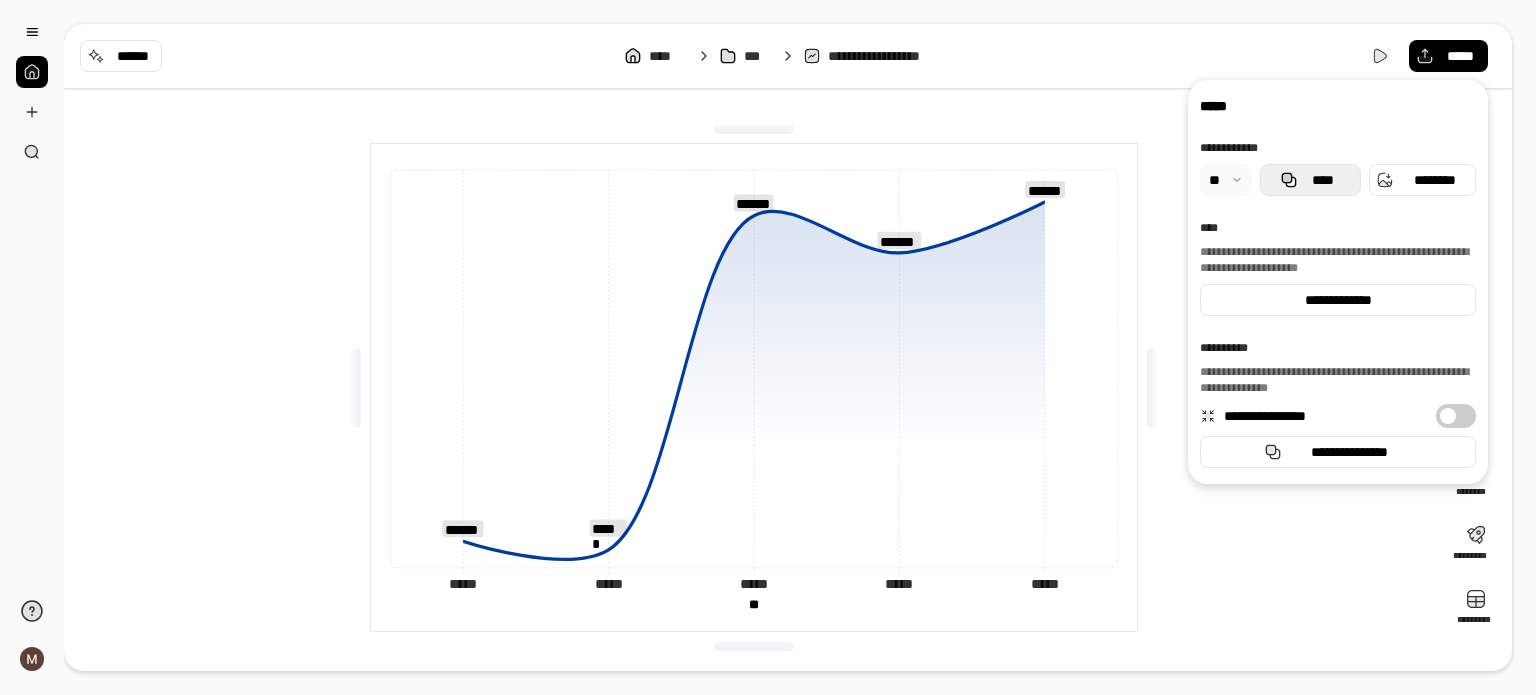 click on "****" at bounding box center [1310, 180] 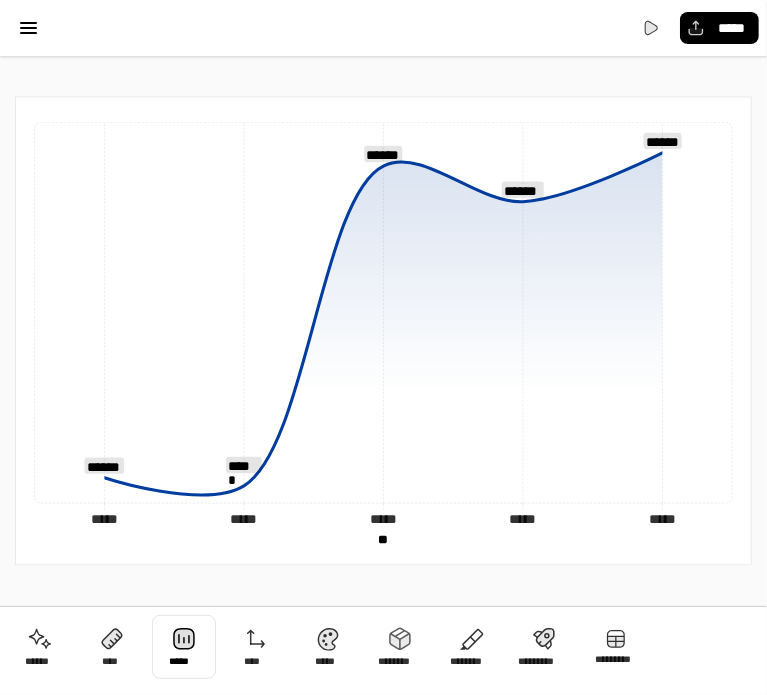 click at bounding box center [184, 647] 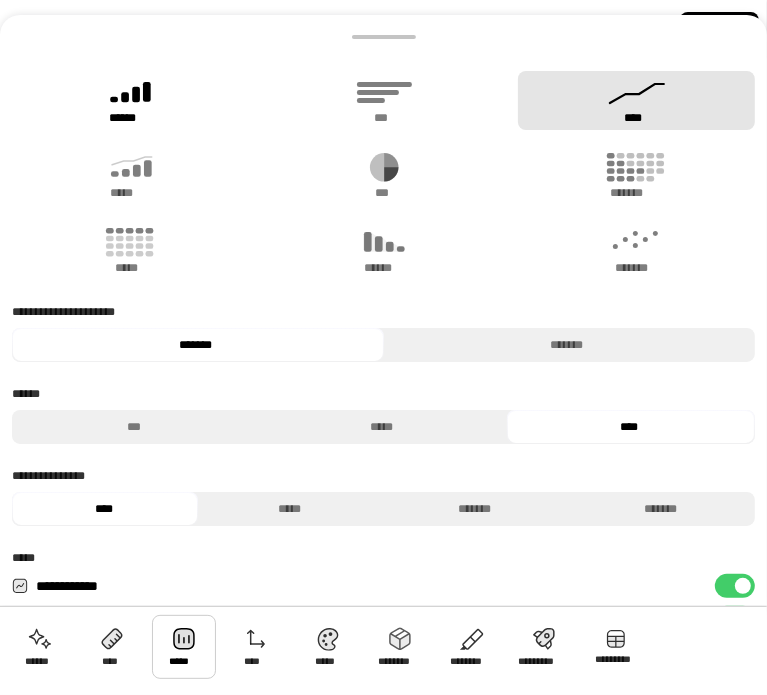 click 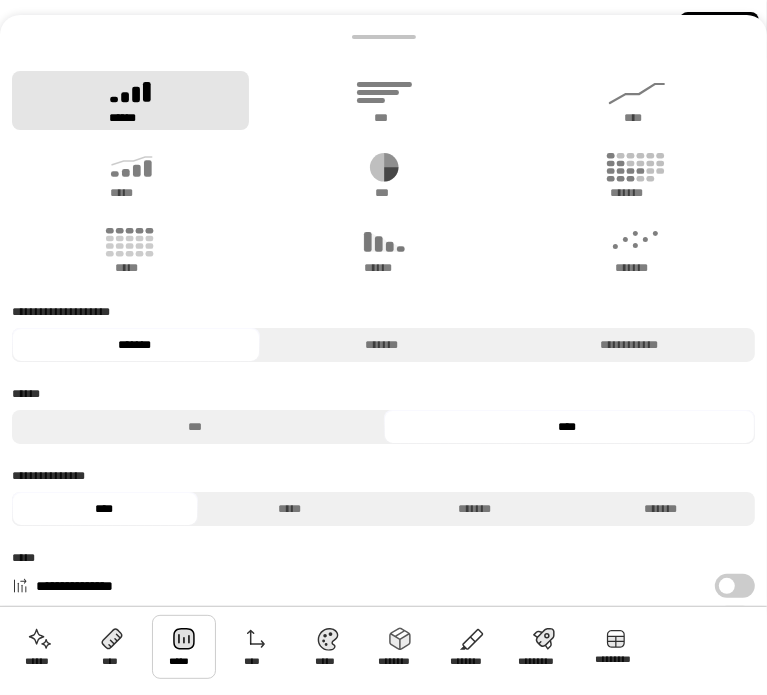 click at bounding box center [383, 35] 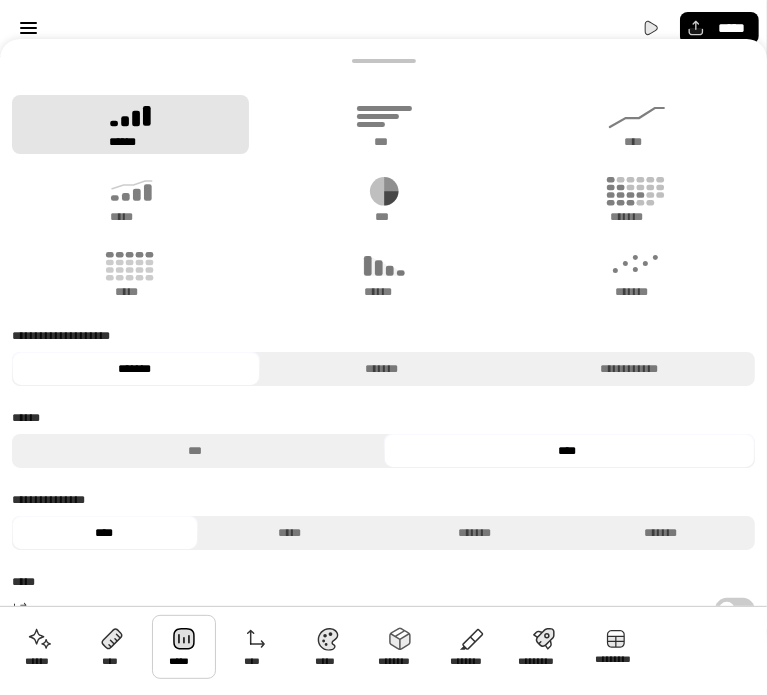 drag, startPoint x: 402, startPoint y: 35, endPoint x: 348, endPoint y: 683, distance: 650.2461 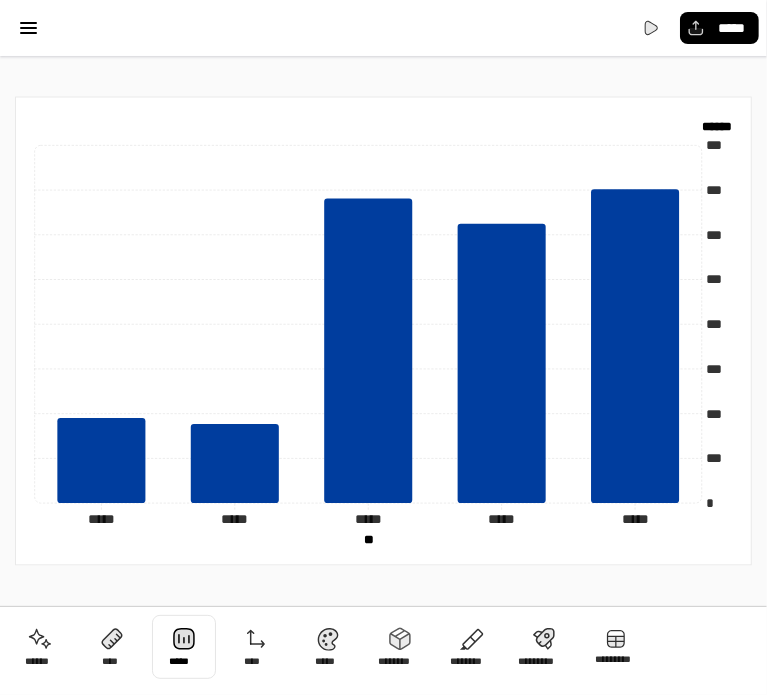 click at bounding box center (184, 647) 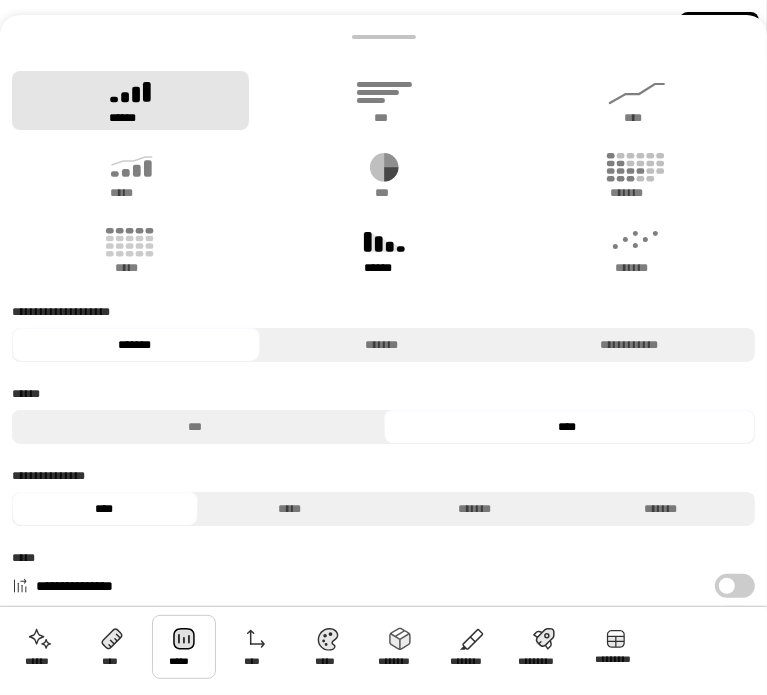click on "******" at bounding box center (383, 250) 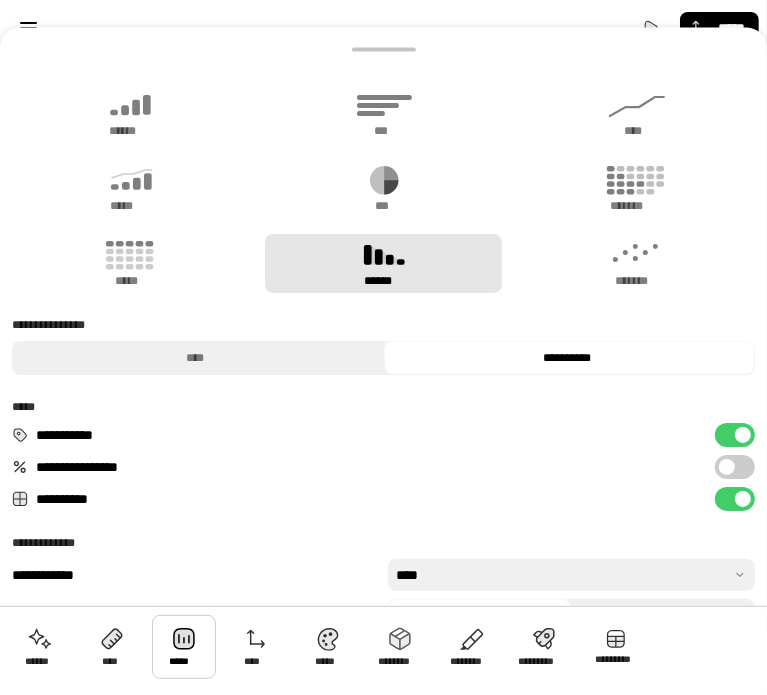 drag, startPoint x: 389, startPoint y: 26, endPoint x: 330, endPoint y: 603, distance: 580.0086 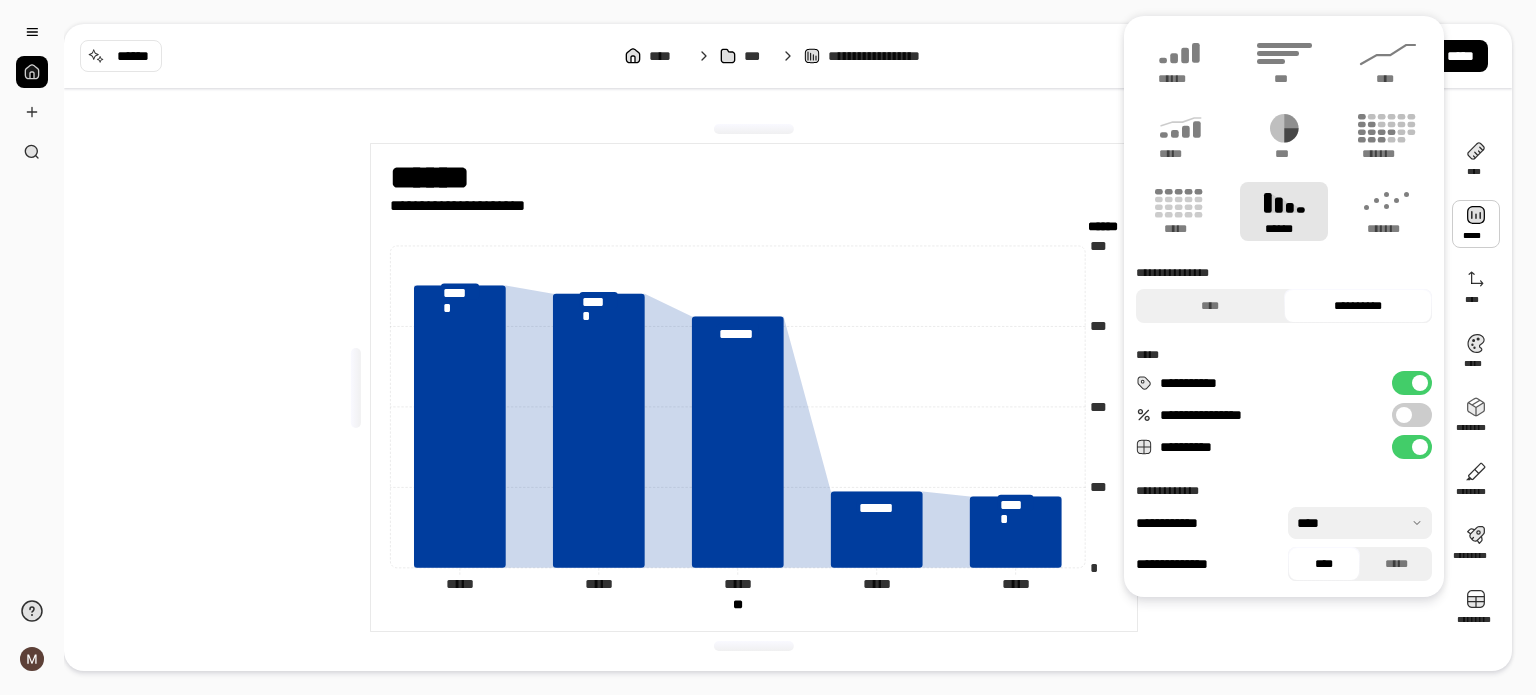 click at bounding box center [1476, 224] 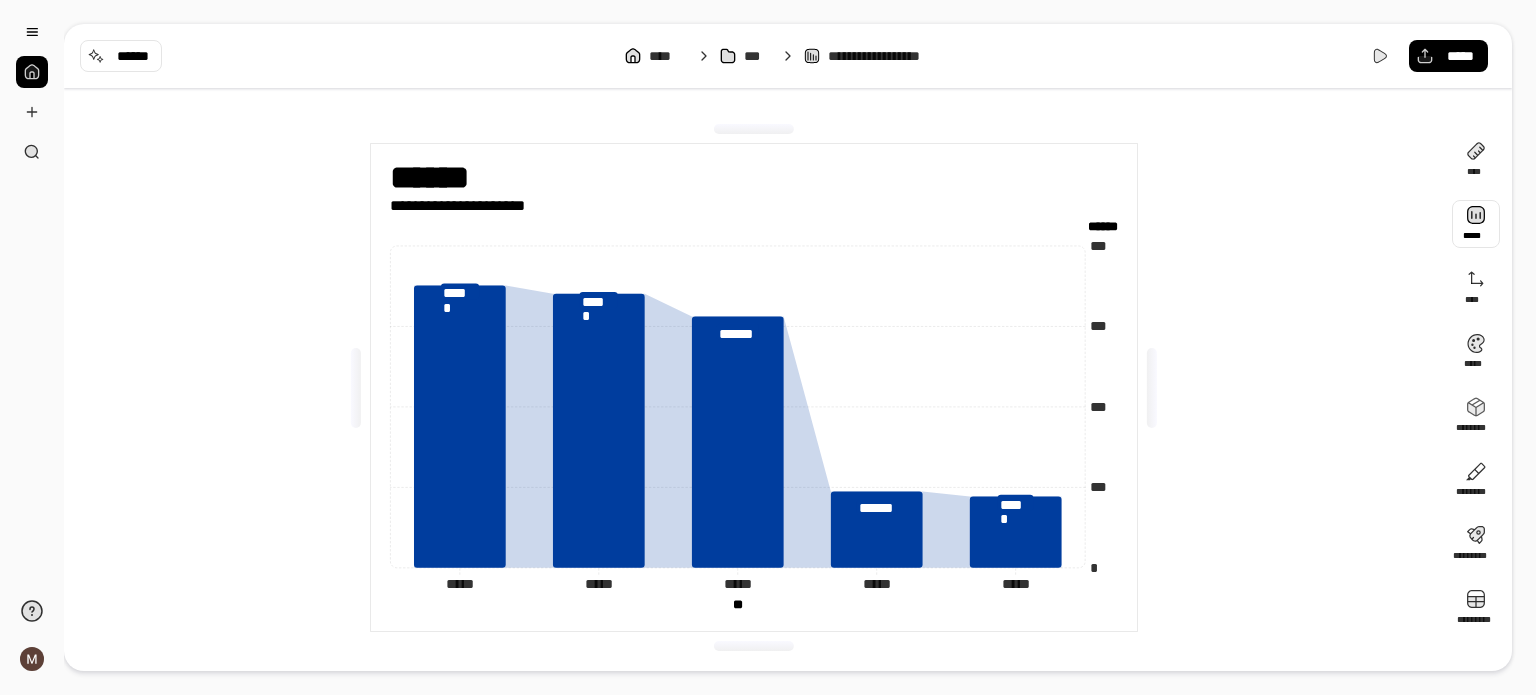 click at bounding box center [1476, 224] 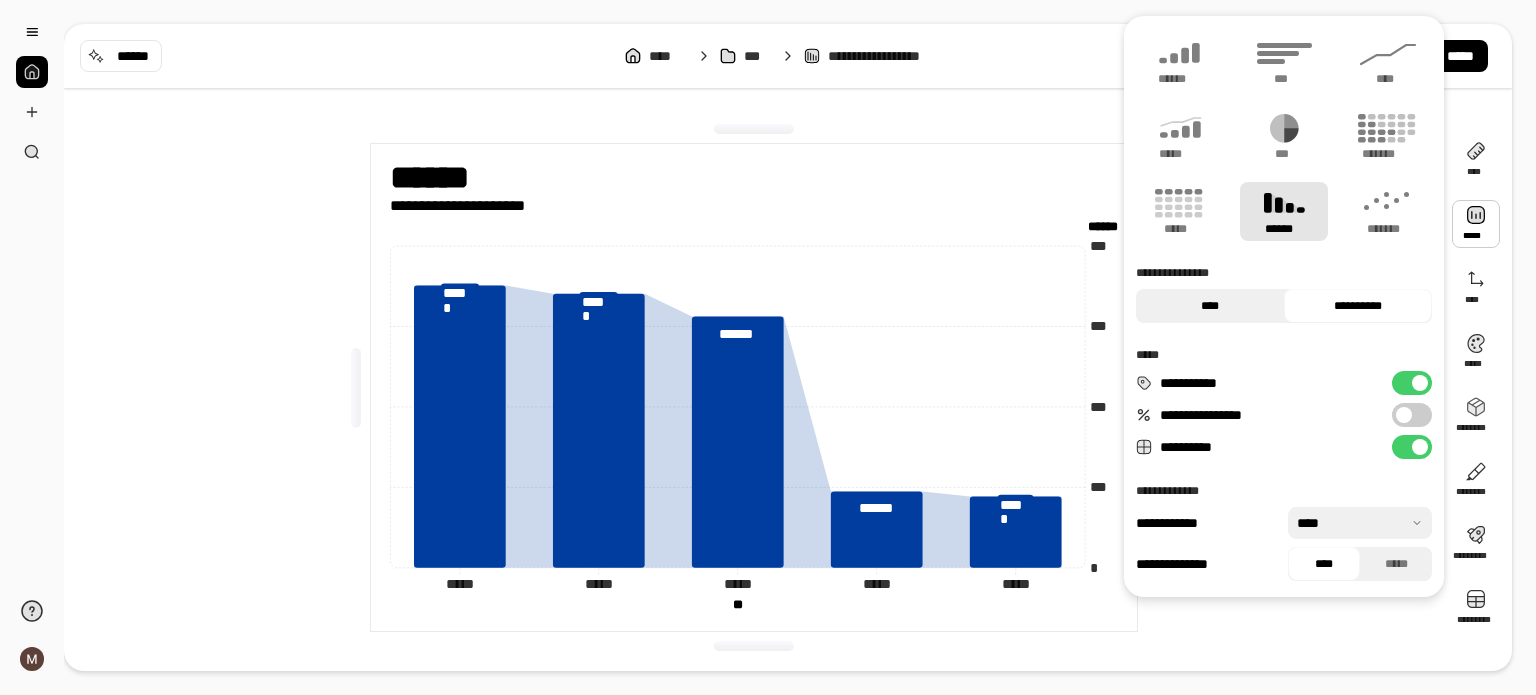 click on "****" at bounding box center (1210, 306) 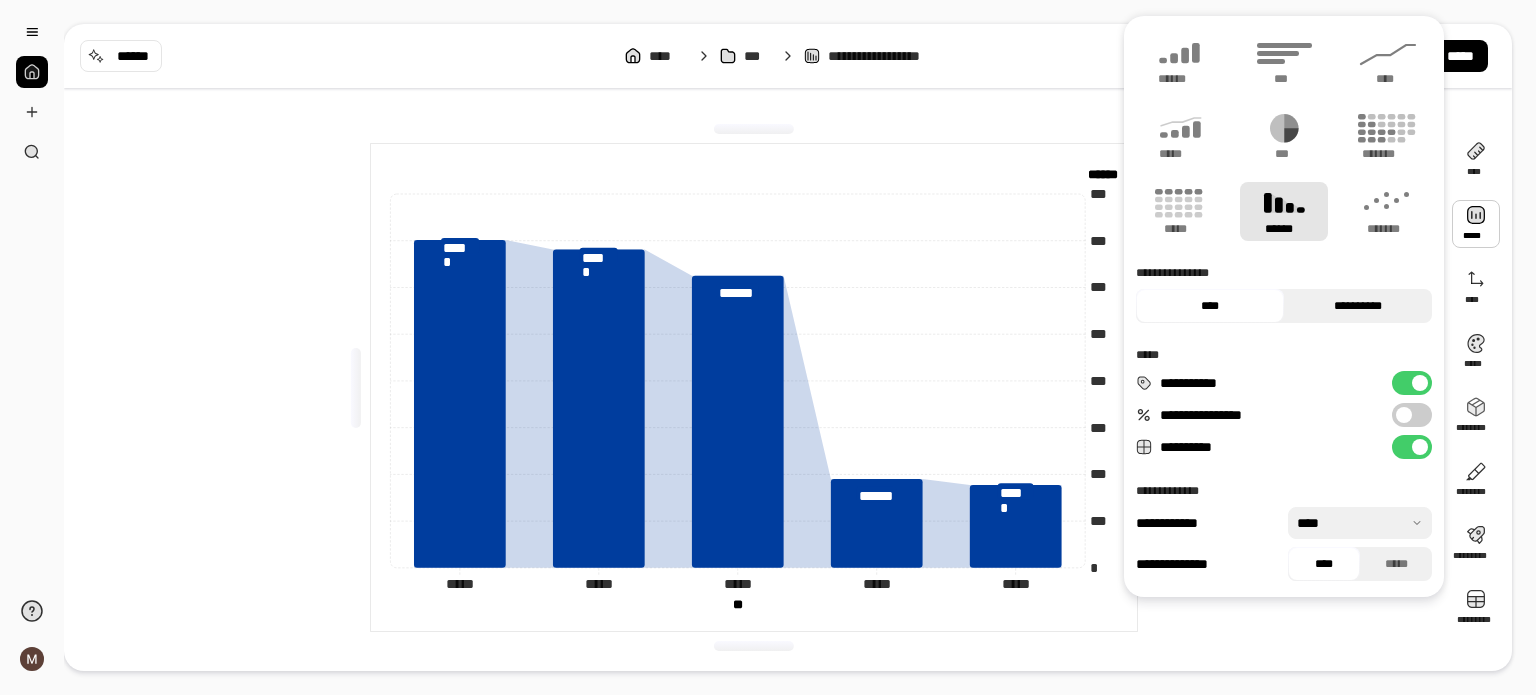 click on "**********" at bounding box center (1358, 306) 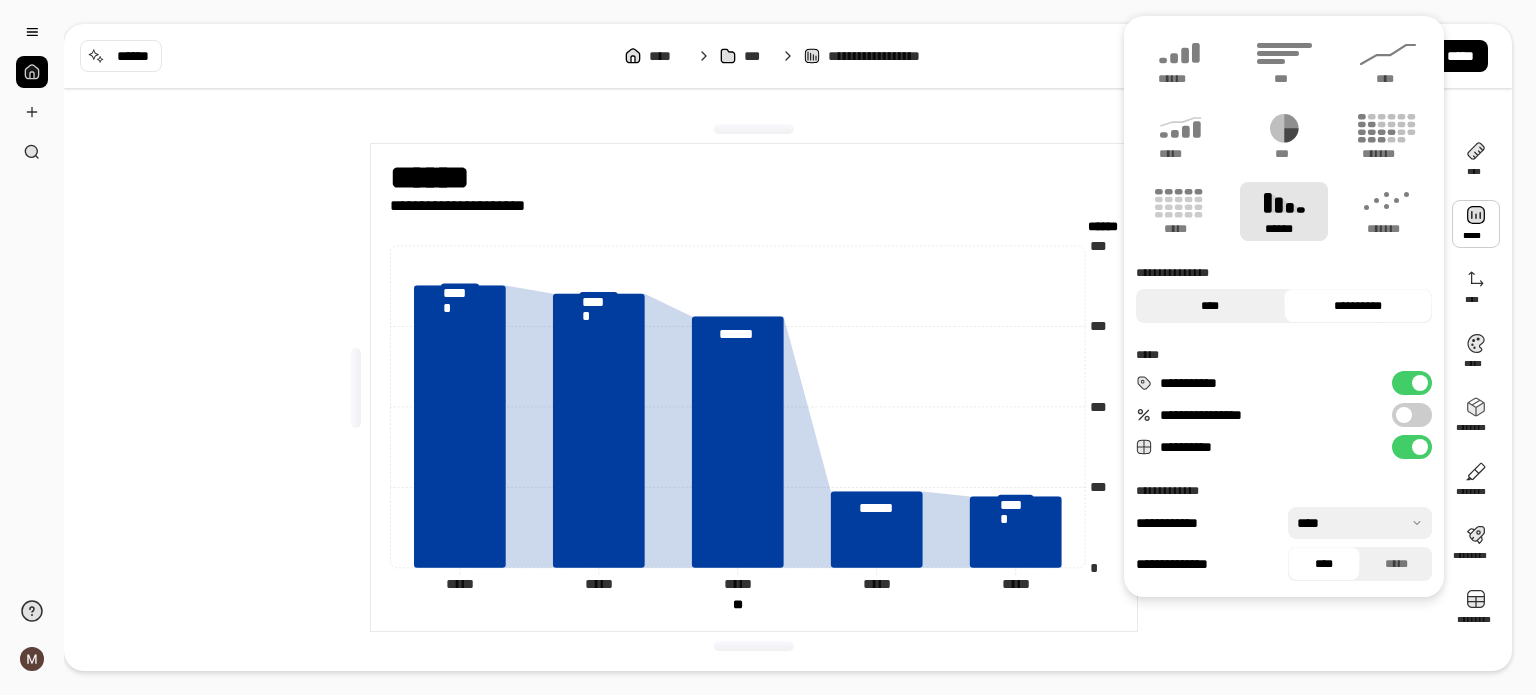 click on "****" at bounding box center [1210, 306] 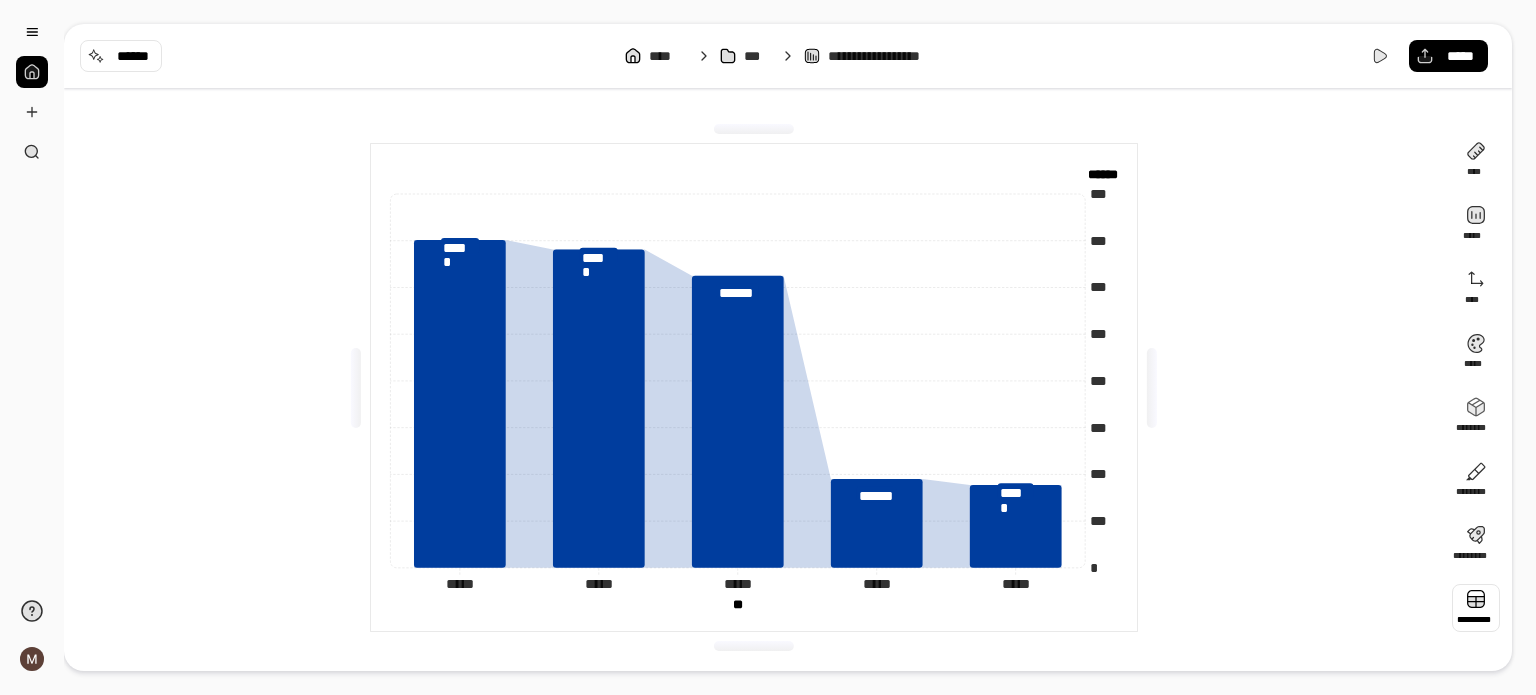 click at bounding box center [1476, 608] 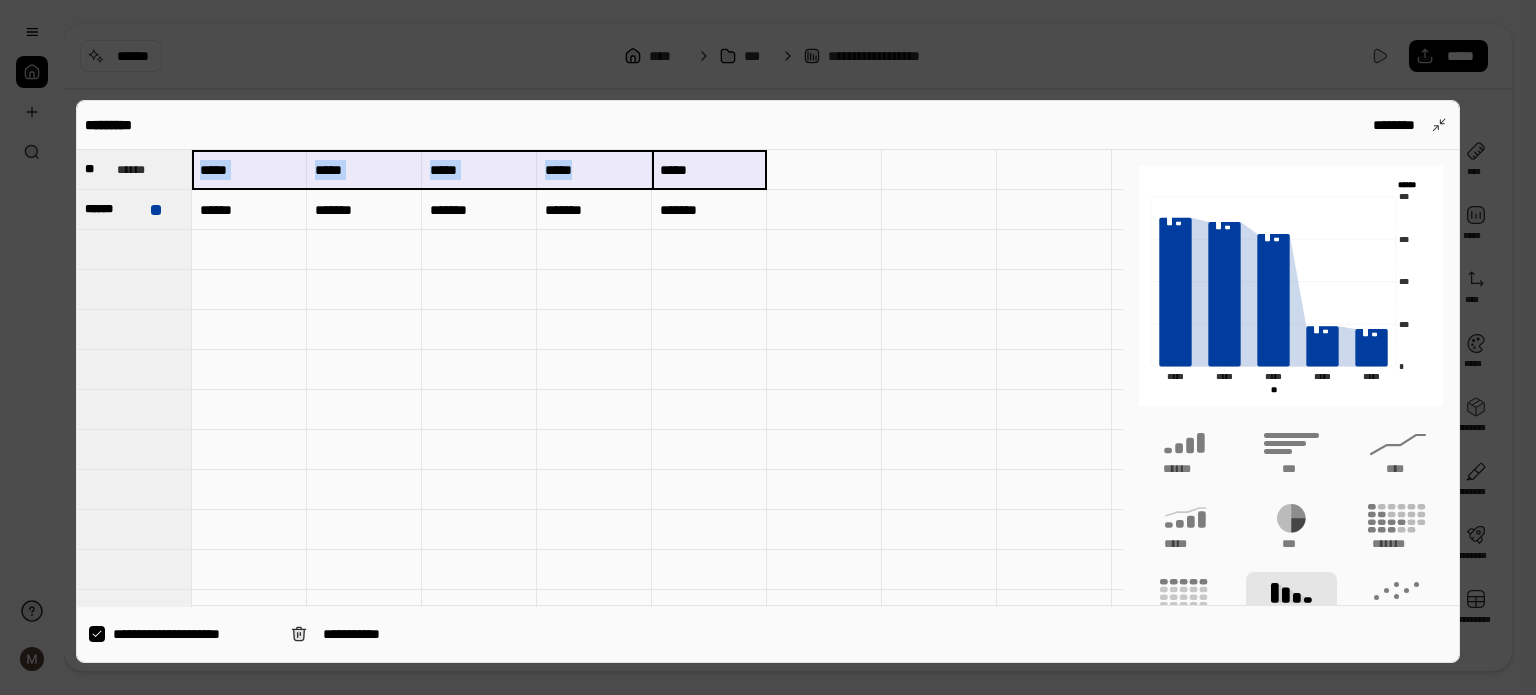 drag, startPoint x: 684, startPoint y: 167, endPoint x: 237, endPoint y: 156, distance: 447.1353 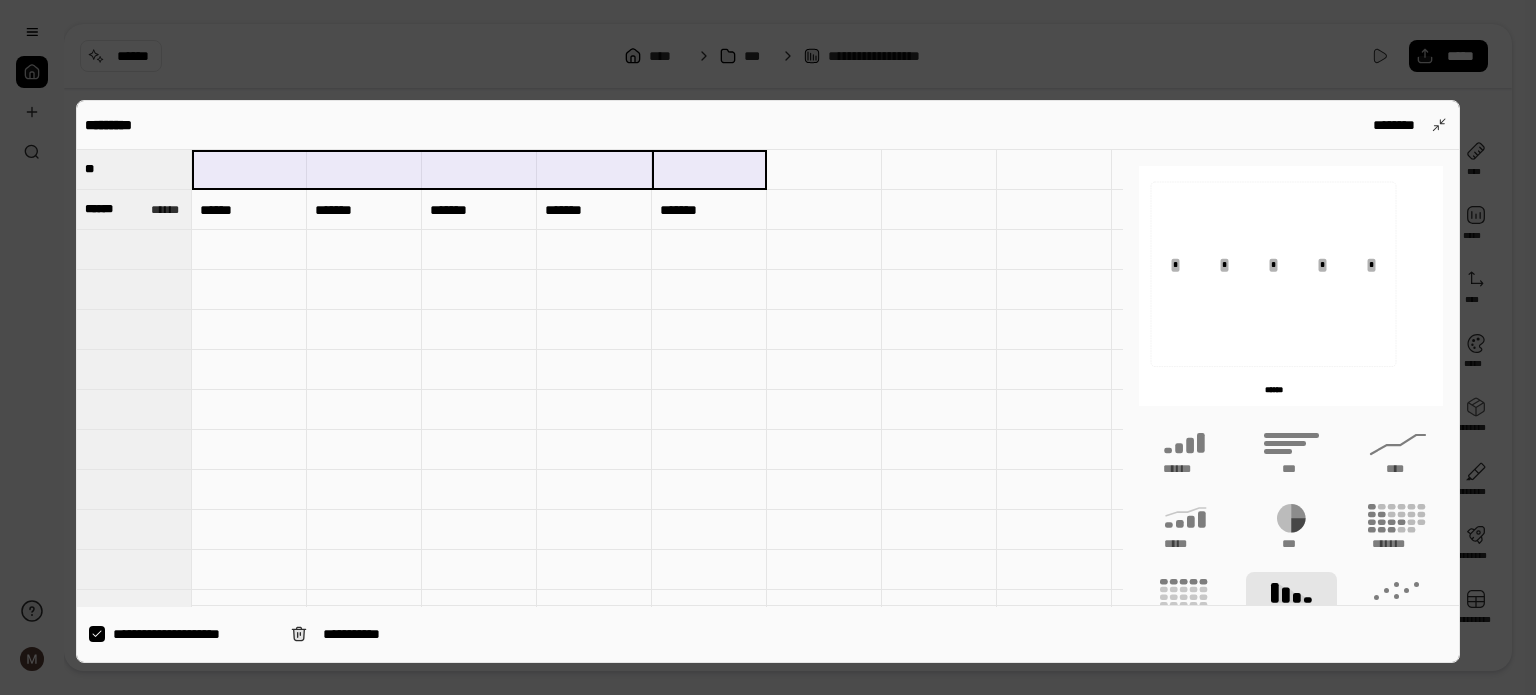 type on "******" 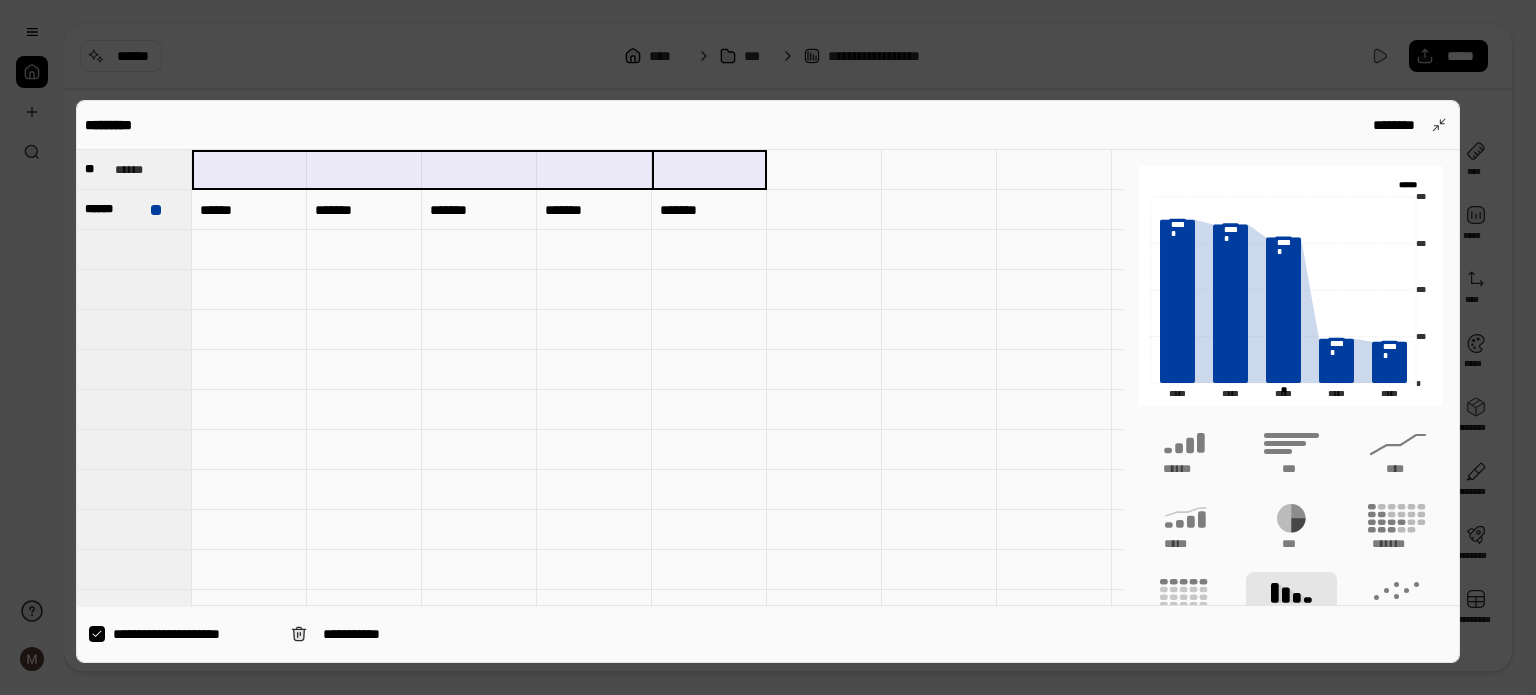 type on "**" 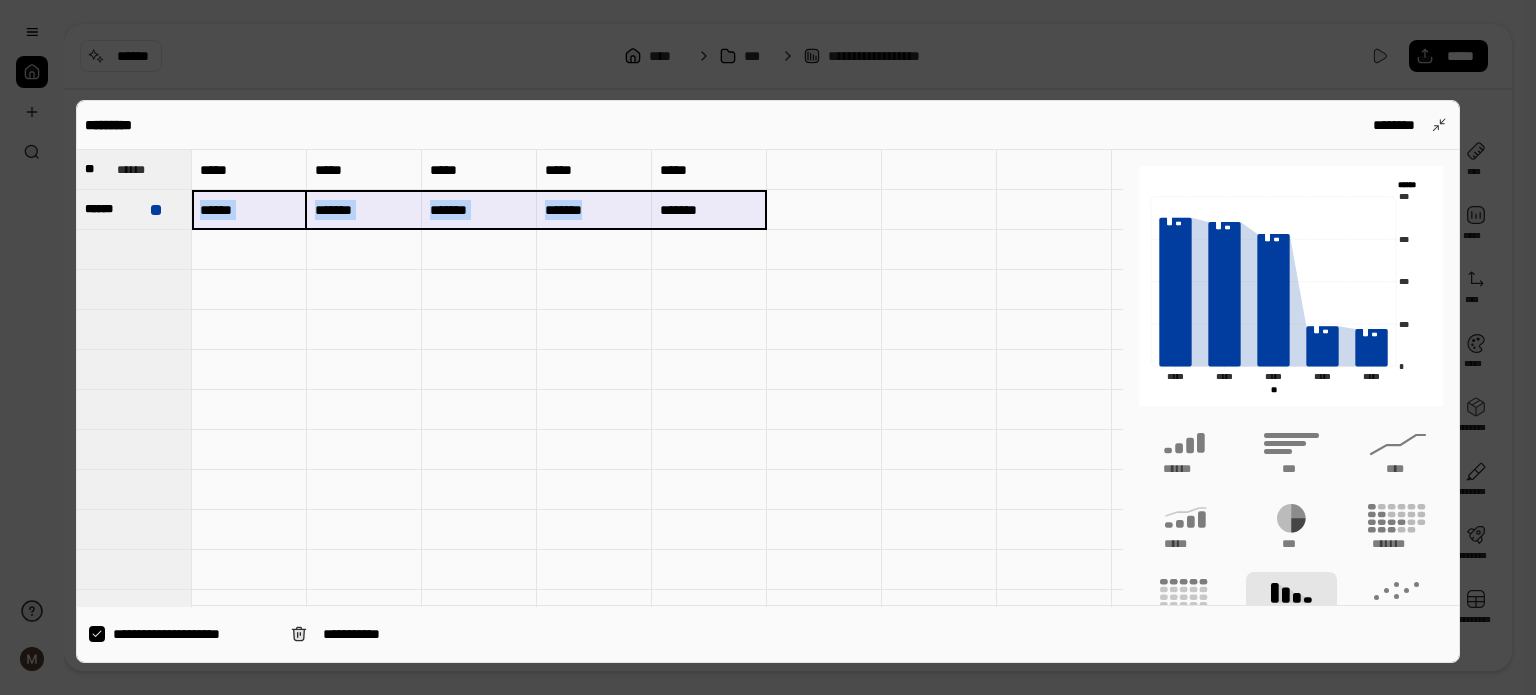 drag, startPoint x: 215, startPoint y: 210, endPoint x: 735, endPoint y: 211, distance: 520.001 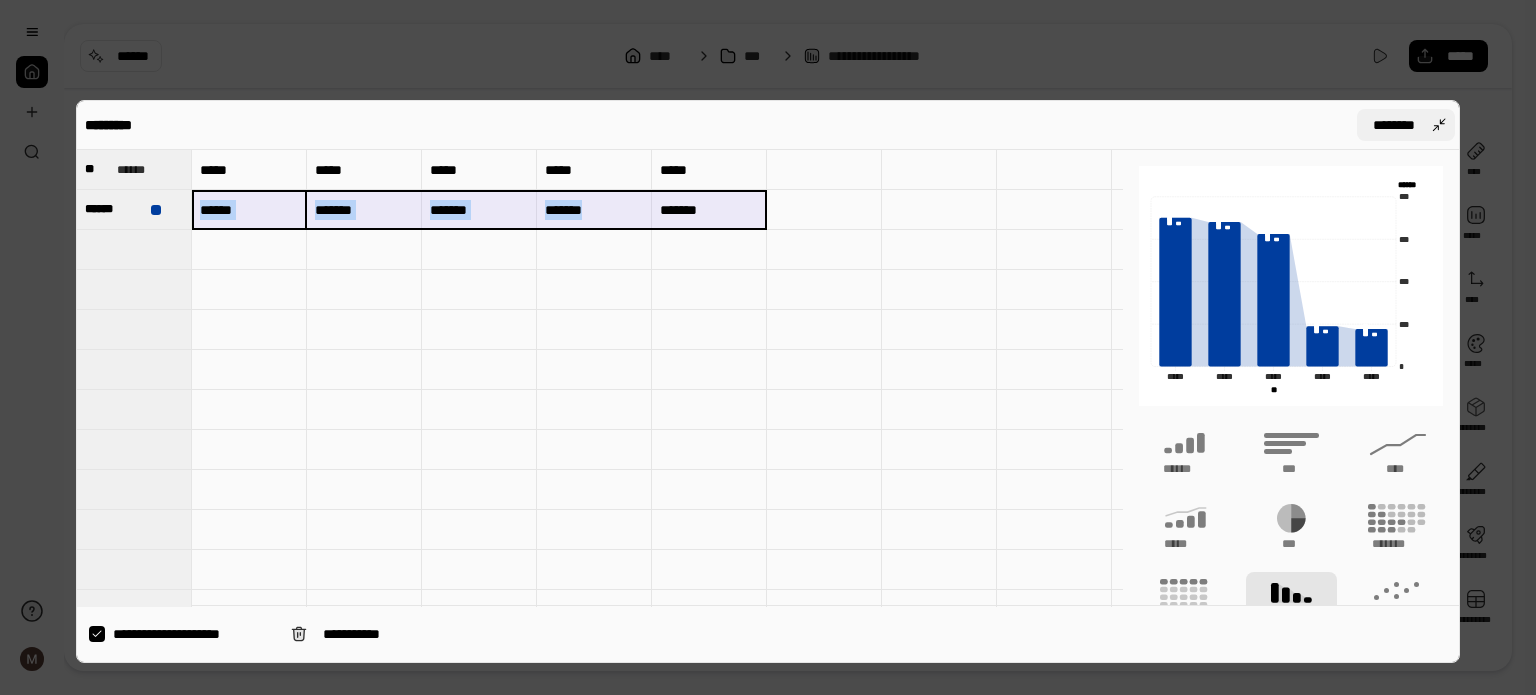 click on "********" at bounding box center (1406, 125) 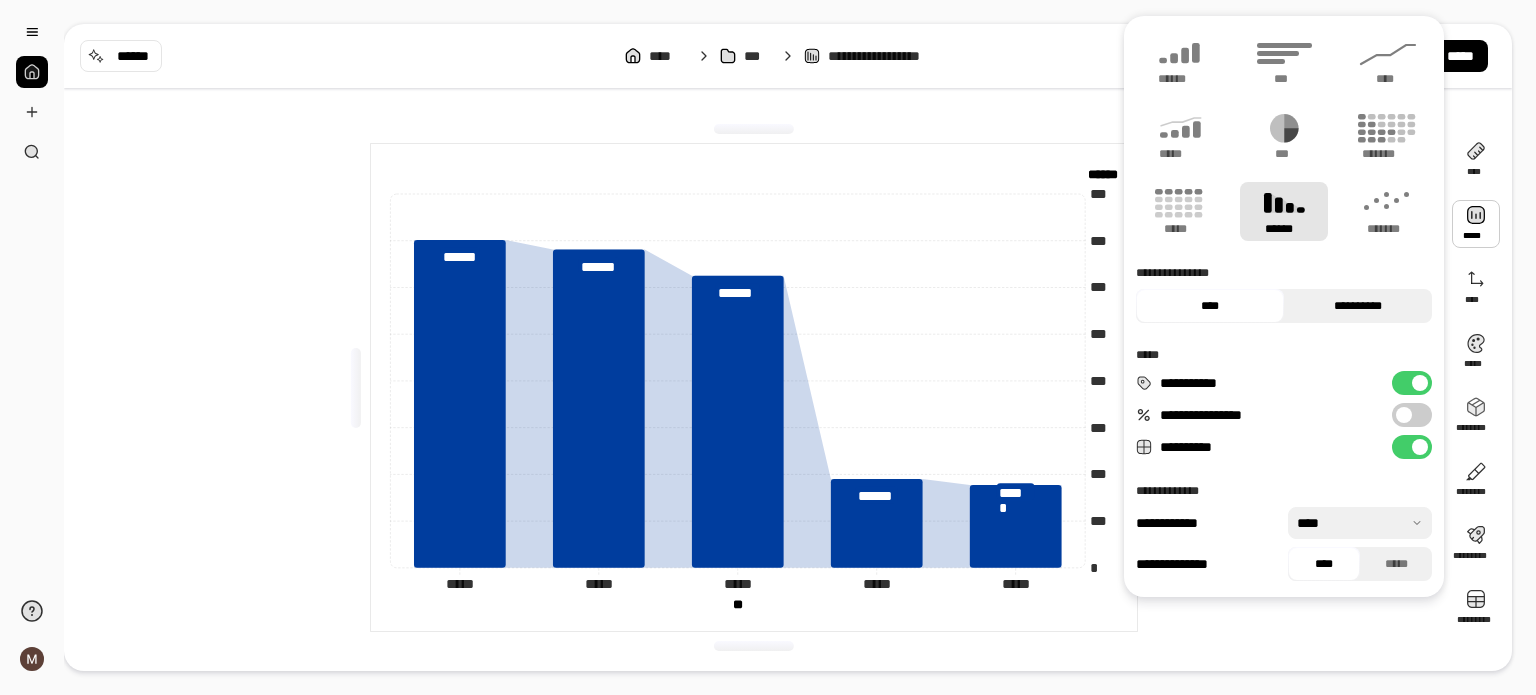 click on "**********" at bounding box center (1358, 306) 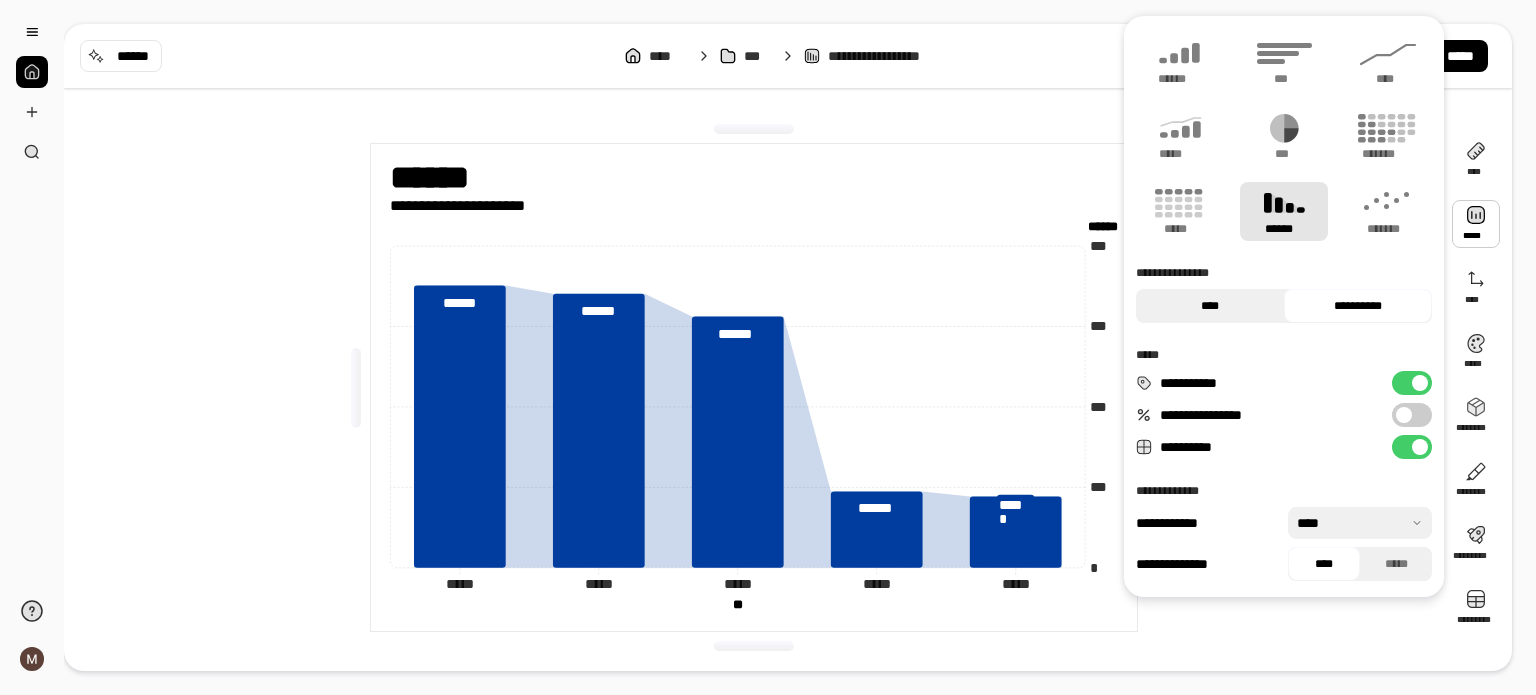 click on "****" at bounding box center (1210, 306) 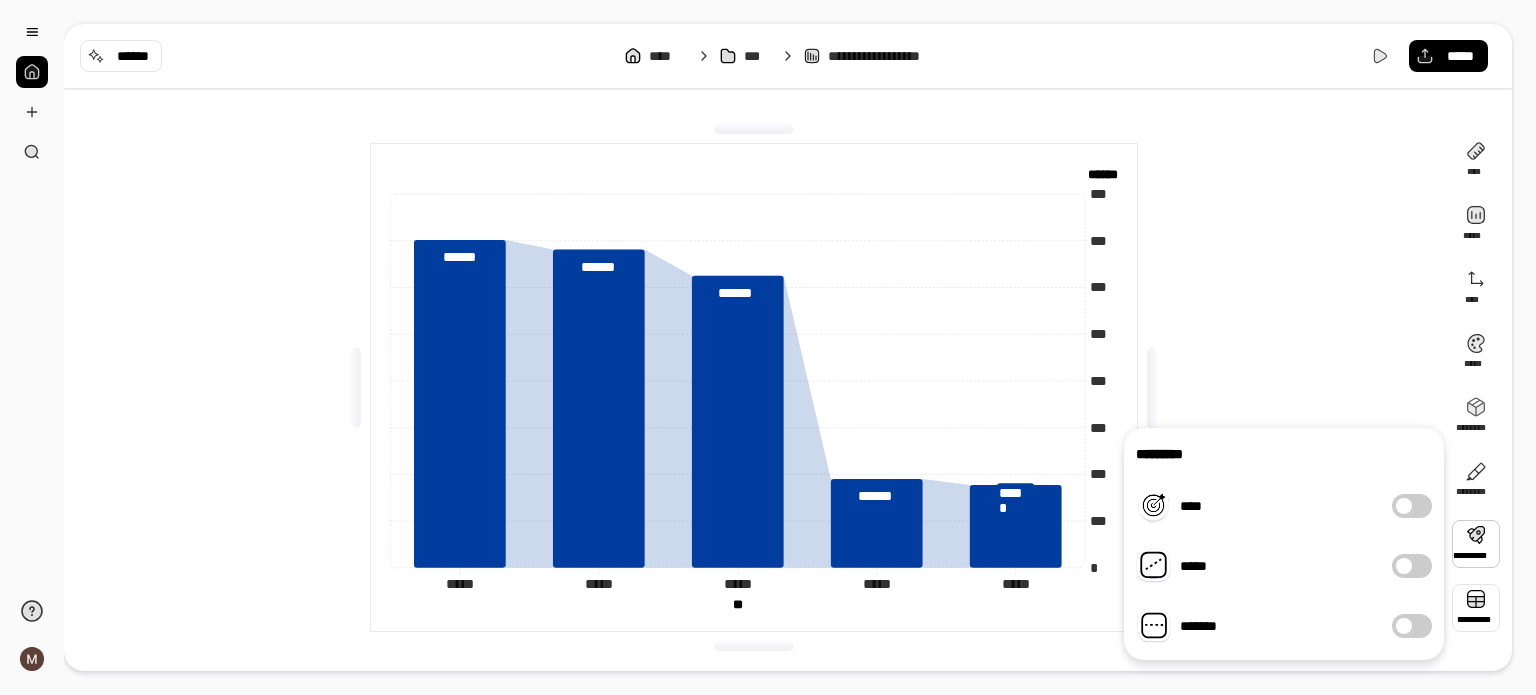click at bounding box center [1476, 608] 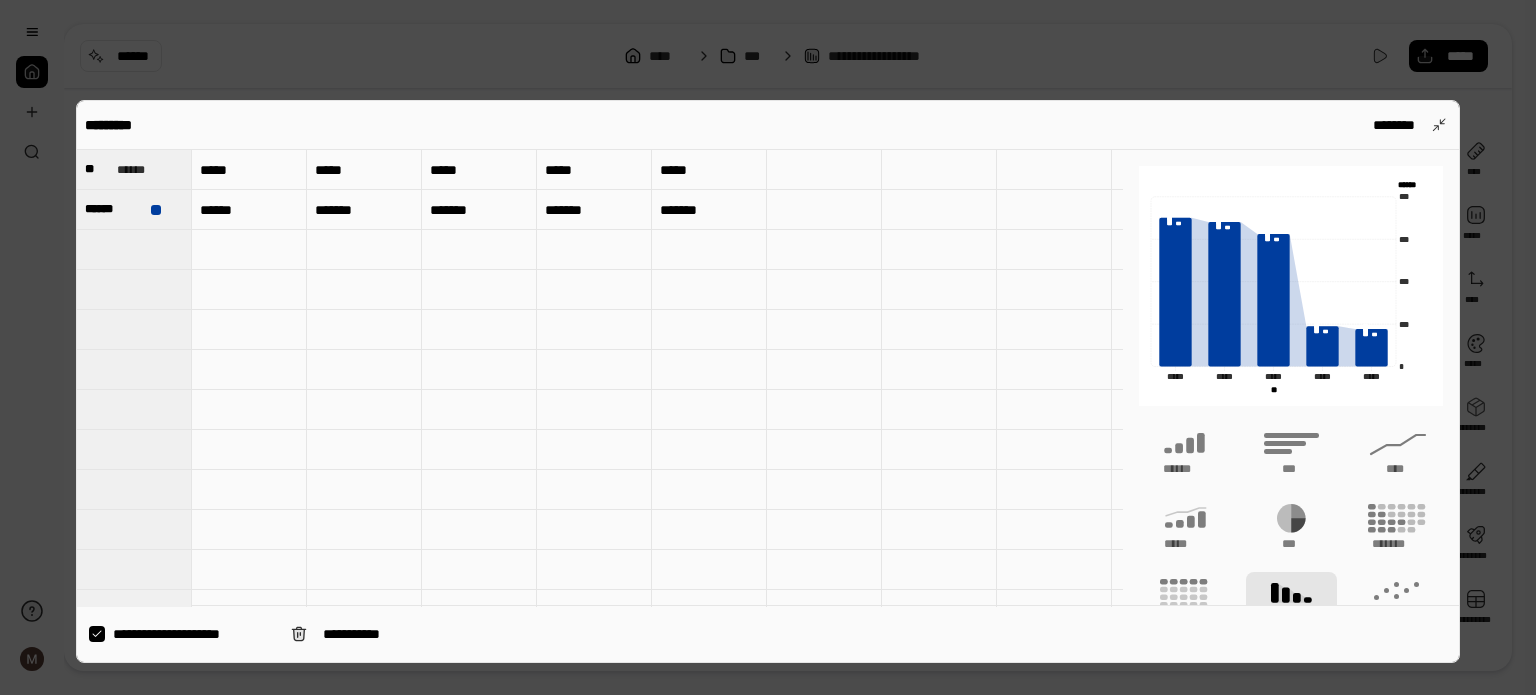 click on "*****" at bounding box center [249, 170] 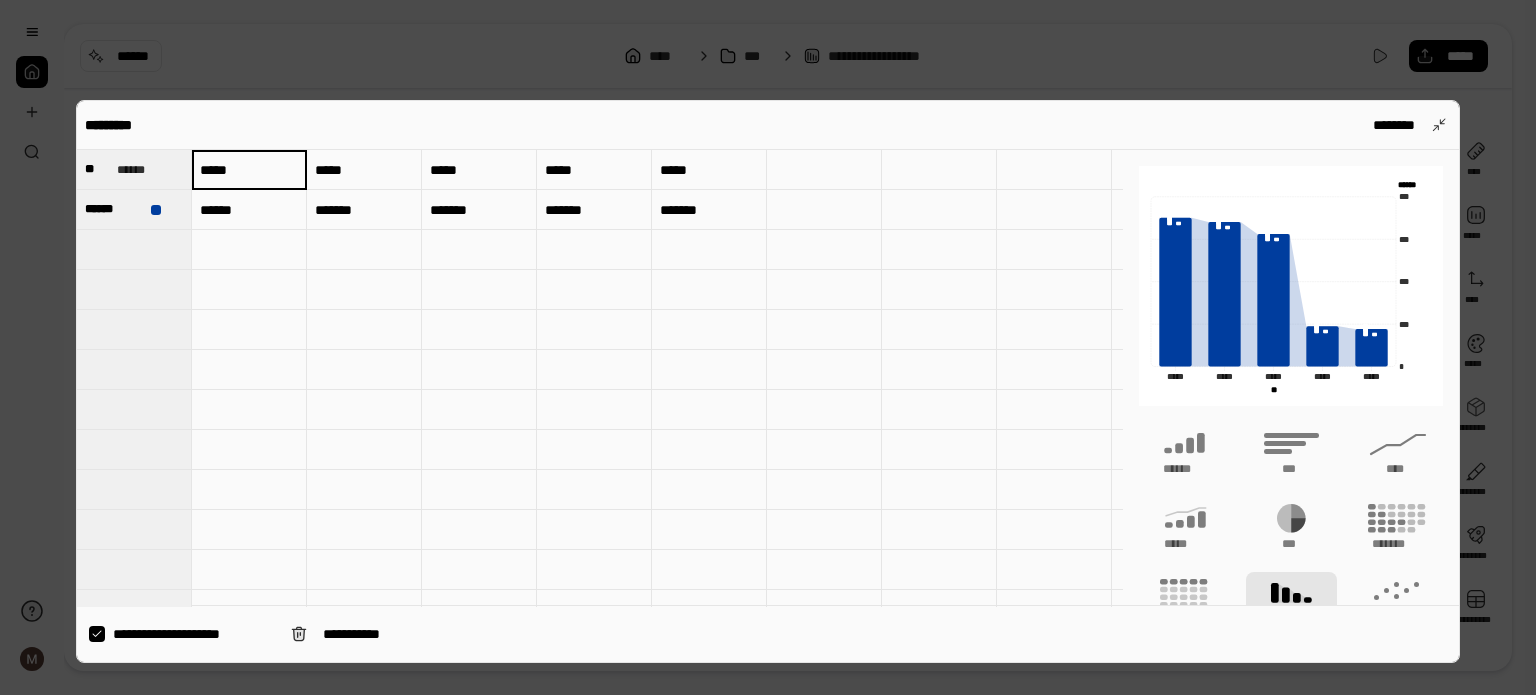 click at bounding box center [824, 170] 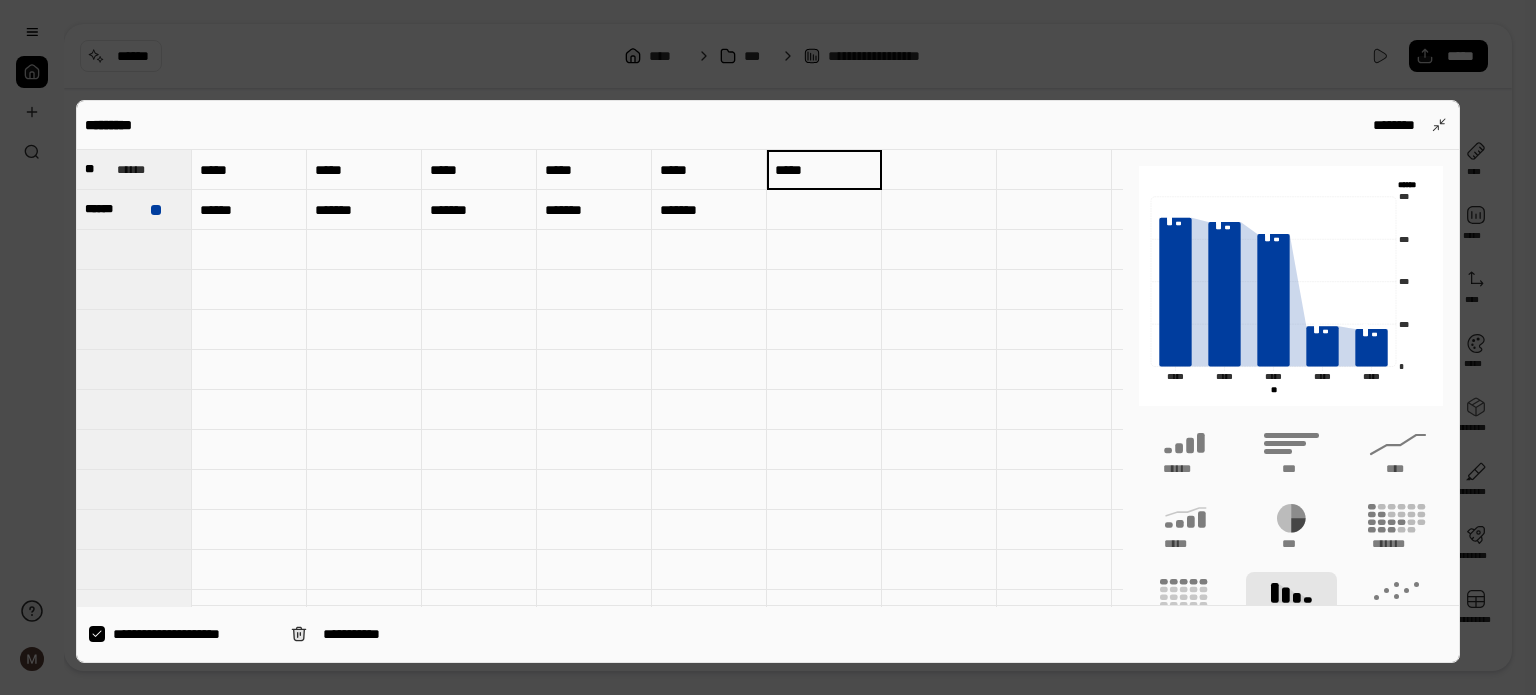 type on "*****" 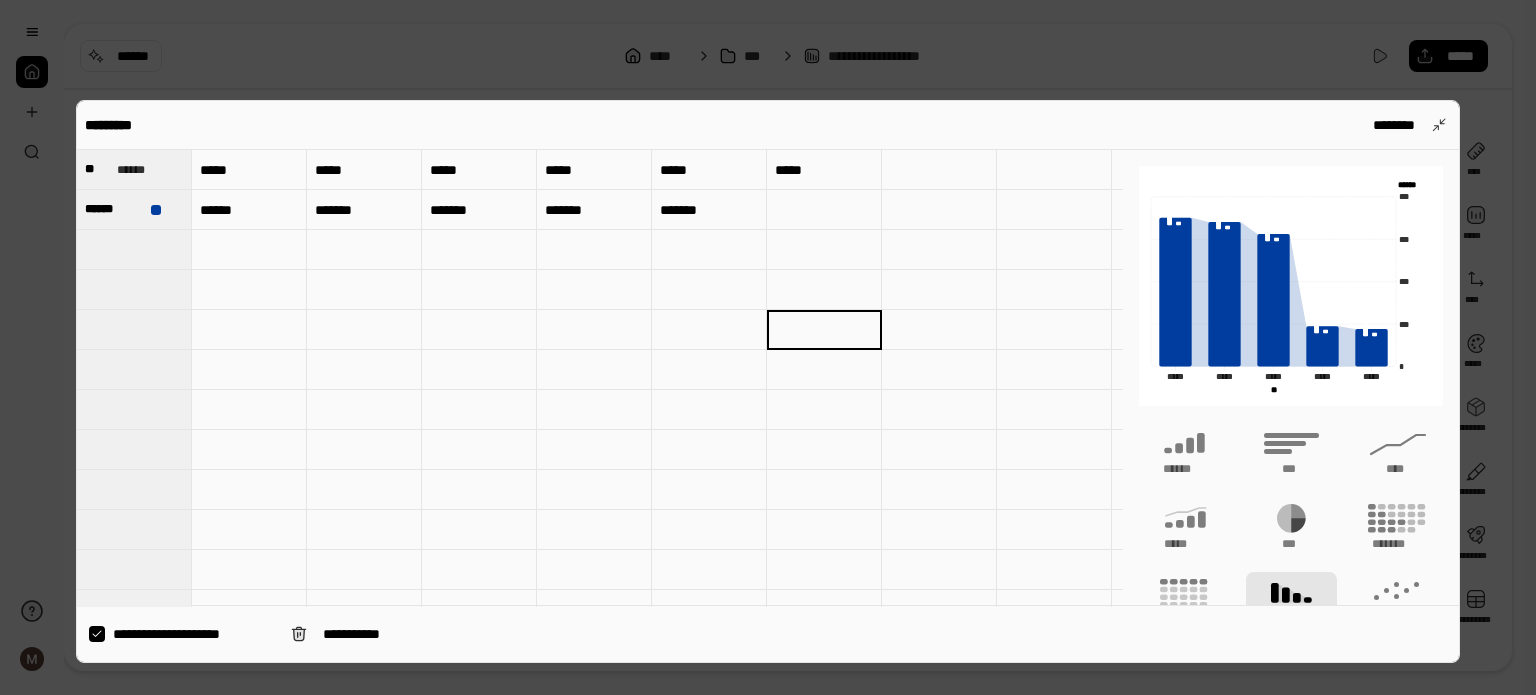 type 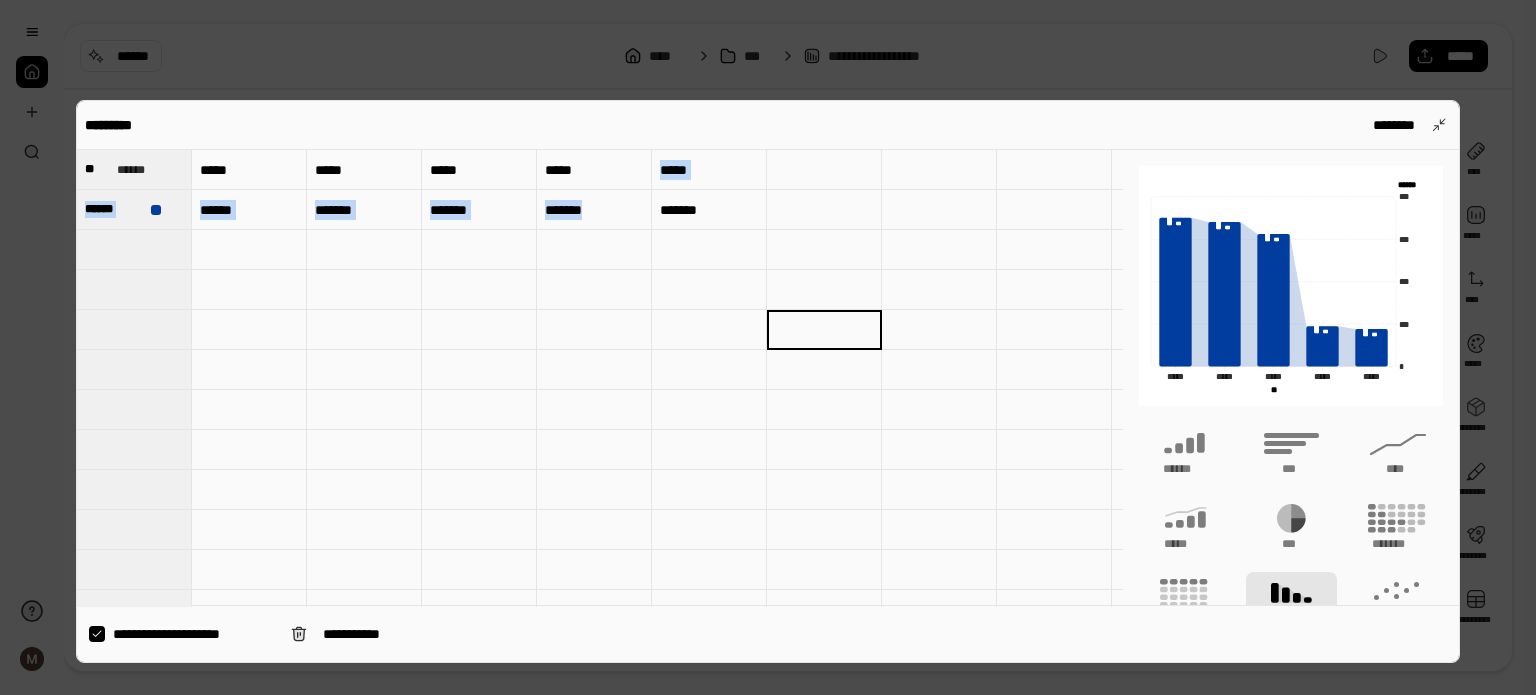 drag, startPoint x: 704, startPoint y: 158, endPoint x: 695, endPoint y: 207, distance: 49.819675 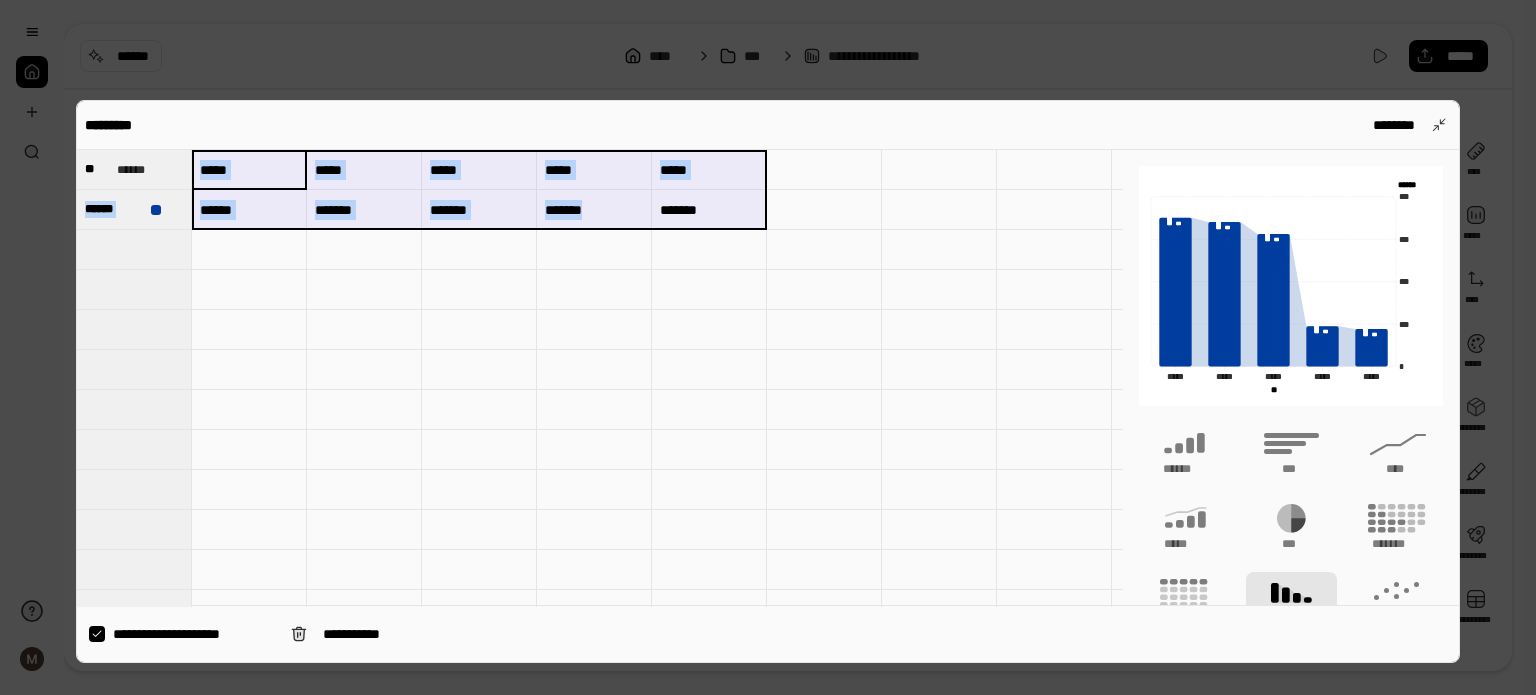 drag, startPoint x: 256, startPoint y: 160, endPoint x: 691, endPoint y: 203, distance: 437.12012 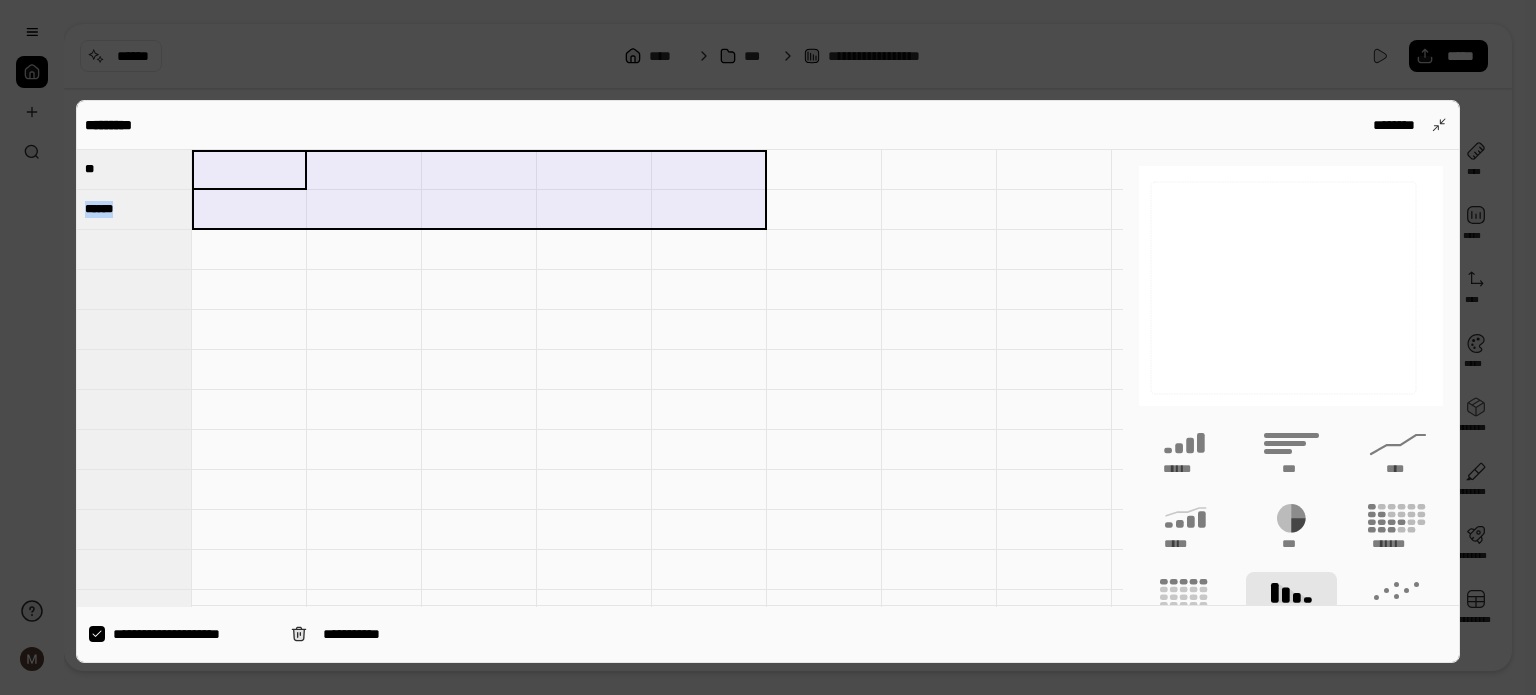 click at bounding box center (824, 170) 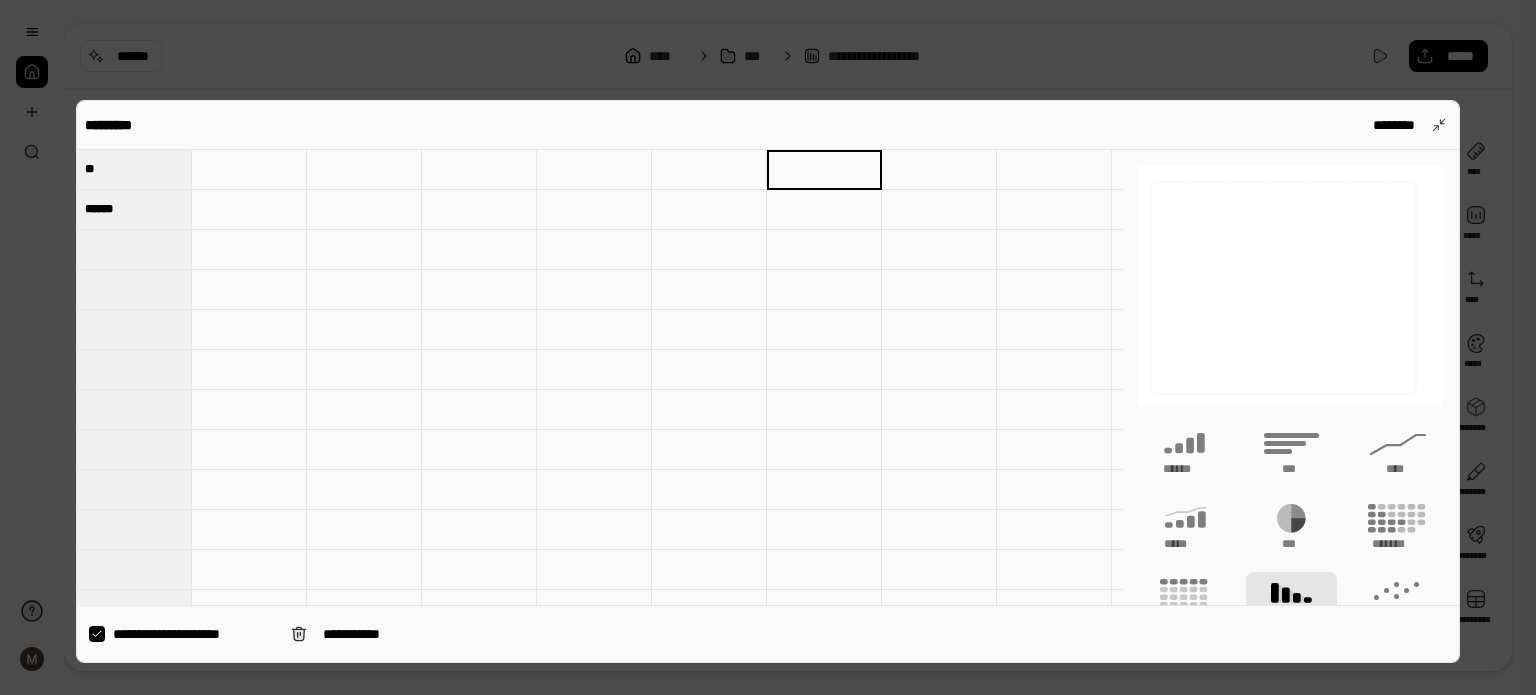 type on "**" 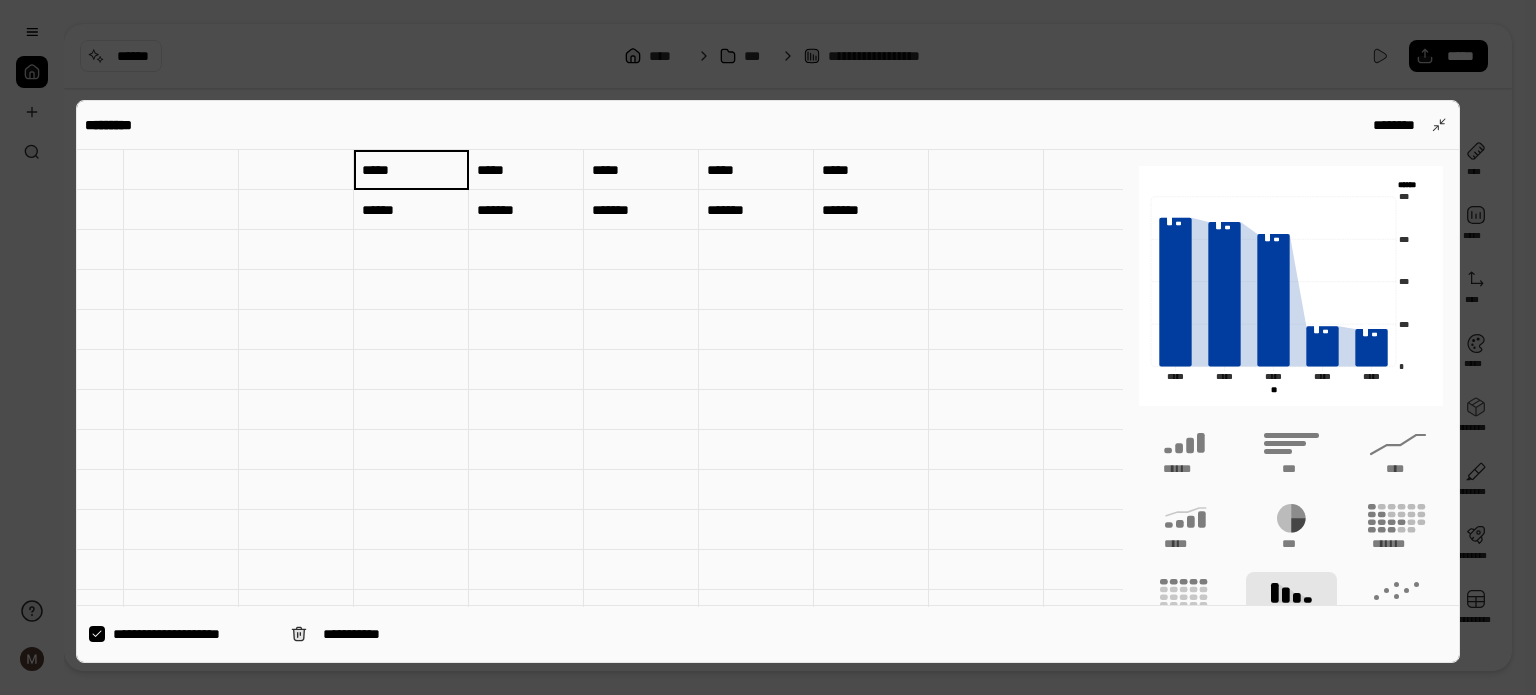 scroll, scrollTop: 0, scrollLeft: 445, axis: horizontal 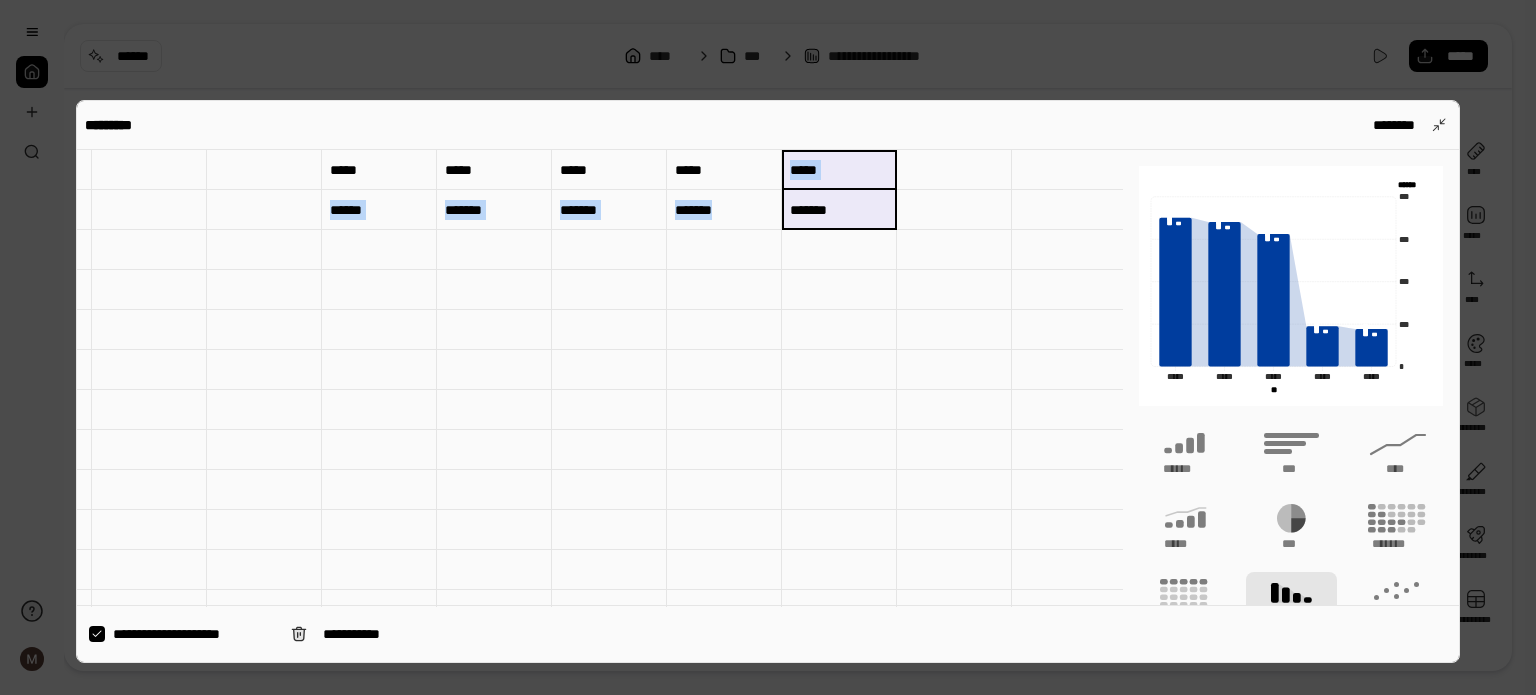 drag, startPoint x: 834, startPoint y: 175, endPoint x: 830, endPoint y: 207, distance: 32.24903 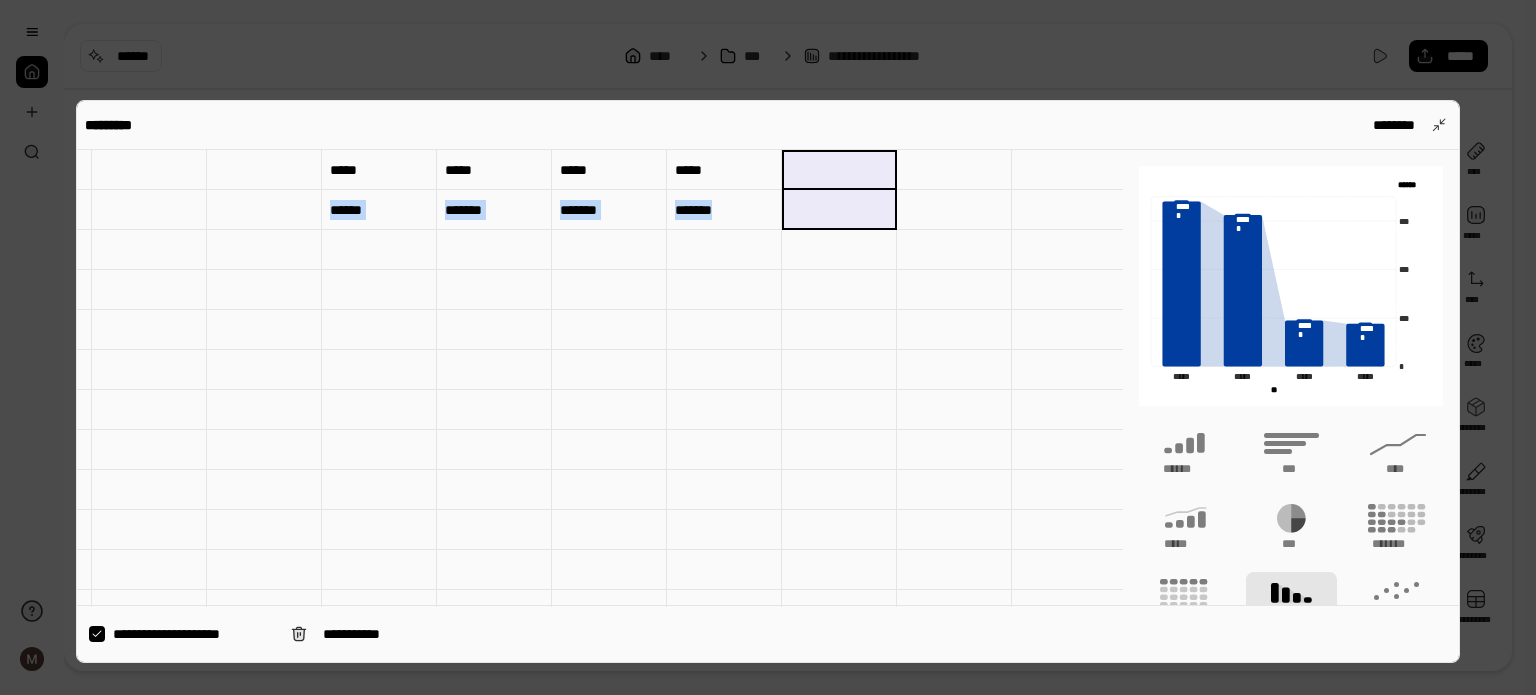 scroll, scrollTop: 0, scrollLeft: 0, axis: both 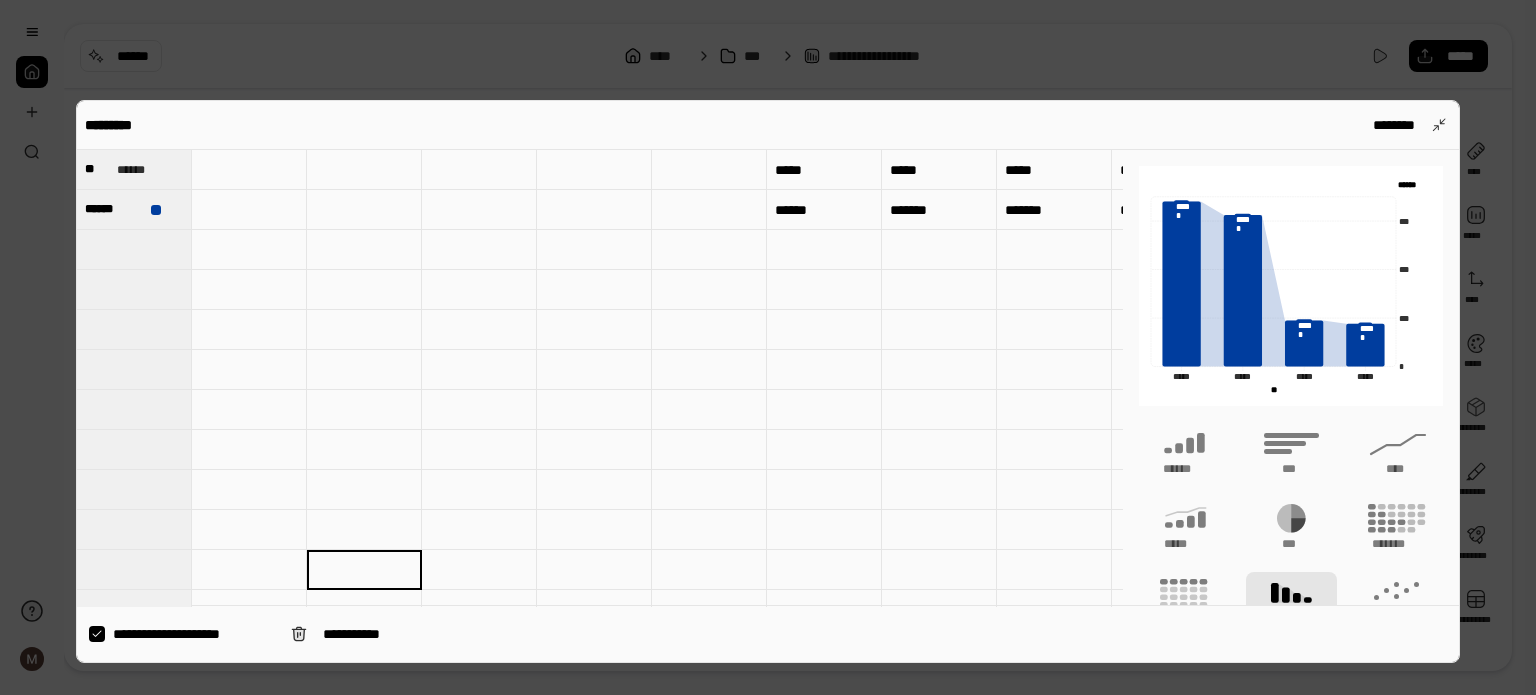 click at bounding box center (249, 170) 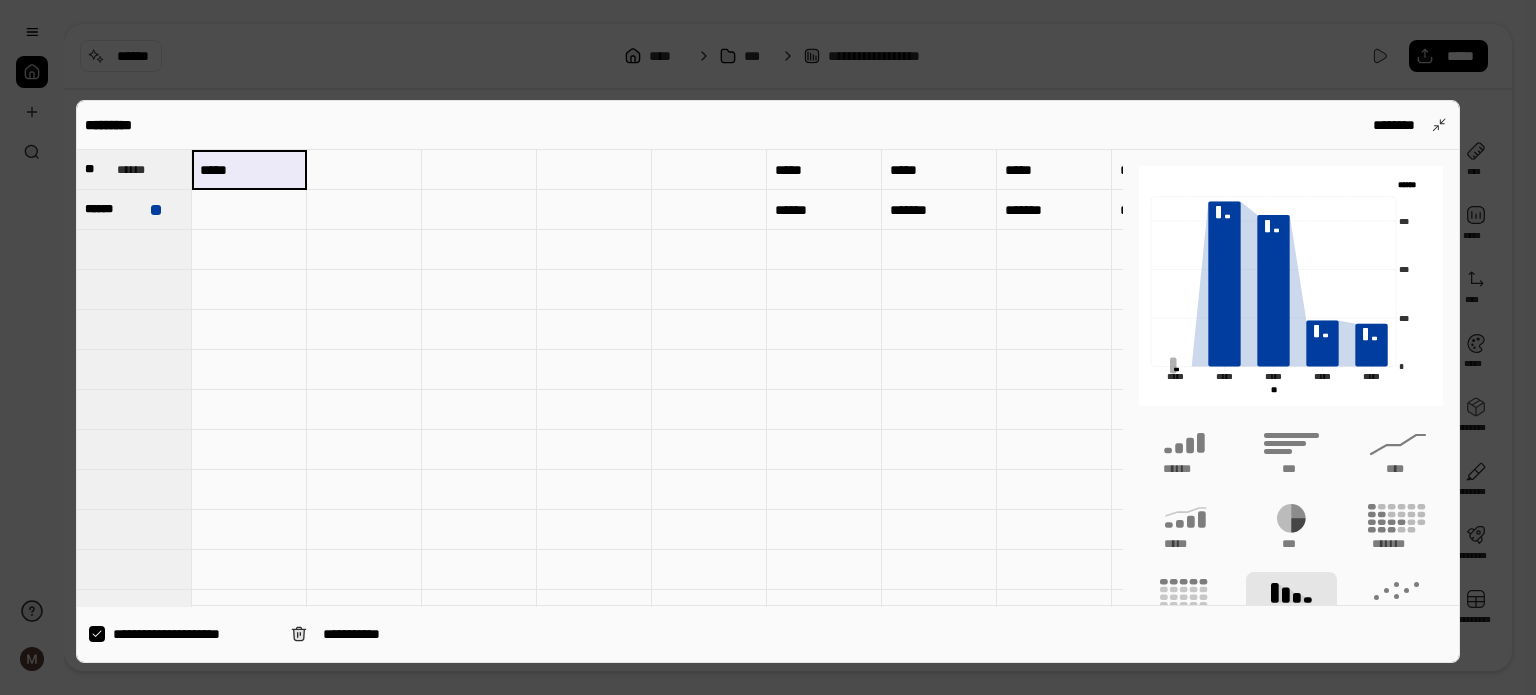 type on "*****" 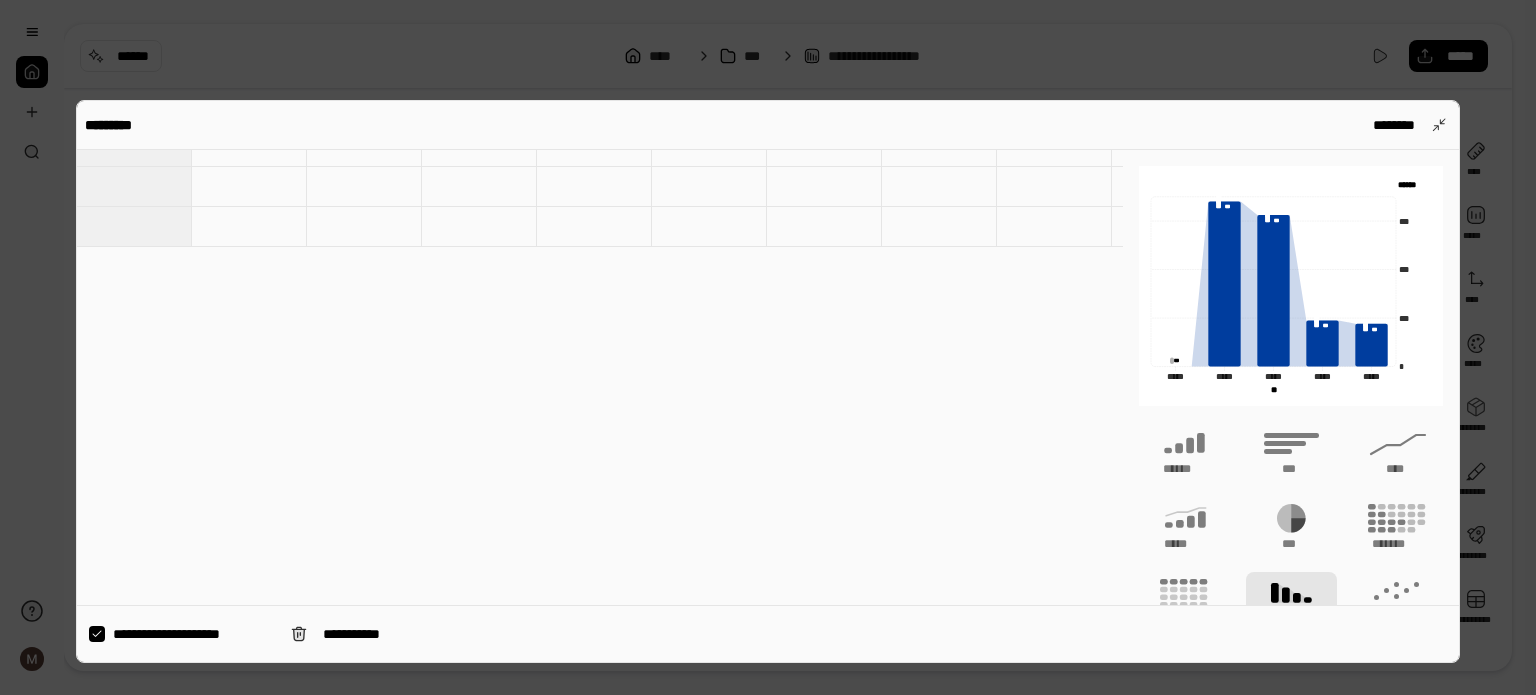 drag, startPoint x: 369, startPoint y: 587, endPoint x: 484, endPoint y: 599, distance: 115.62439 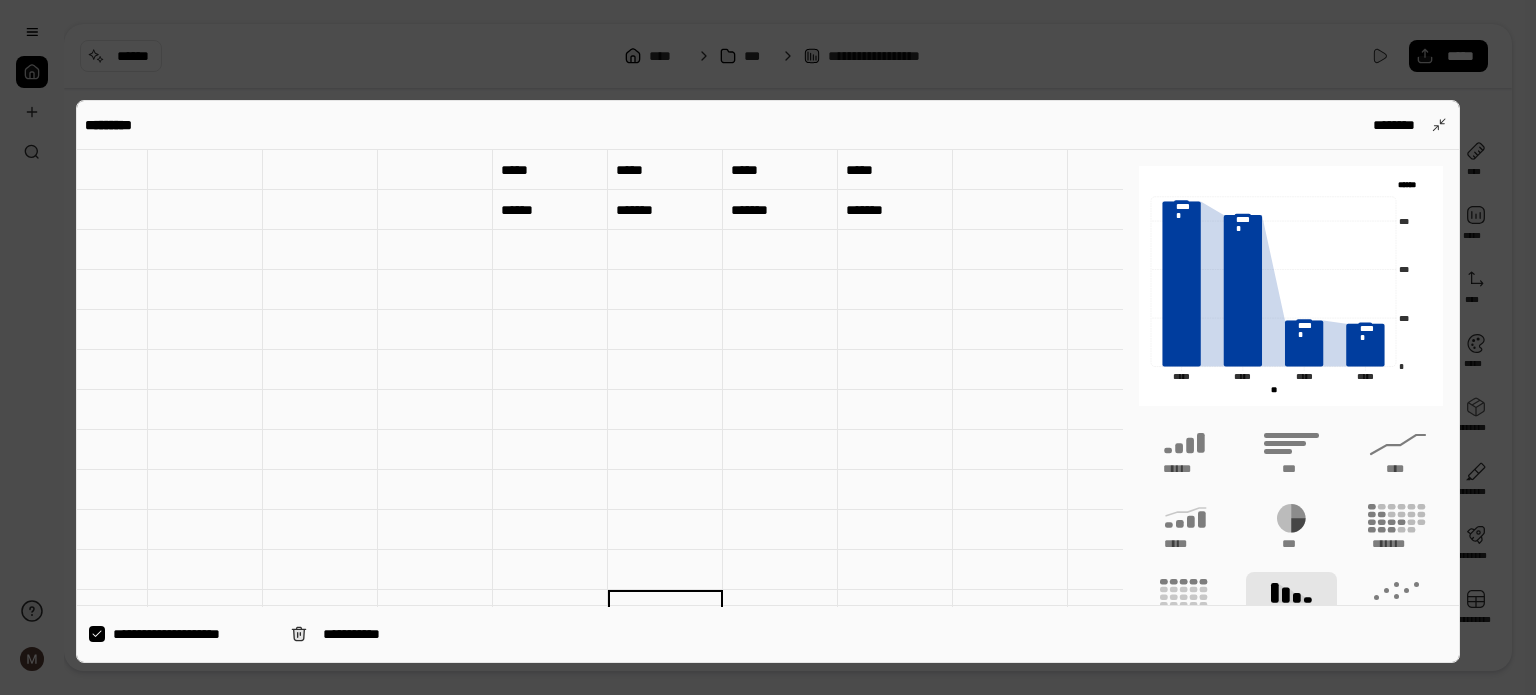 scroll, scrollTop: 0, scrollLeft: 0, axis: both 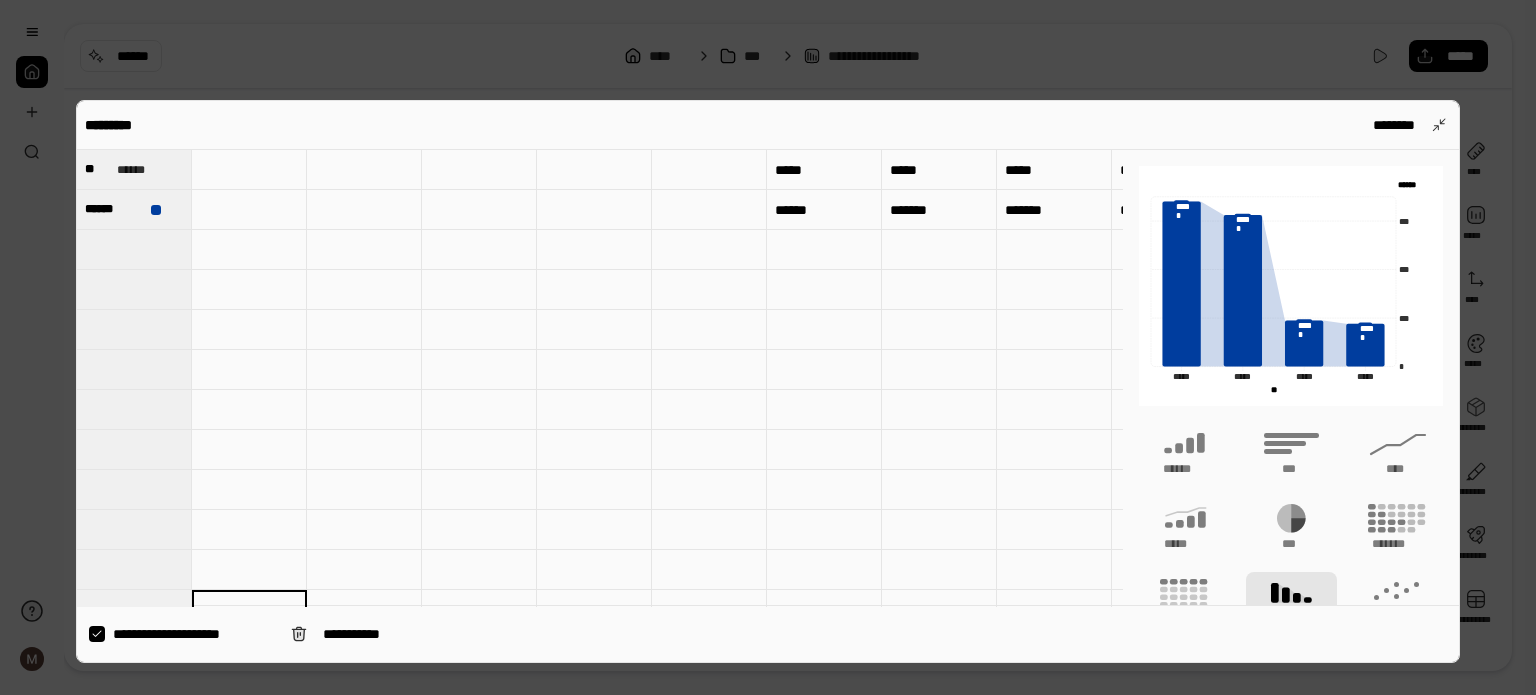 type on "*****" 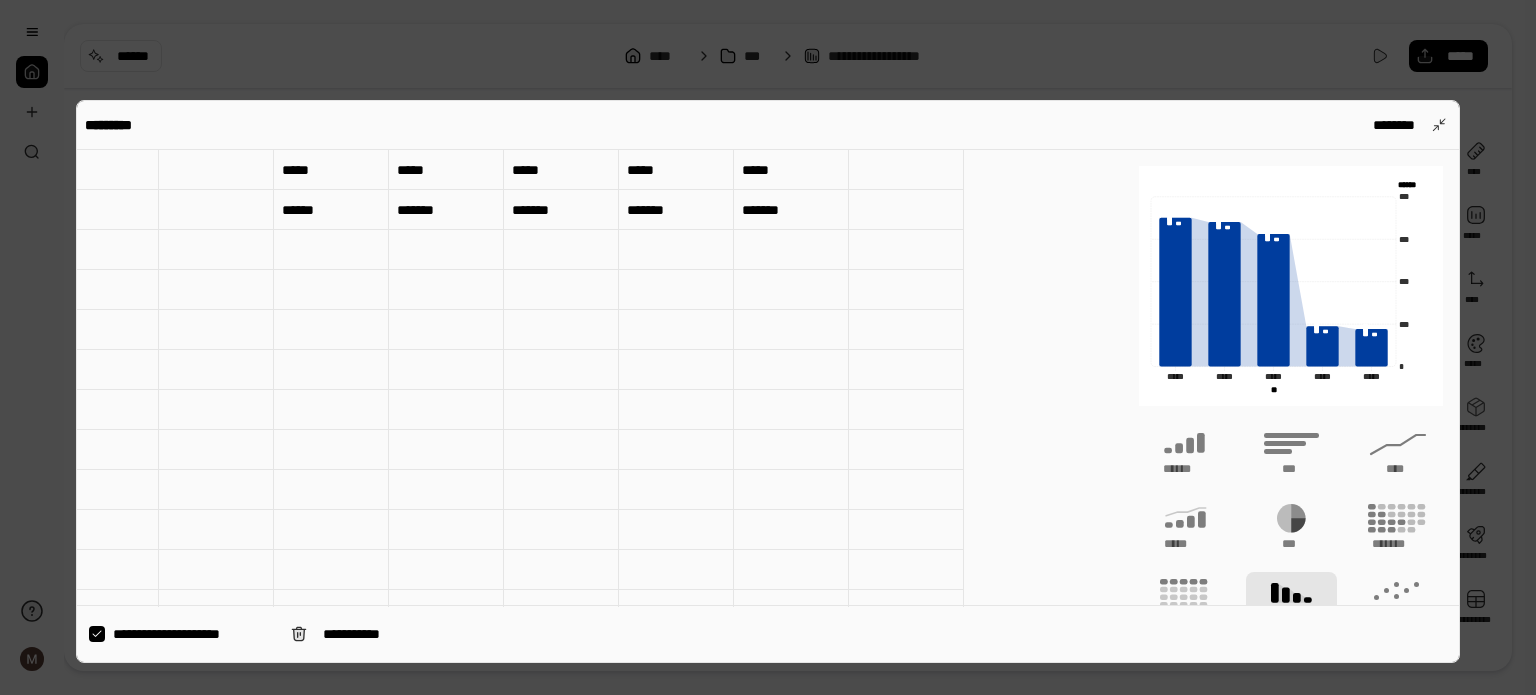 scroll, scrollTop: 0, scrollLeft: 534, axis: horizontal 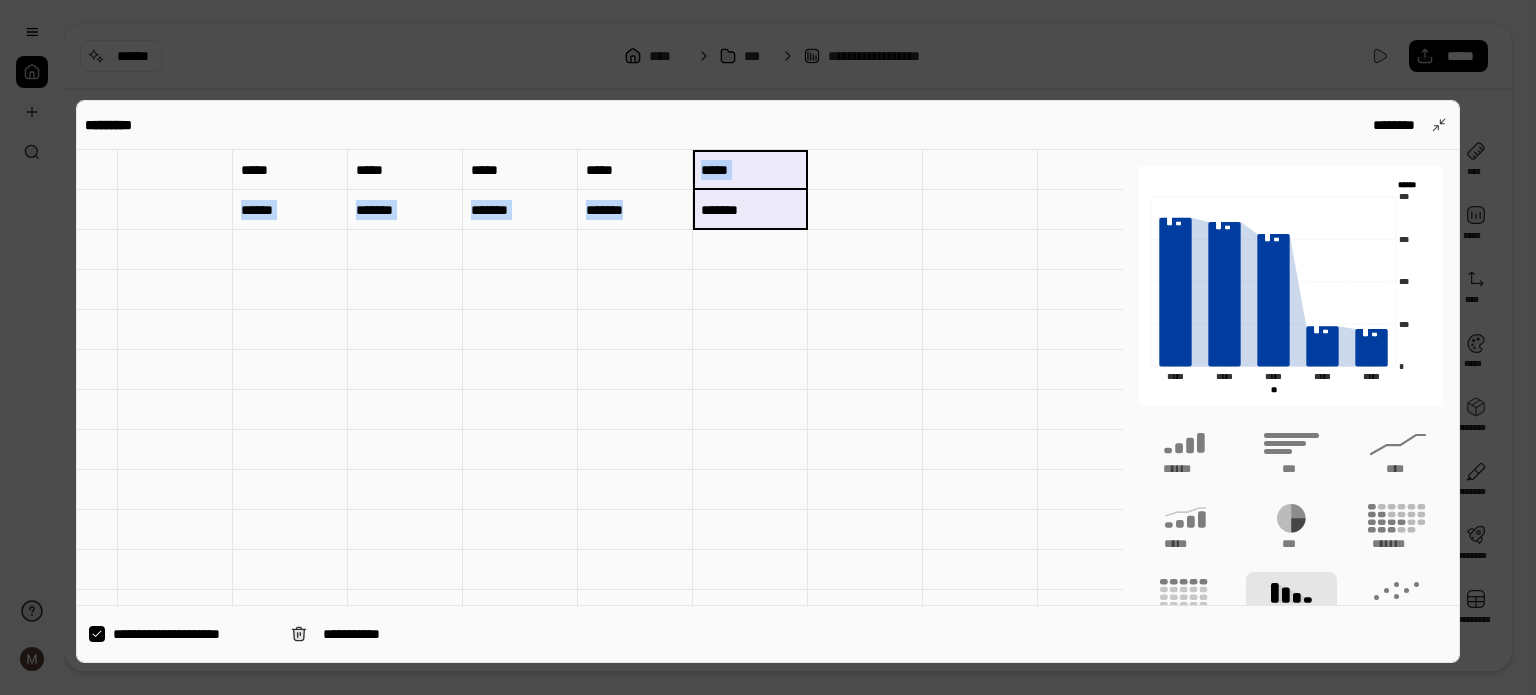 drag, startPoint x: 764, startPoint y: 166, endPoint x: 742, endPoint y: 228, distance: 65.78754 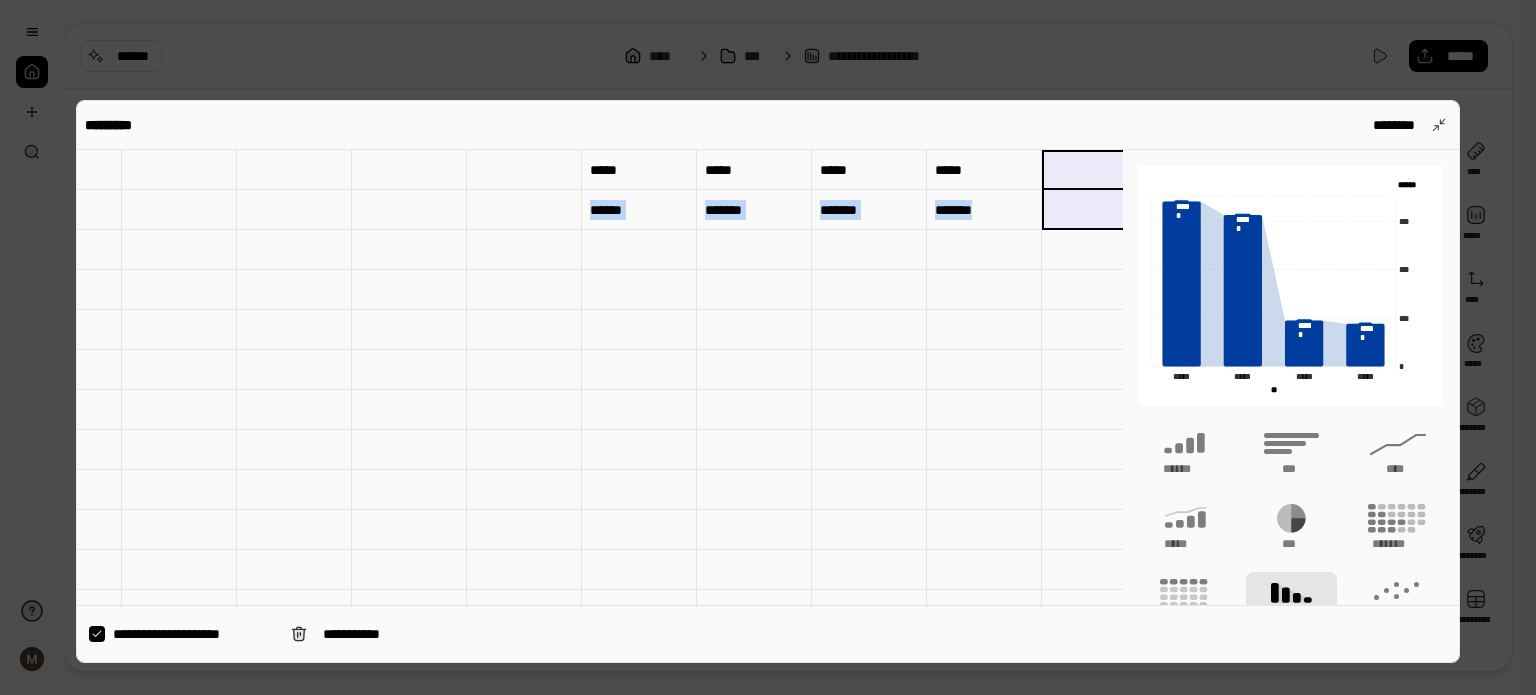 scroll, scrollTop: 0, scrollLeft: 0, axis: both 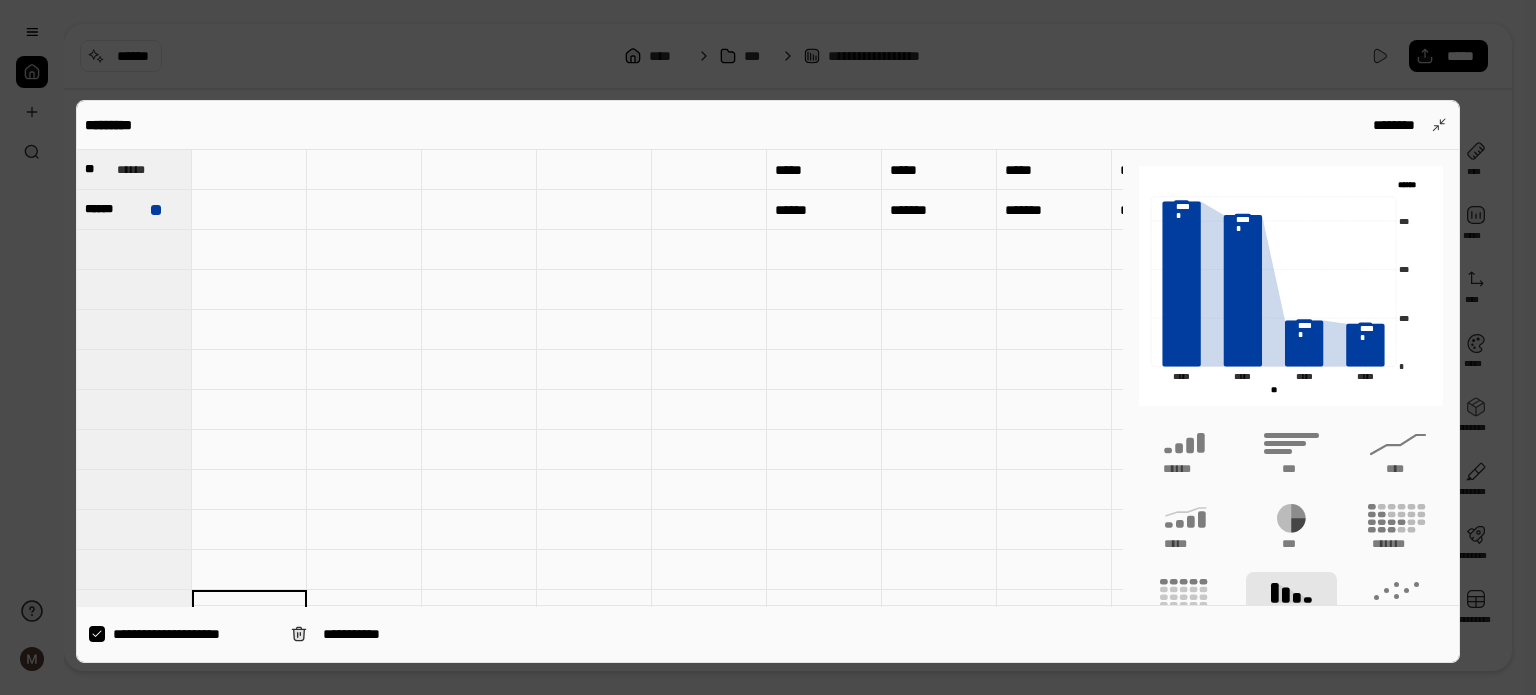 click at bounding box center (249, 170) 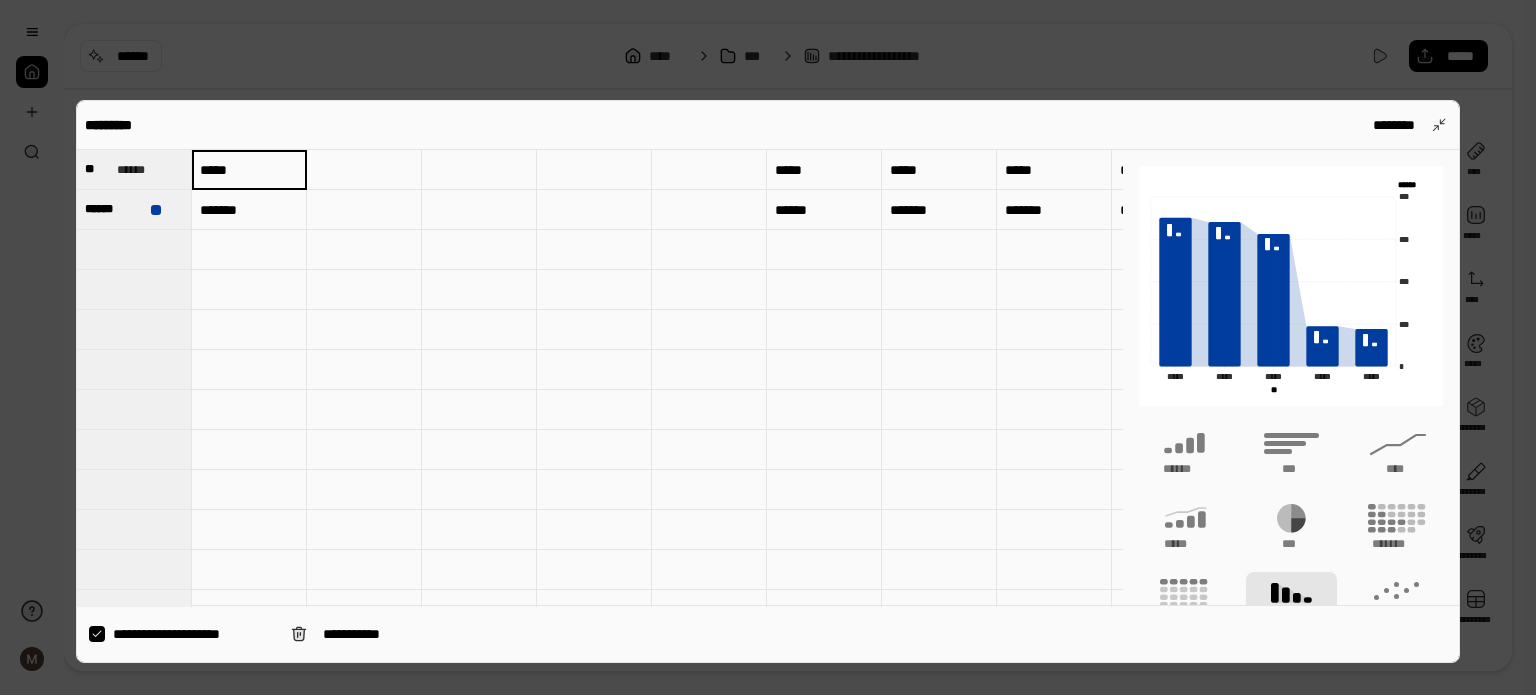 type on "*****" 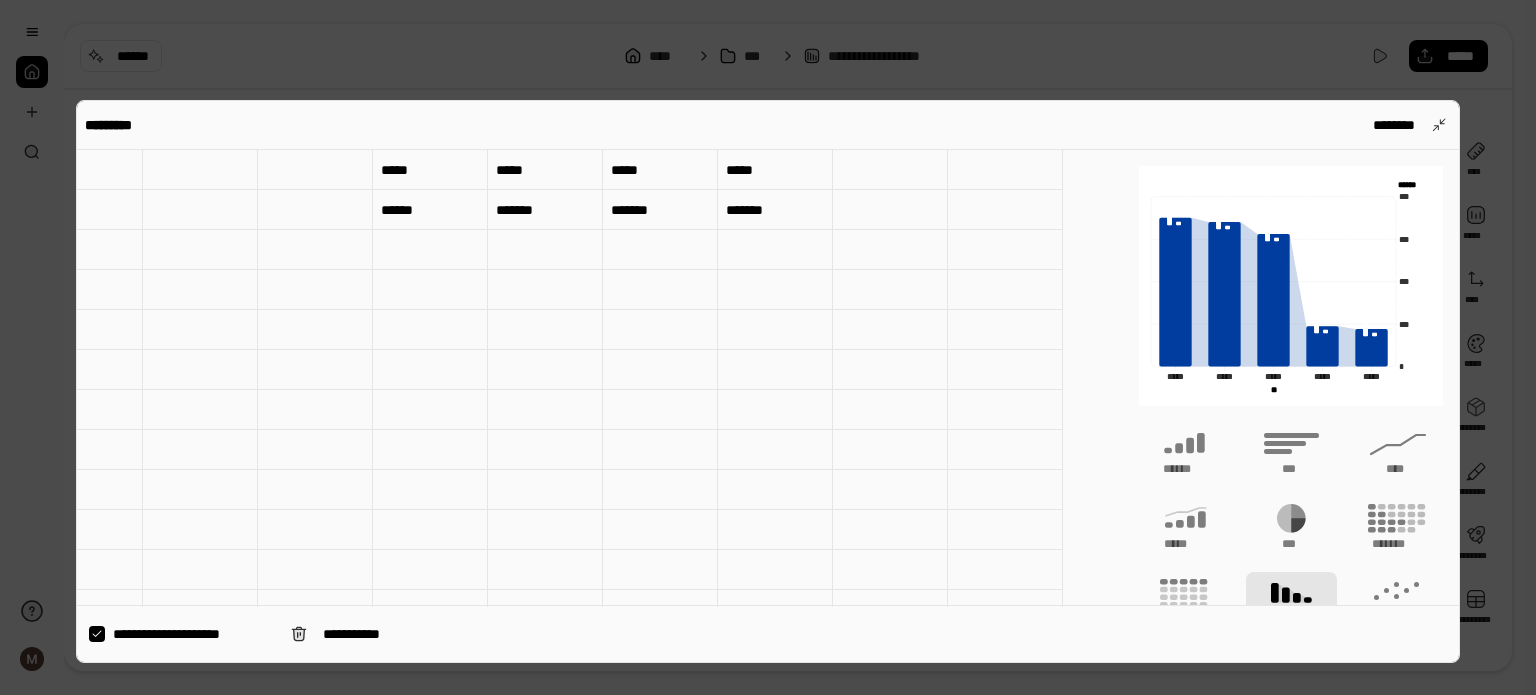 scroll, scrollTop: 0, scrollLeft: 426, axis: horizontal 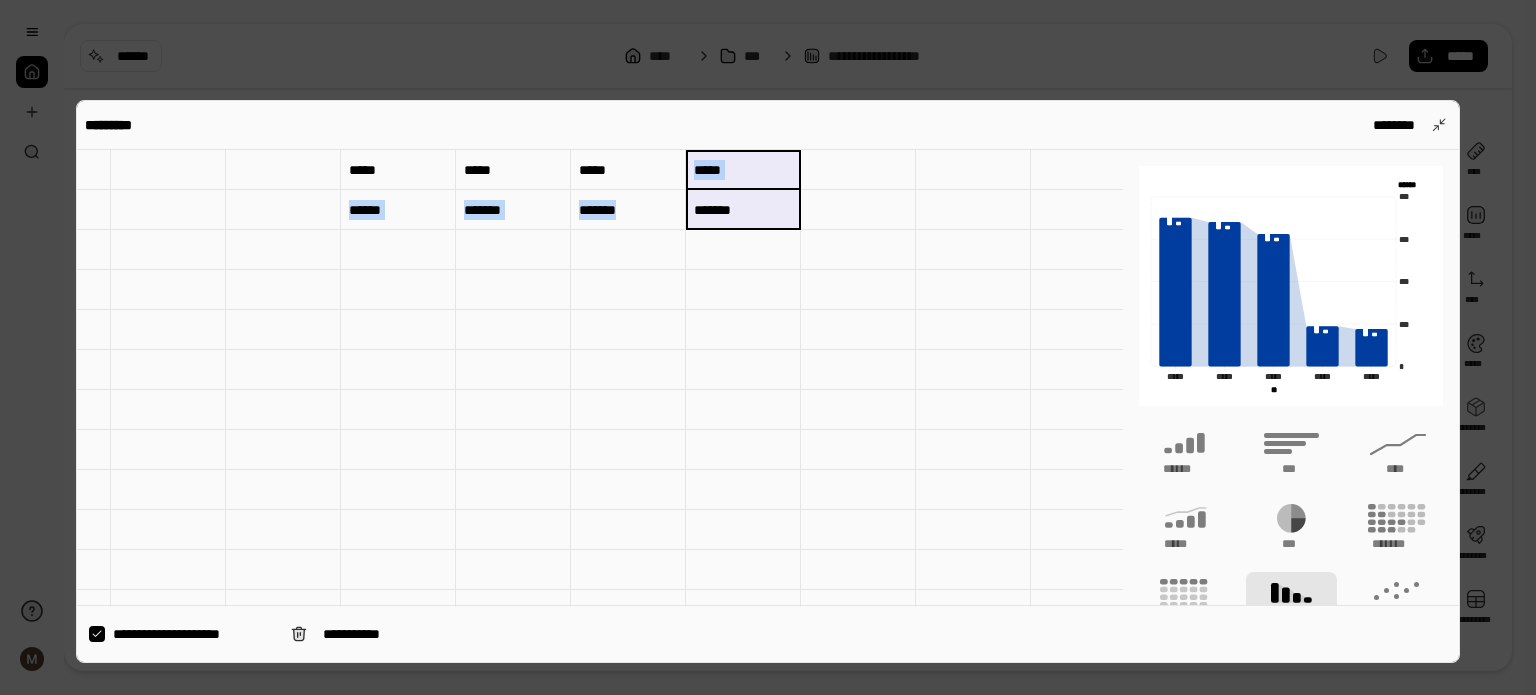 drag, startPoint x: 720, startPoint y: 167, endPoint x: 712, endPoint y: 215, distance: 48.6621 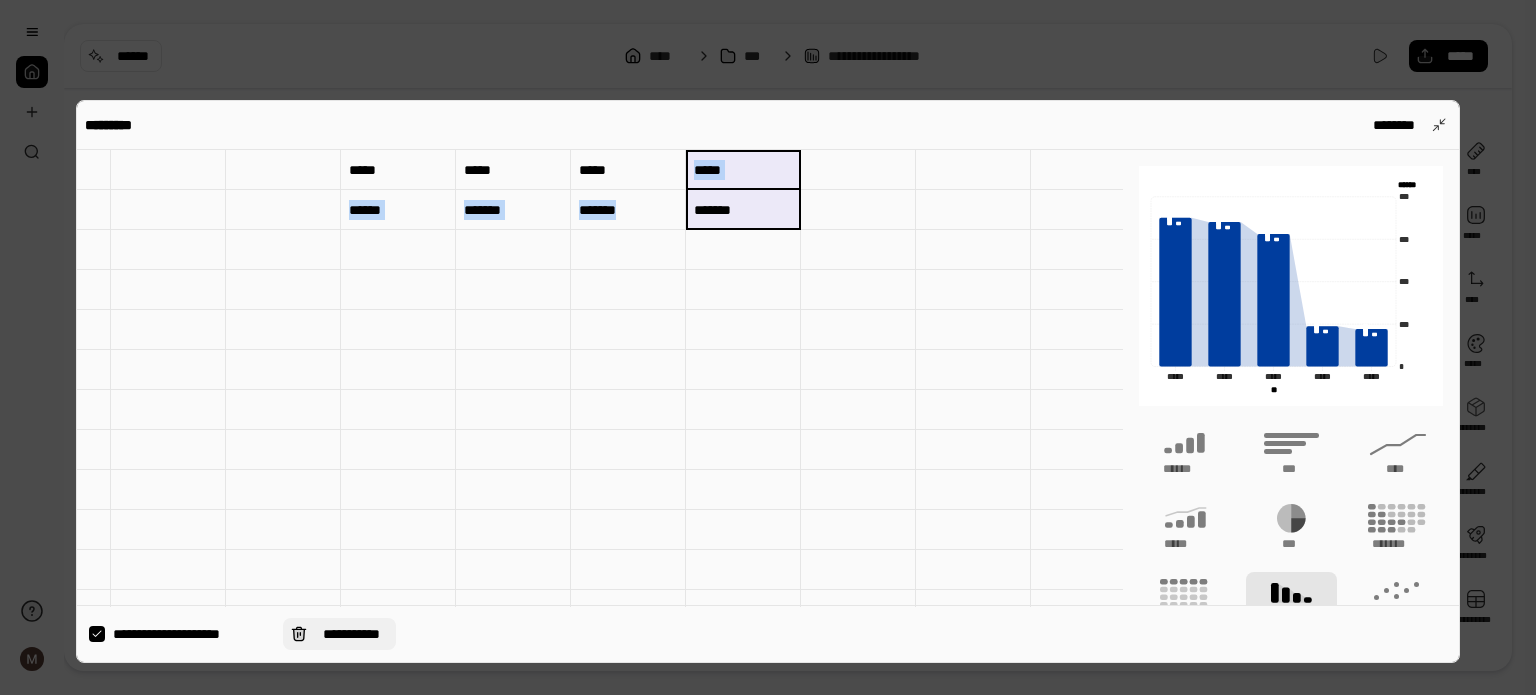 type 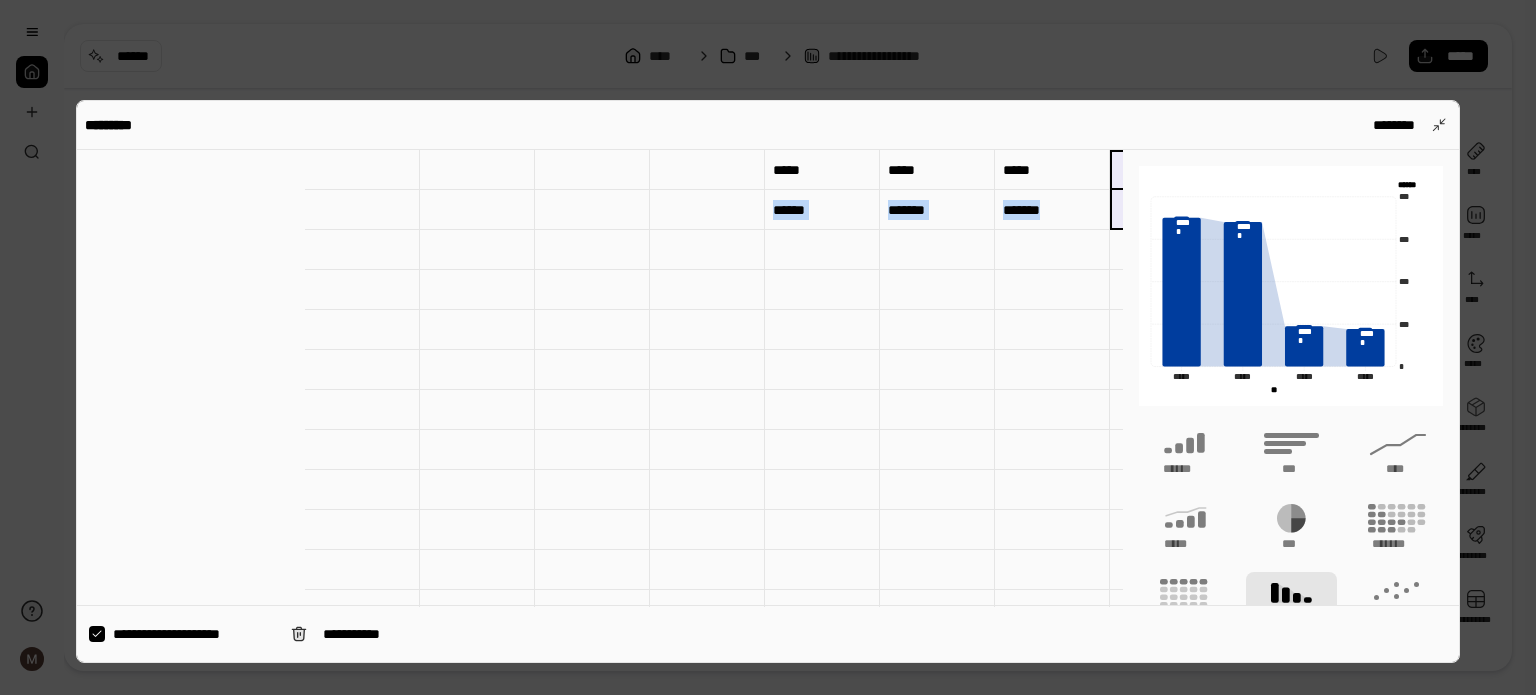 scroll, scrollTop: 0, scrollLeft: 0, axis: both 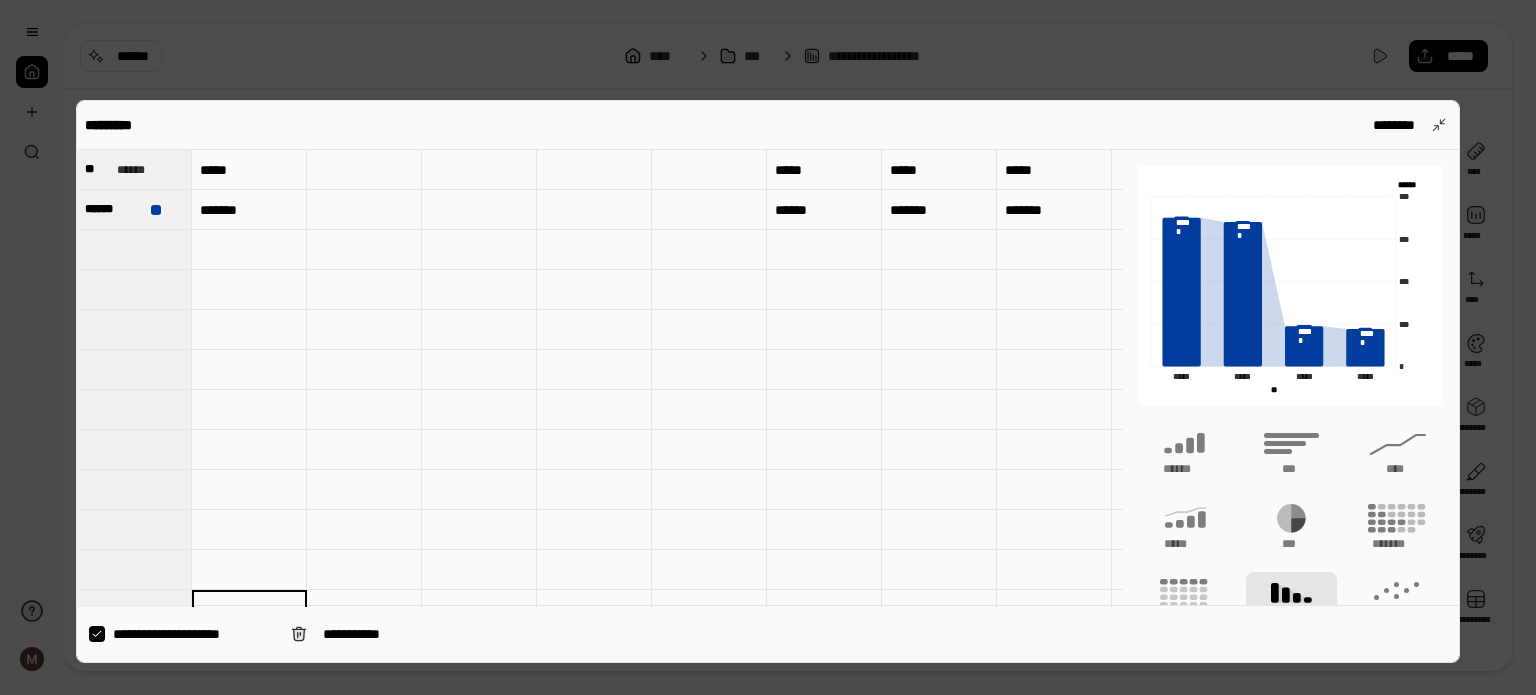 click at bounding box center (364, 170) 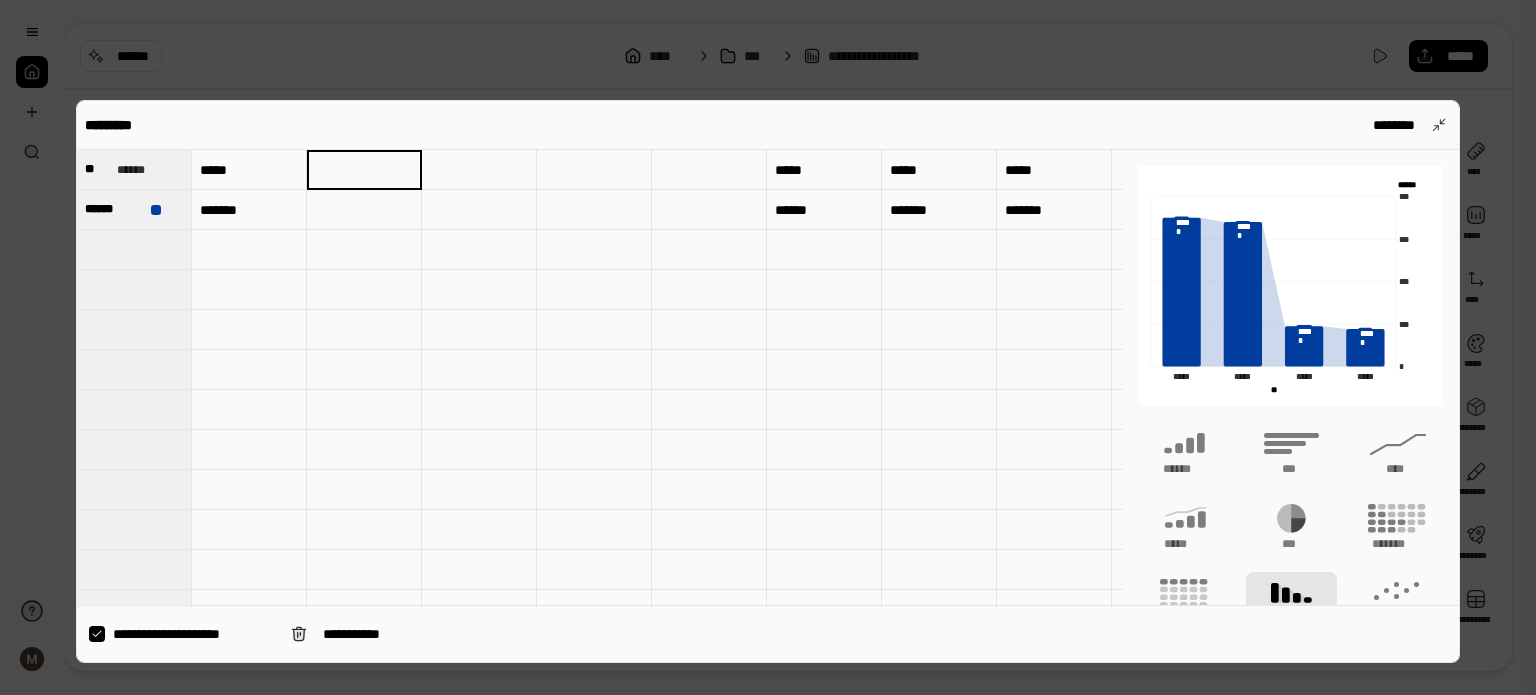 type on "*****" 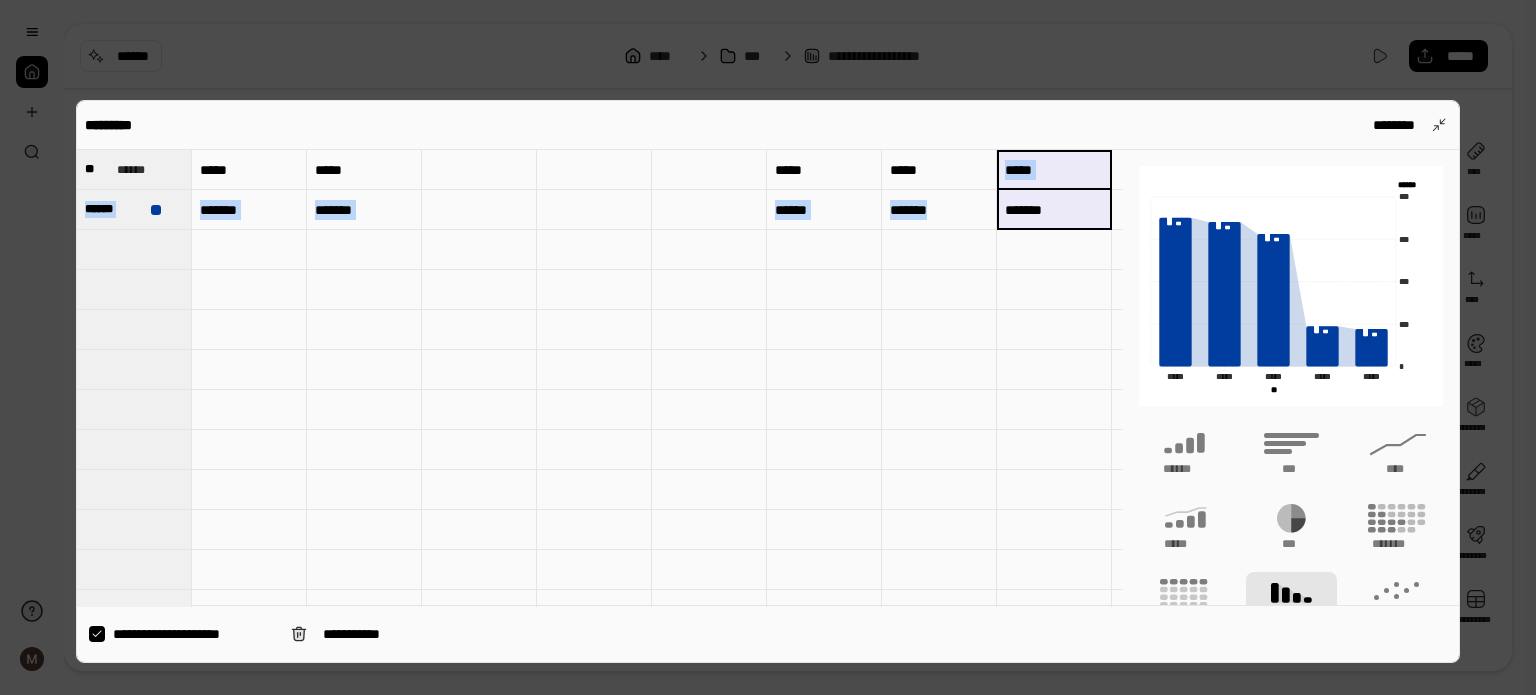 click on "** ** ****** ***** ***** ***** ***** ***** ****** ****** ****** ****** ****** ****** ******" at bounding box center [1572, 1150] 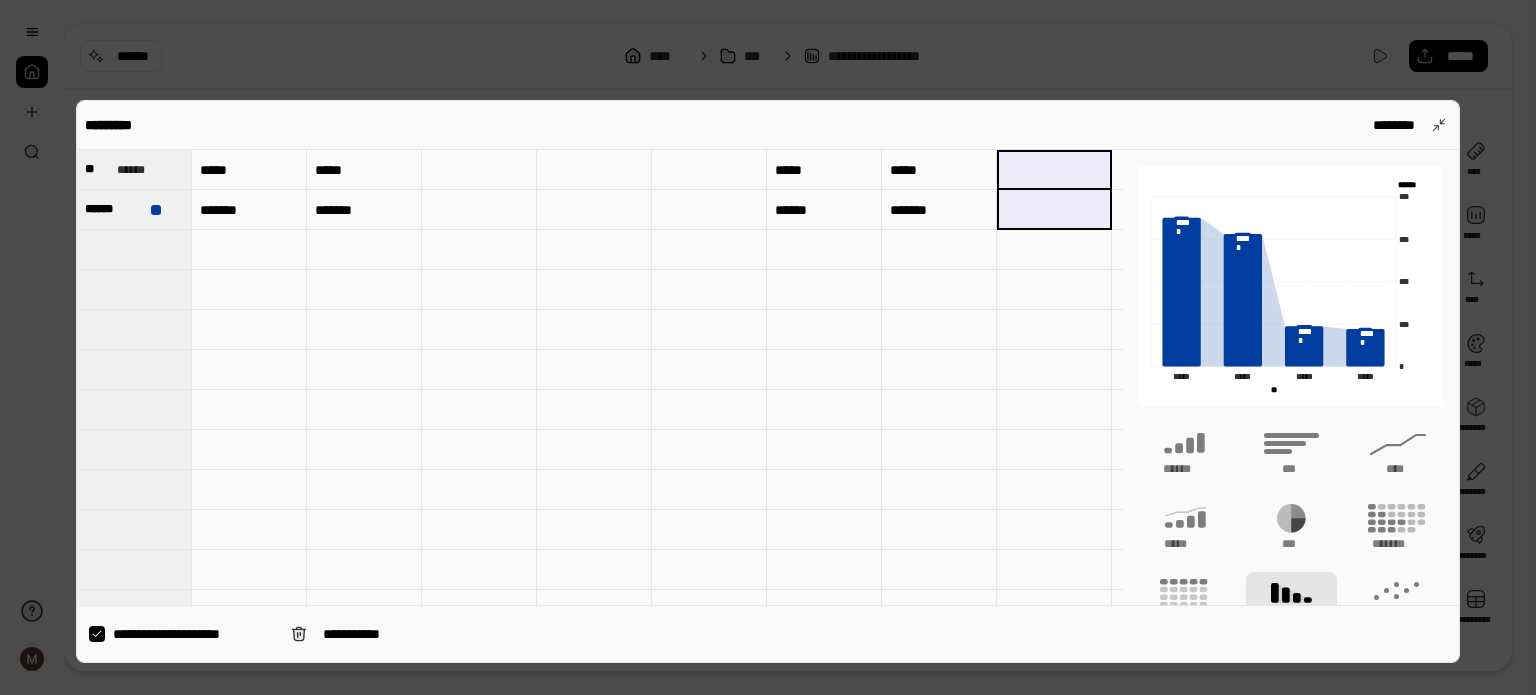 click on "*****" at bounding box center (364, 170) 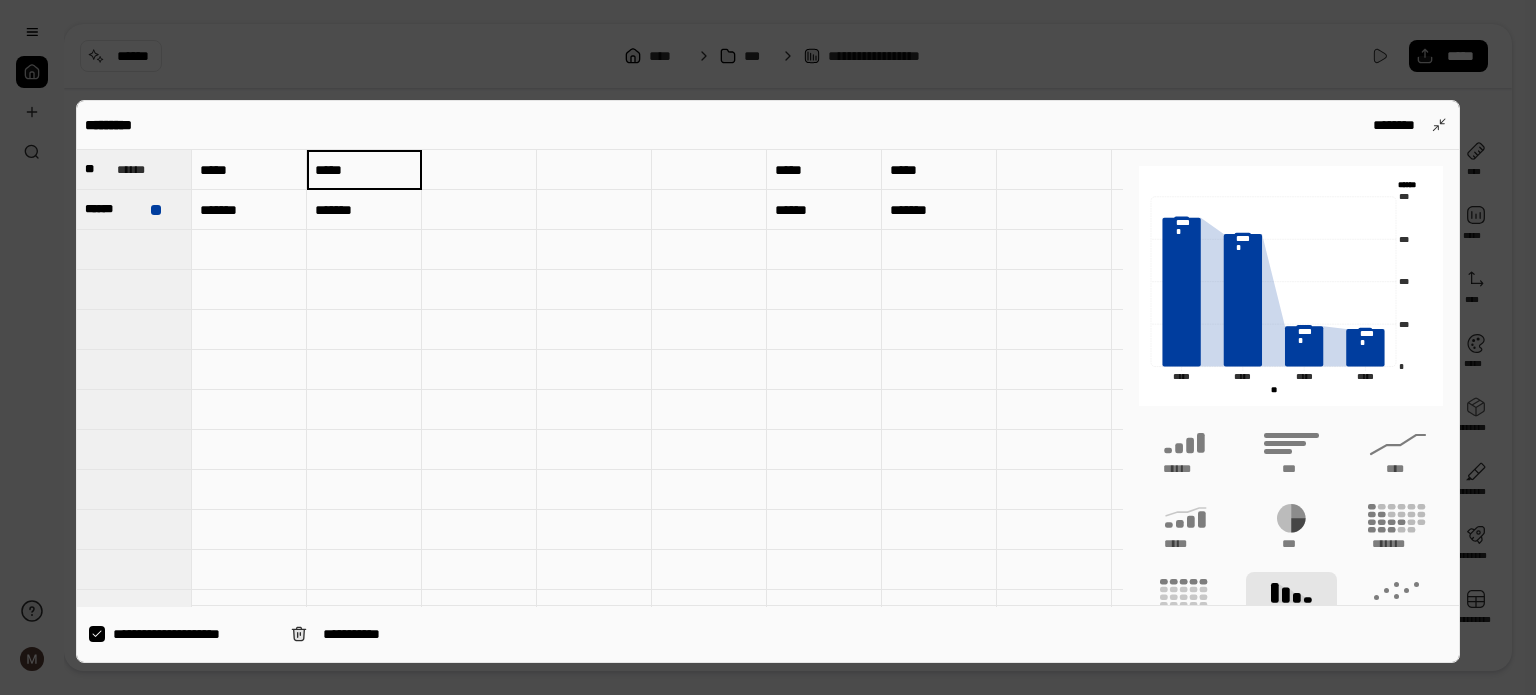 drag, startPoint x: 482, startPoint y: 156, endPoint x: 526, endPoint y: 159, distance: 44.102154 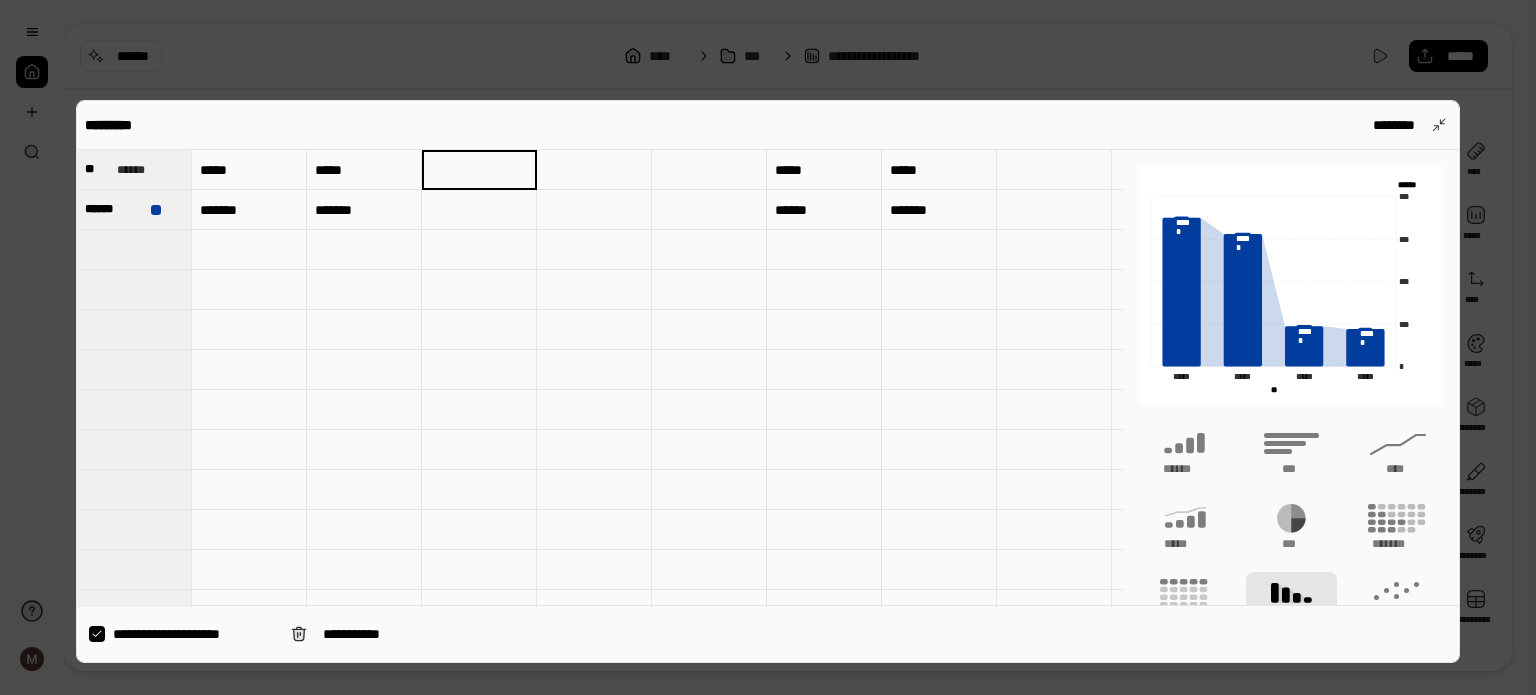 type on "*****" 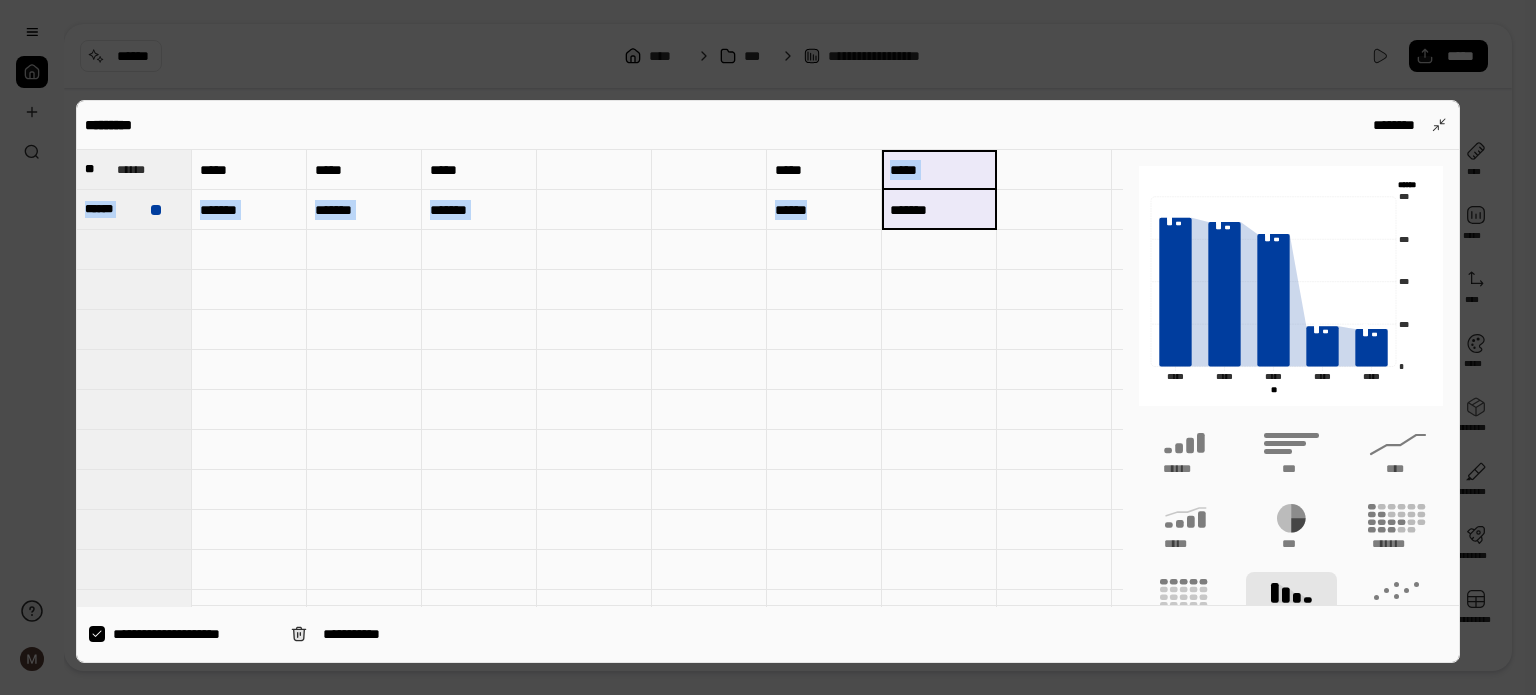drag, startPoint x: 952, startPoint y: 154, endPoint x: 945, endPoint y: 196, distance: 42.579338 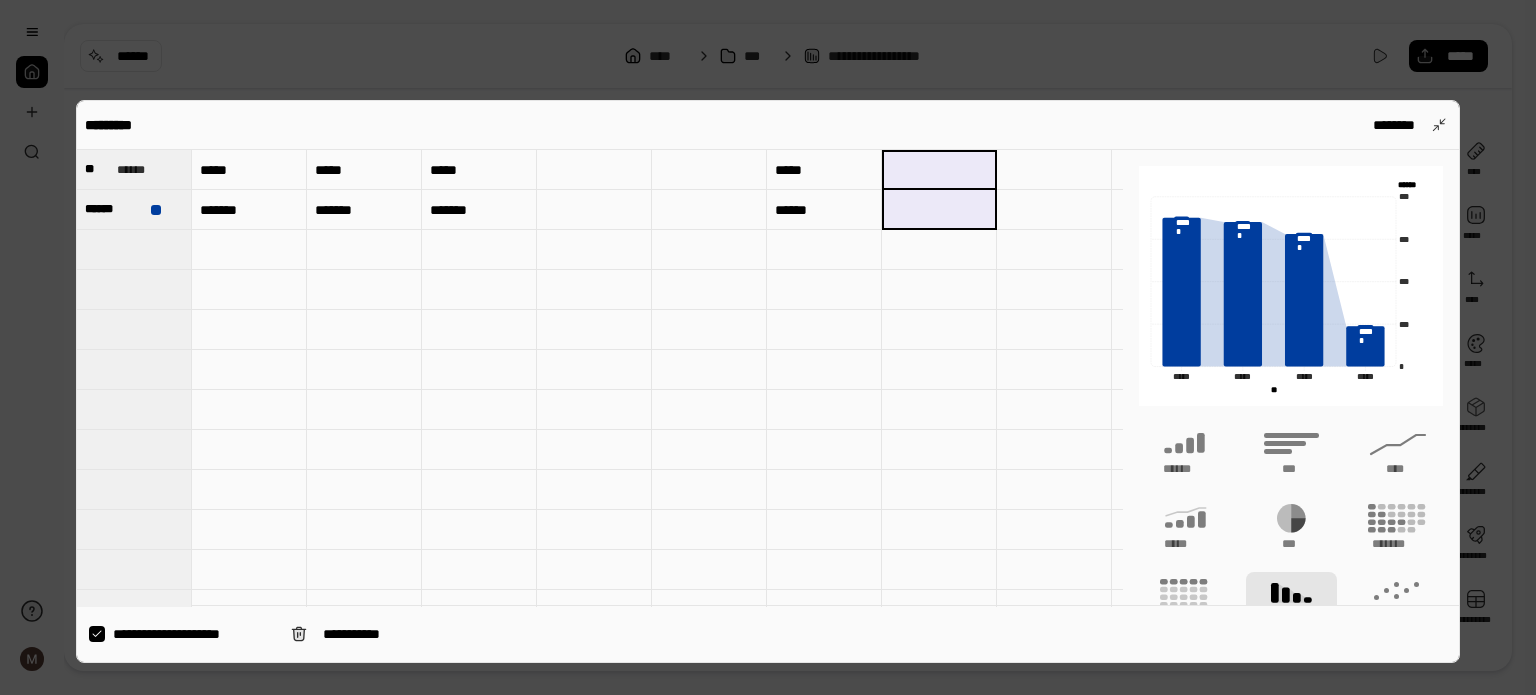 click at bounding box center (594, 170) 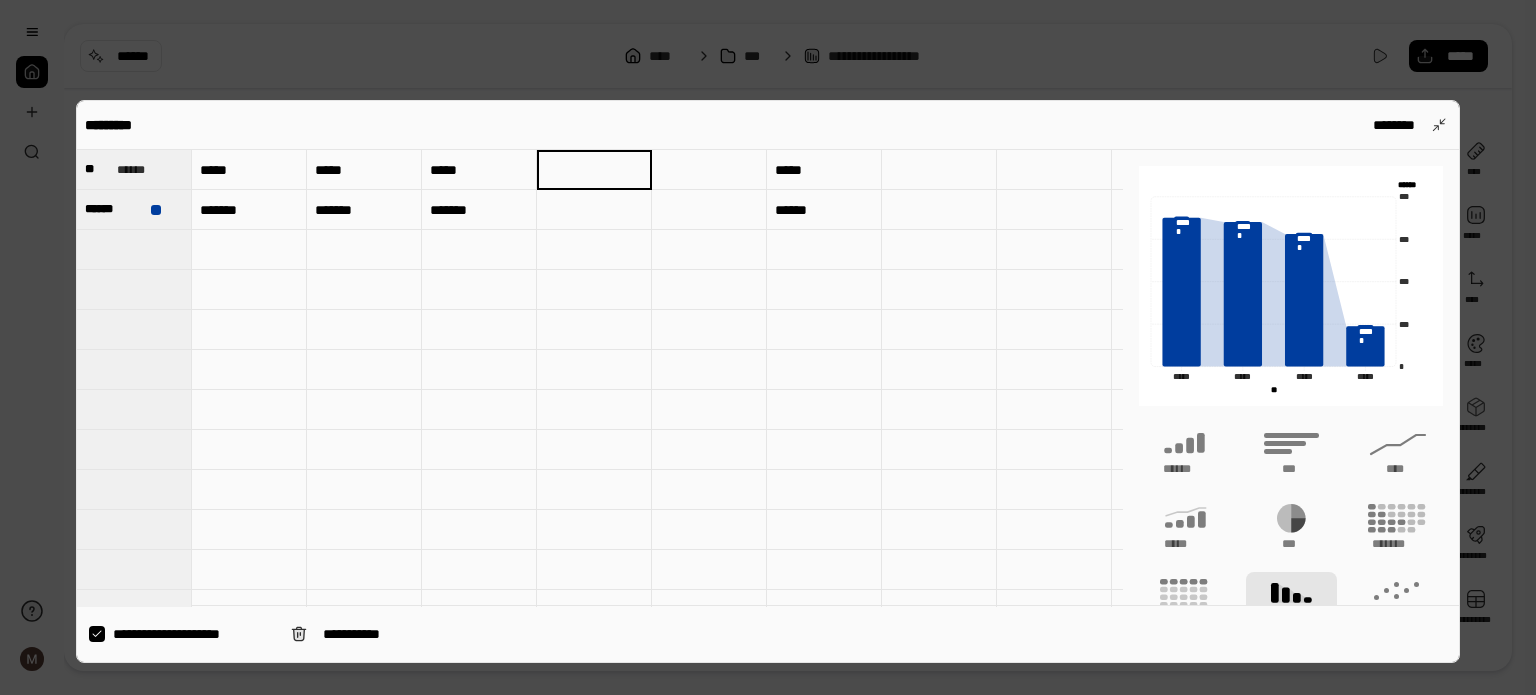 type on "*****" 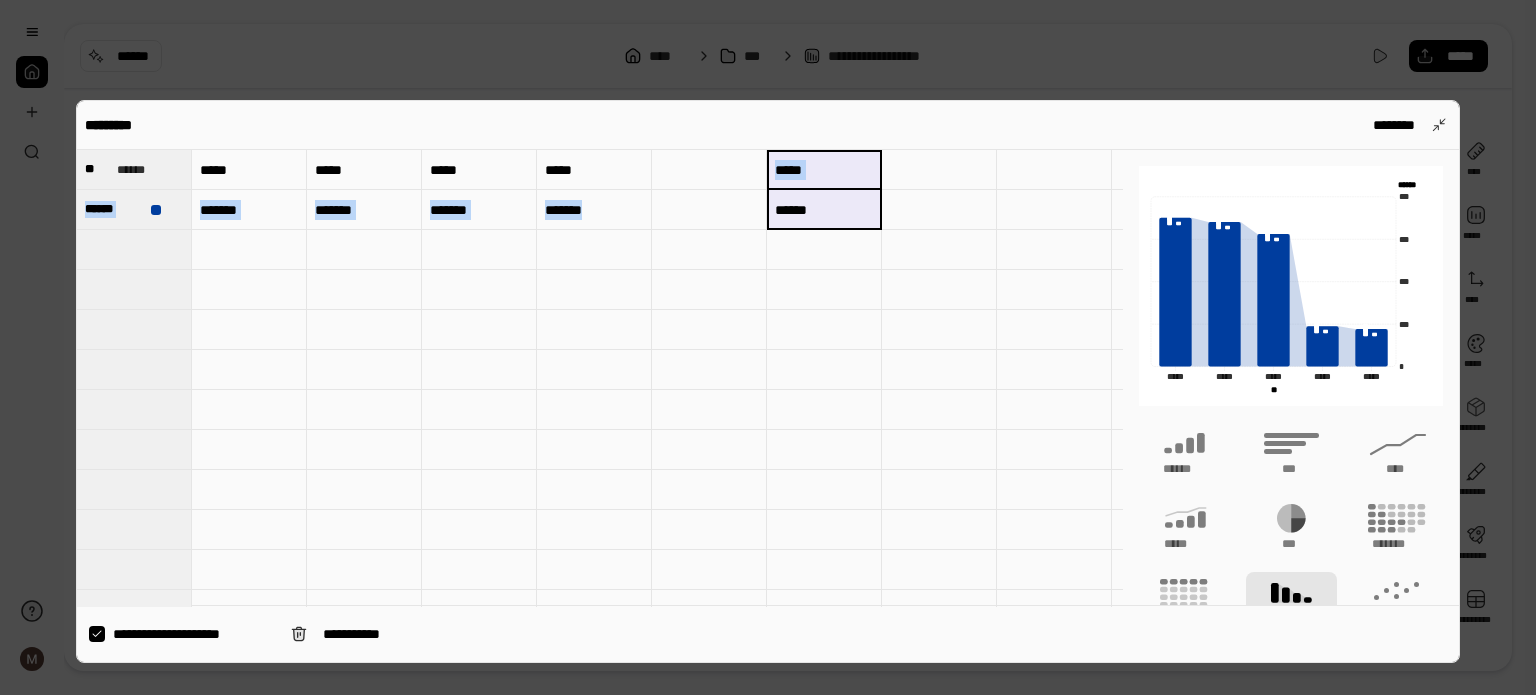 drag, startPoint x: 803, startPoint y: 162, endPoint x: 800, endPoint y: 191, distance: 29.15476 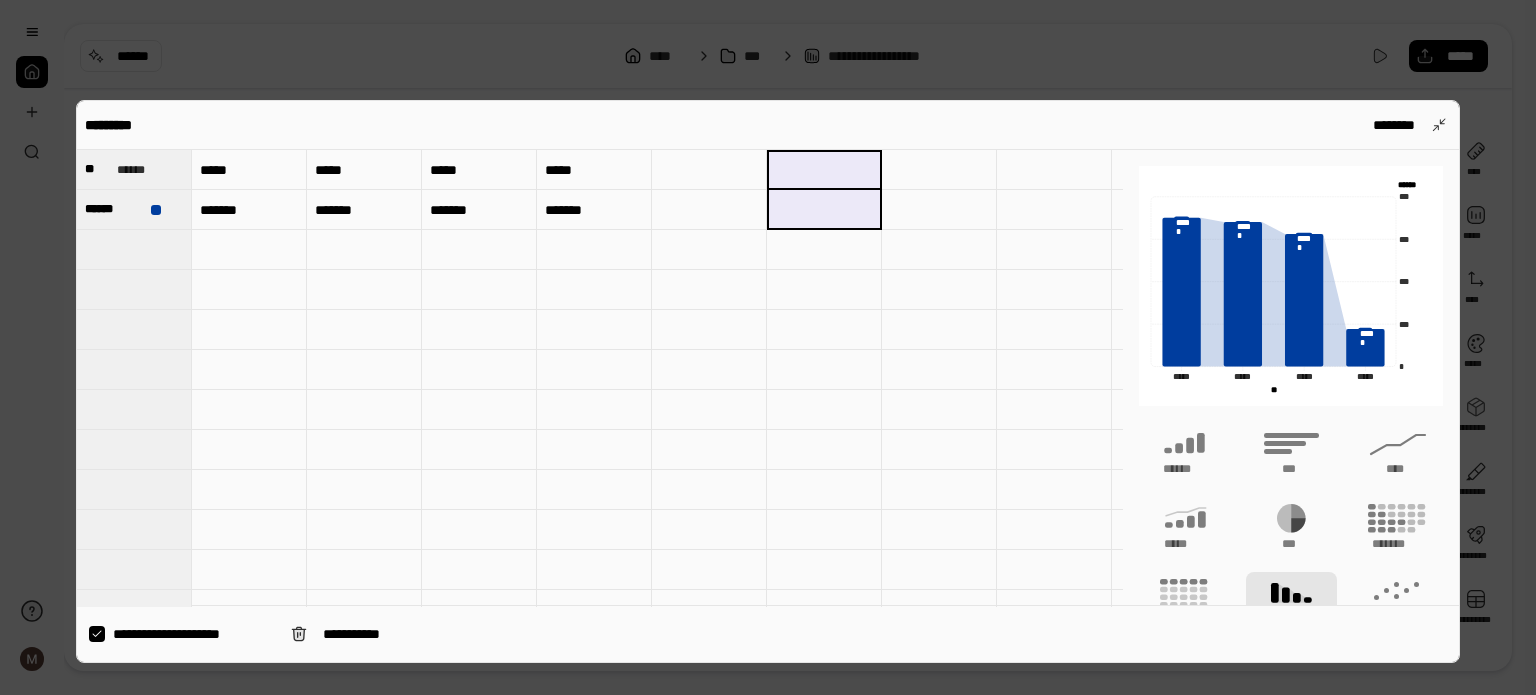 click at bounding box center (709, 170) 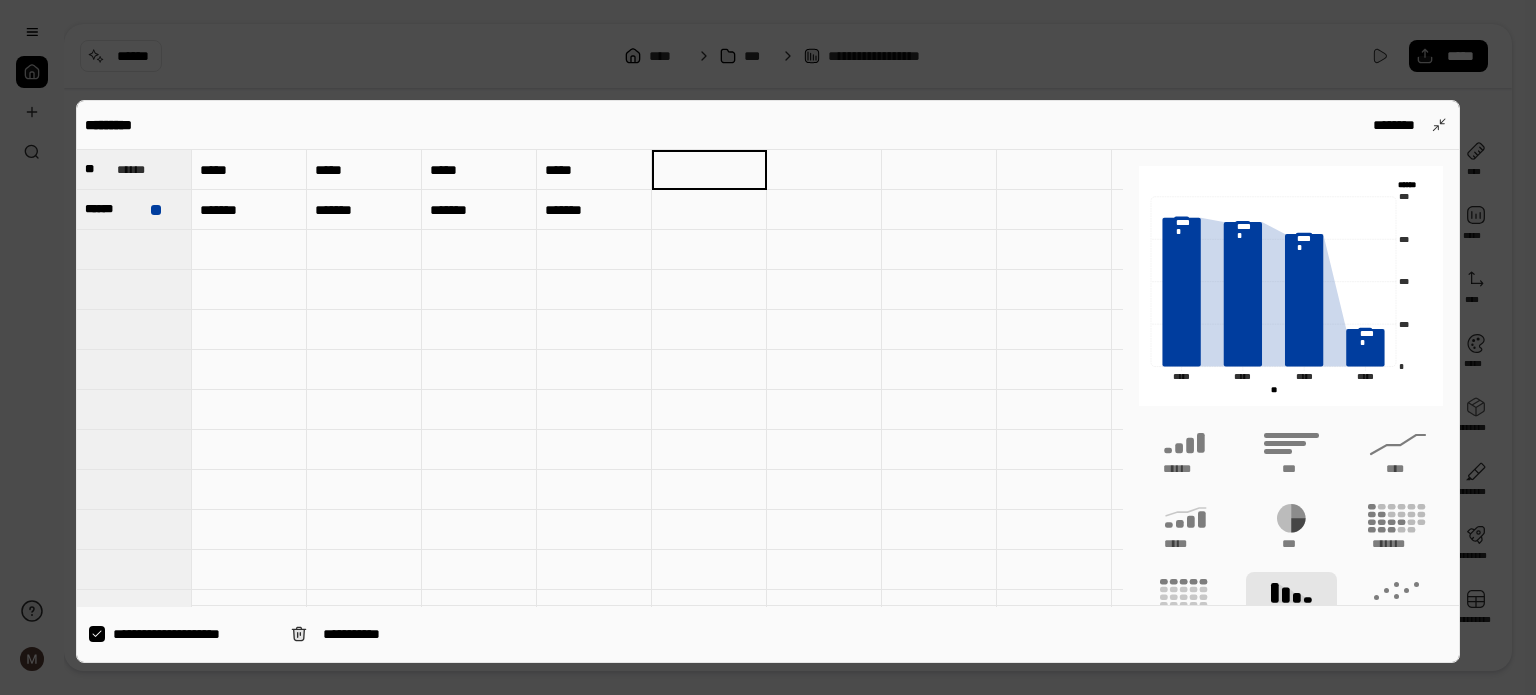 type on "*****" 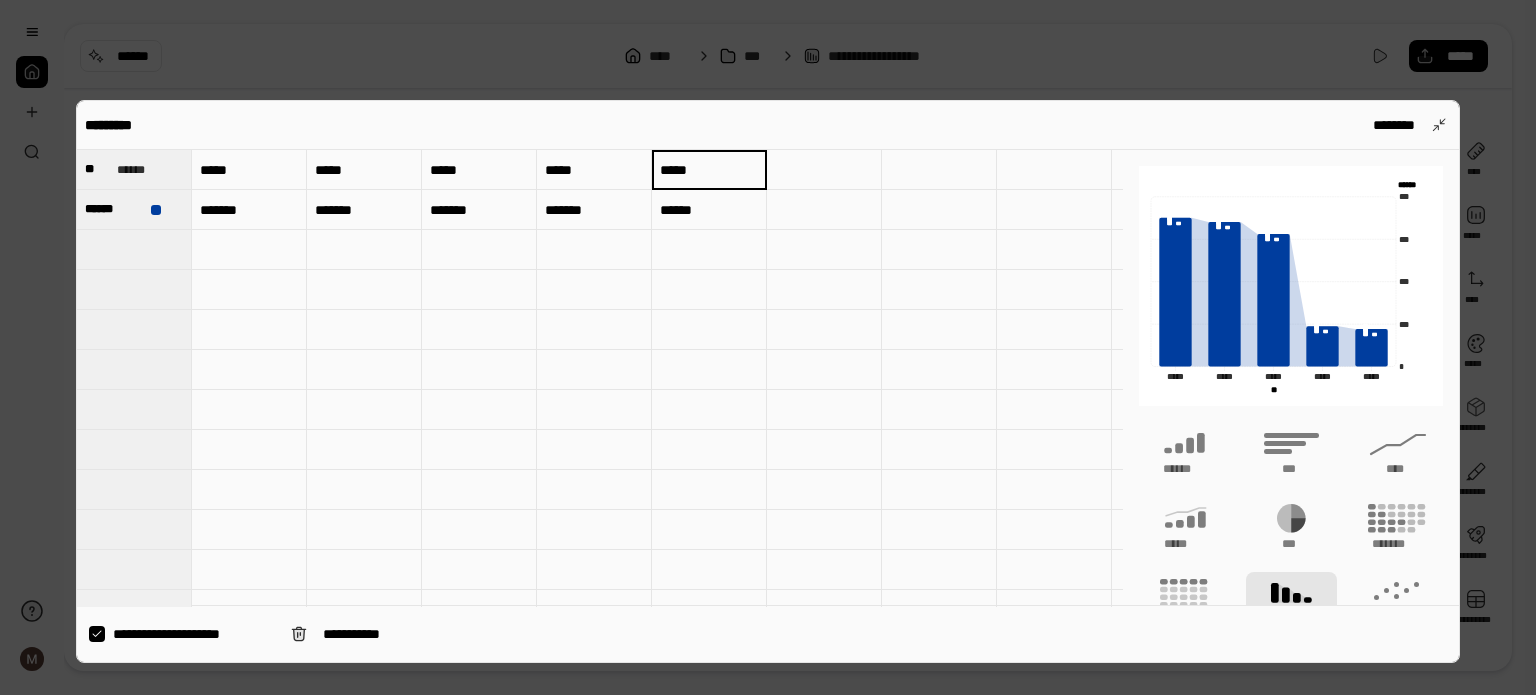 type 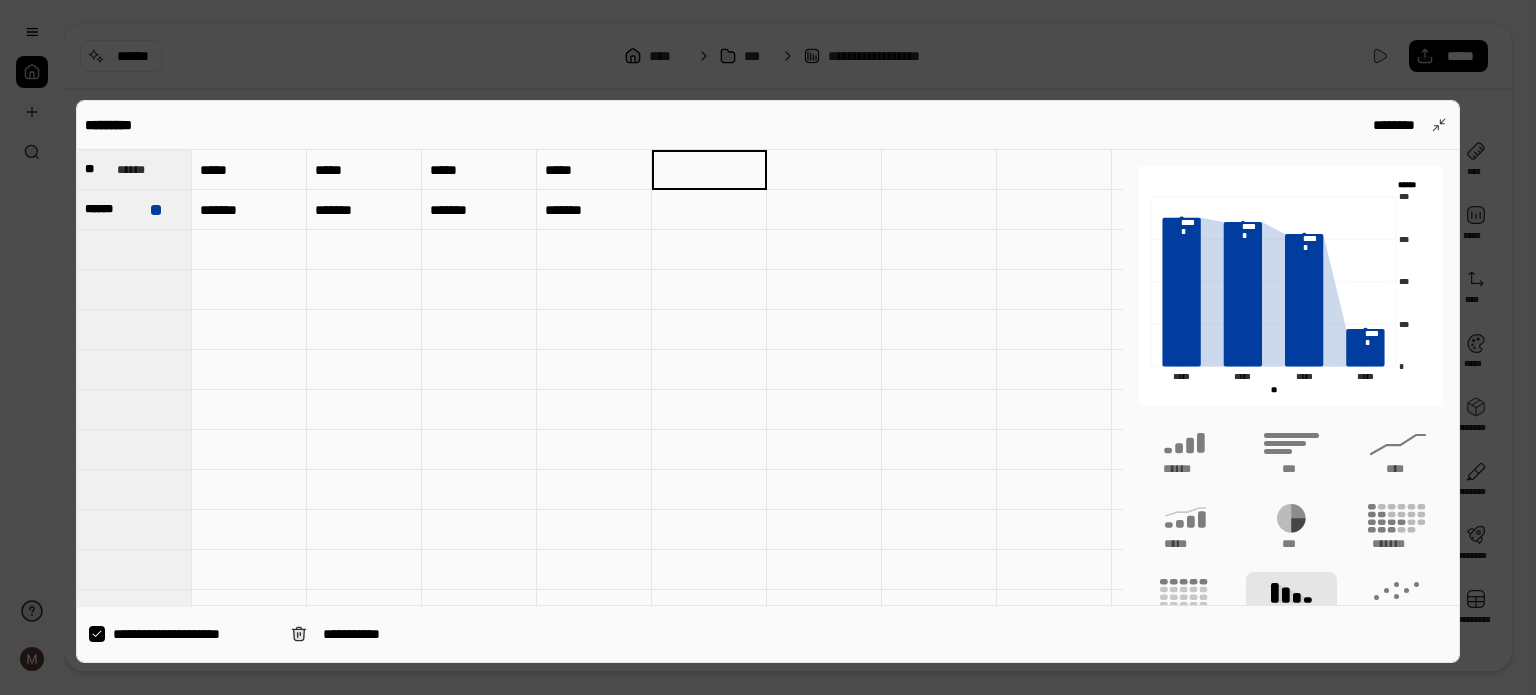 type on "*****" 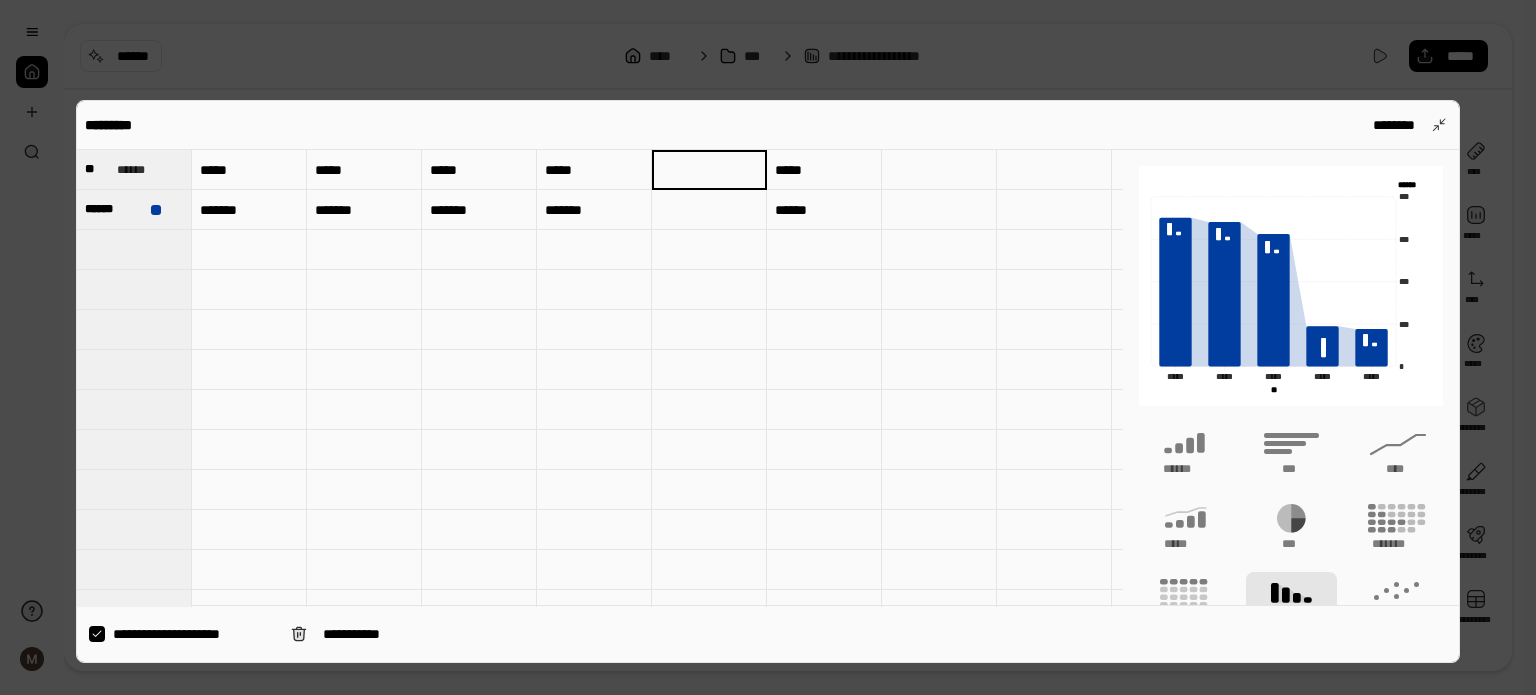 type 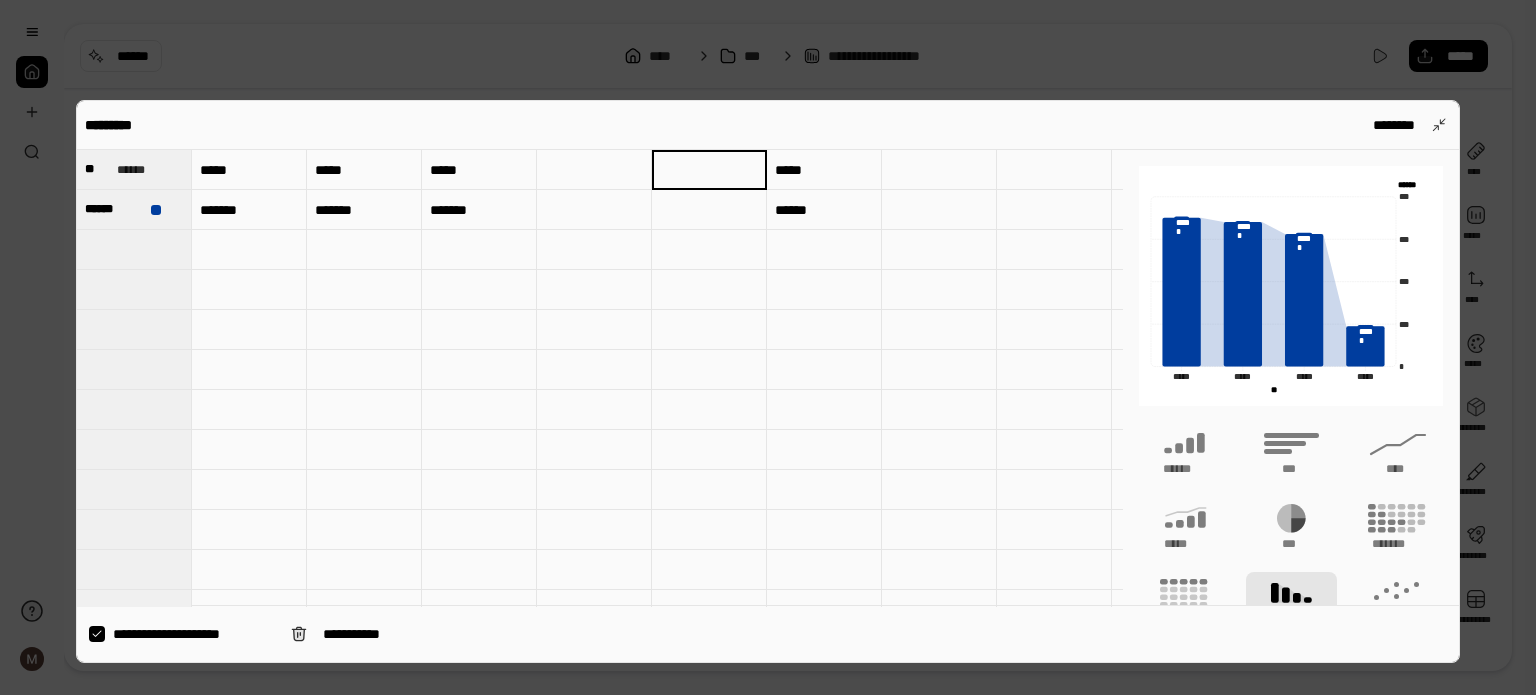 type on "*****" 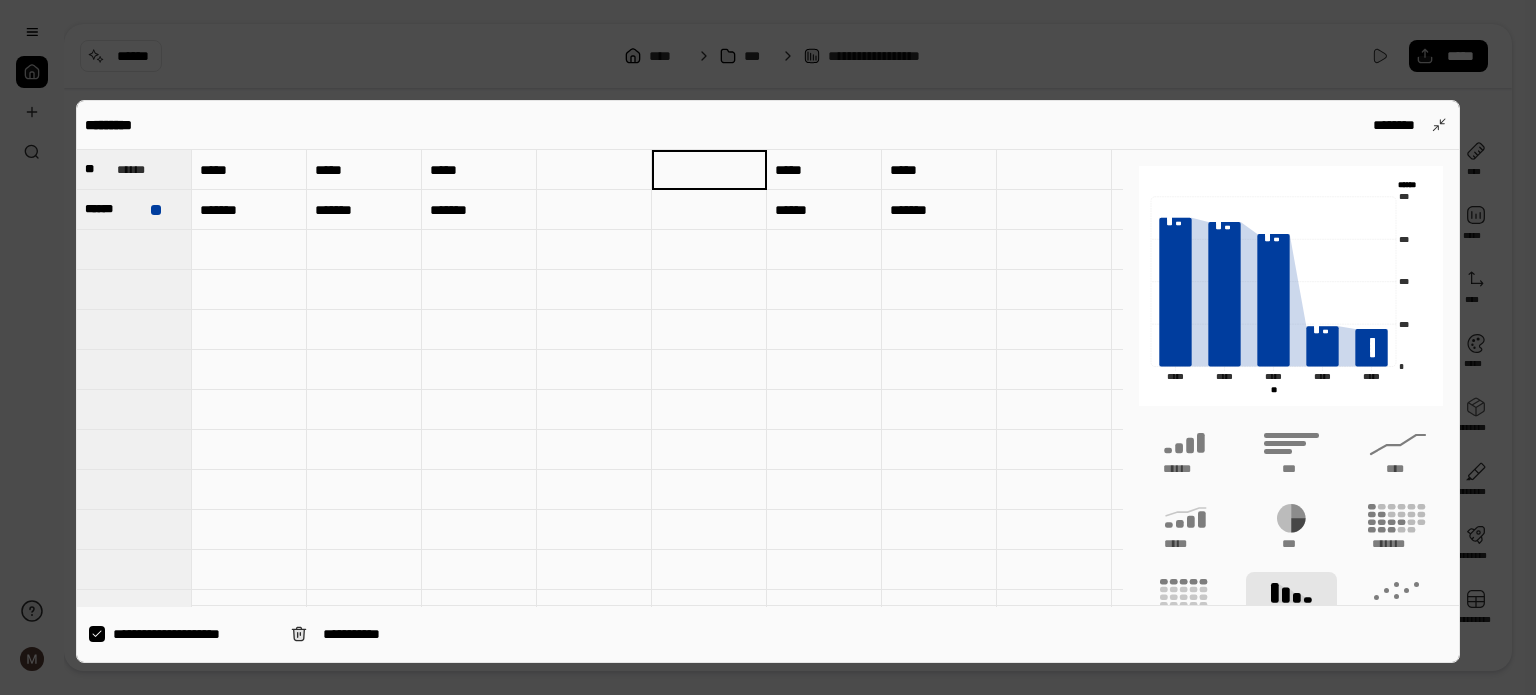 type 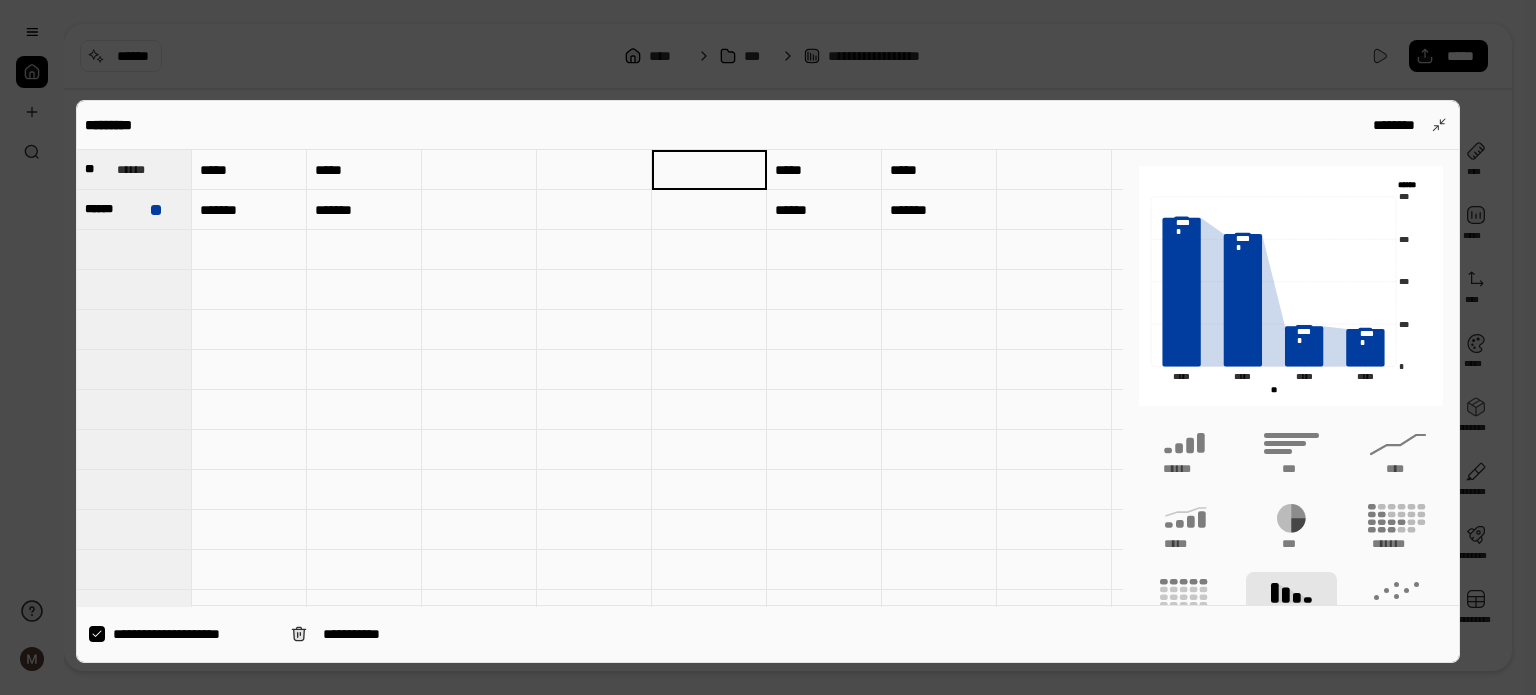 type on "*****" 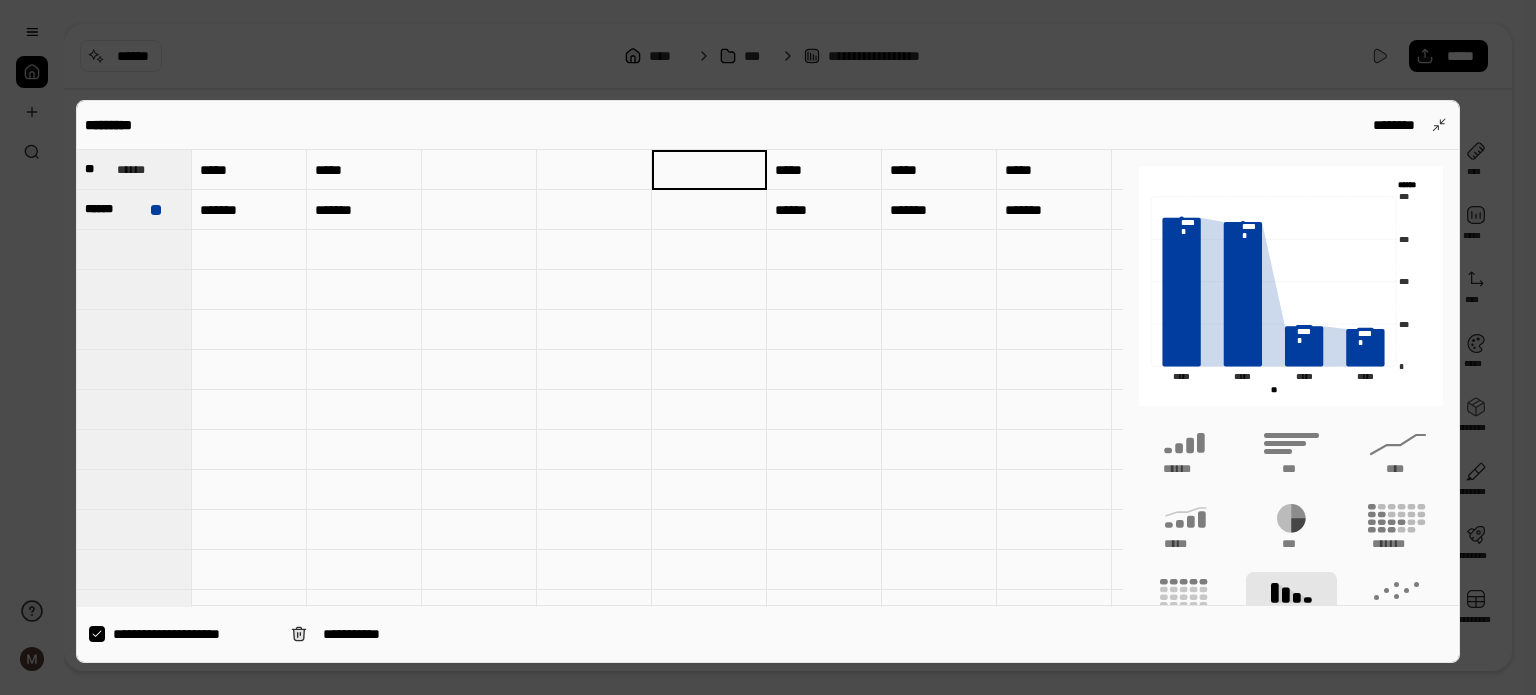 type 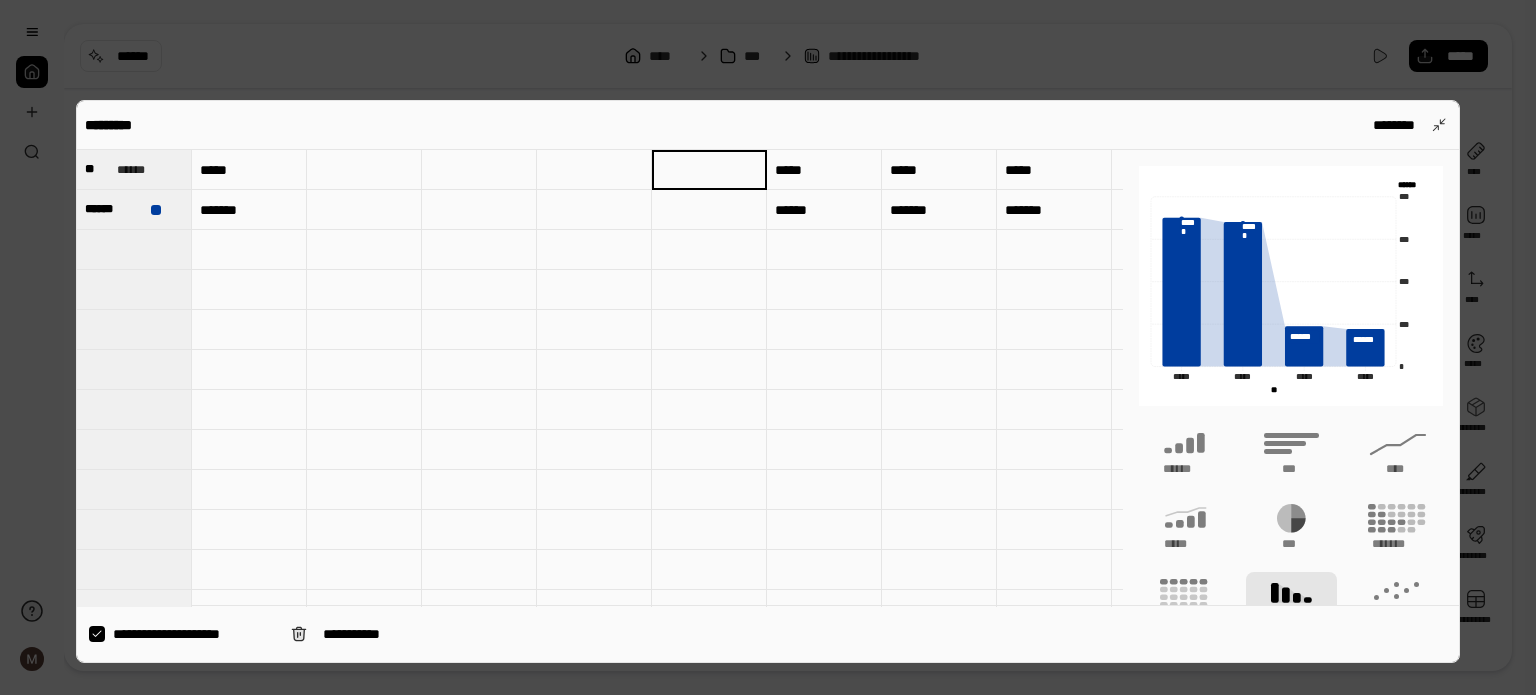 type on "*****" 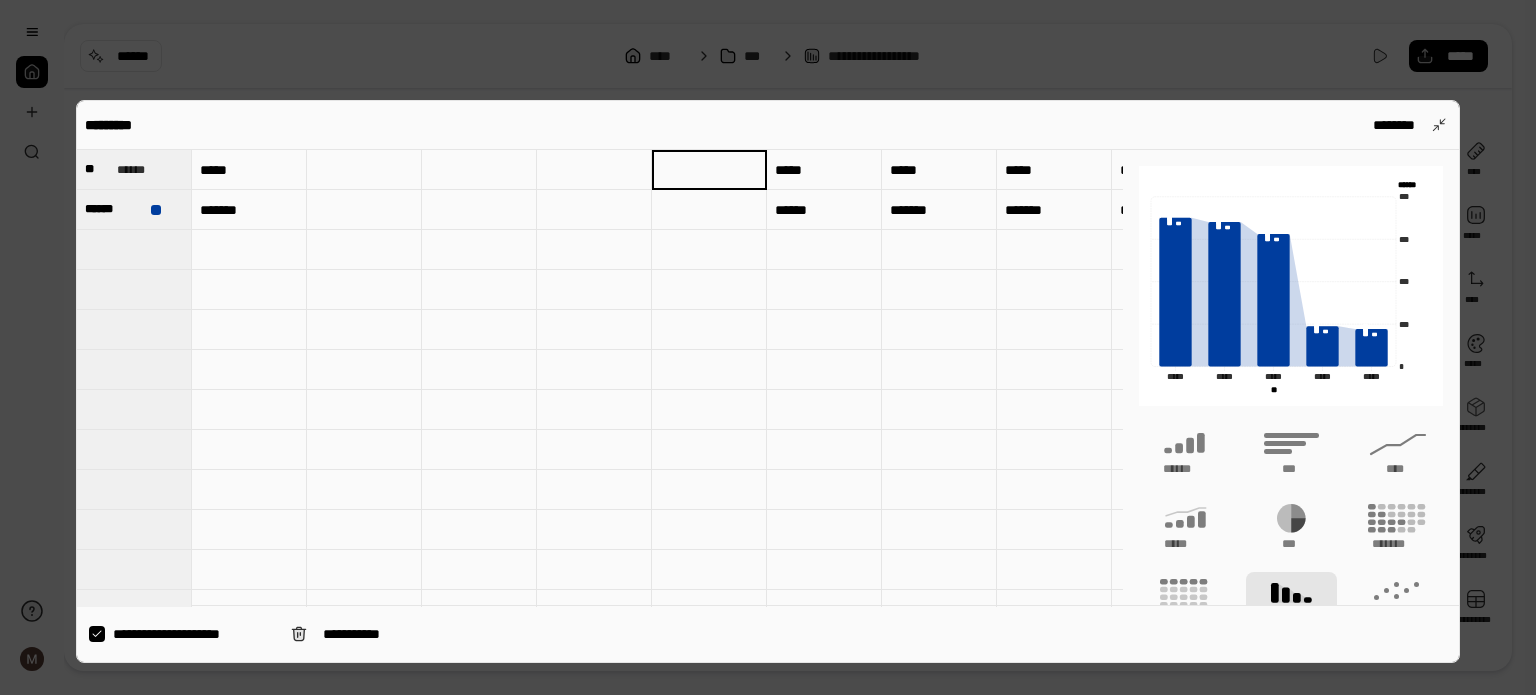 type 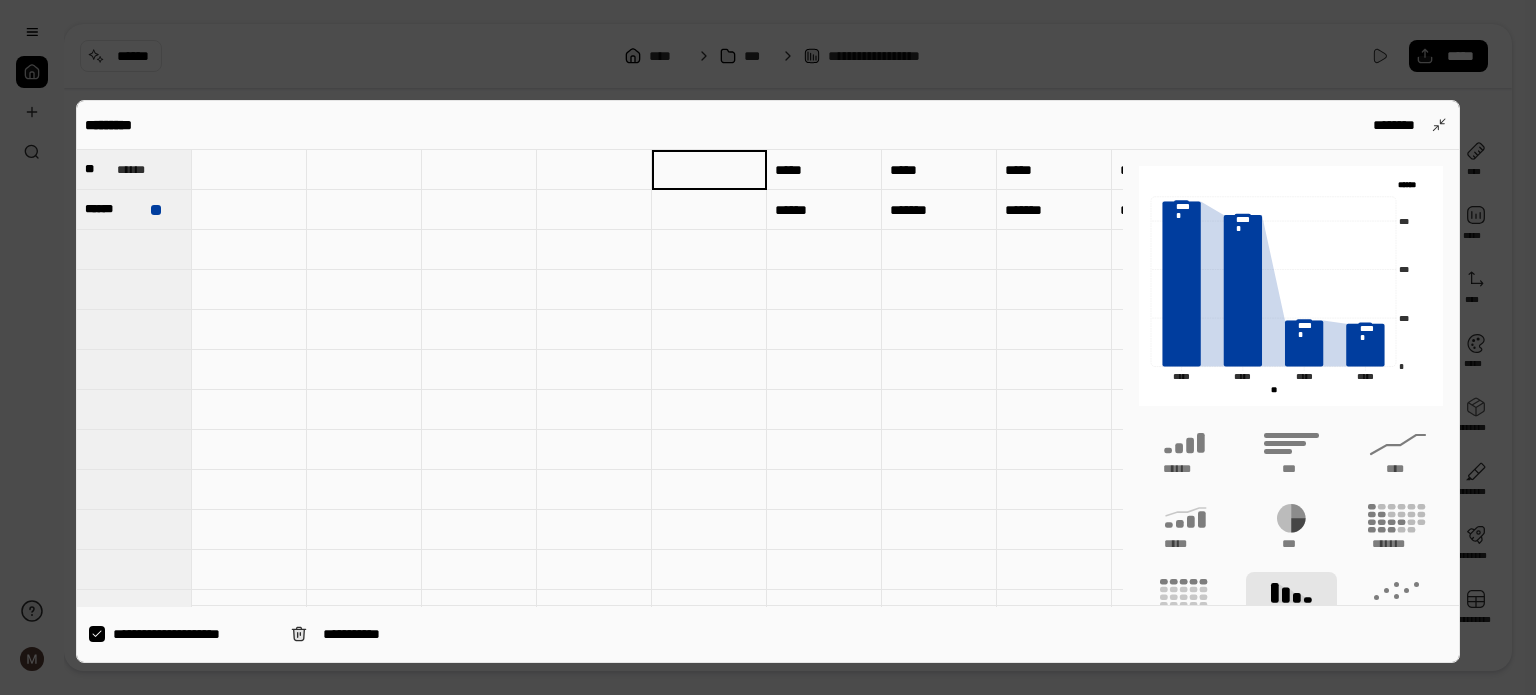type on "*****" 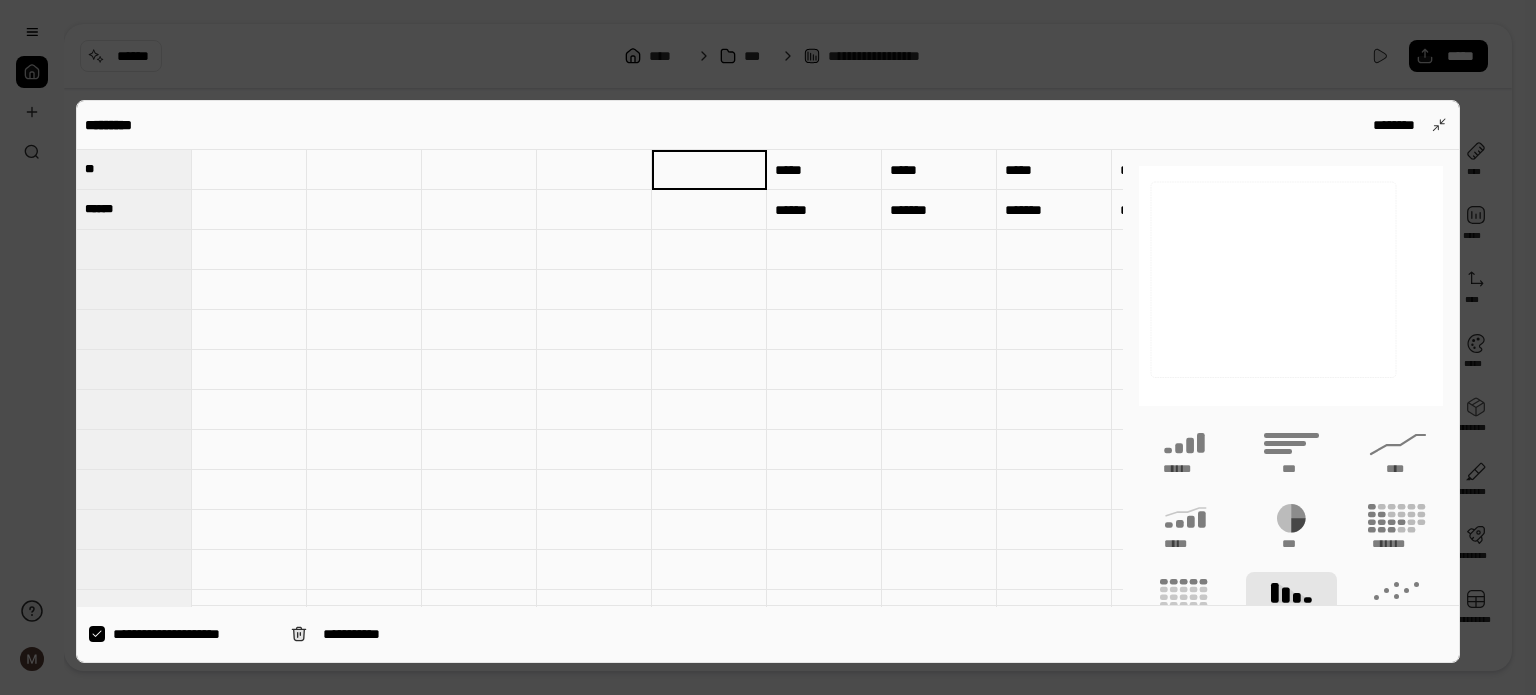 type 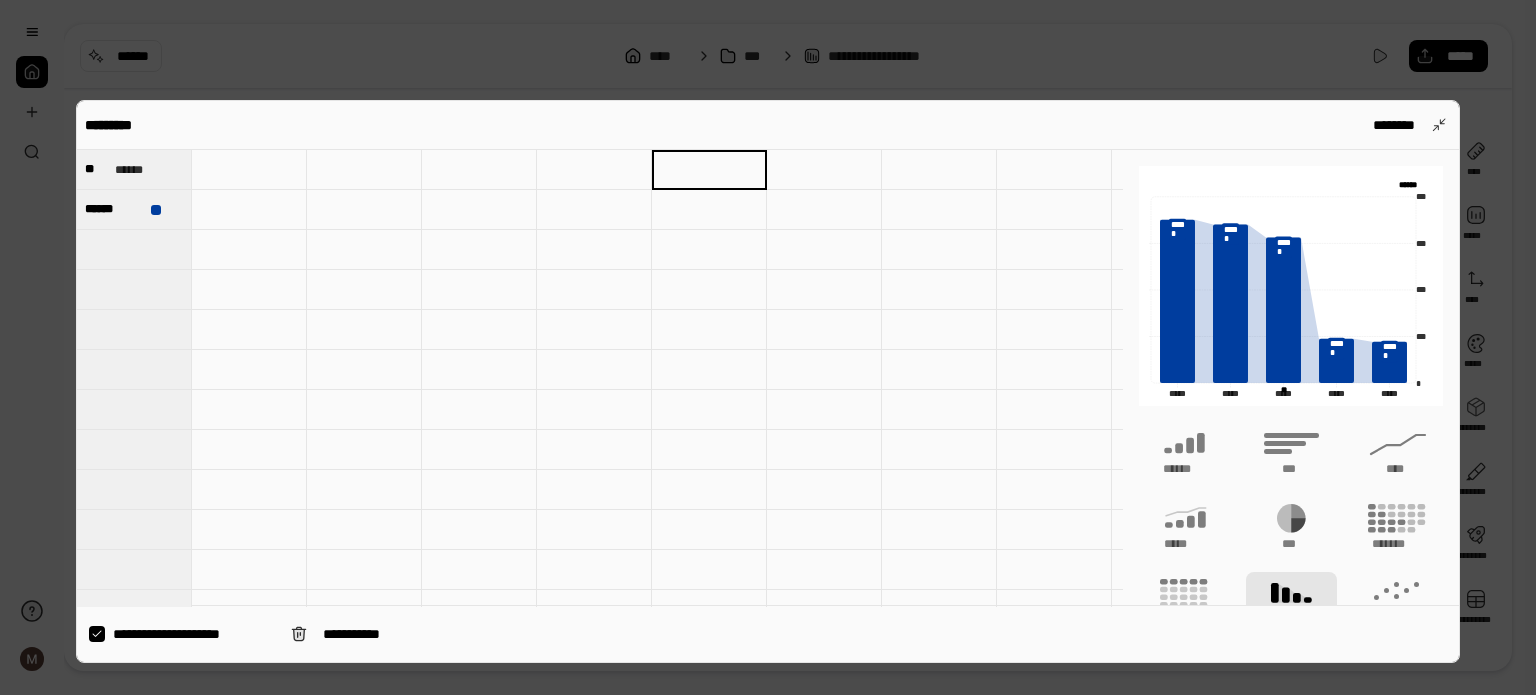 type on "**" 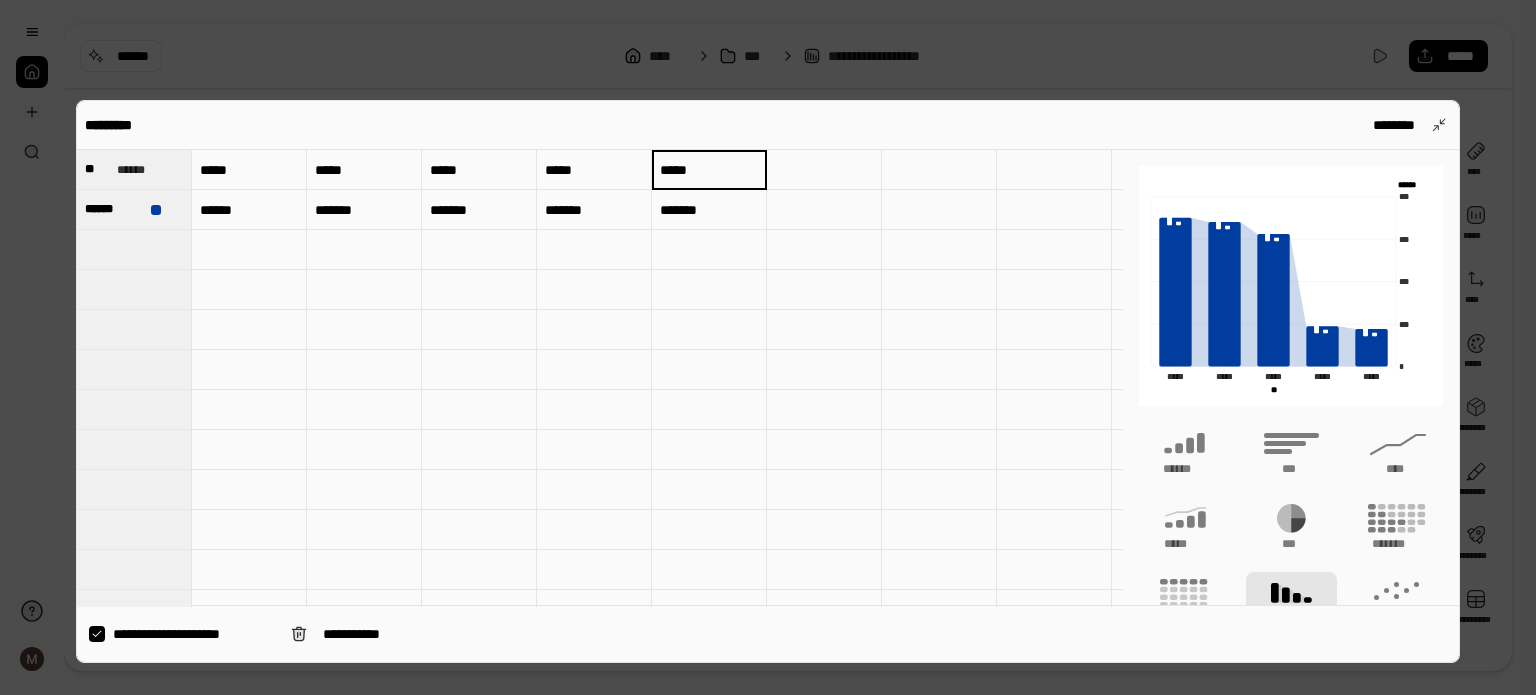 click on "*****" at bounding box center [249, 170] 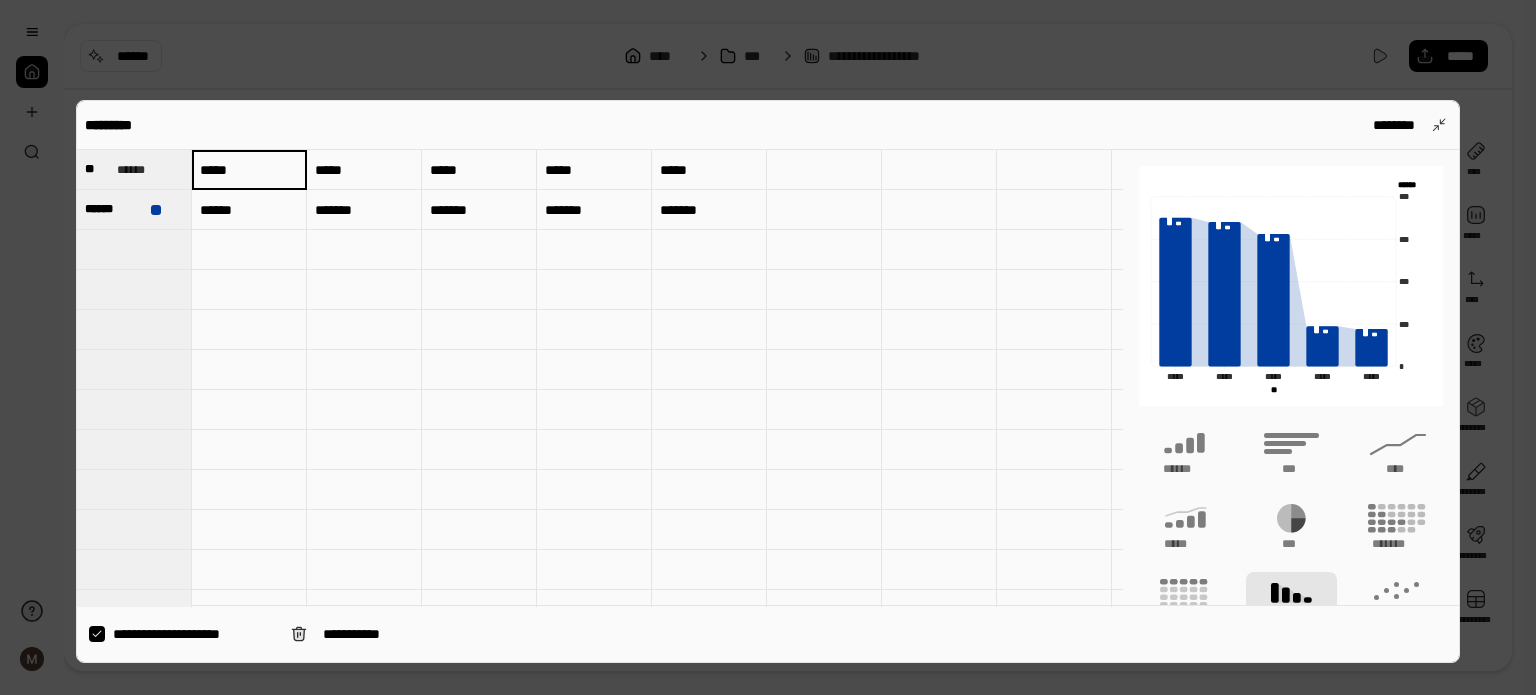 click on "*****" at bounding box center (249, 170) 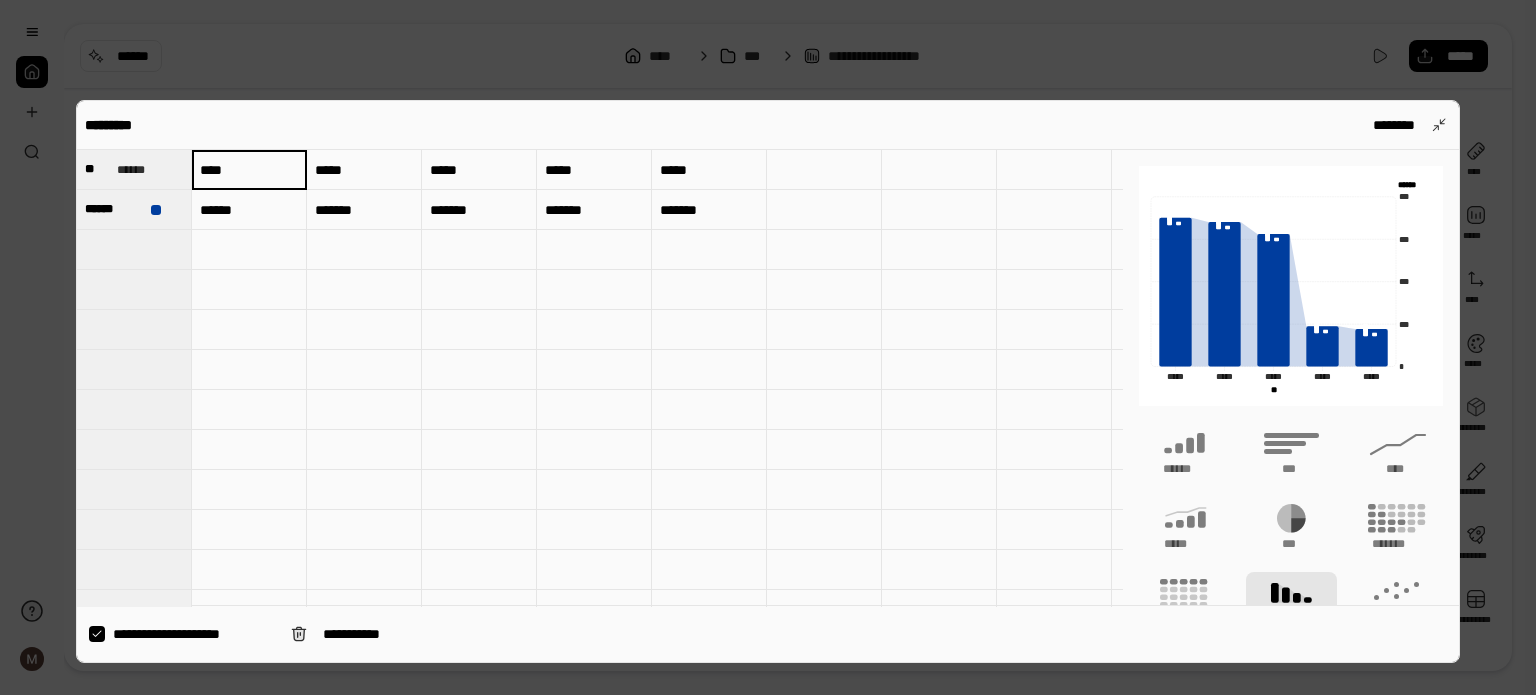 type on "****" 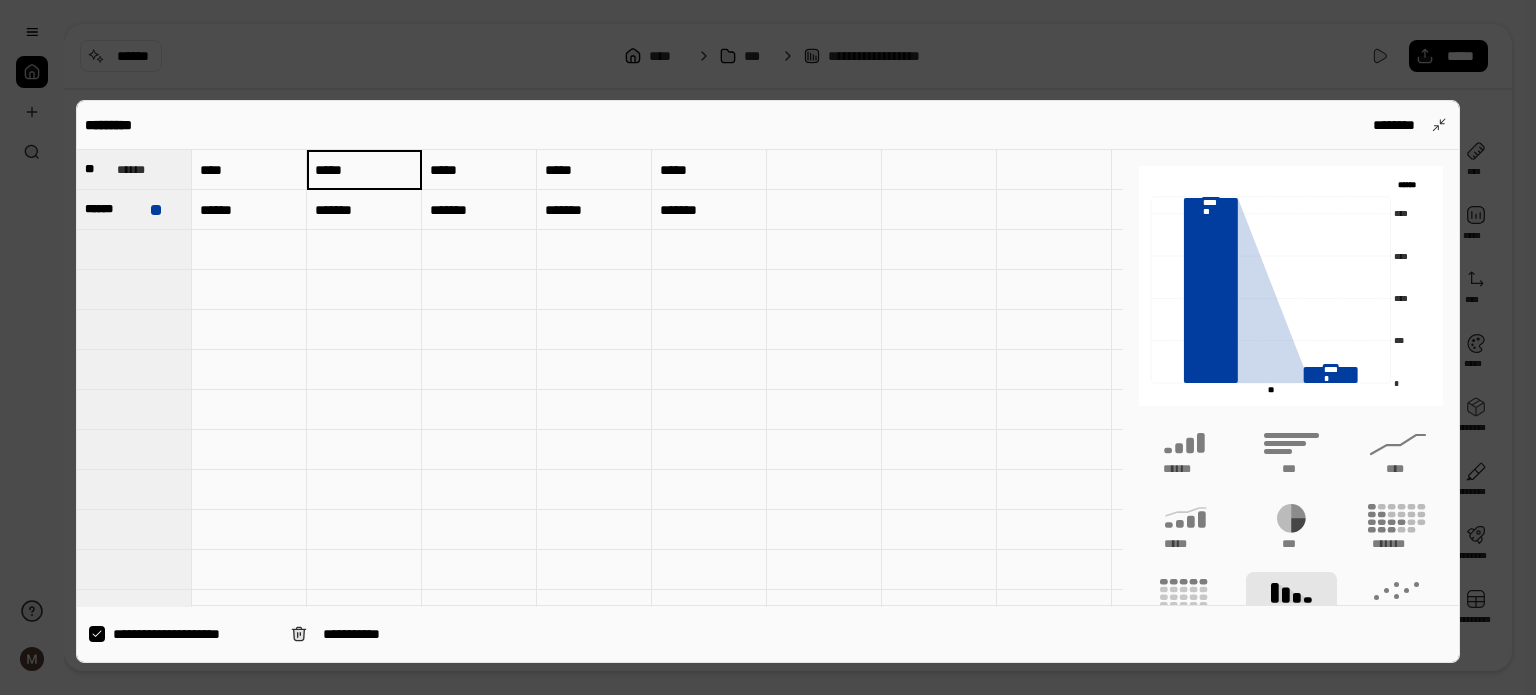 click on "*****" at bounding box center (364, 170) 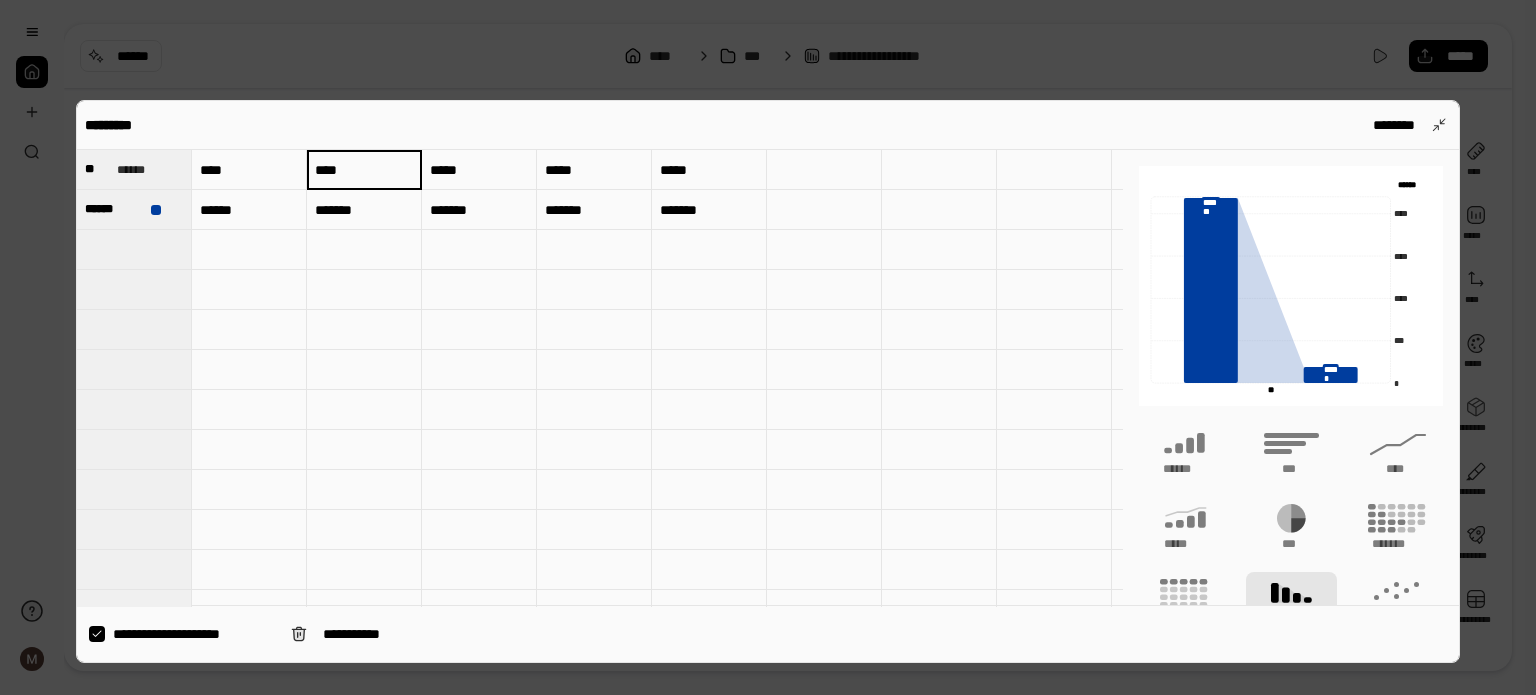type on "****" 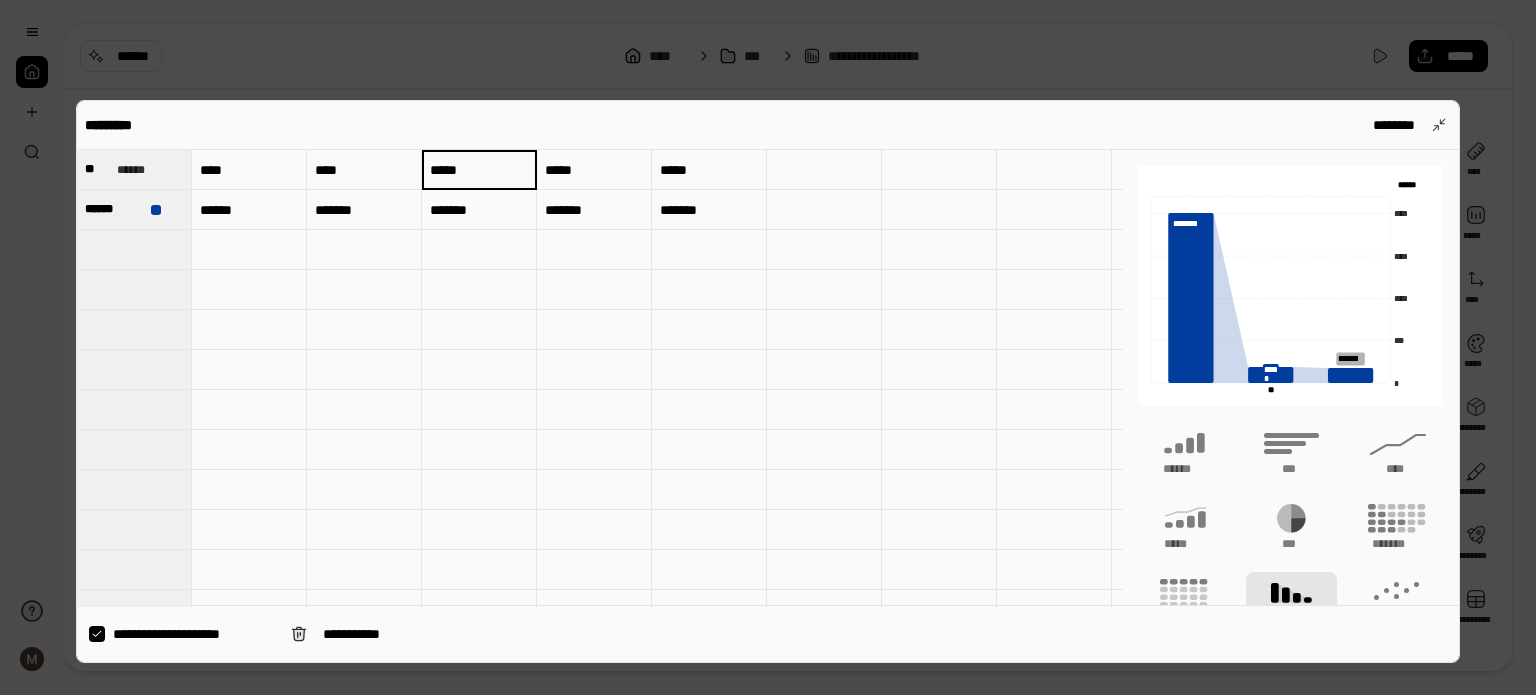 click on "*****" at bounding box center (479, 170) 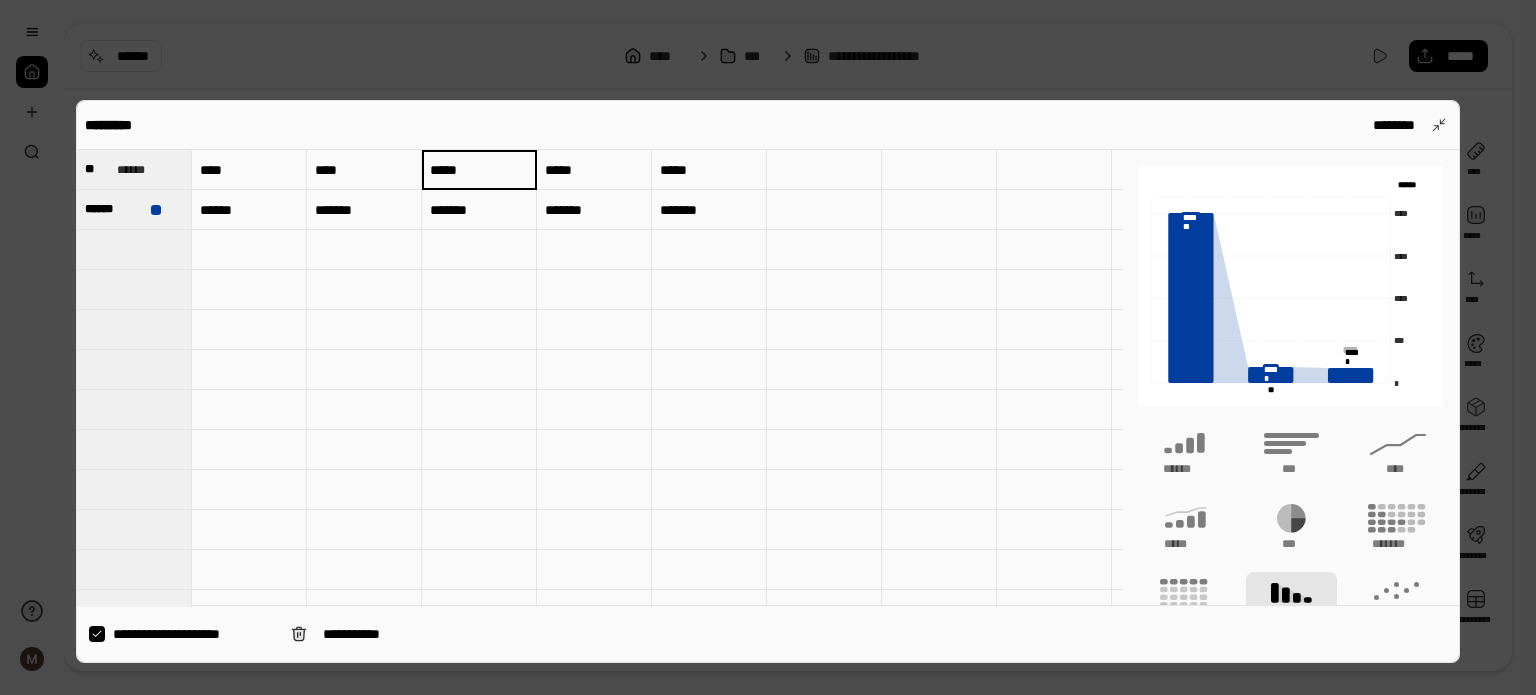 click on "*****" at bounding box center (479, 169) 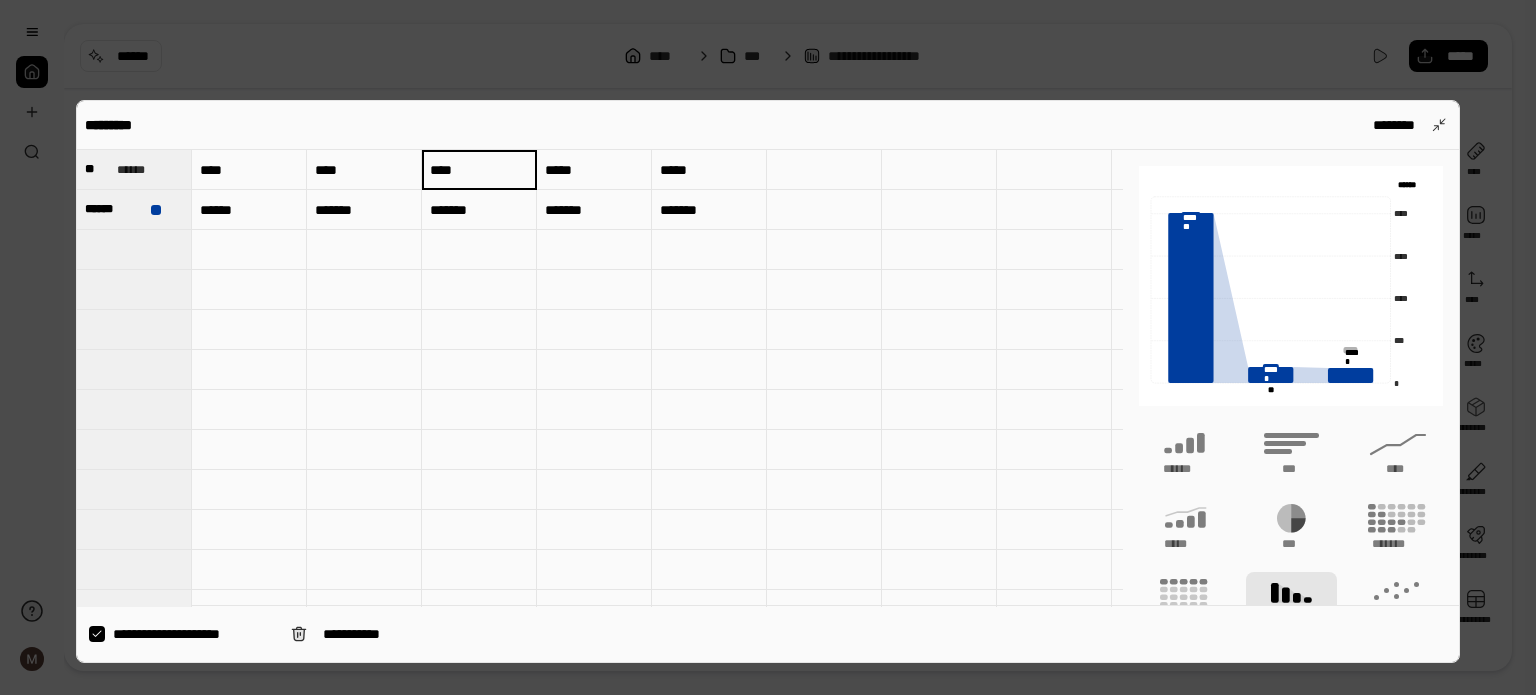type 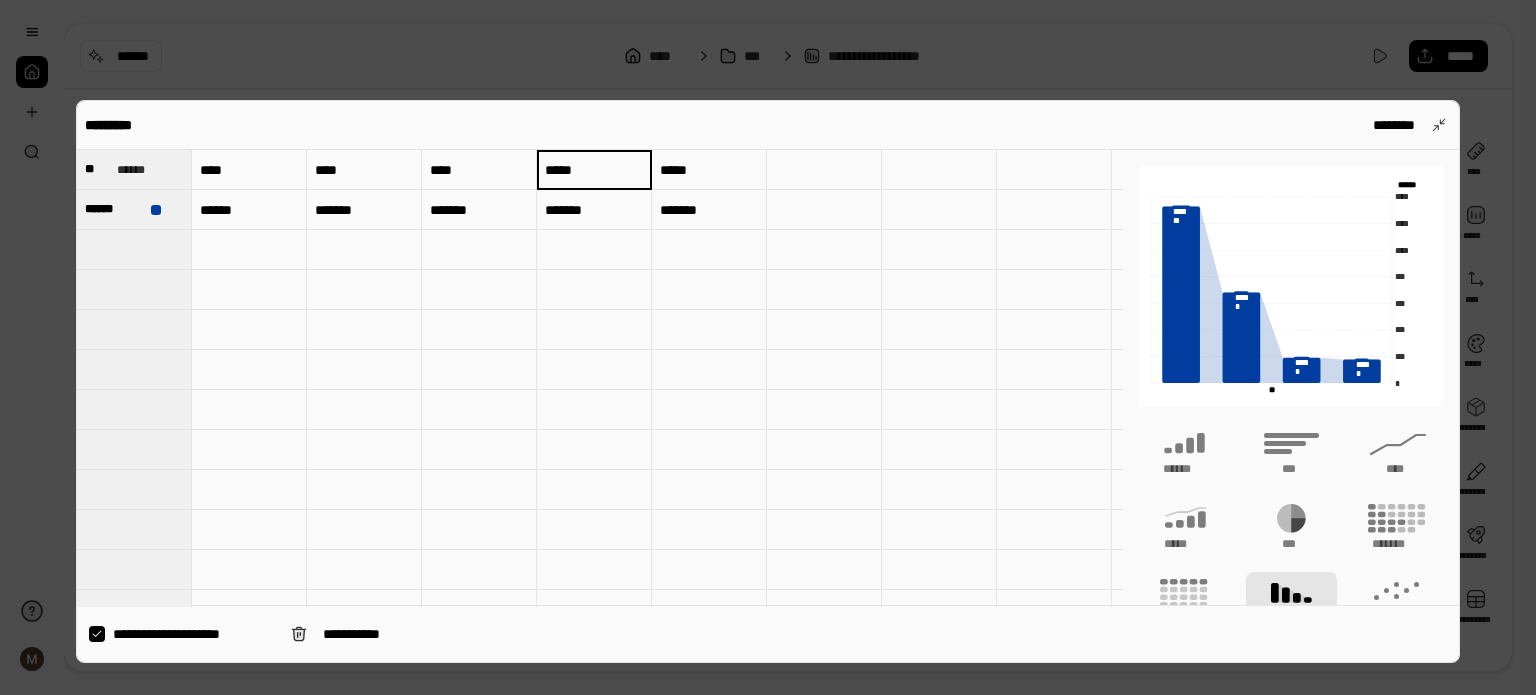 click on "*****" at bounding box center [594, 169] 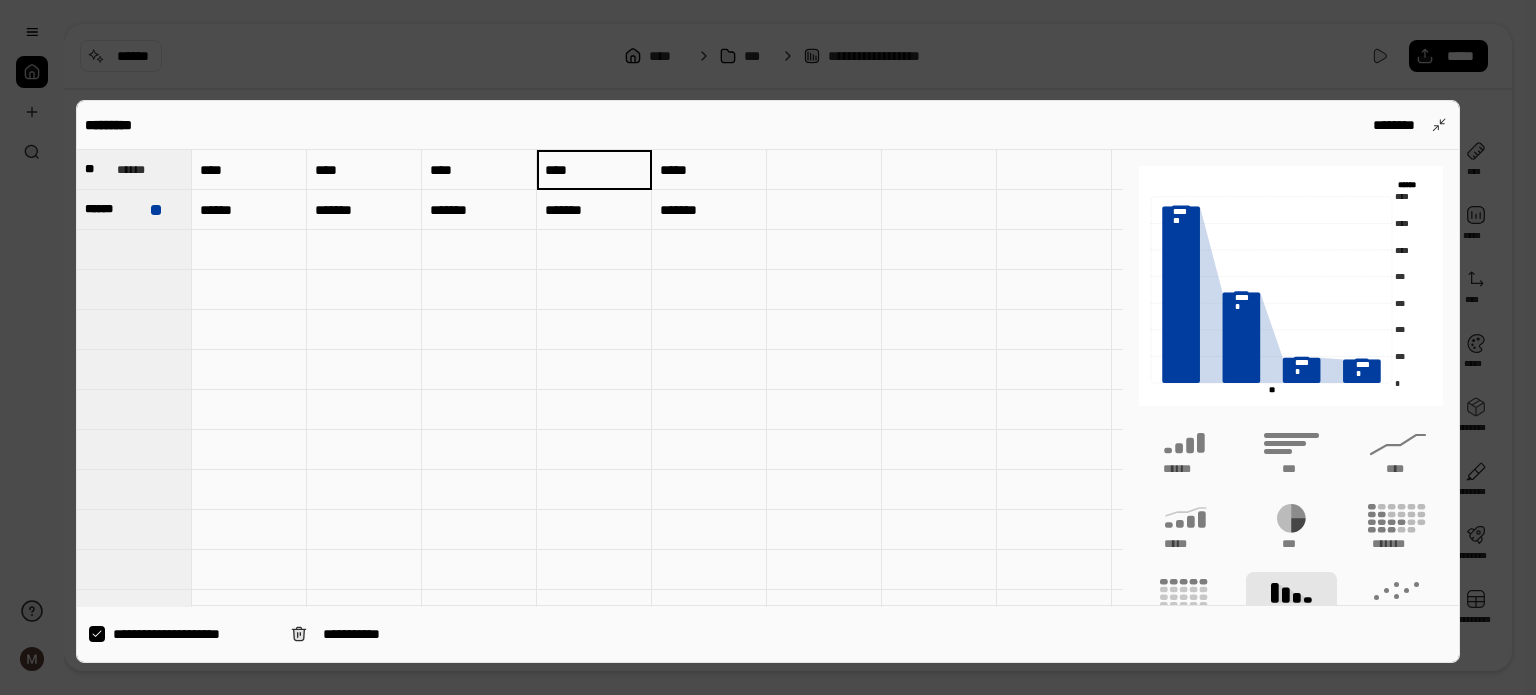 click on "*****" at bounding box center [709, 170] 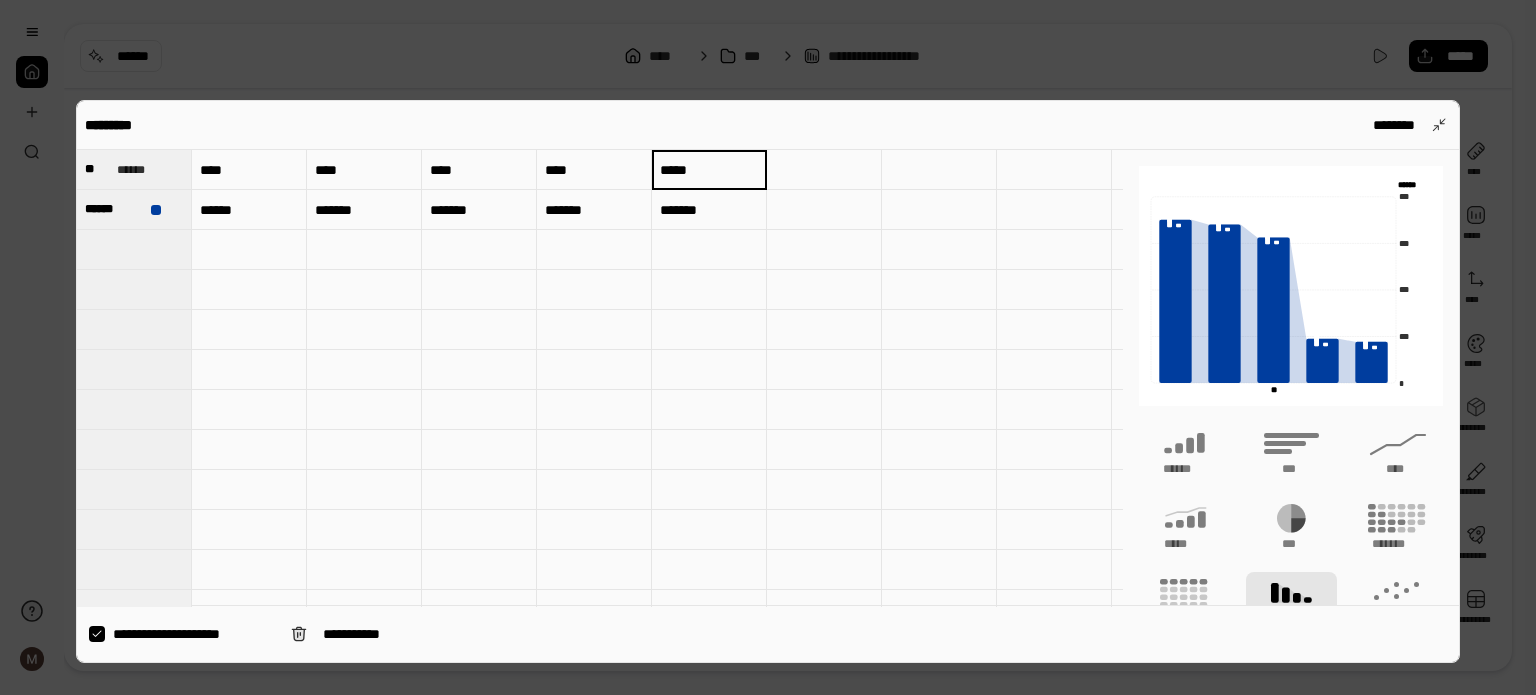 click on "*****" at bounding box center [709, 169] 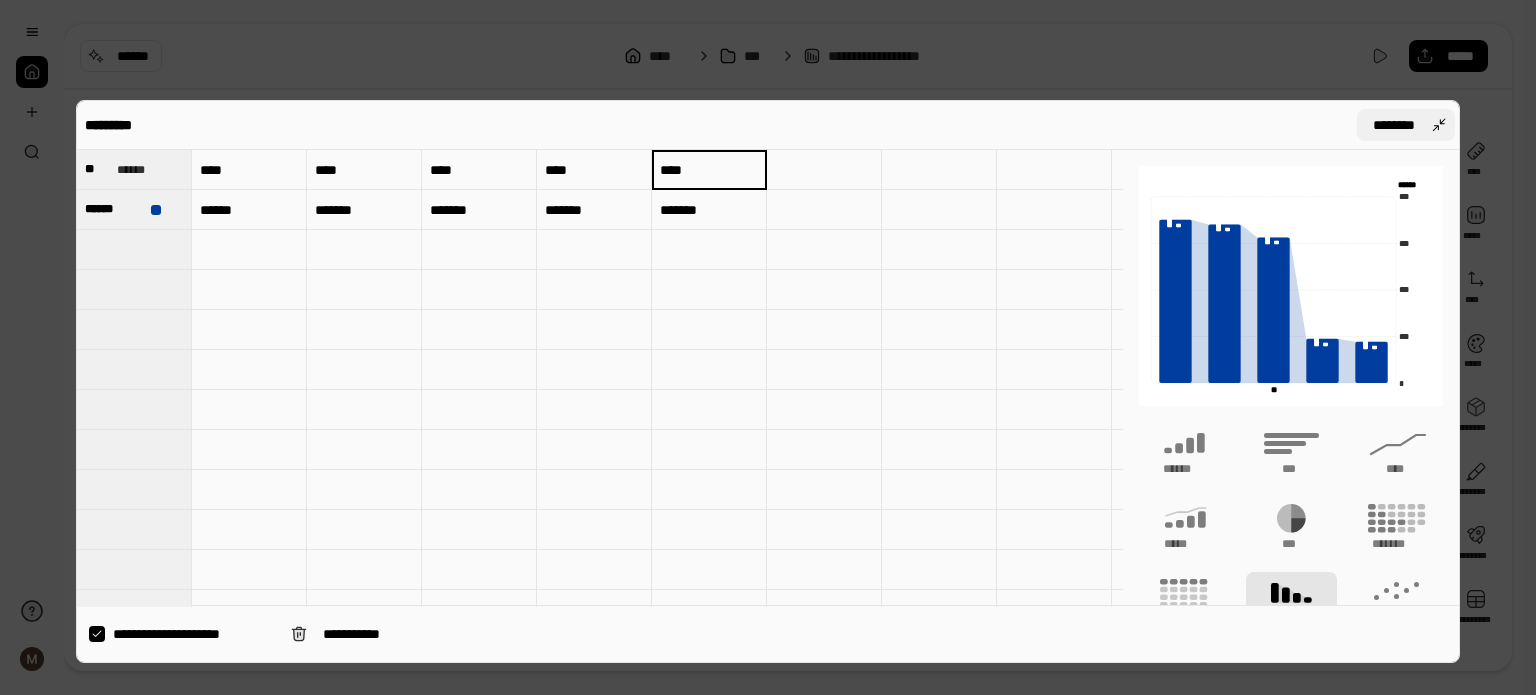 click on "********" at bounding box center (1406, 125) 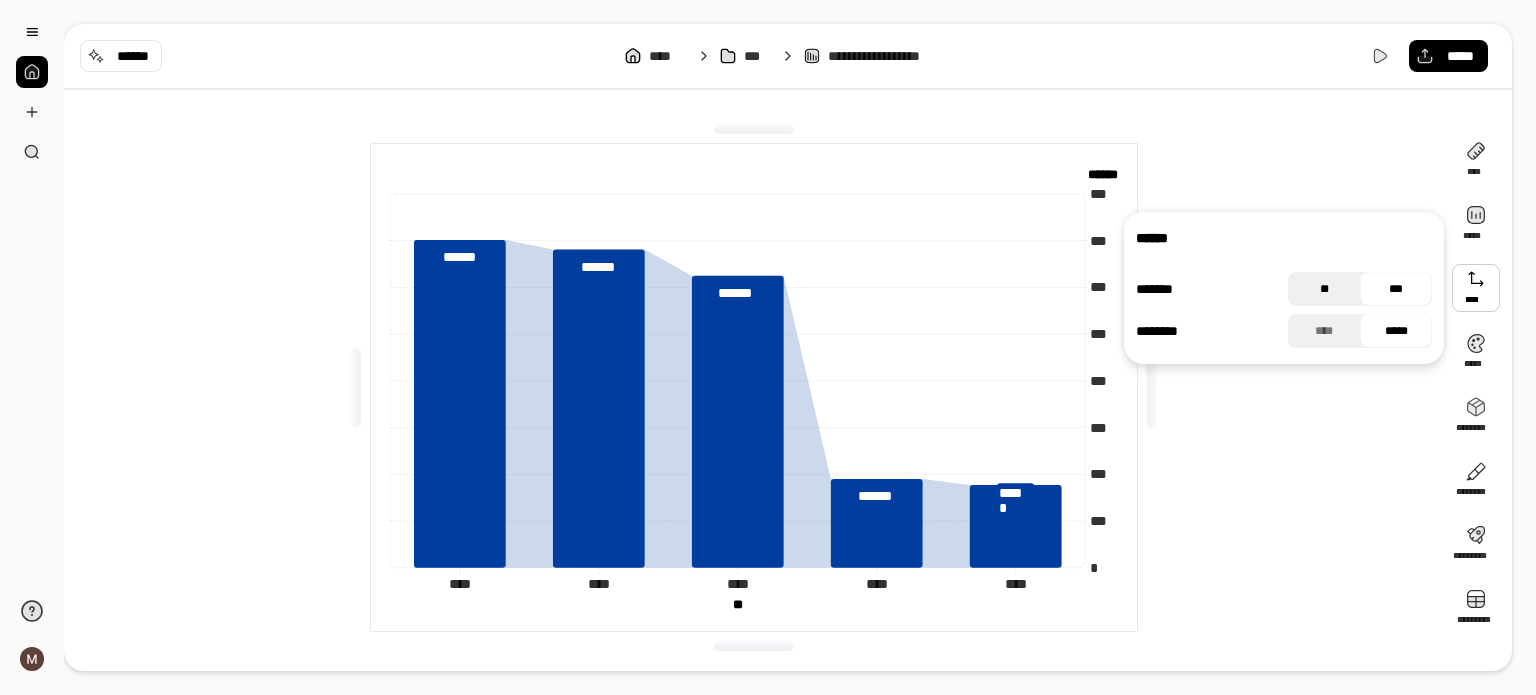 click on "**" at bounding box center (1324, 289) 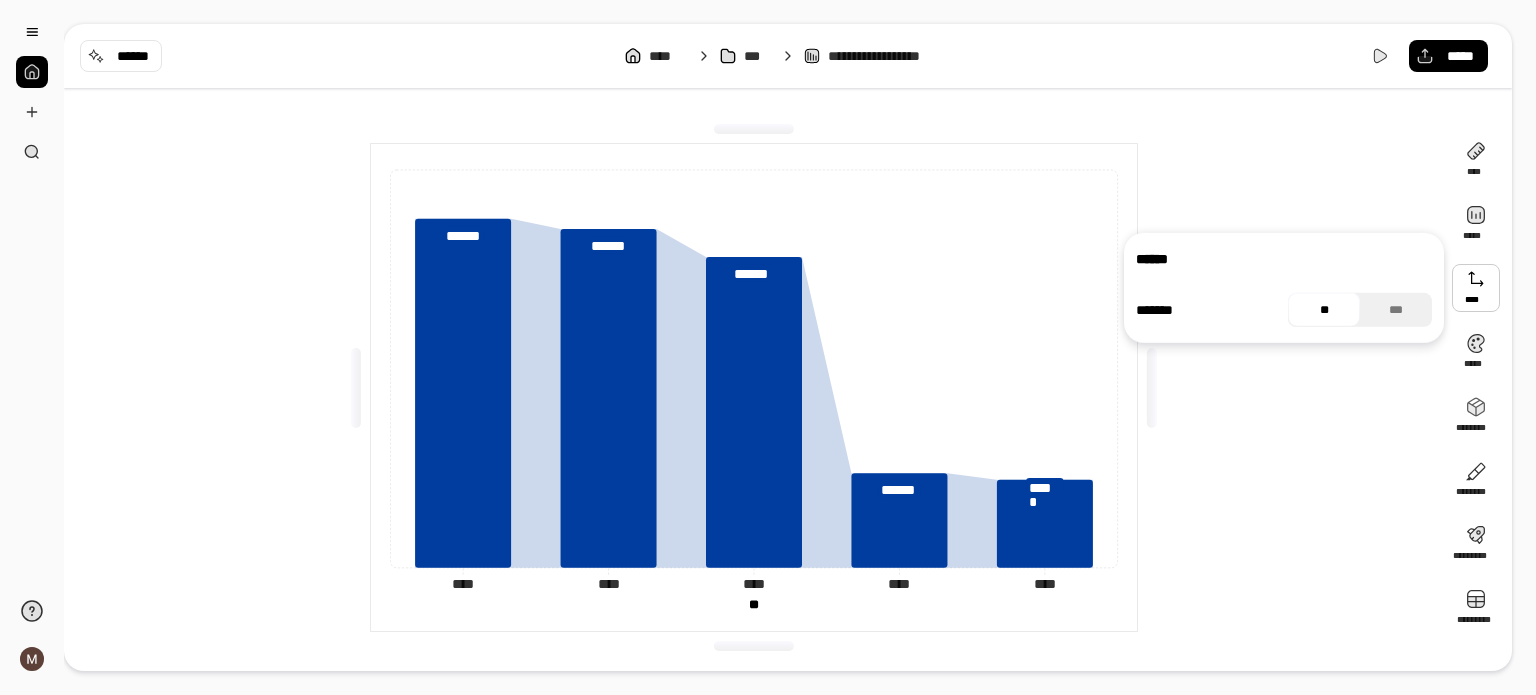 click on "**** **** **** **** **** **** **** **** **** **** ** ** ****** ****** ****** ****** ****** ** ** *********" at bounding box center (754, 387) 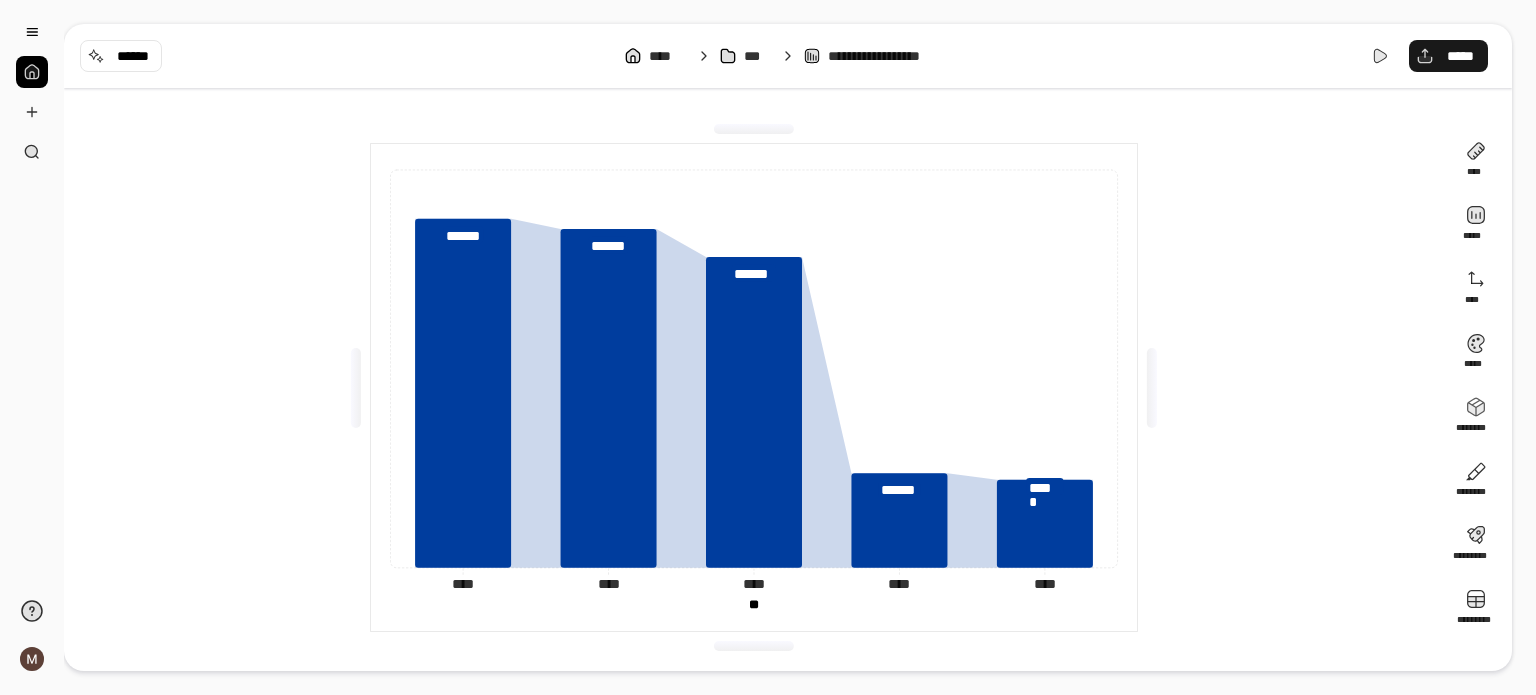 click on "*****" at bounding box center [1460, 56] 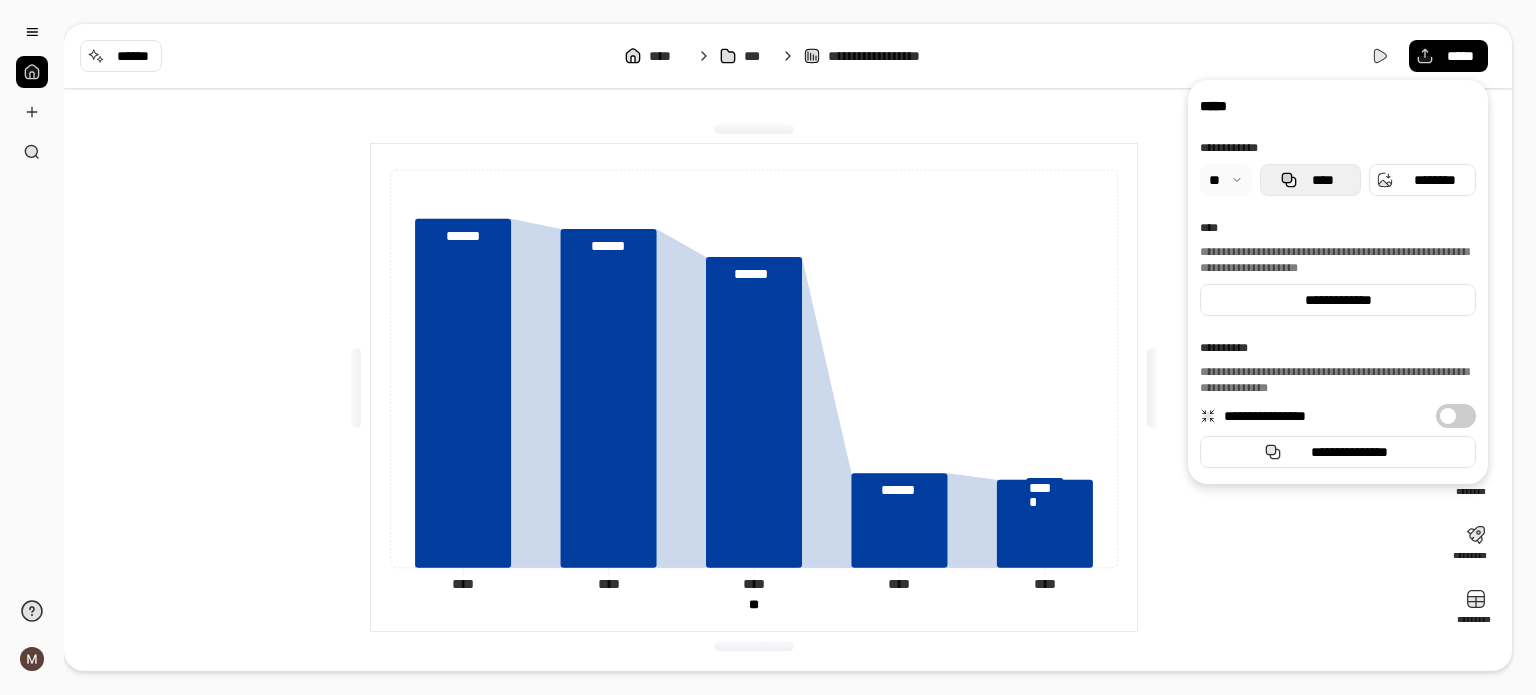 click on "****" at bounding box center [1322, 180] 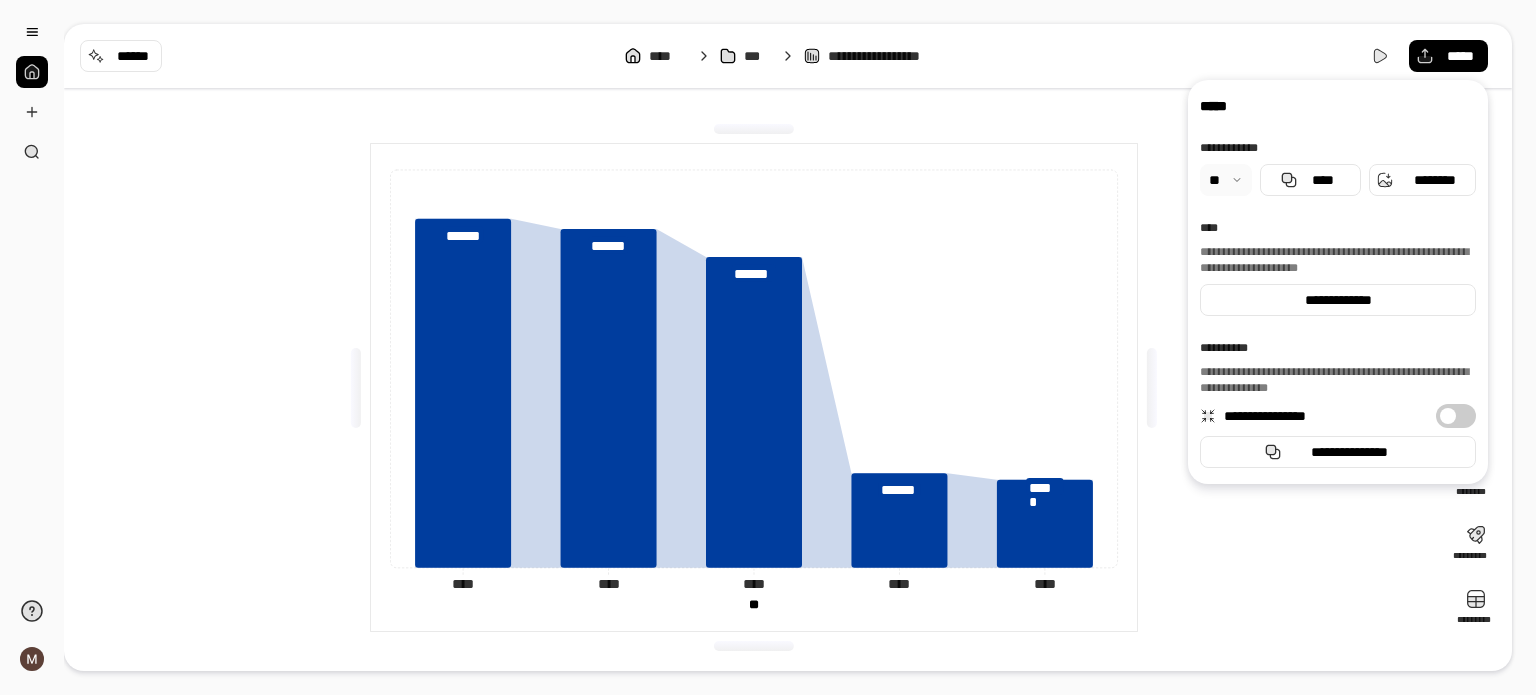 click on "**********" at bounding box center [889, 56] 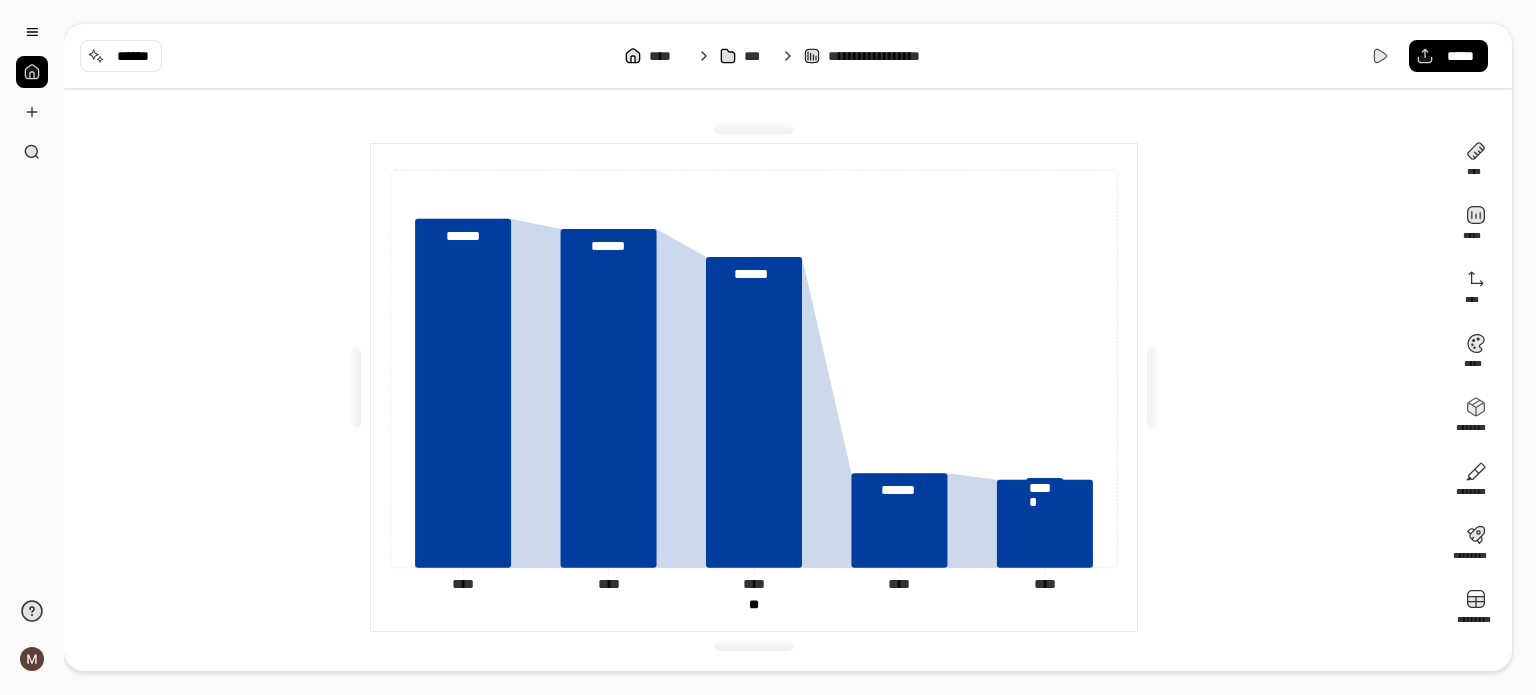 click on "**********" at bounding box center [889, 56] 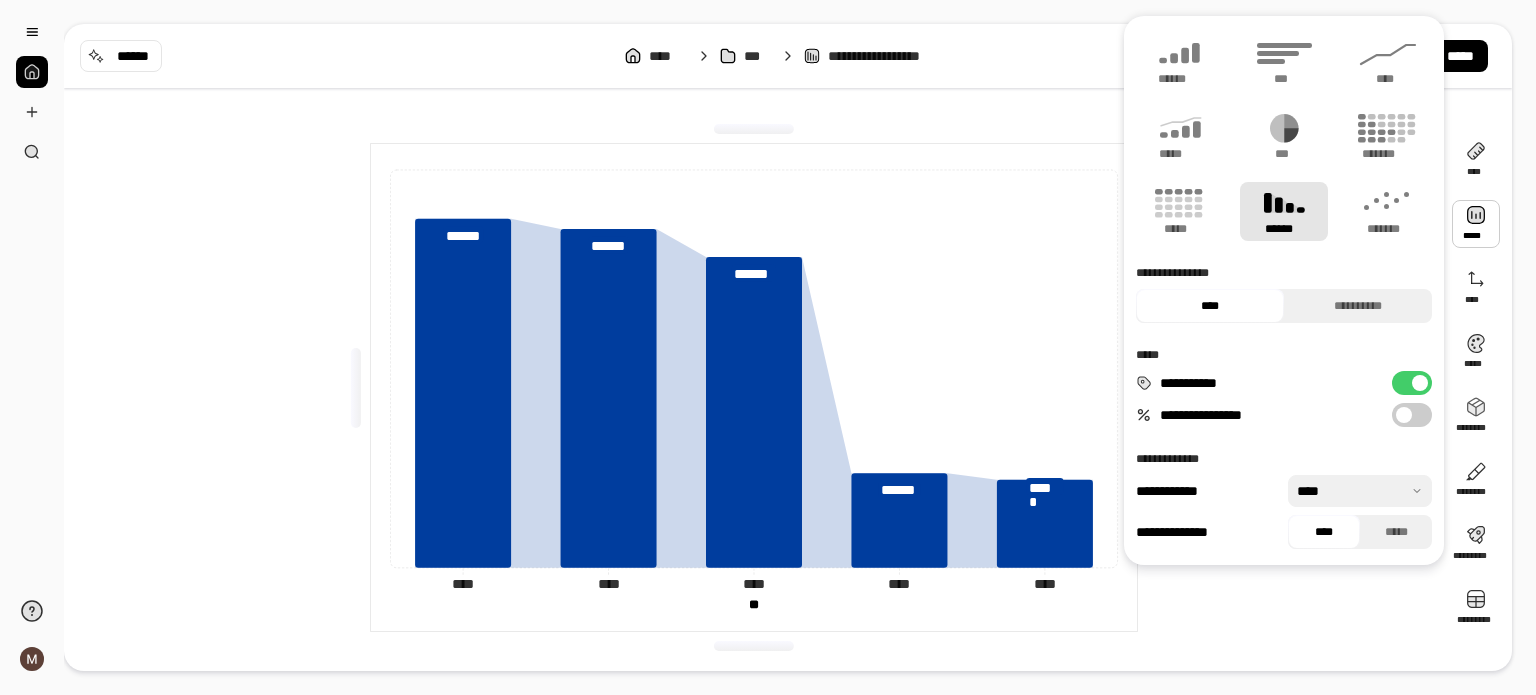 click at bounding box center (1476, 224) 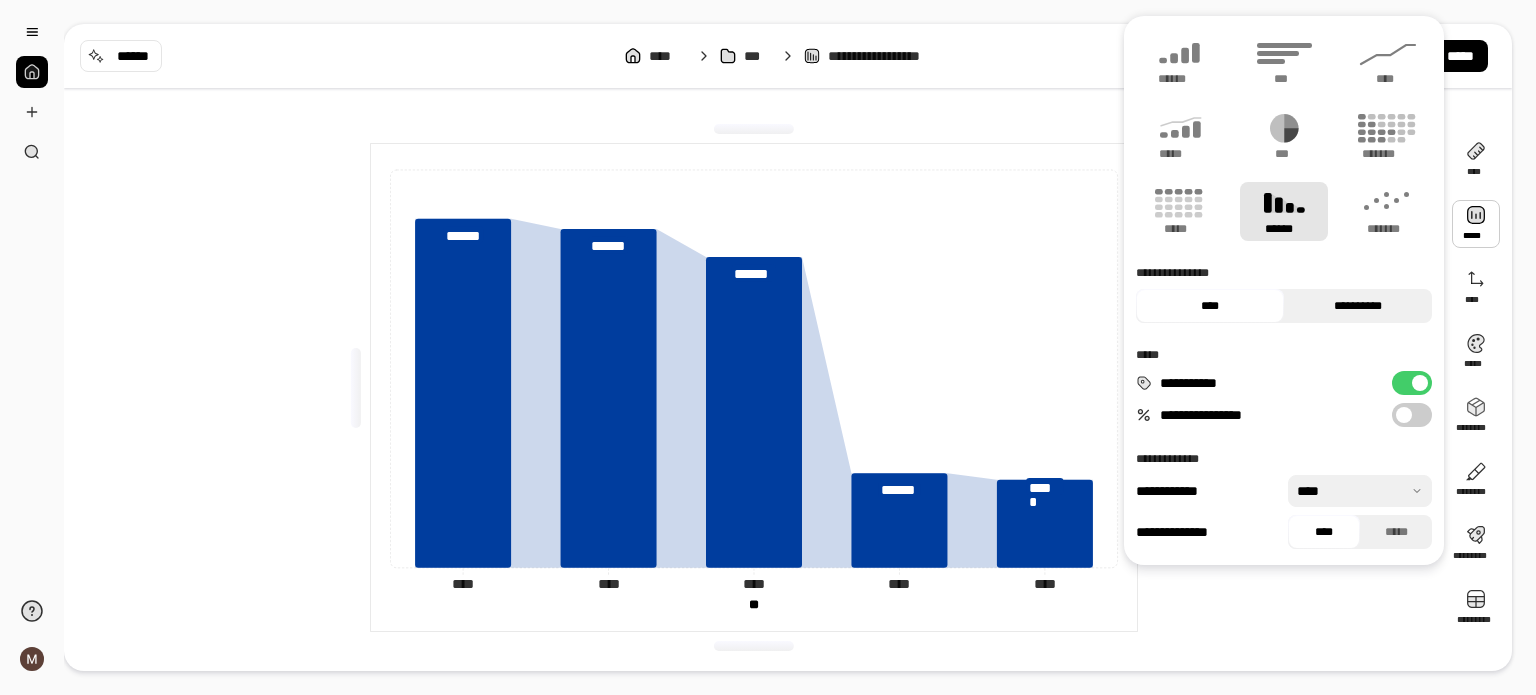 click on "**********" at bounding box center [1358, 306] 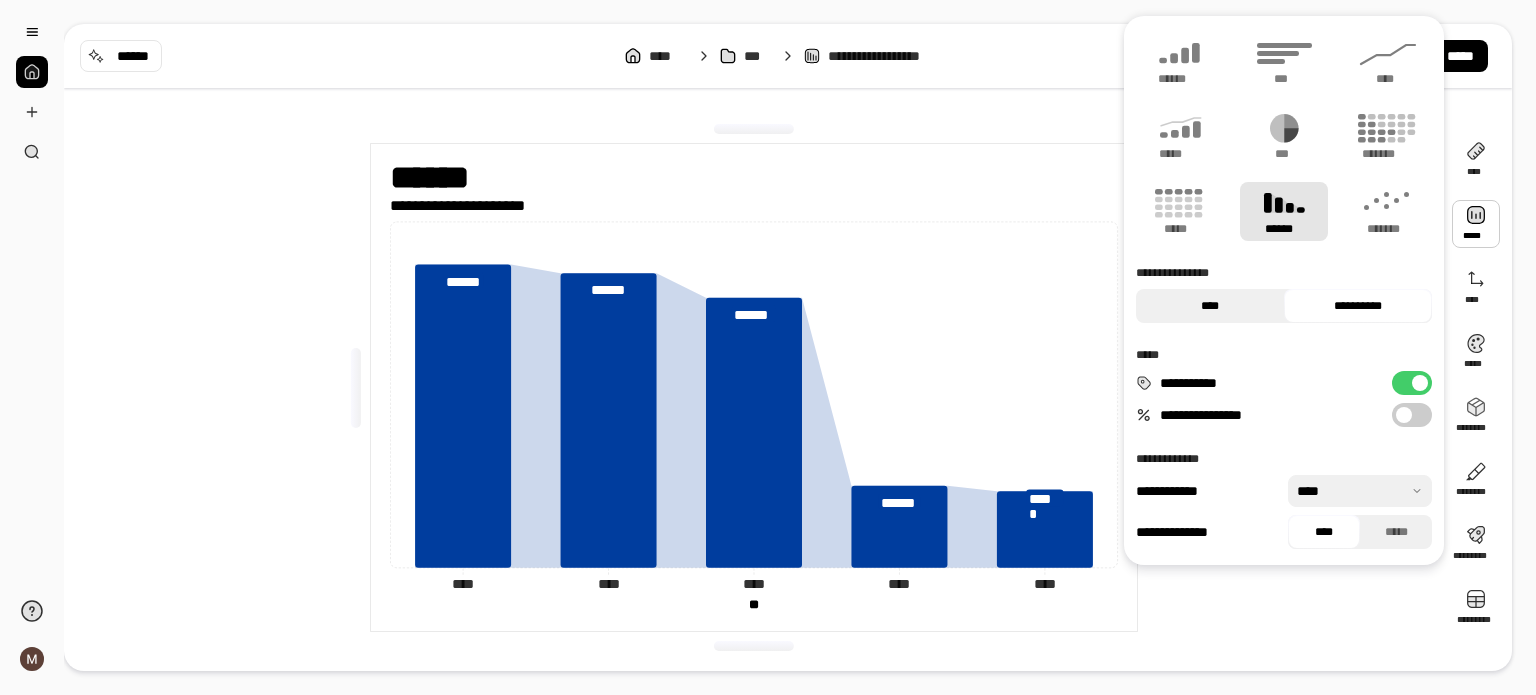 click on "****" at bounding box center (1210, 306) 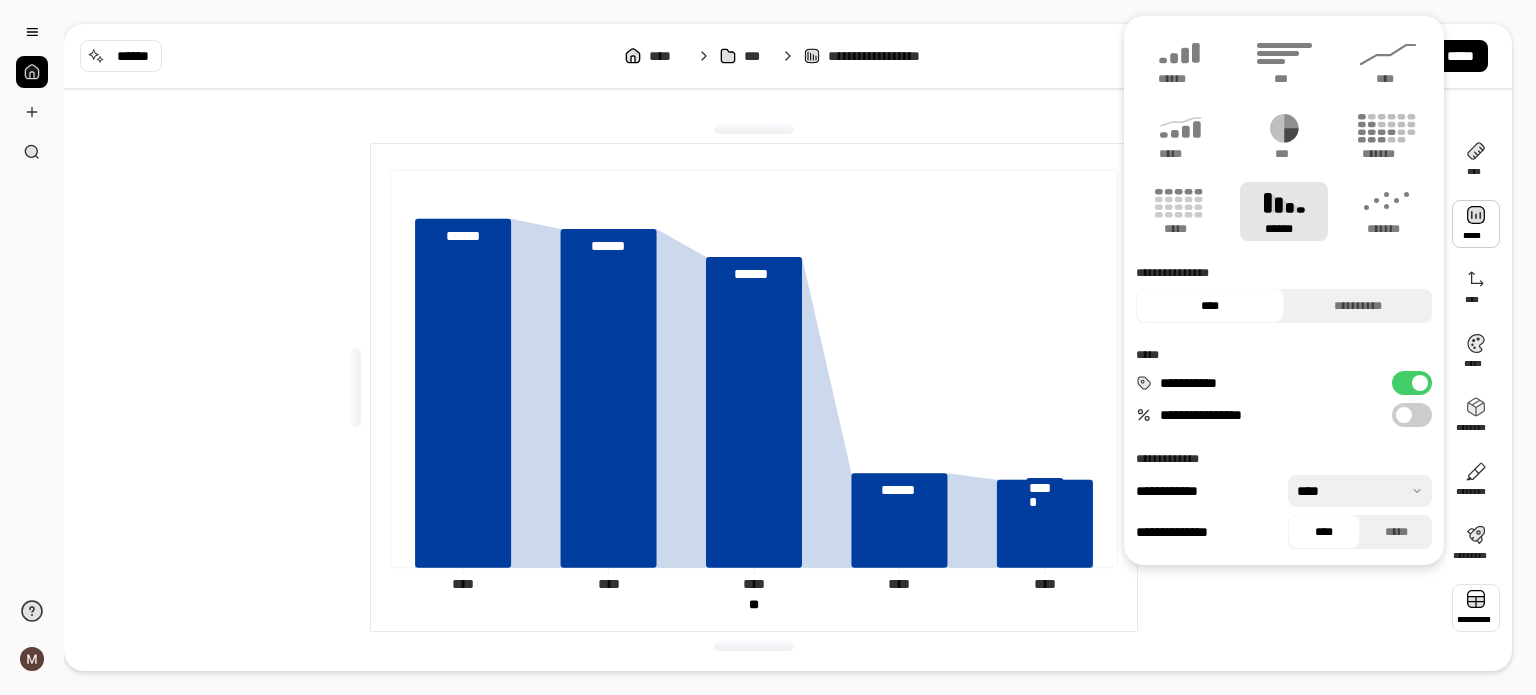 click at bounding box center [1476, 608] 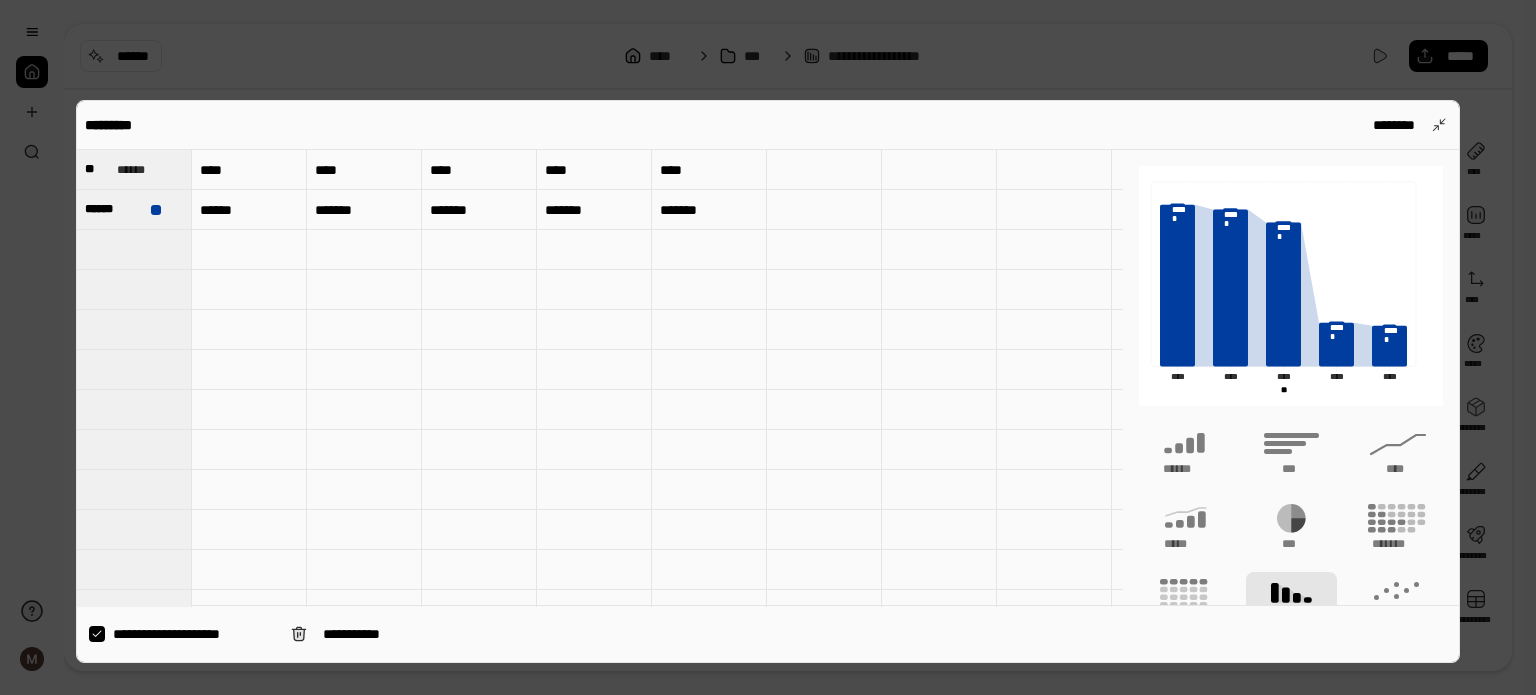 click on "**********" at bounding box center (194, 634) 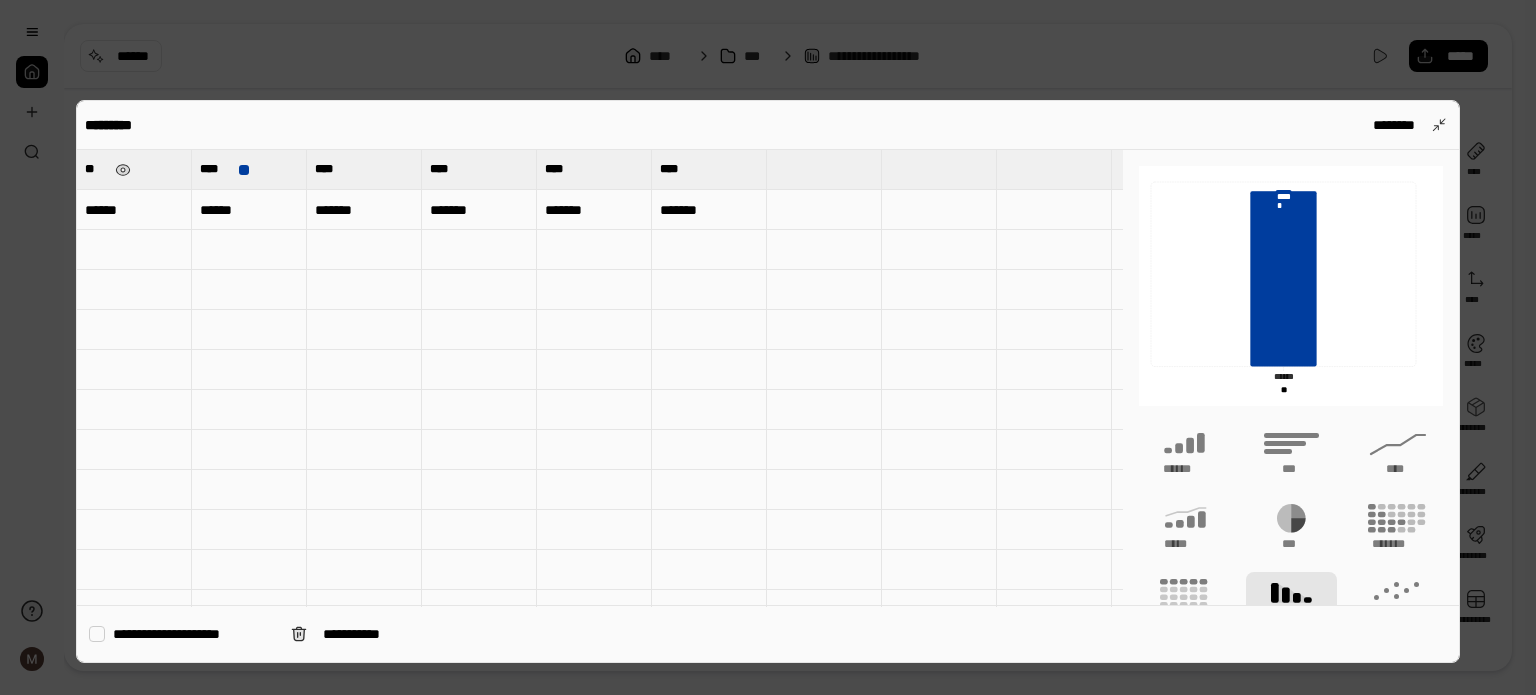 click on "**" at bounding box center [134, 169] 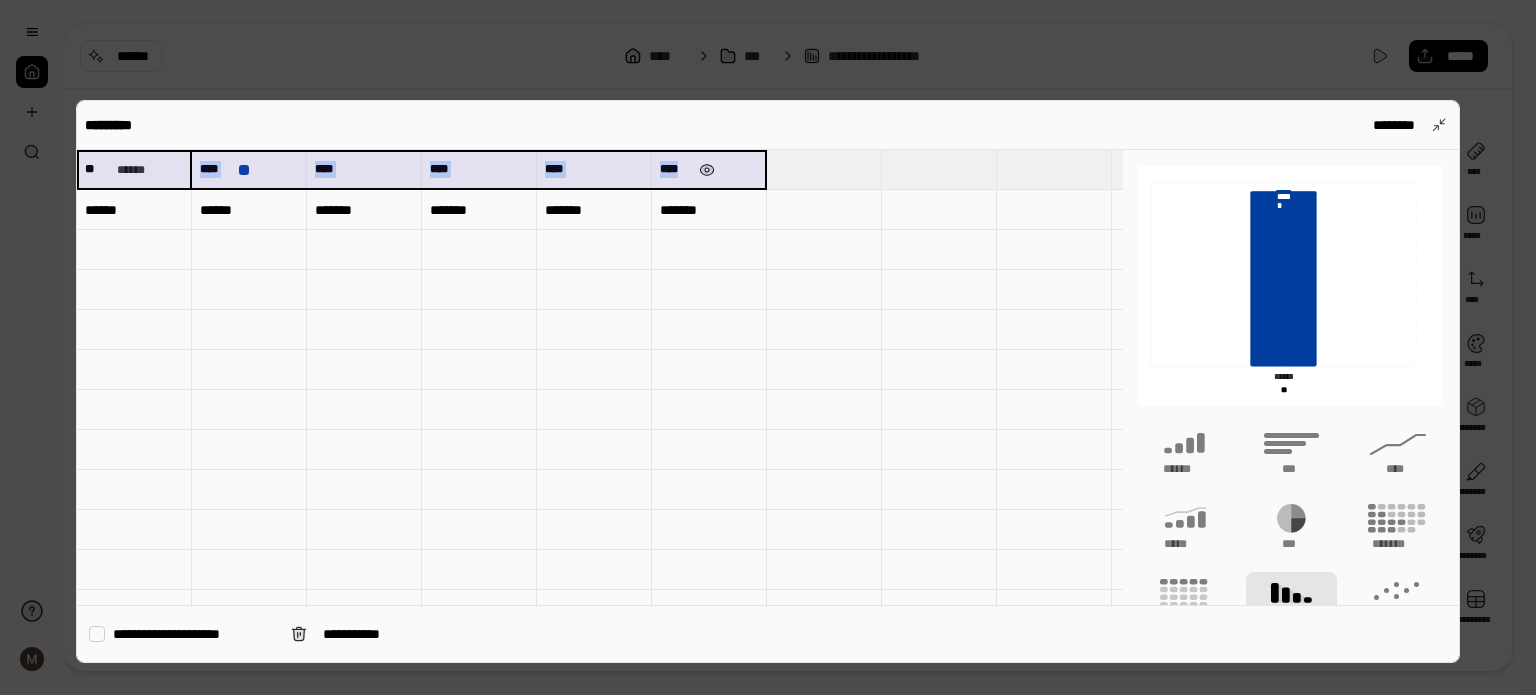 drag, startPoint x: 160, startPoint y: 175, endPoint x: 695, endPoint y: 155, distance: 535.3737 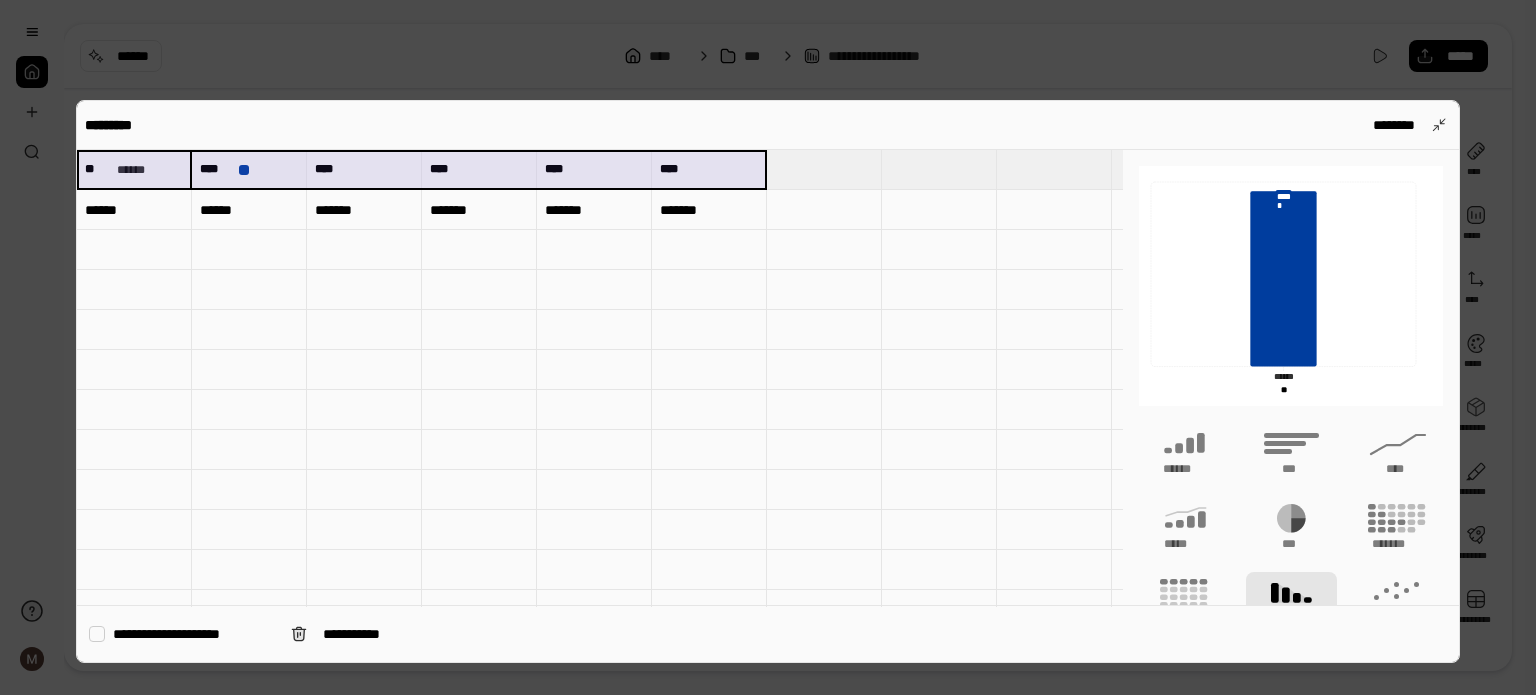 click on "******" at bounding box center (134, 210) 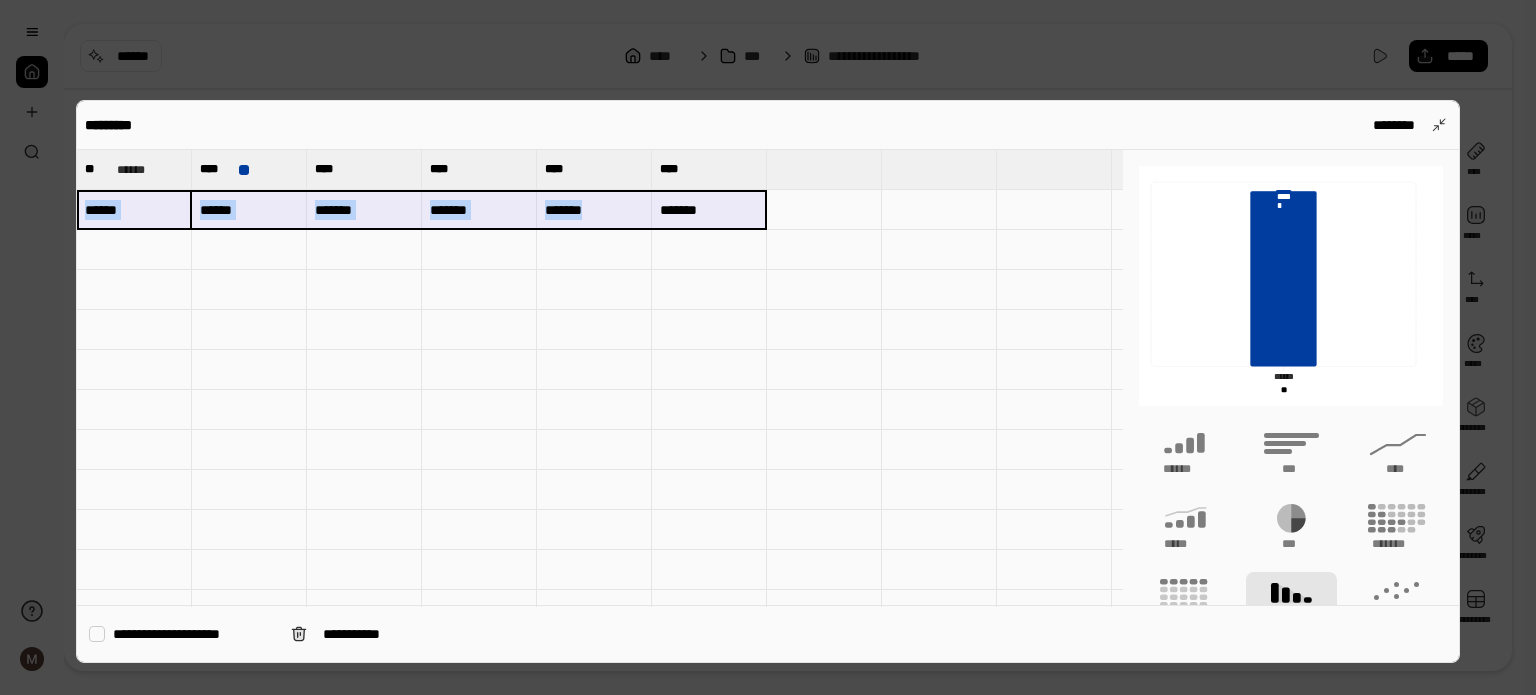 drag, startPoint x: 164, startPoint y: 214, endPoint x: 703, endPoint y: 199, distance: 539.2087 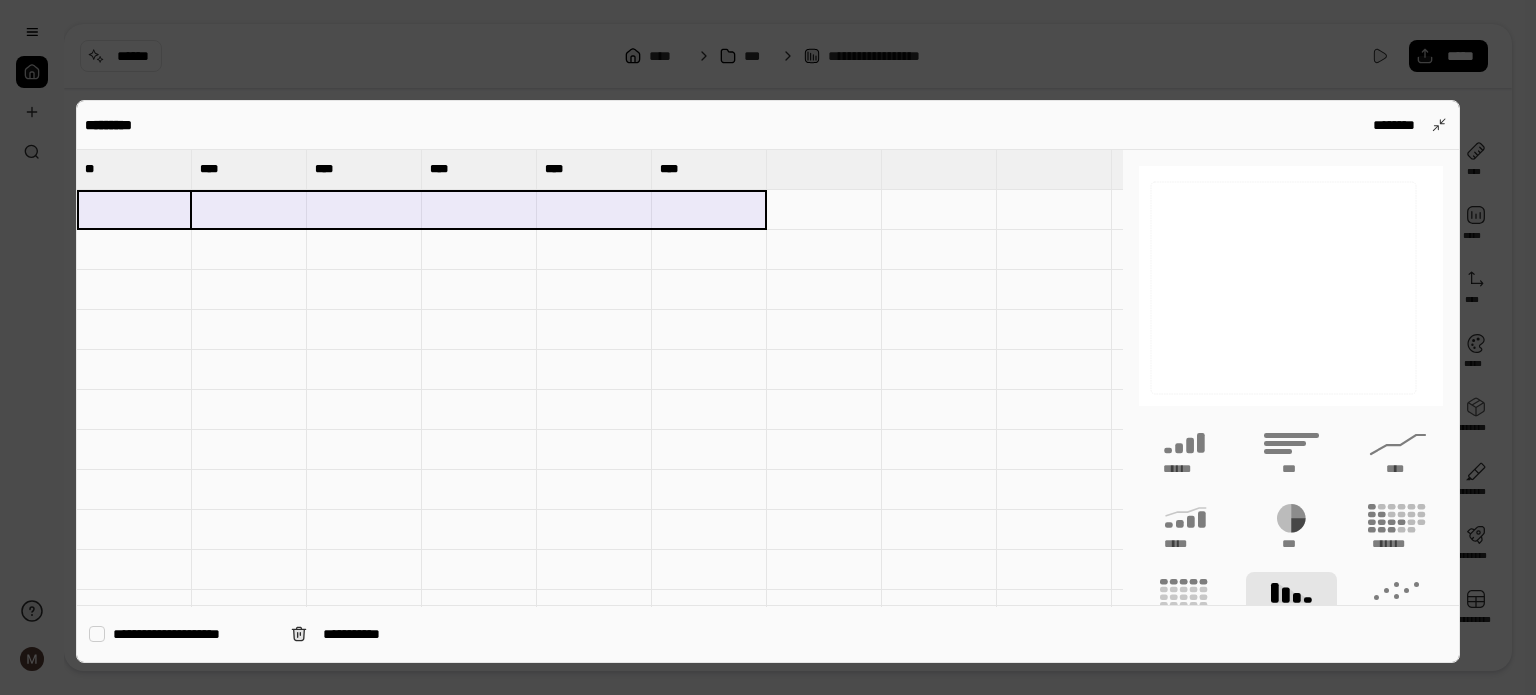 click at bounding box center [824, 210] 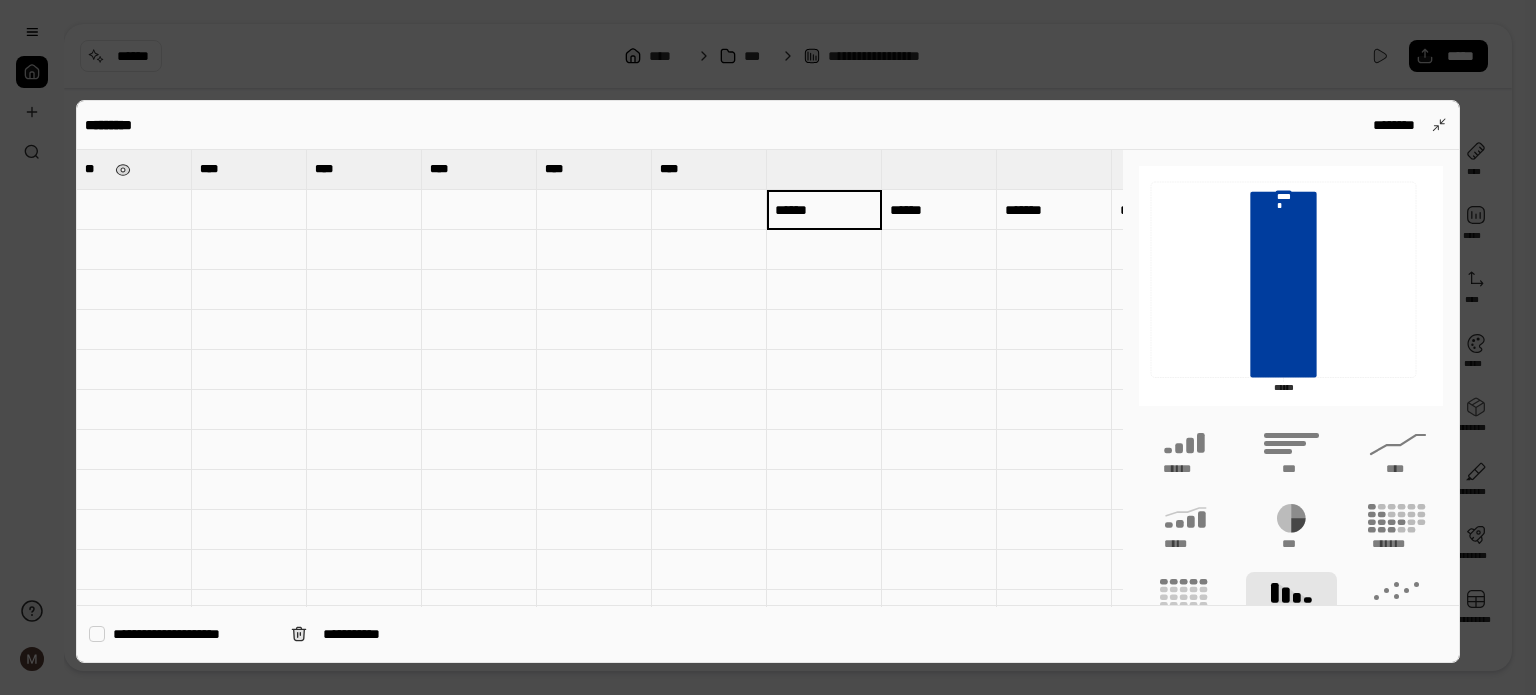 click on "****" at bounding box center (215, 169) 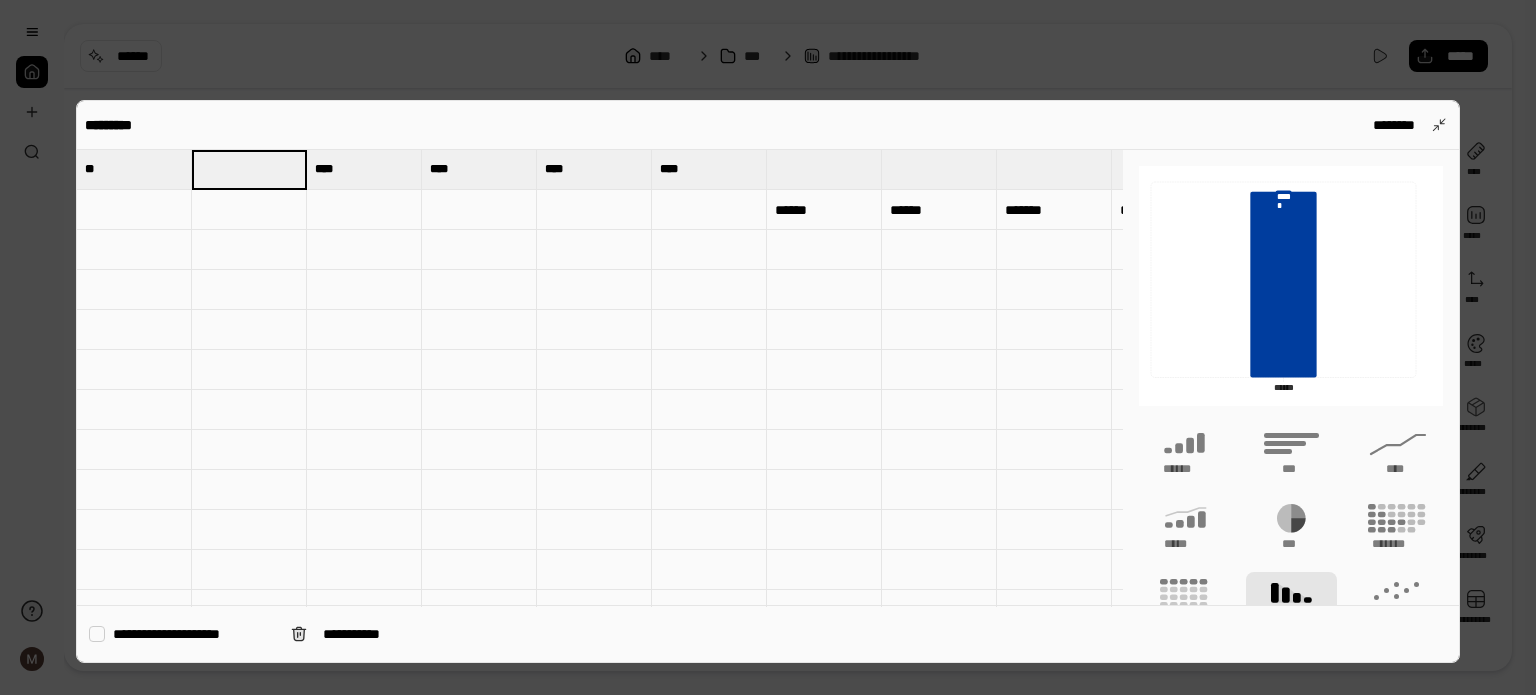 click at bounding box center [134, 210] 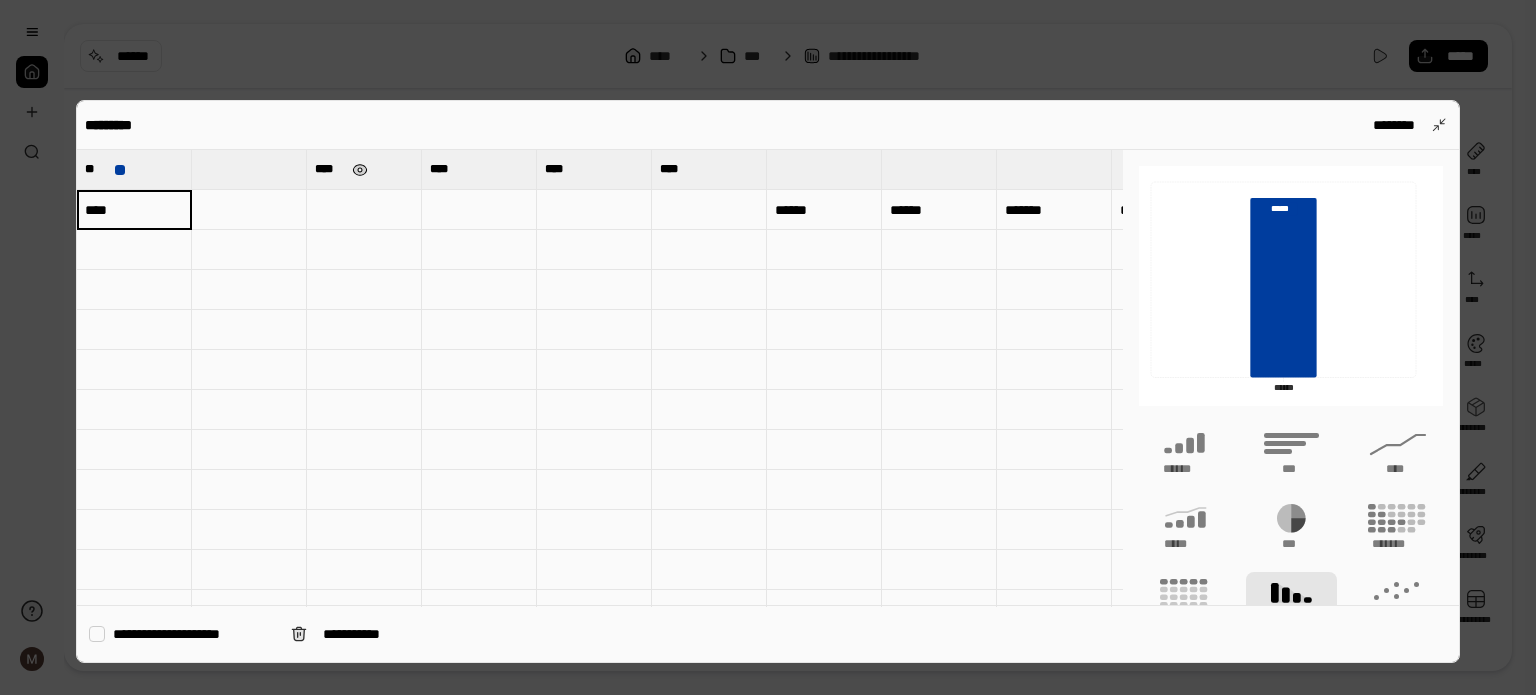 click at bounding box center [359, 170] 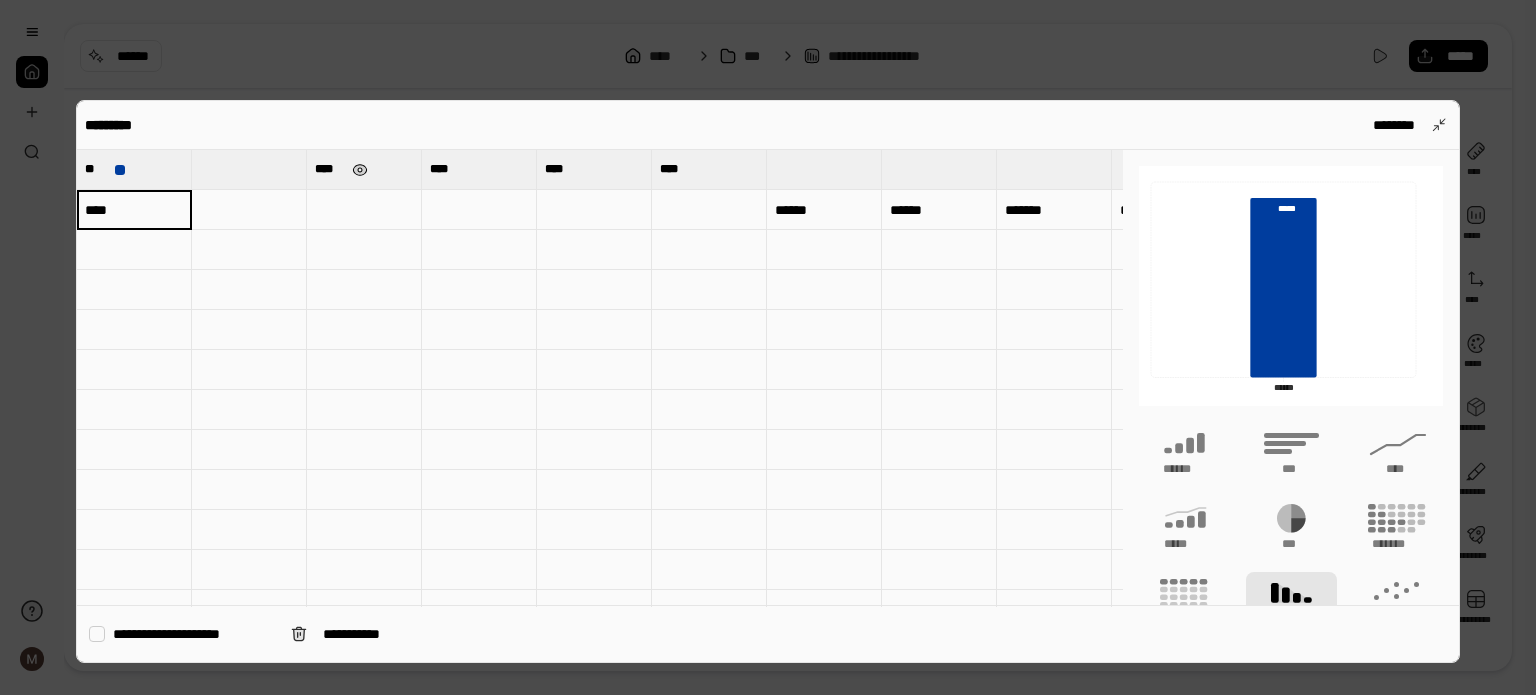 click at bounding box center [359, 170] 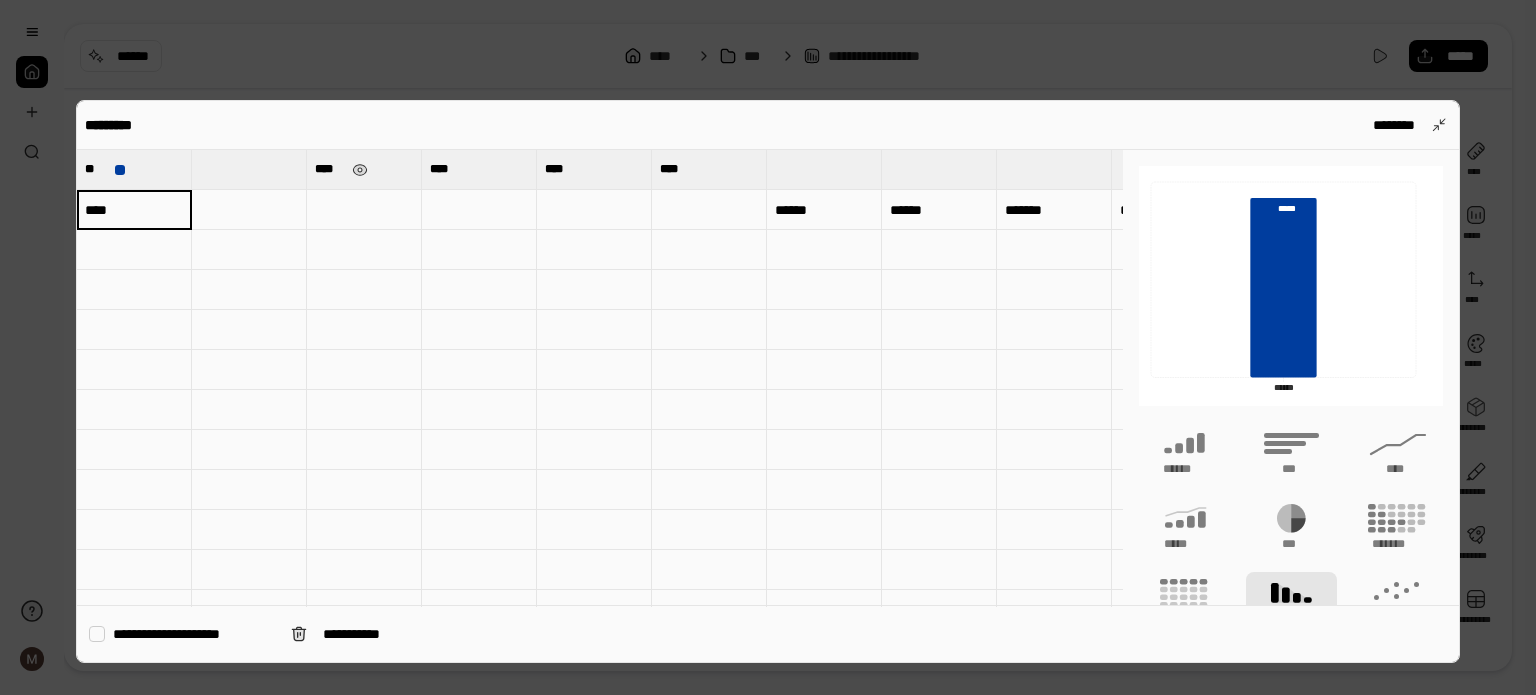 click on "****" at bounding box center [364, 169] 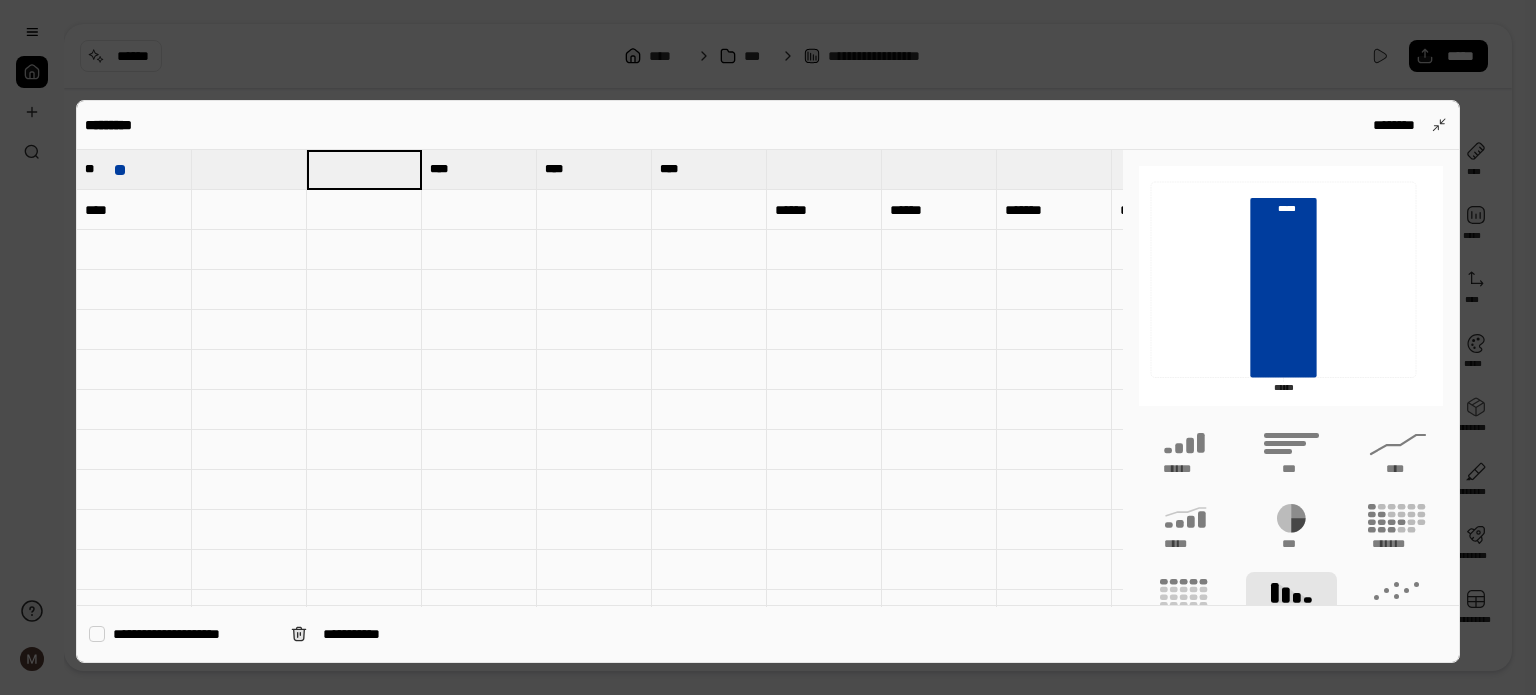 click at bounding box center [134, 250] 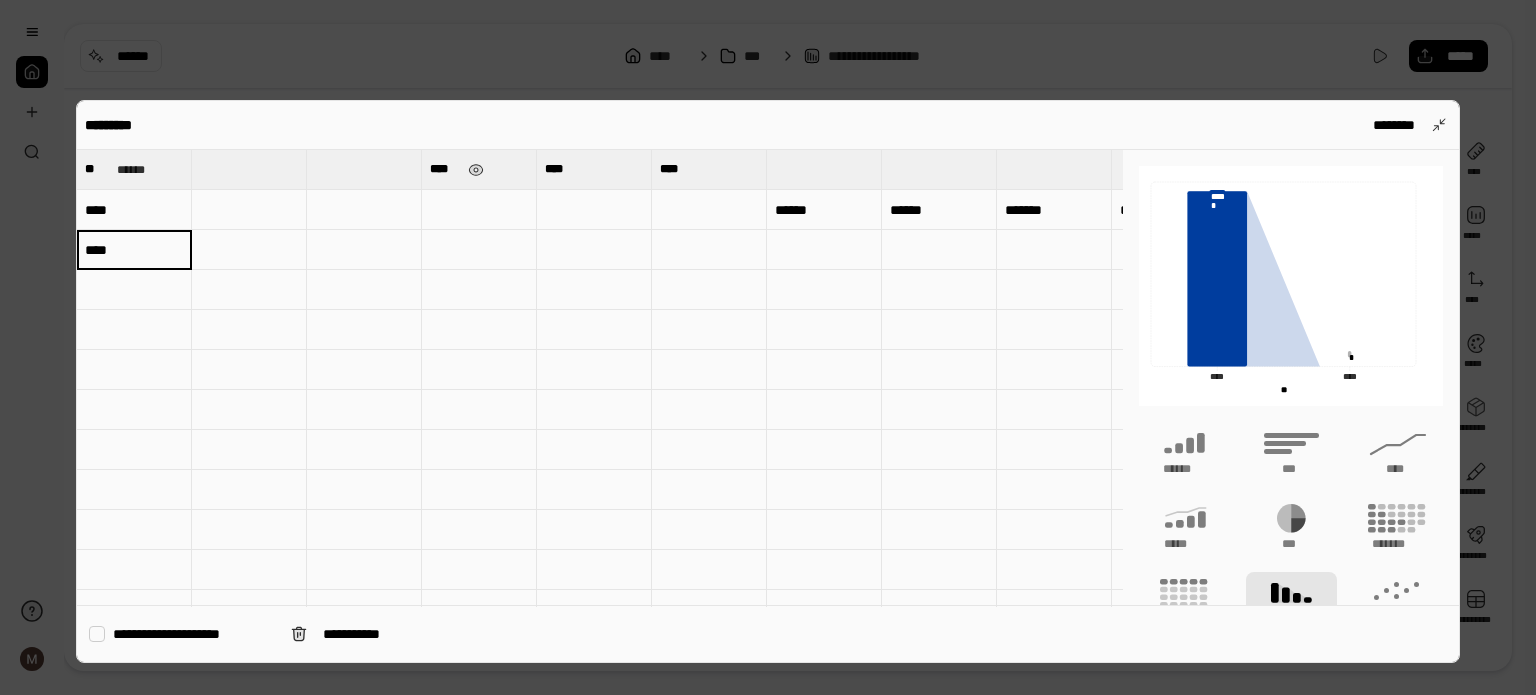 click on "****" at bounding box center (479, 169) 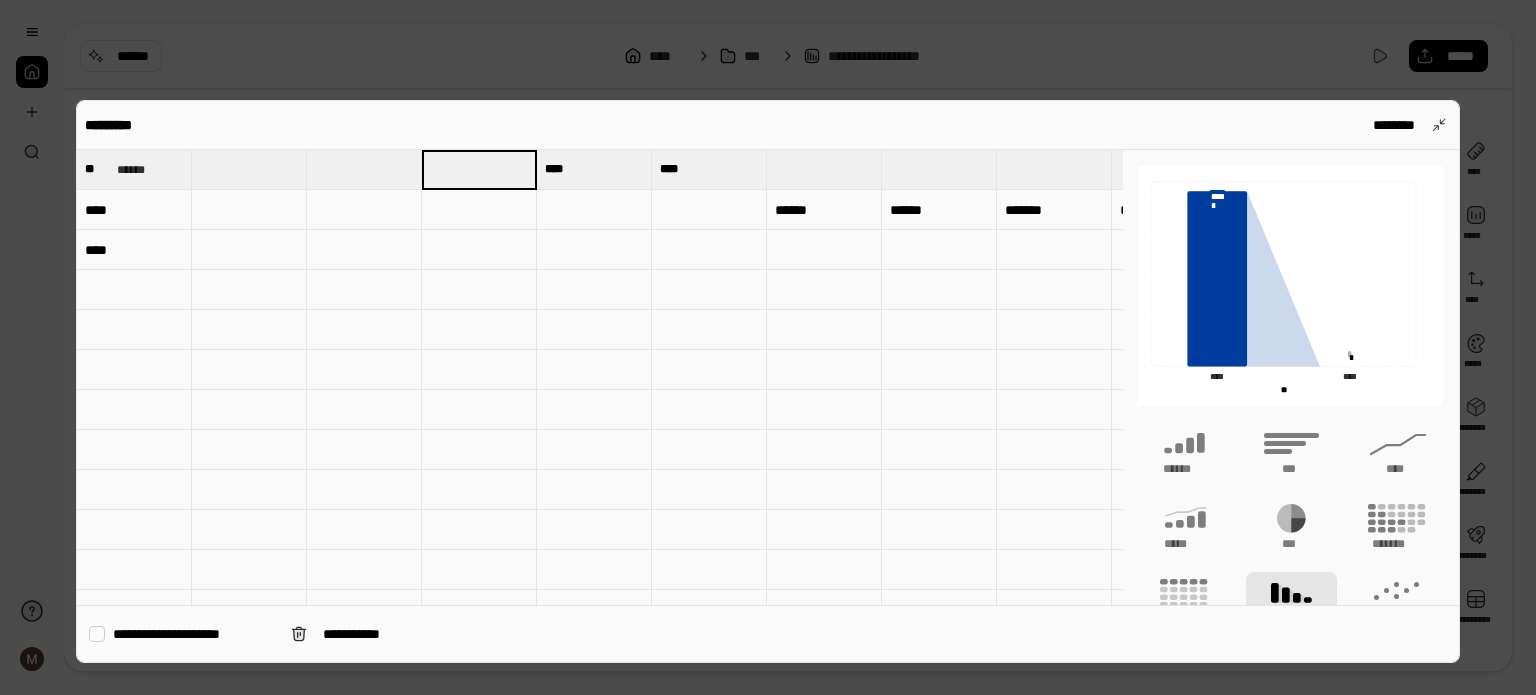 click at bounding box center (134, 290) 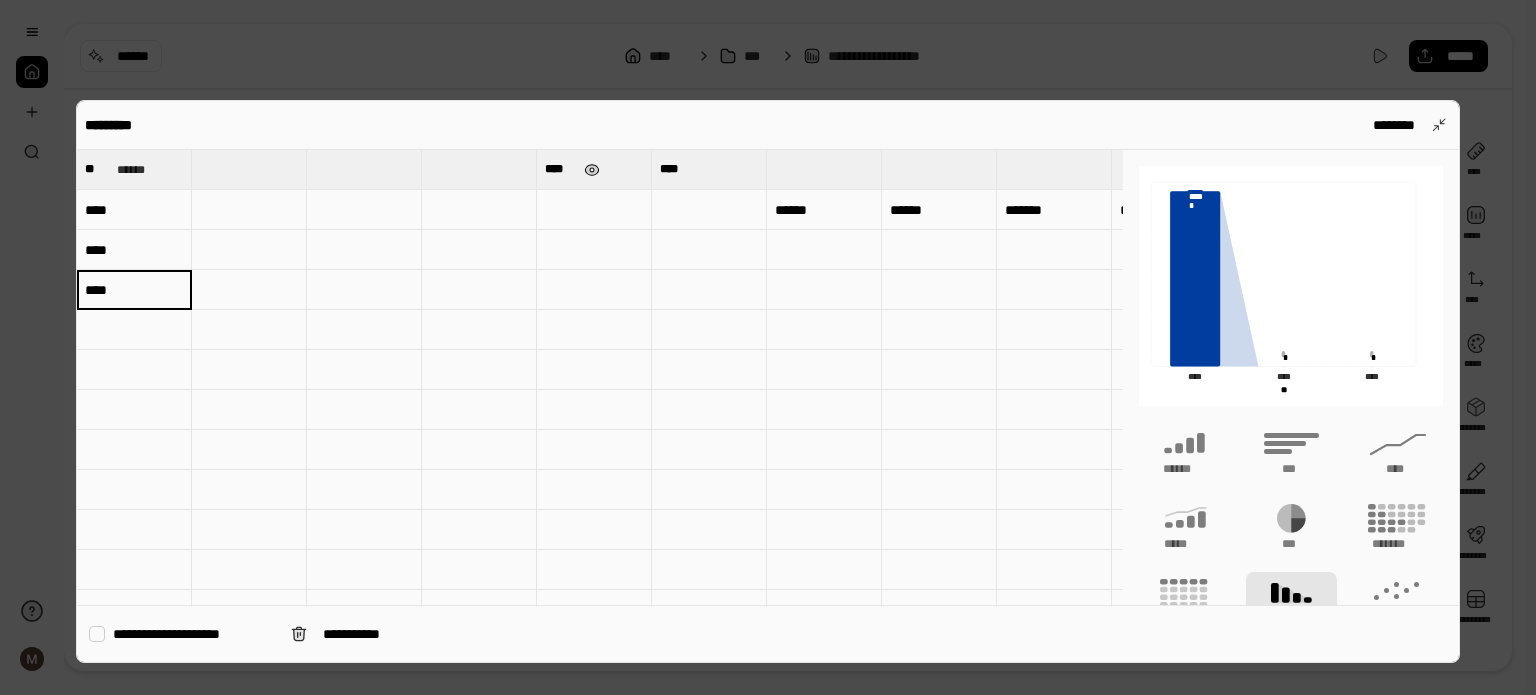 click at bounding box center (592, 170) 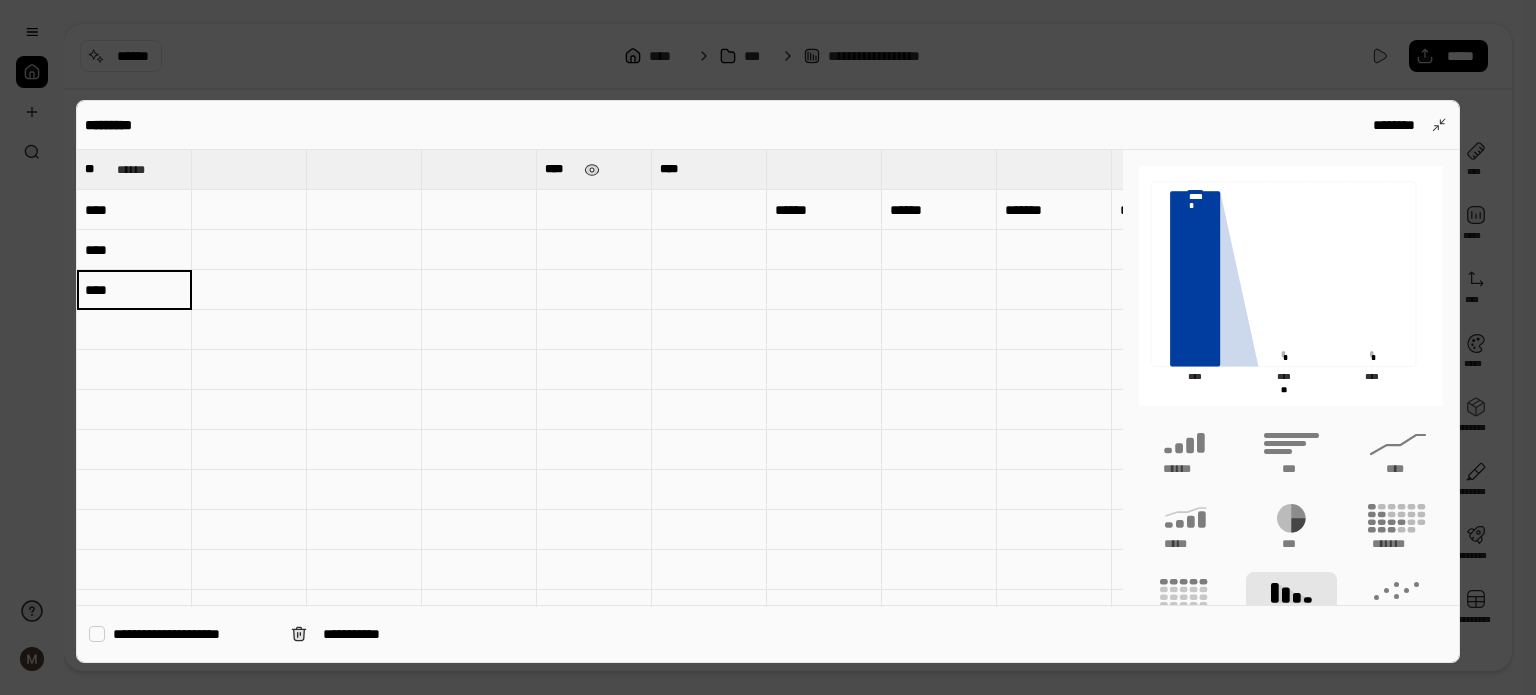 click on "****" at bounding box center (594, 169) 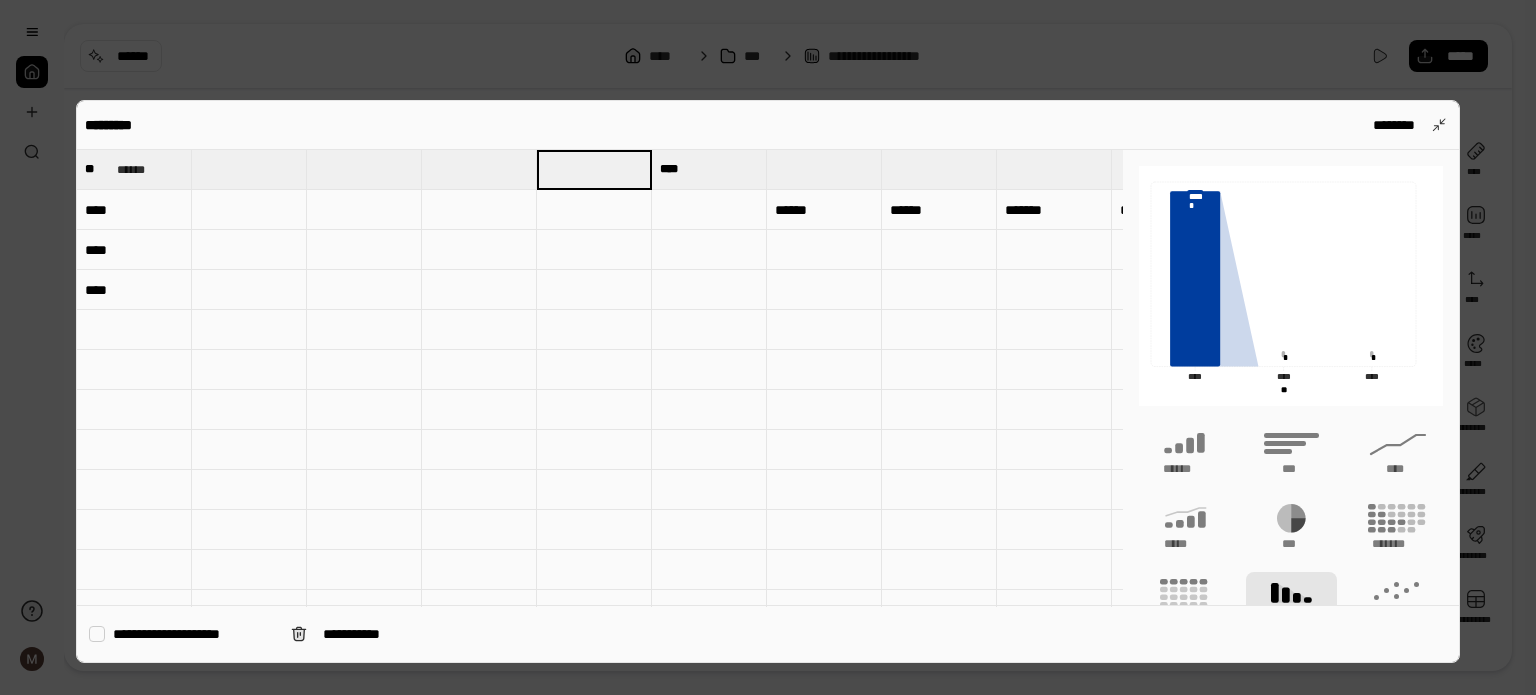 click at bounding box center [134, 330] 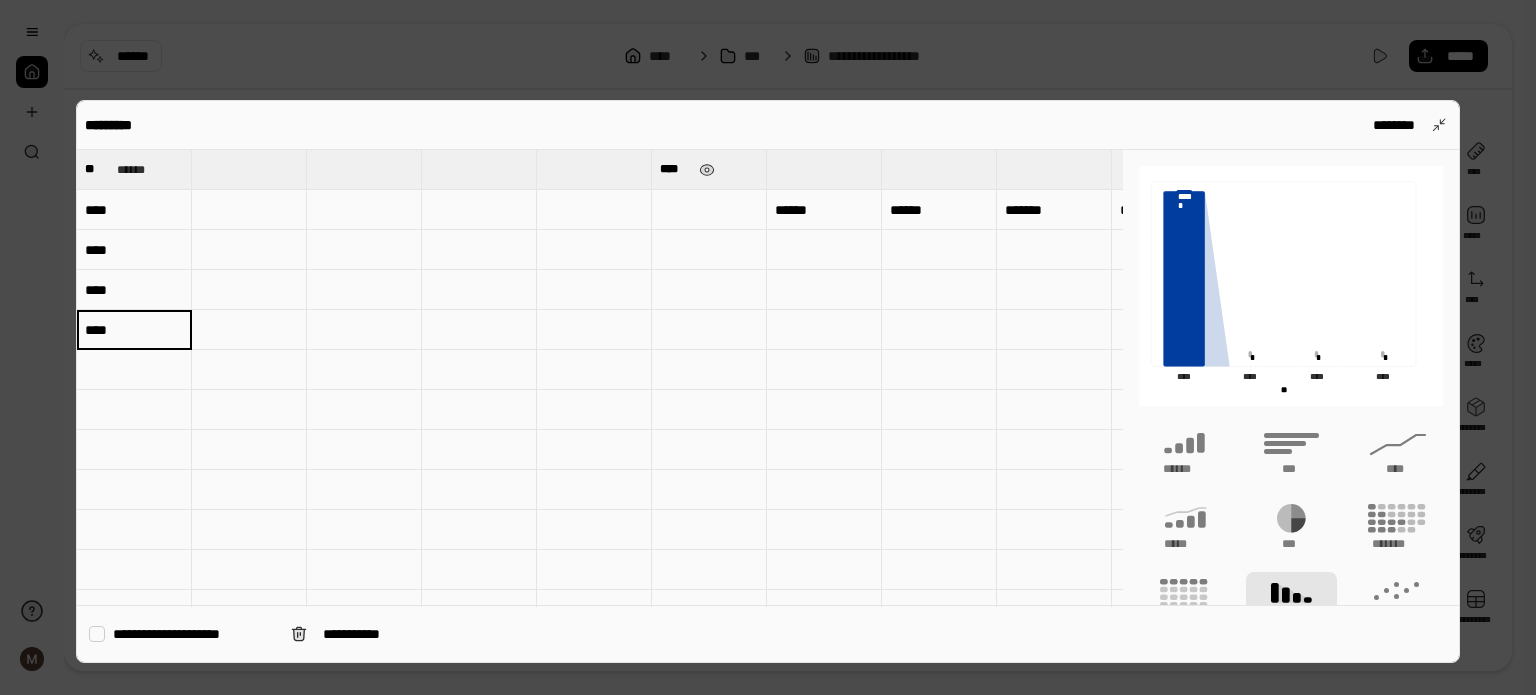 click on "****" at bounding box center (709, 169) 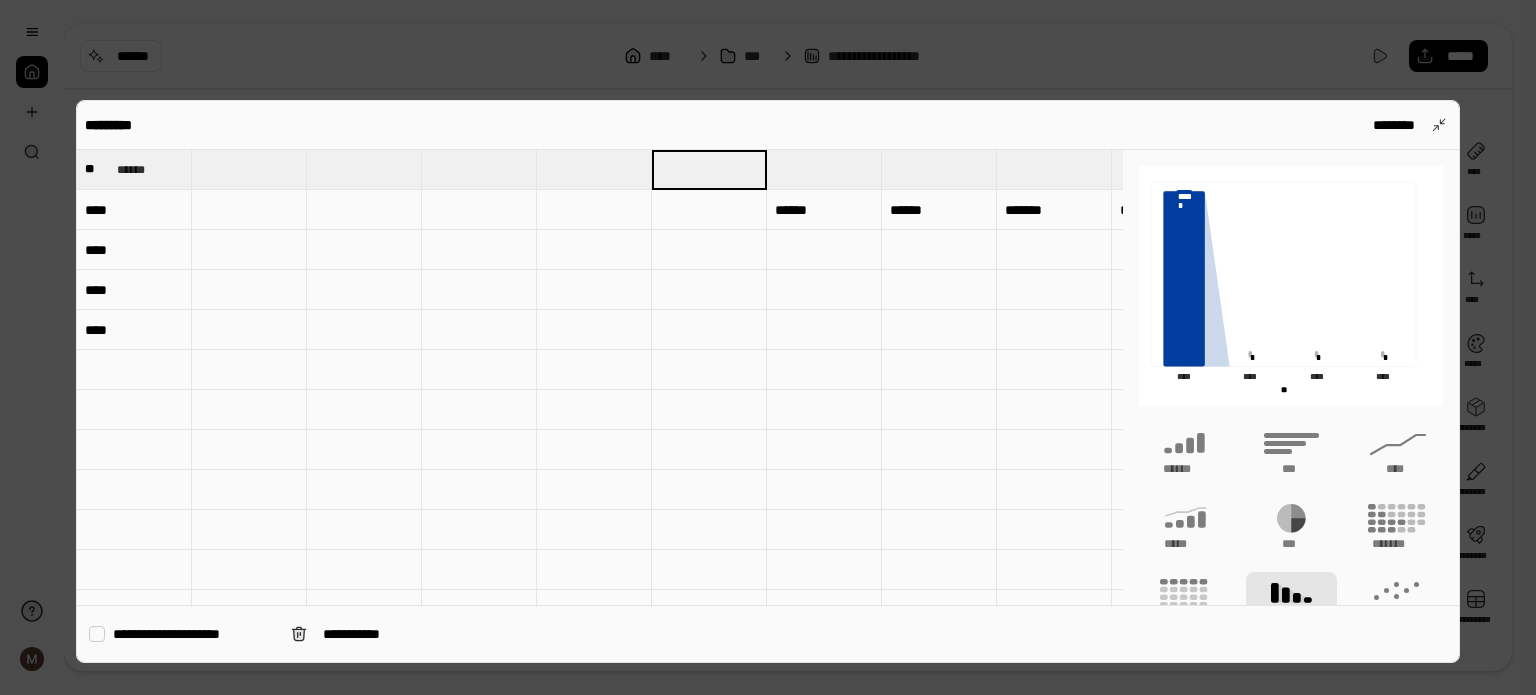 click at bounding box center (134, 370) 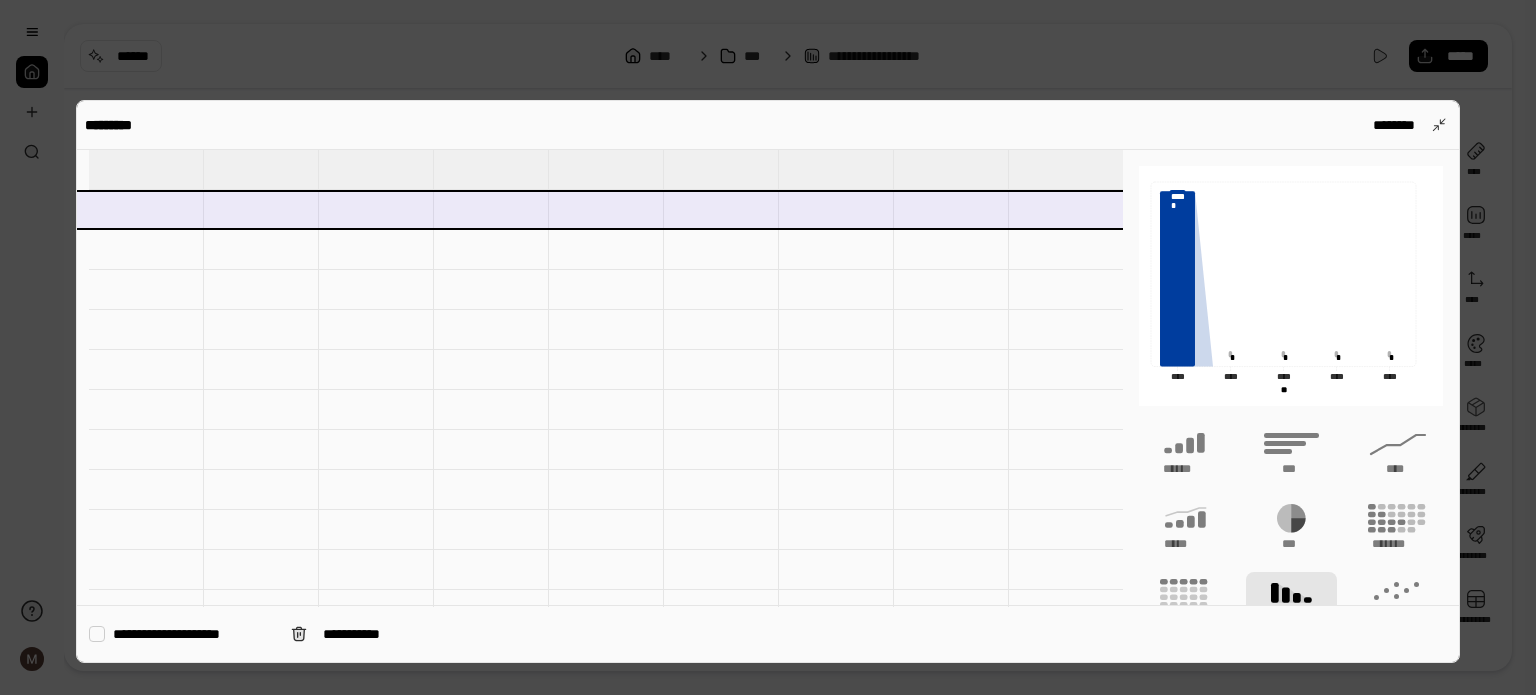 scroll, scrollTop: 0, scrollLeft: 1959, axis: horizontal 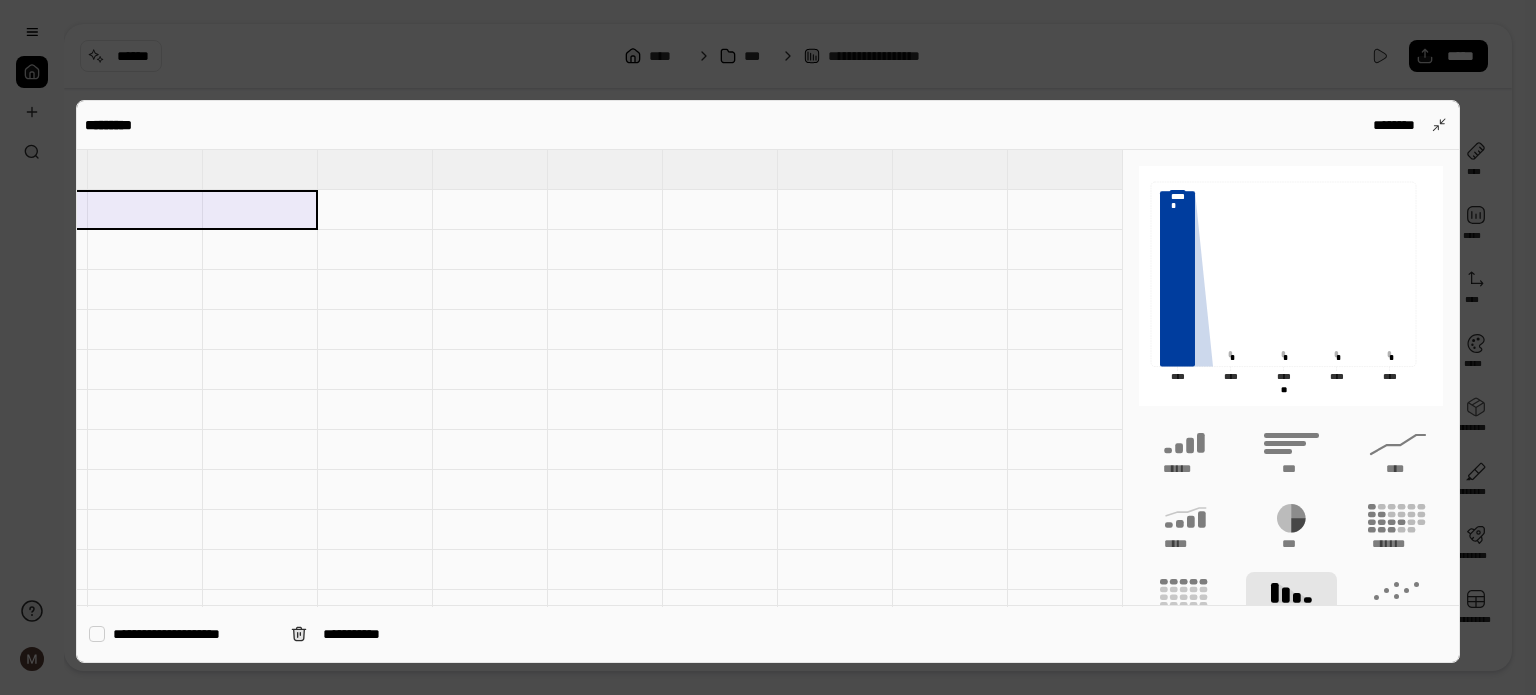 drag, startPoint x: 798, startPoint y: 197, endPoint x: 175, endPoint y: 205, distance: 623.0514 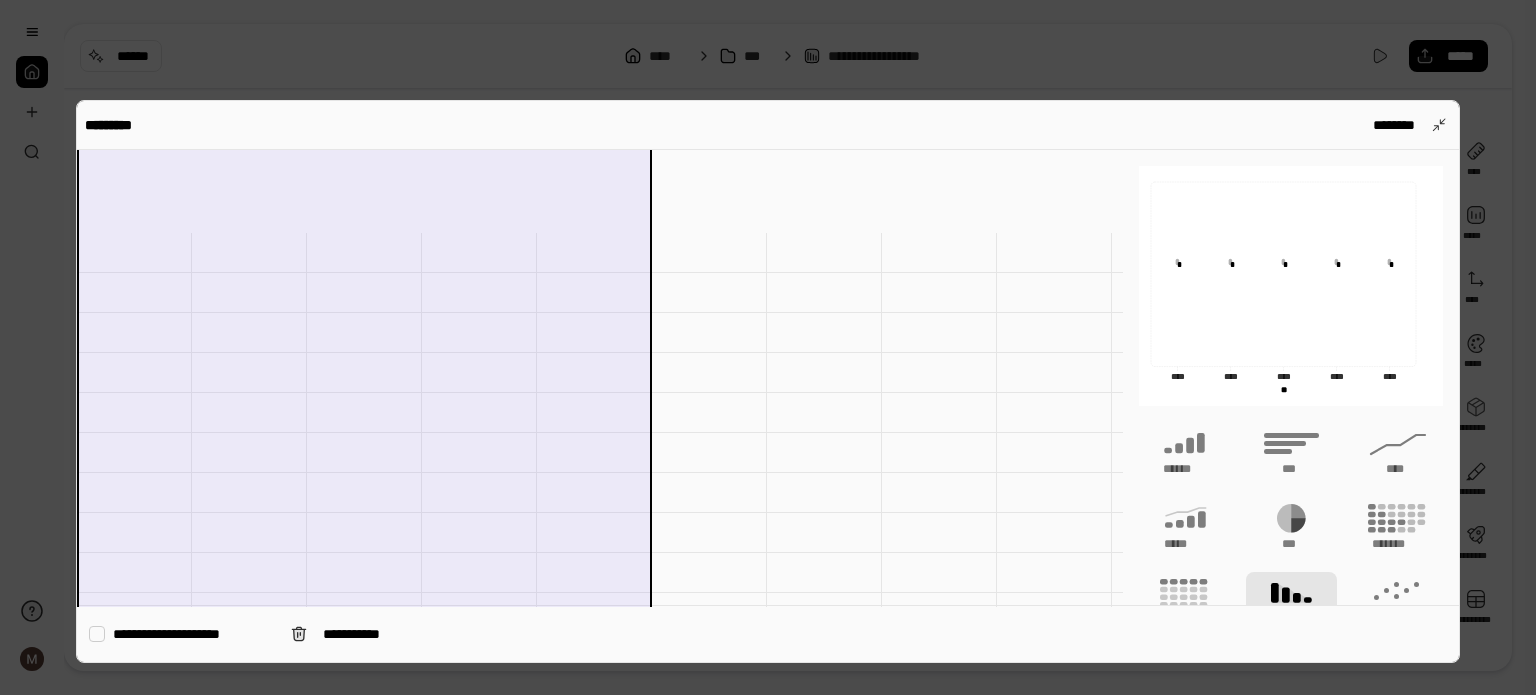 scroll, scrollTop: 1558, scrollLeft: 0, axis: vertical 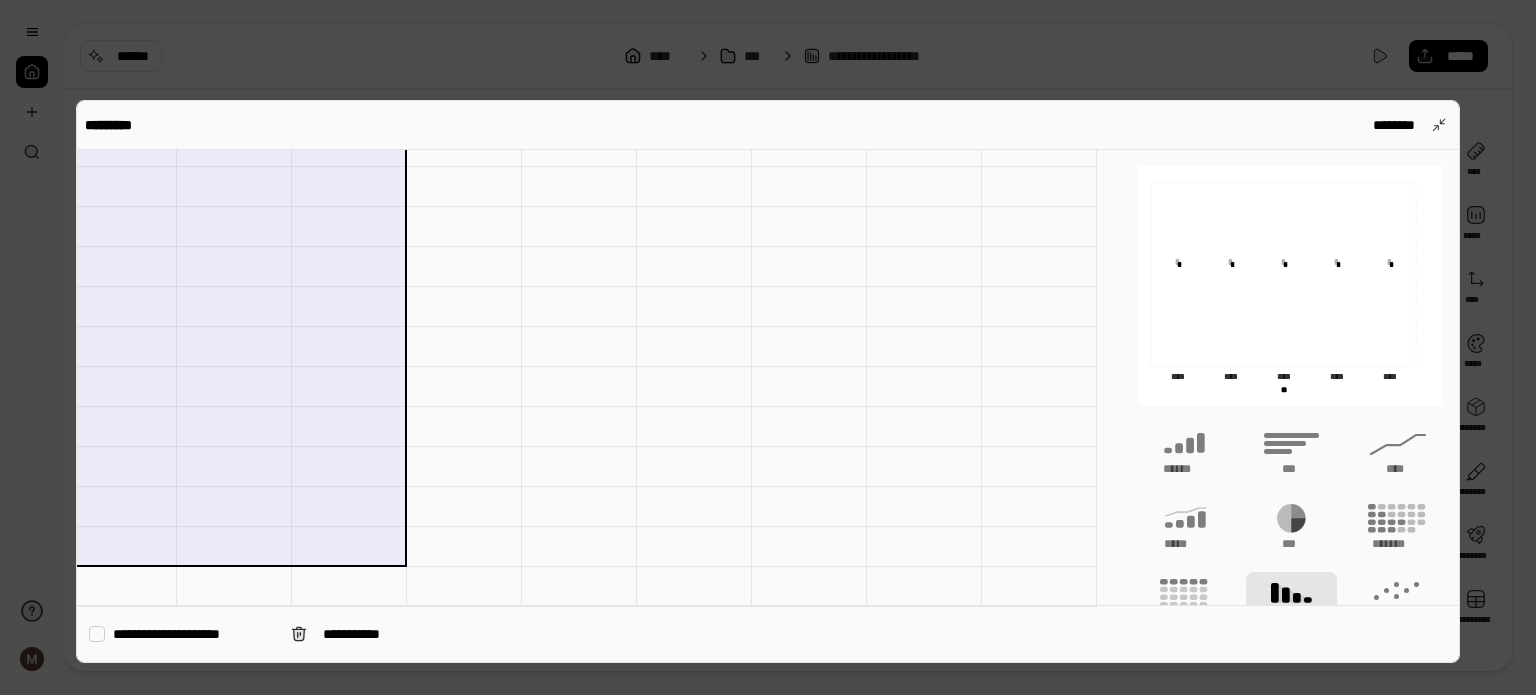 drag, startPoint x: 328, startPoint y: 606, endPoint x: 256, endPoint y: 464, distance: 159.21056 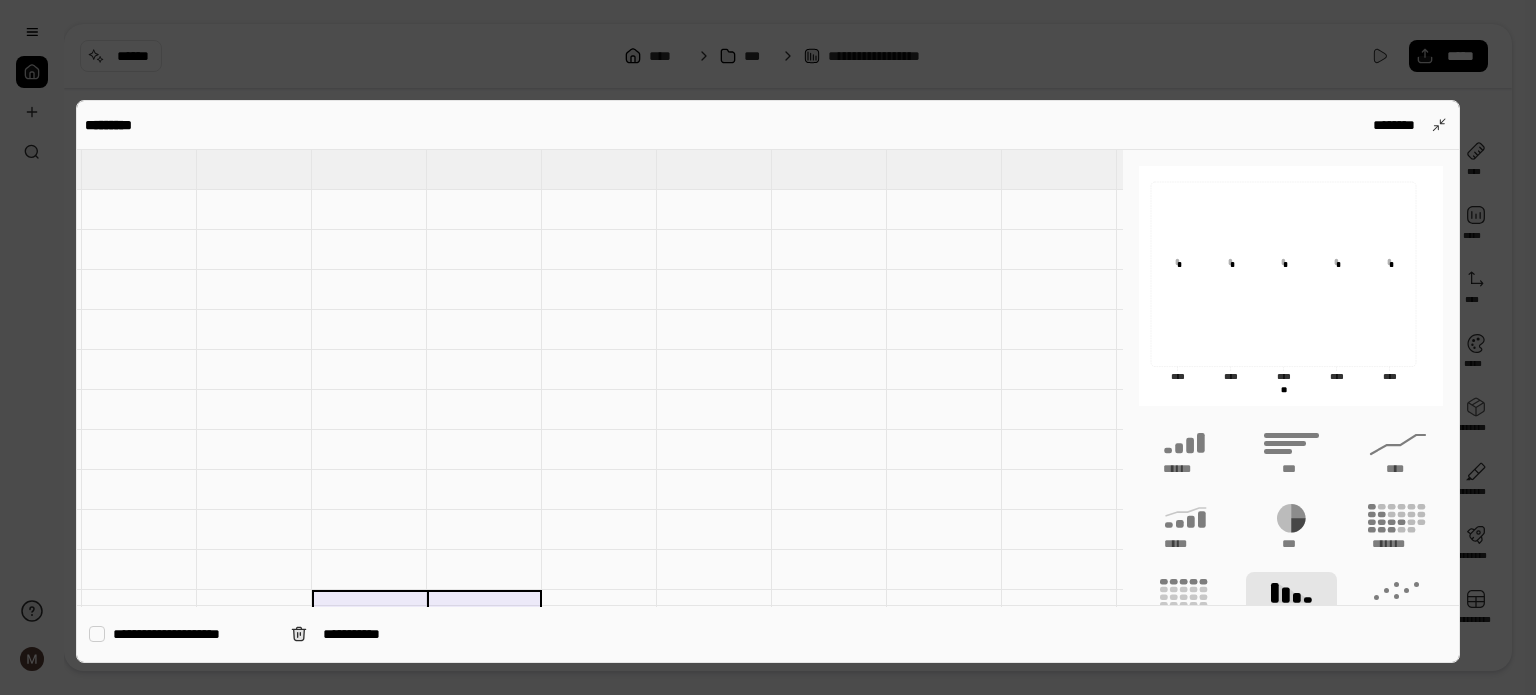 scroll, scrollTop: 0, scrollLeft: 0, axis: both 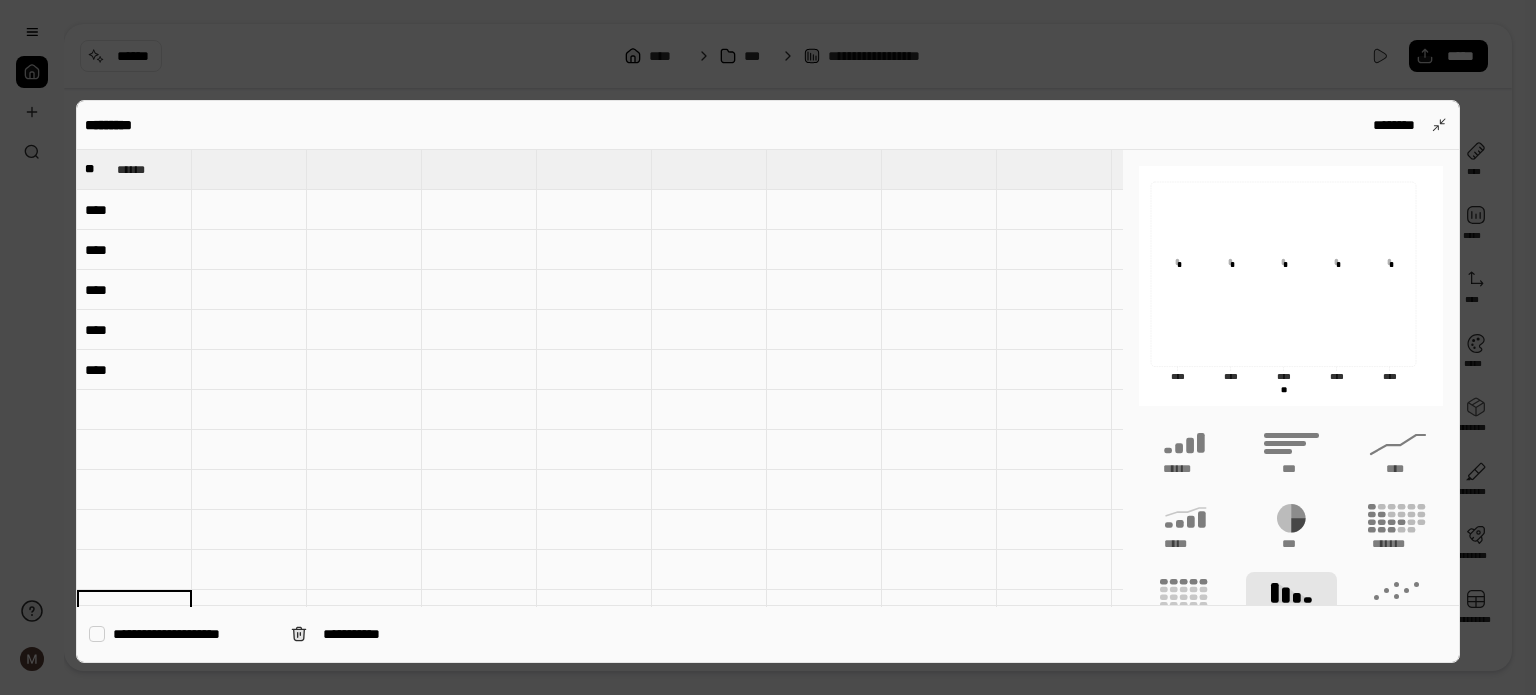 click at bounding box center [249, 169] 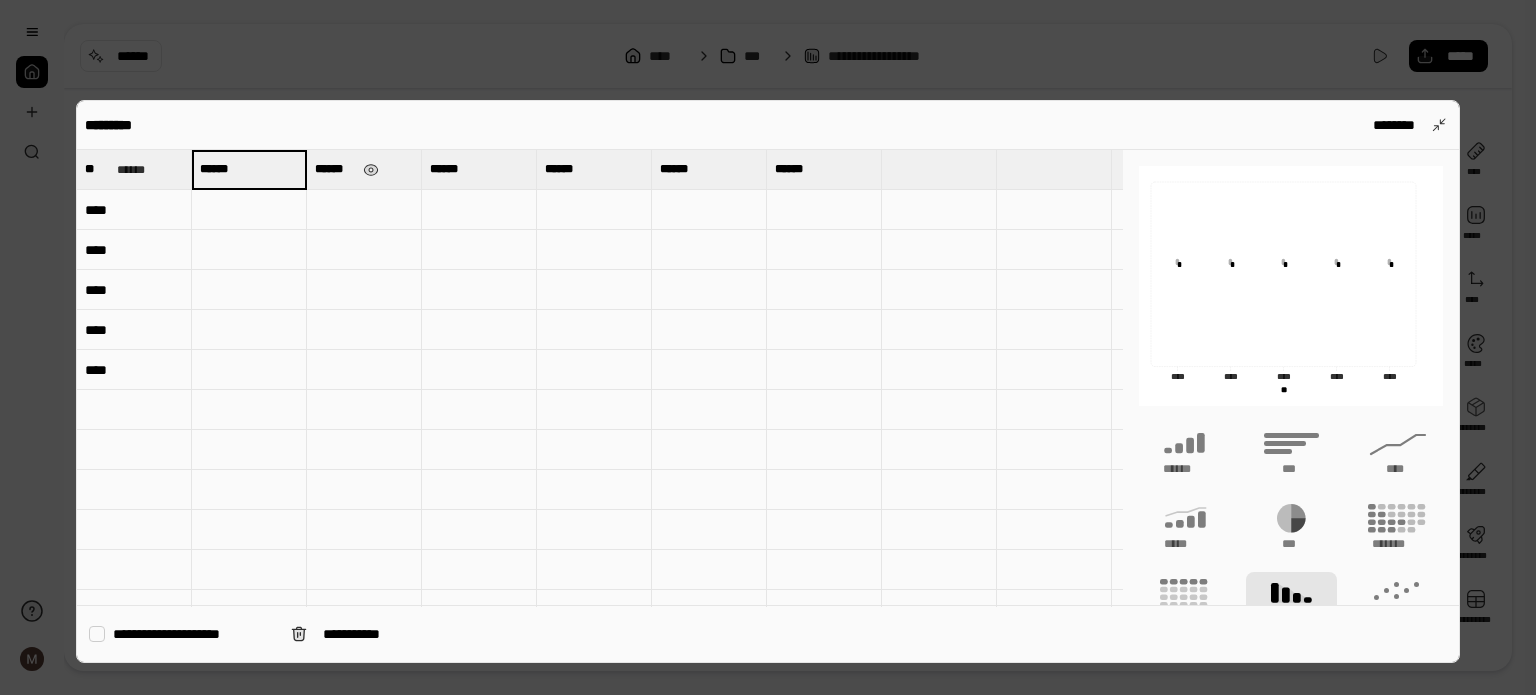 click on "******" at bounding box center [364, 169] 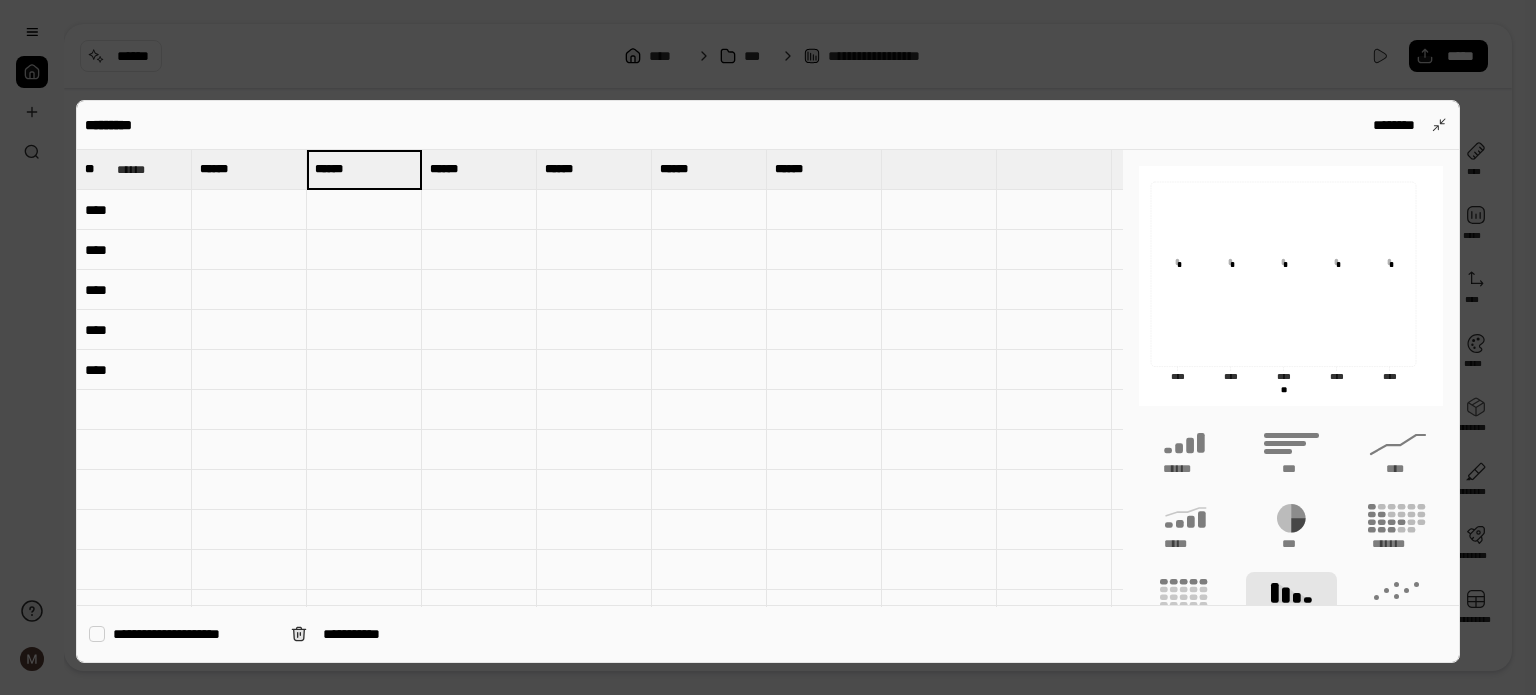 click on "******" at bounding box center [249, 169] 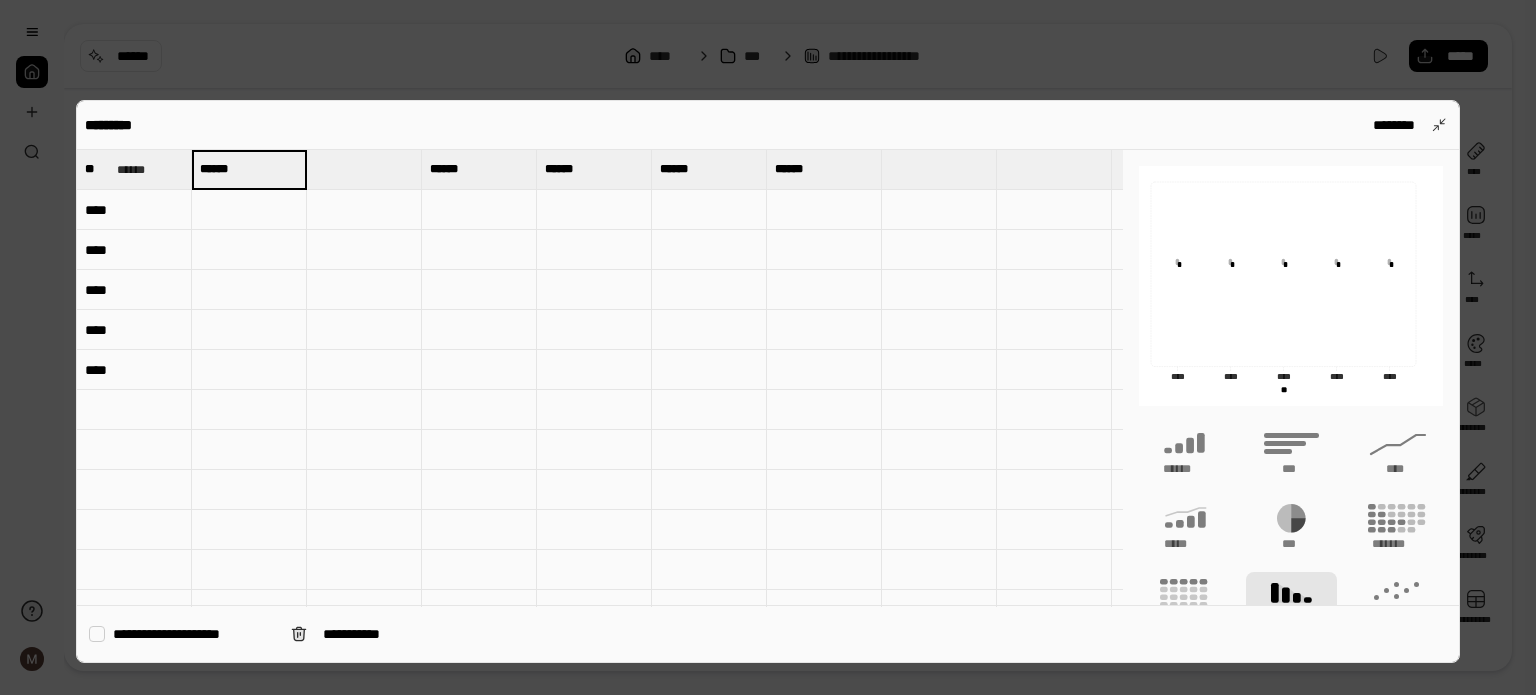 click at bounding box center [249, 210] 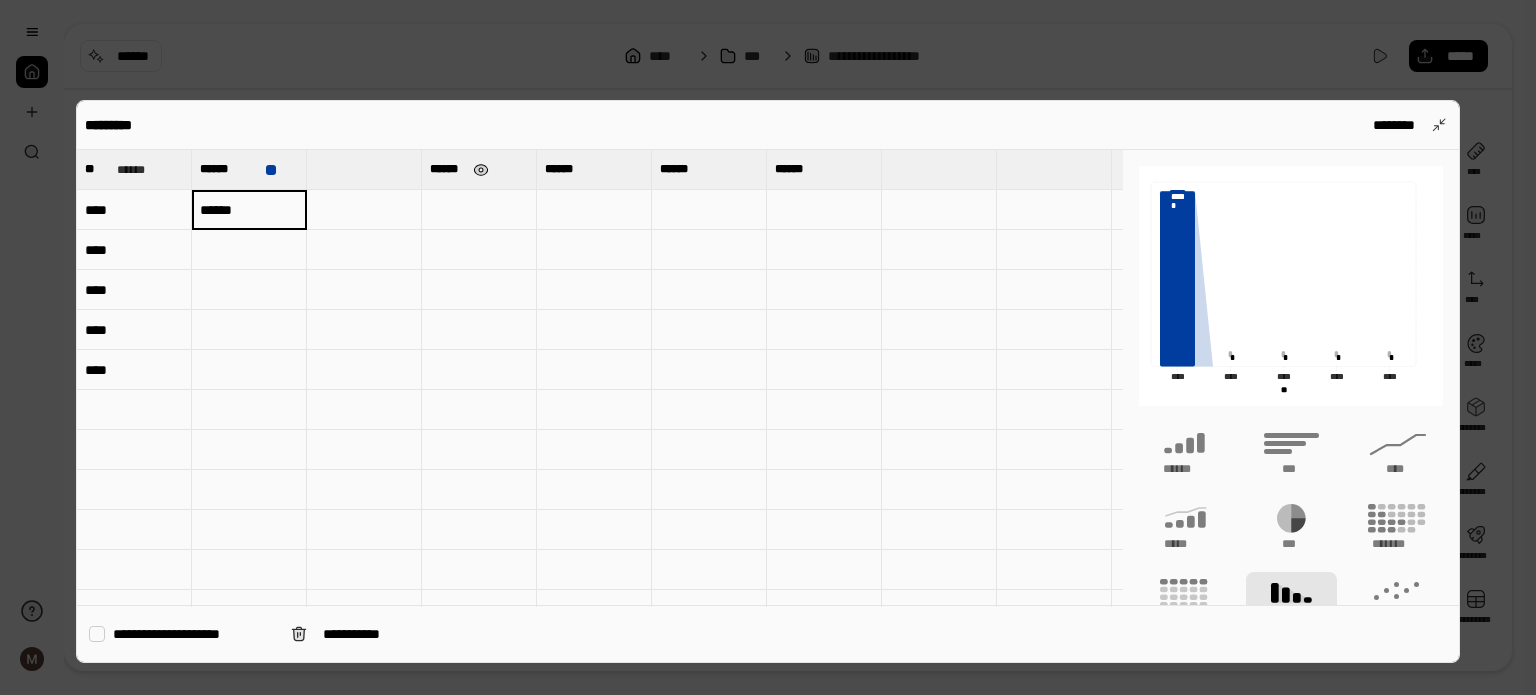 click at bounding box center (481, 170) 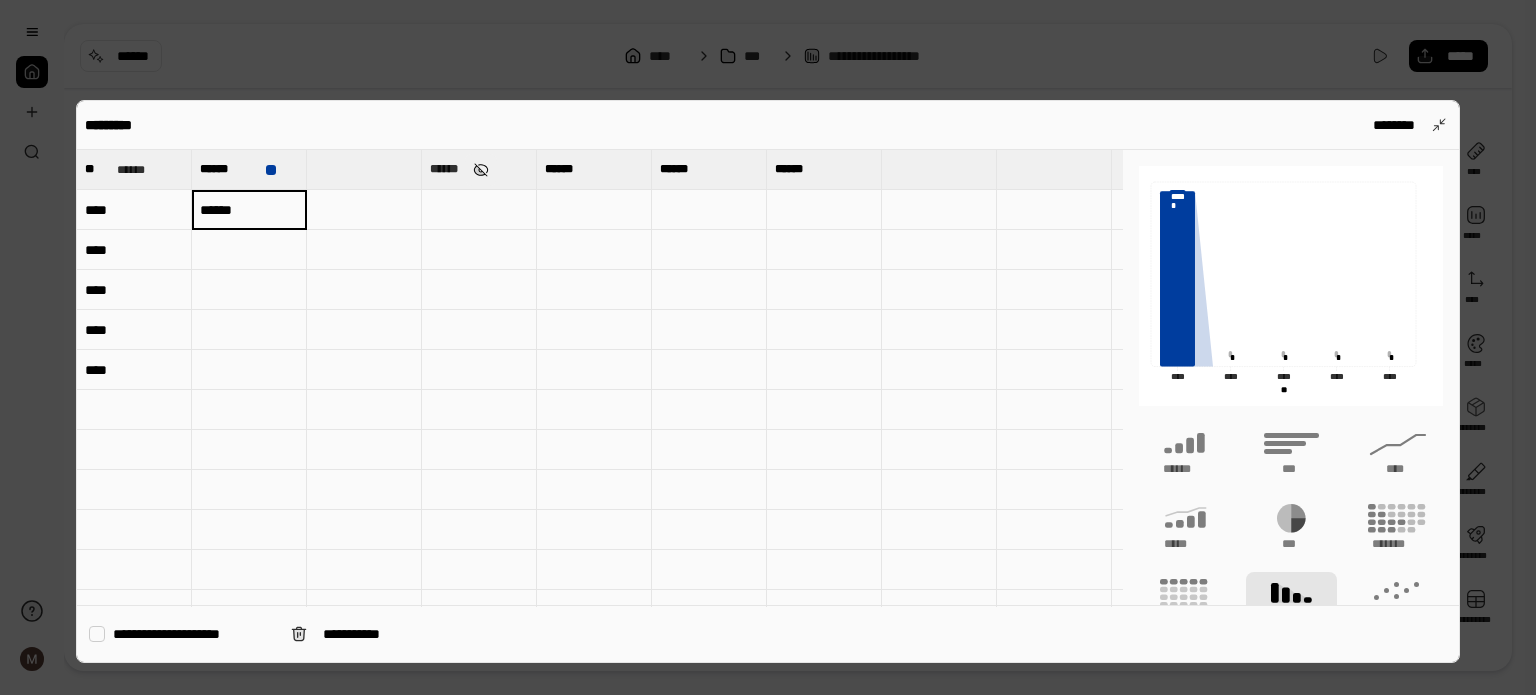click at bounding box center (481, 170) 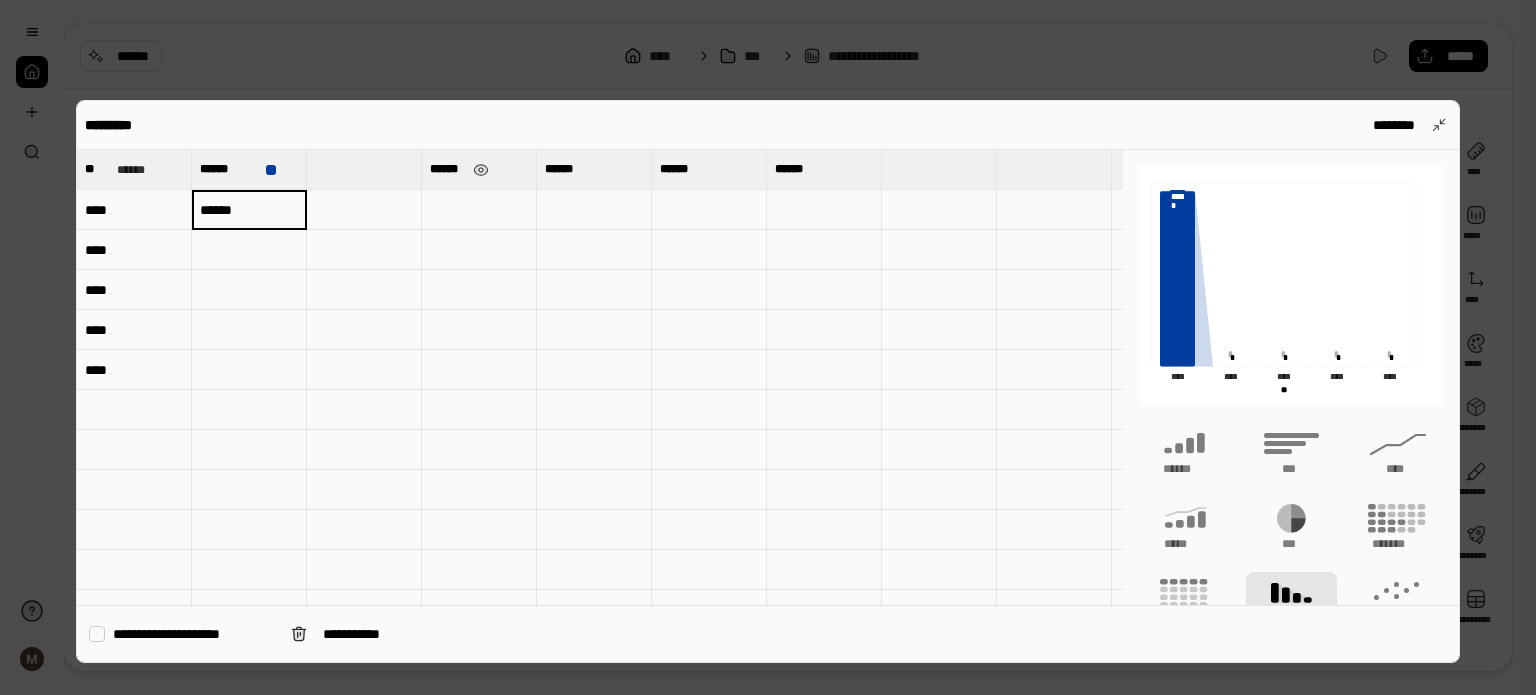 click on "******" at bounding box center [479, 169] 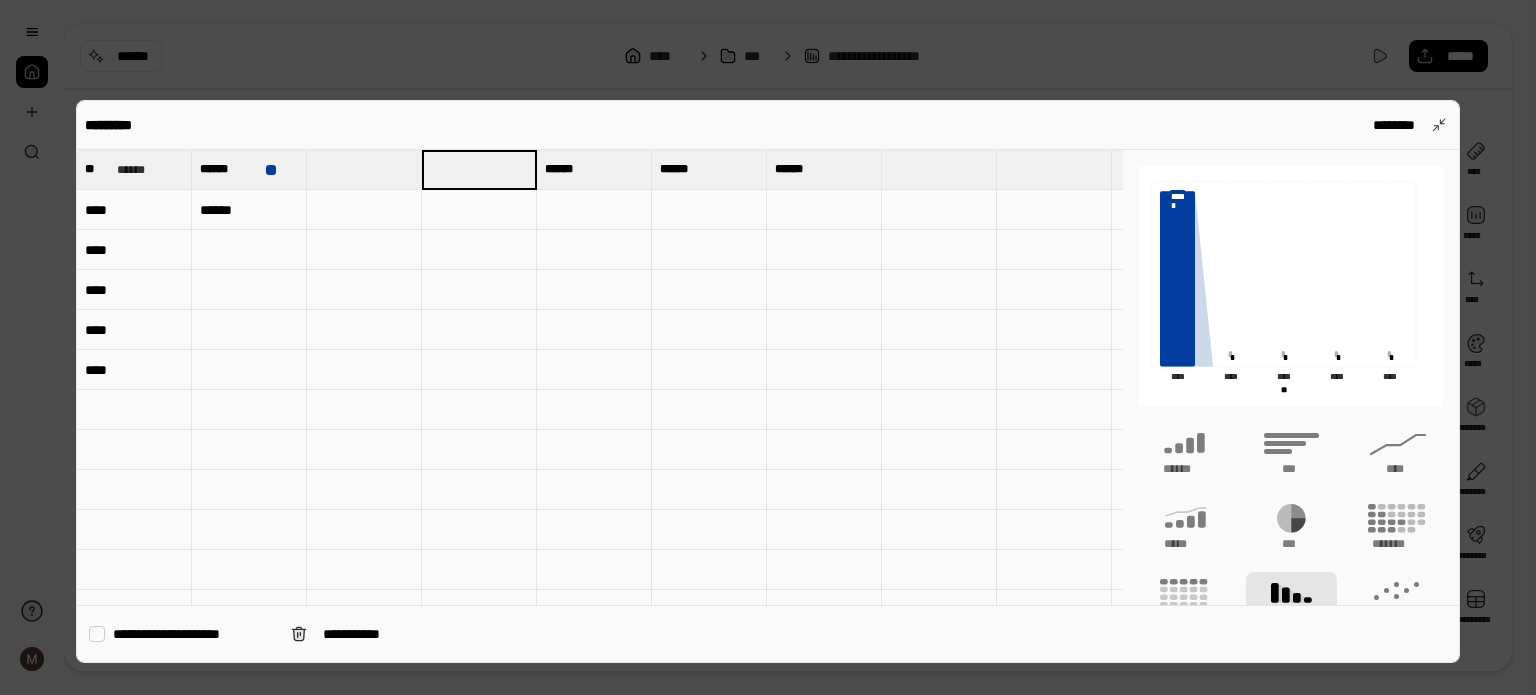 click at bounding box center [249, 250] 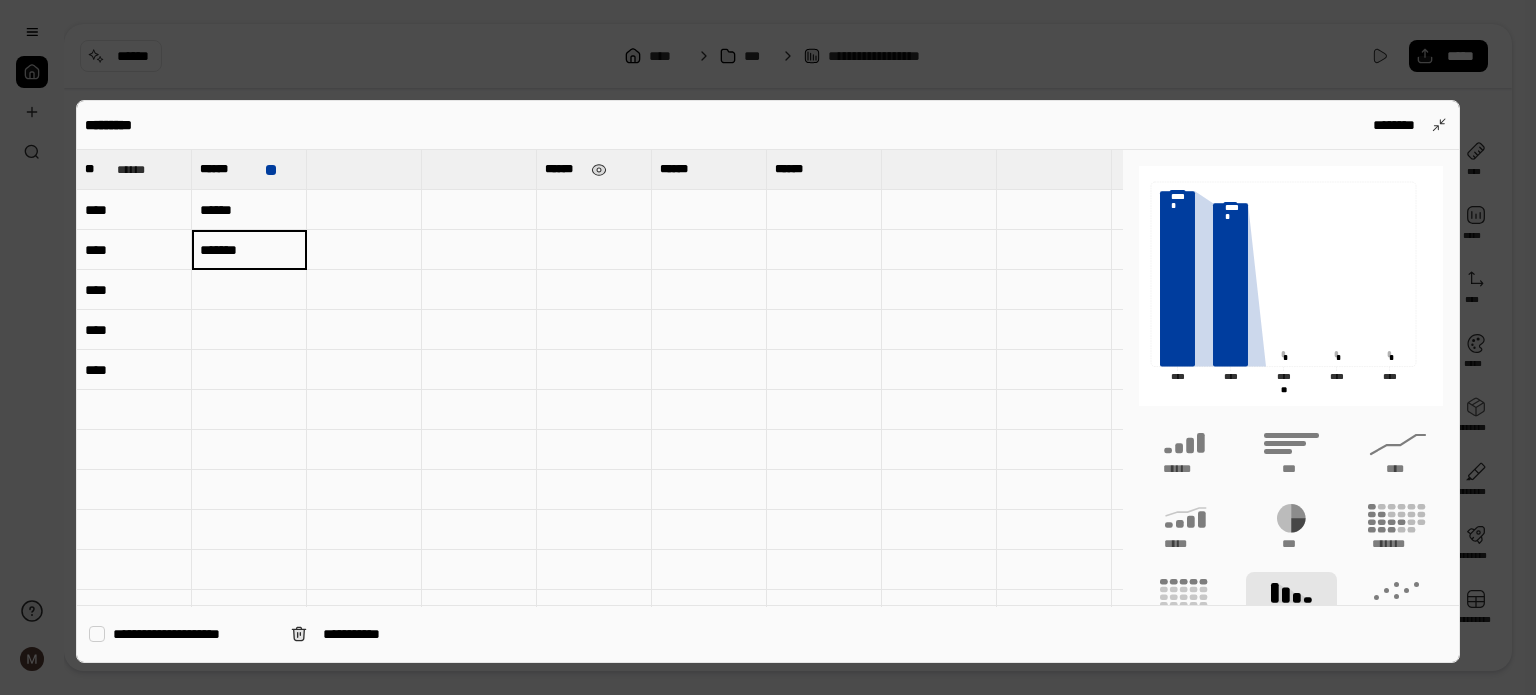 click on "******" at bounding box center [594, 169] 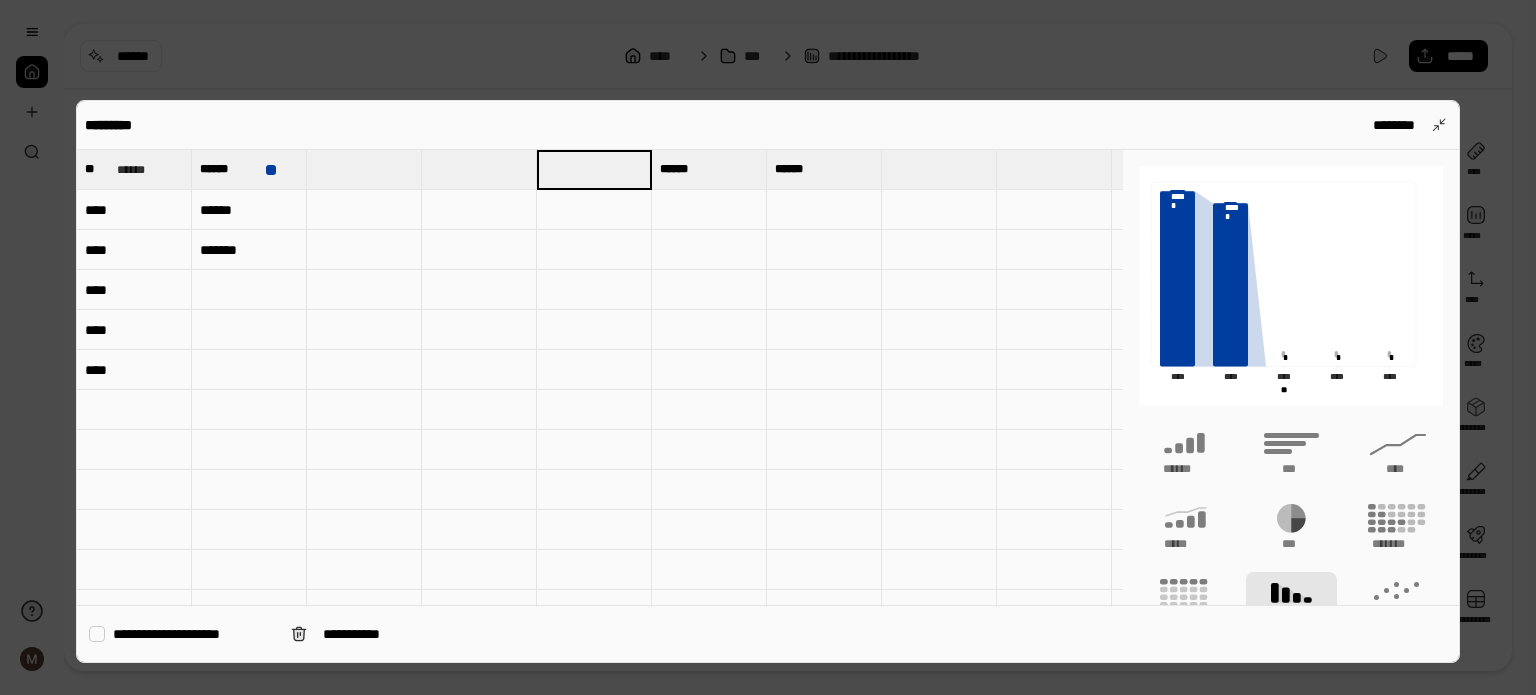 click at bounding box center (249, 290) 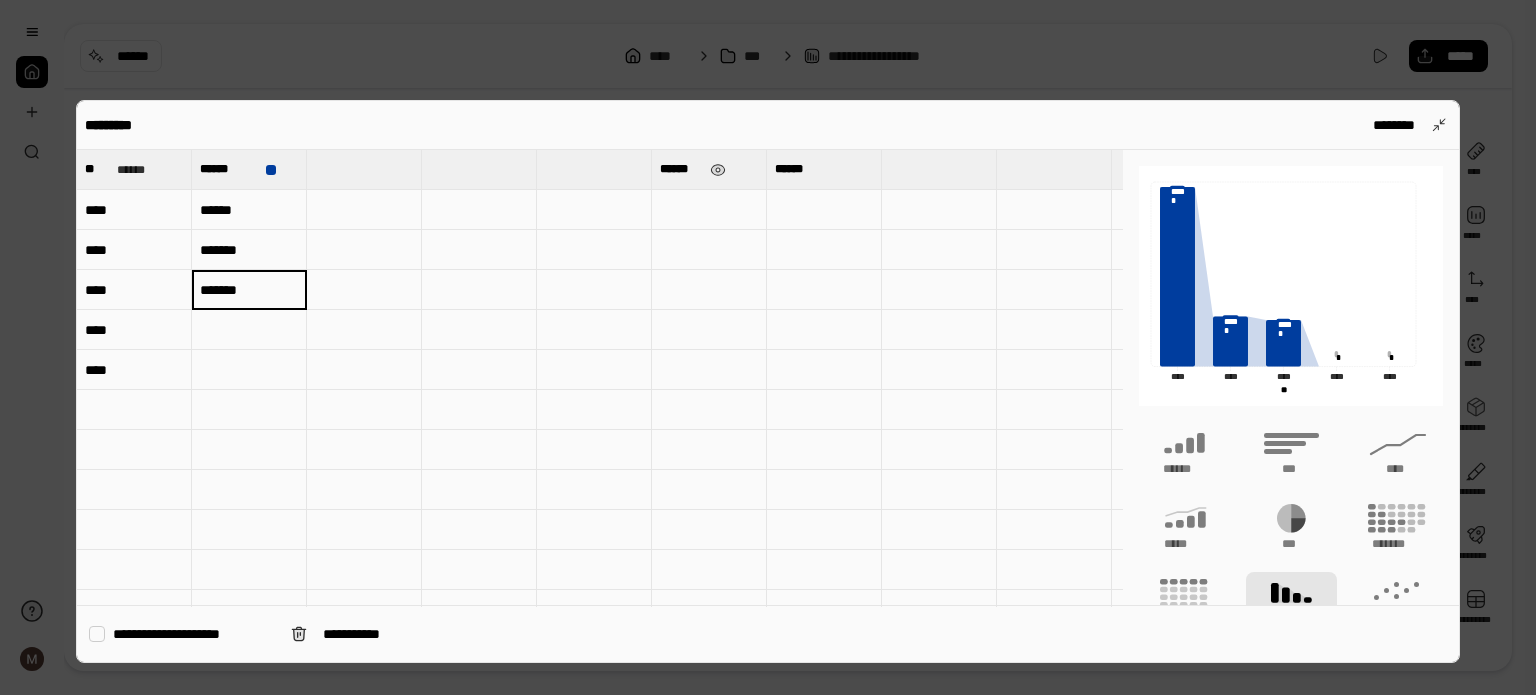 click on "******" at bounding box center (709, 169) 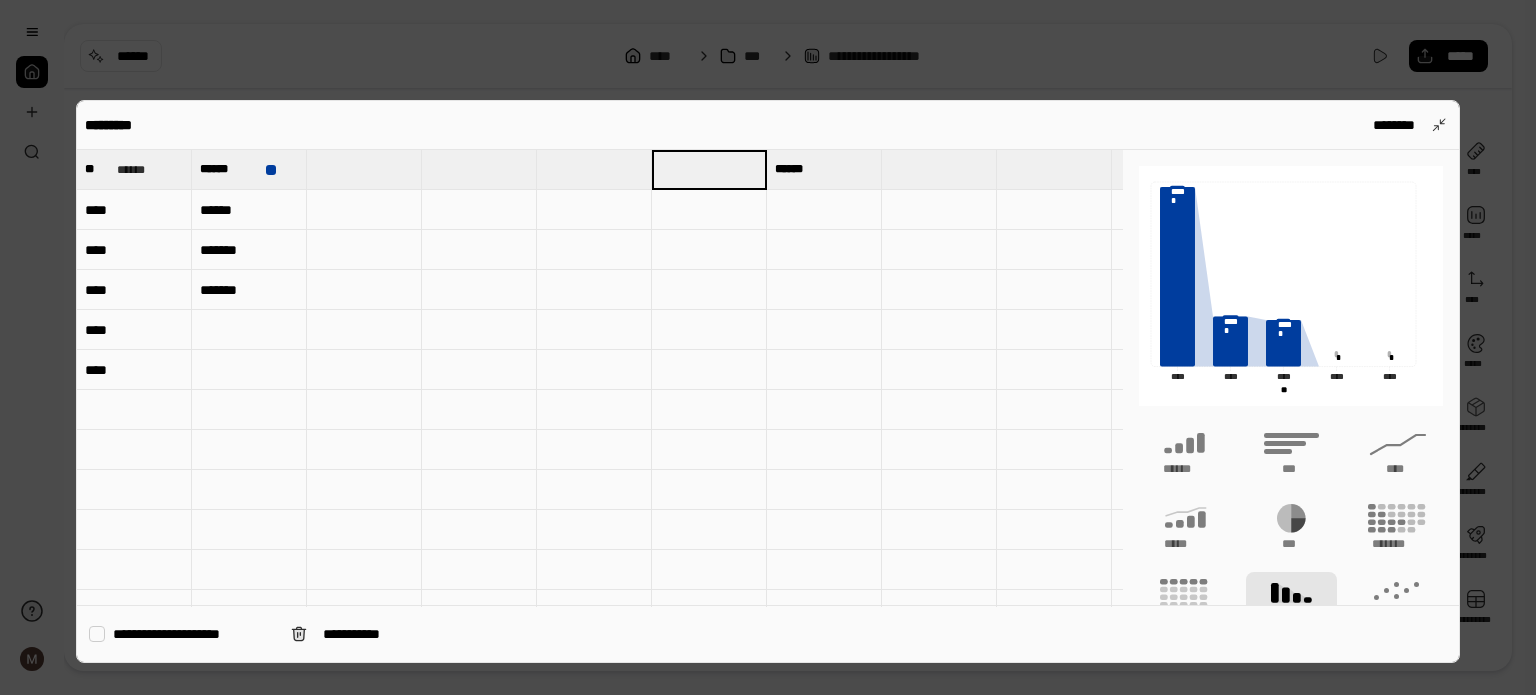 click at bounding box center (249, 330) 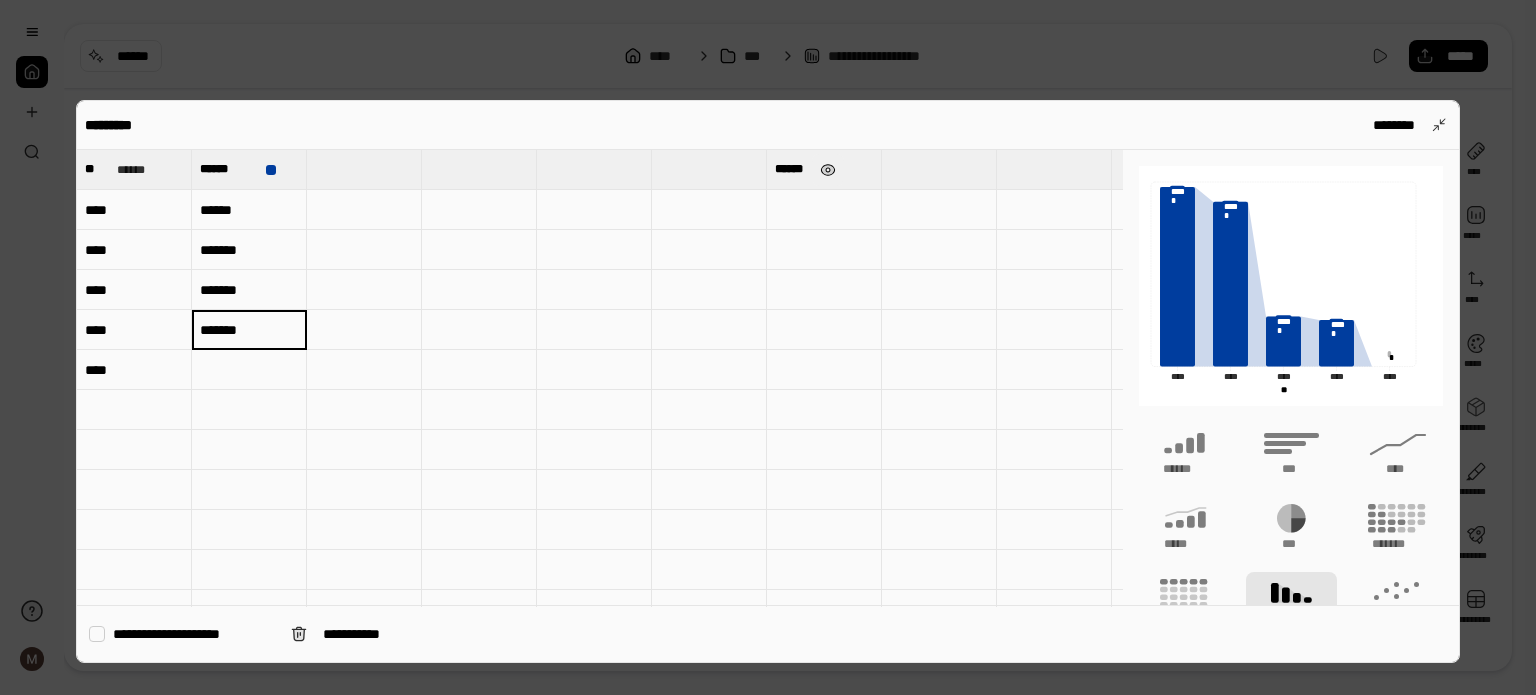 click at bounding box center [828, 170] 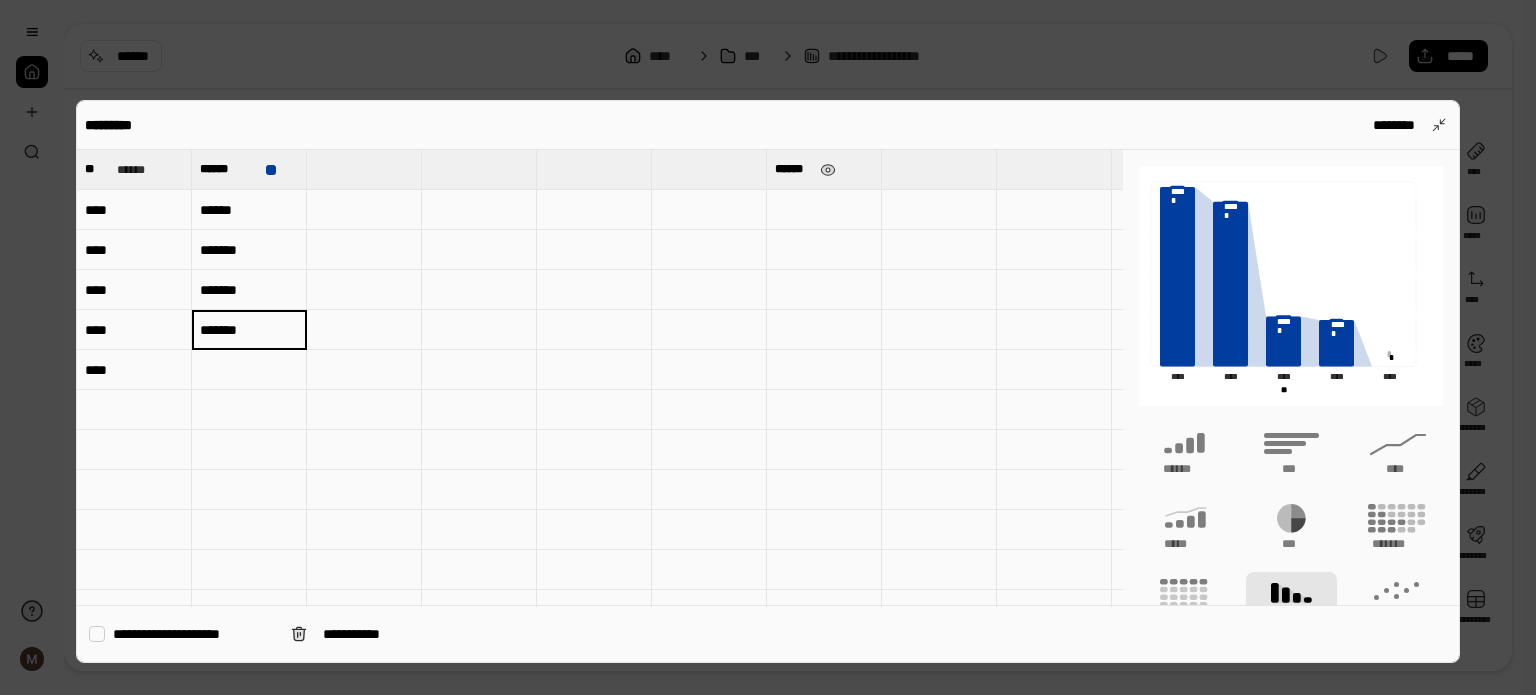 click on "******" at bounding box center [824, 169] 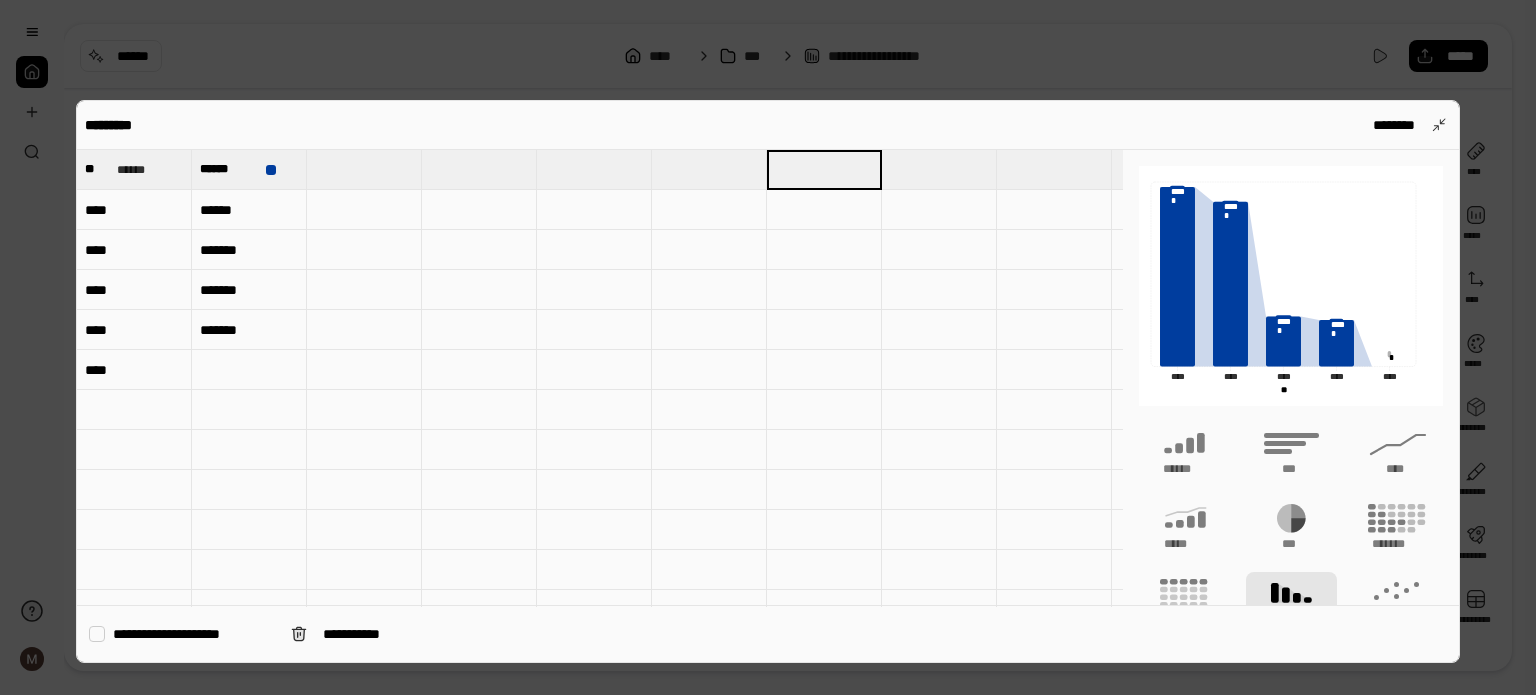 click on "******" at bounding box center [249, 330] 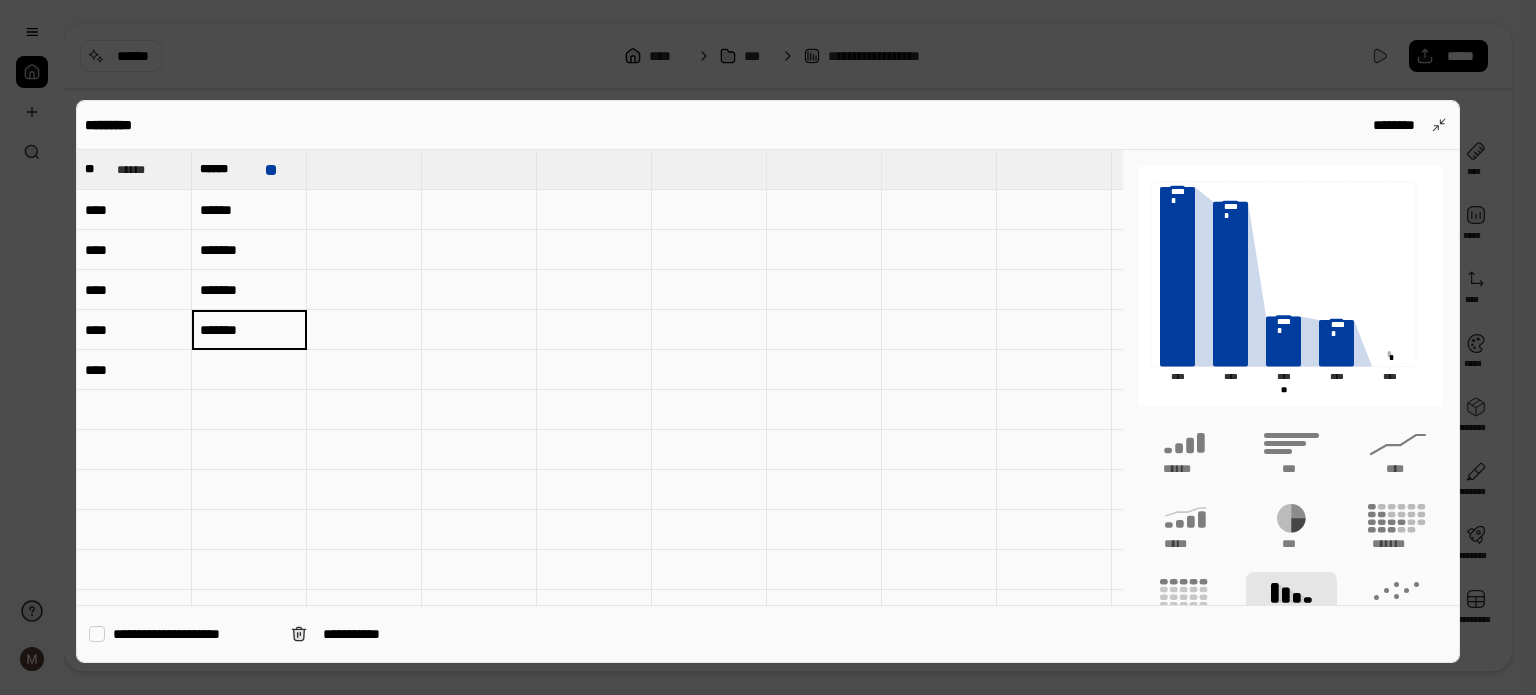 click at bounding box center (249, 370) 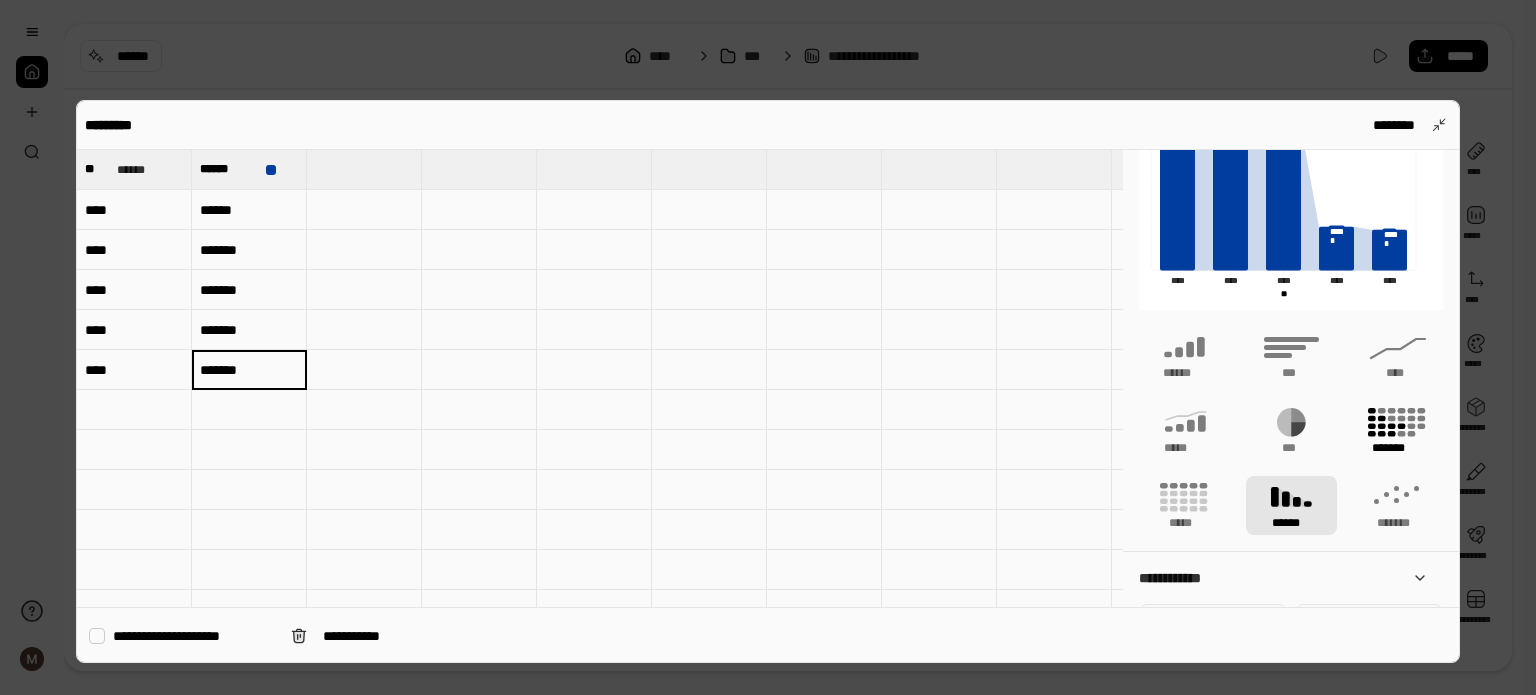 scroll, scrollTop: 100, scrollLeft: 0, axis: vertical 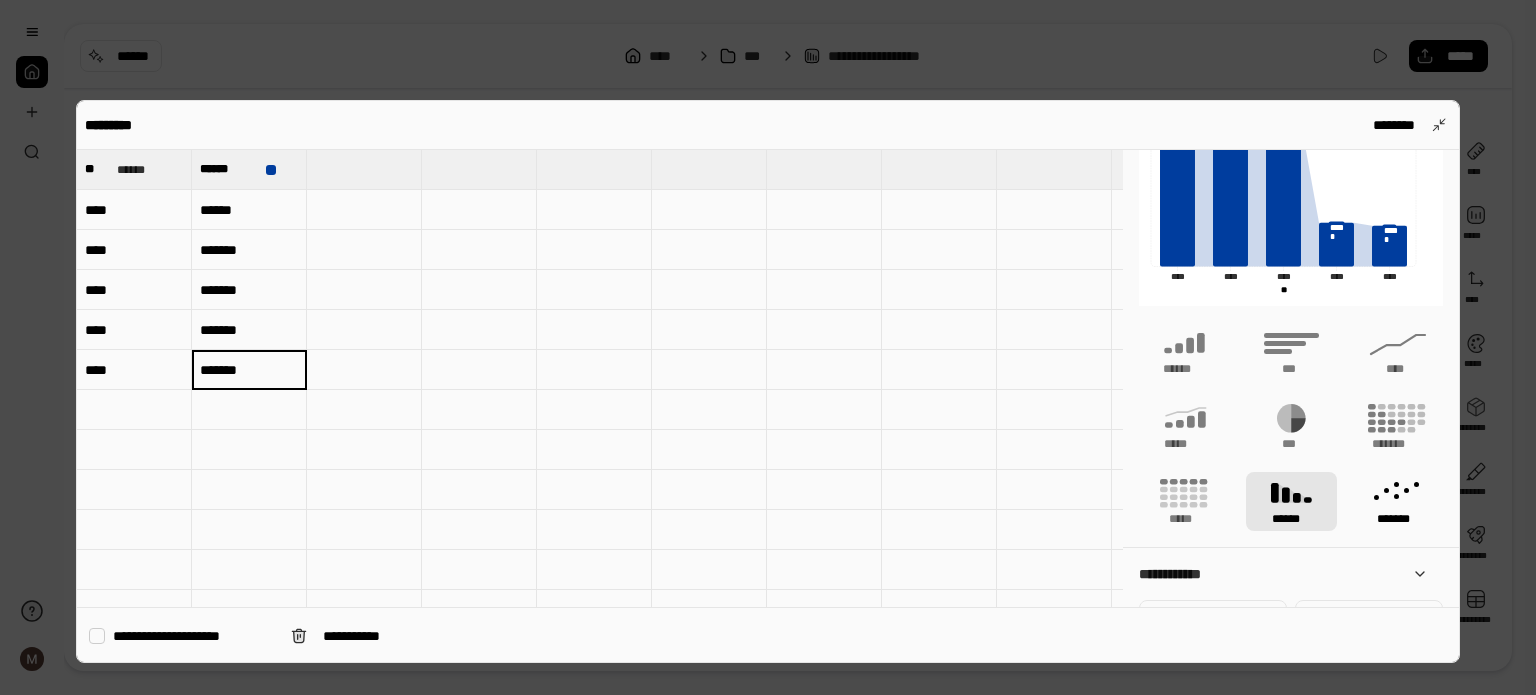 click 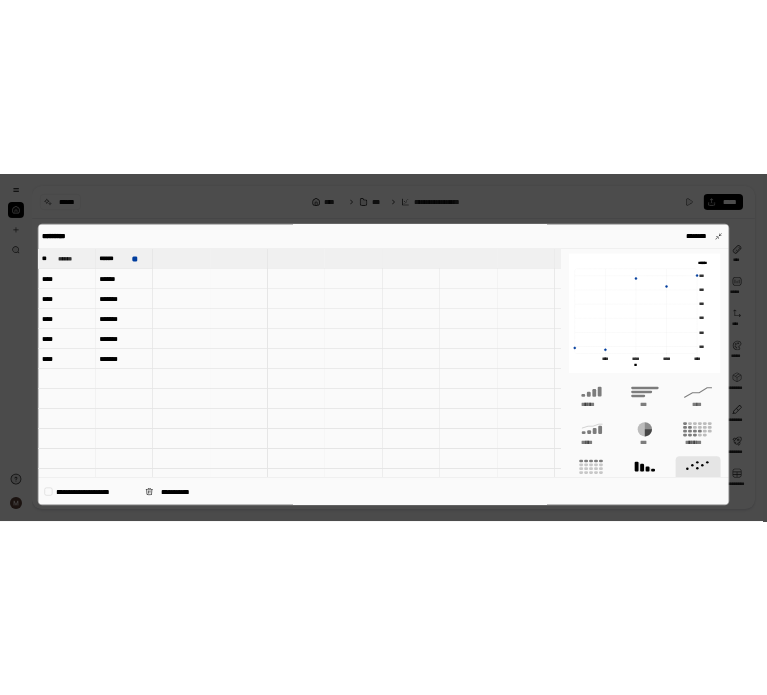 scroll, scrollTop: 0, scrollLeft: 0, axis: both 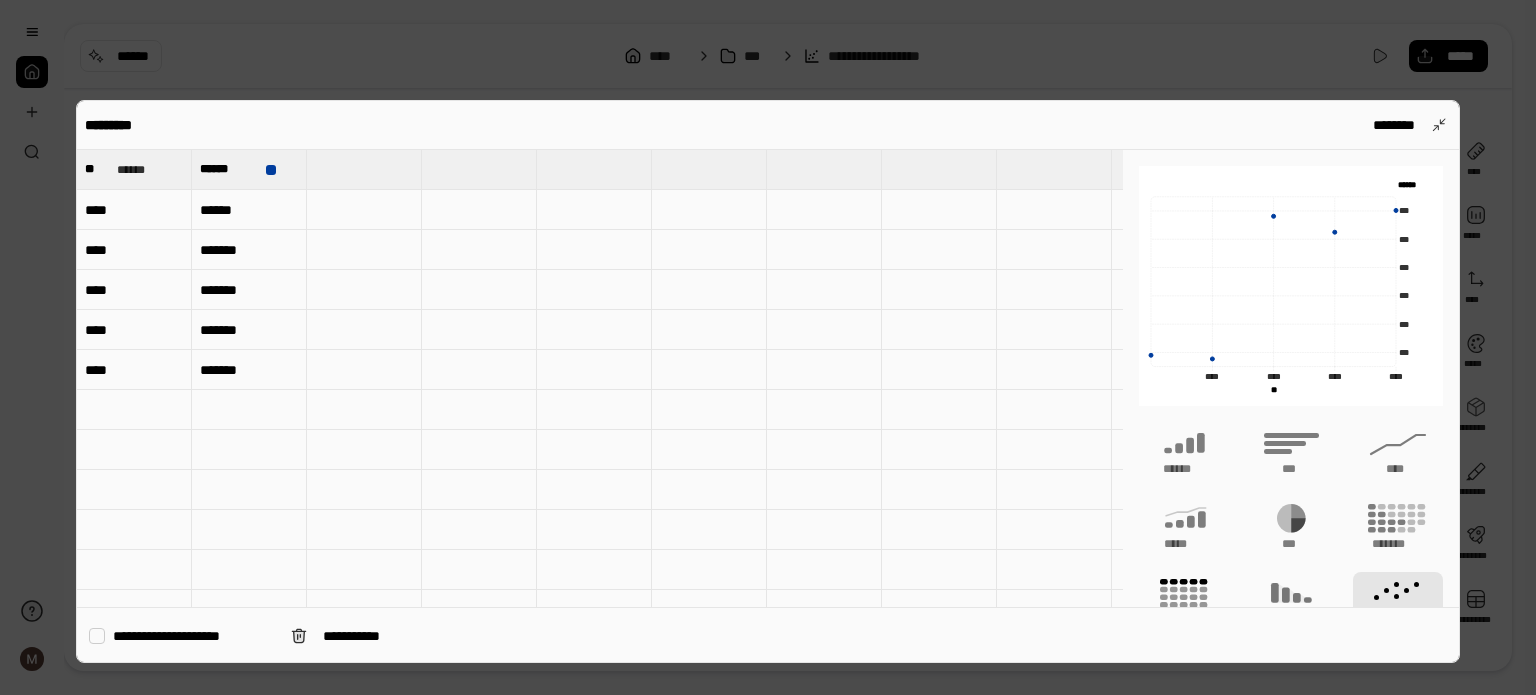 click 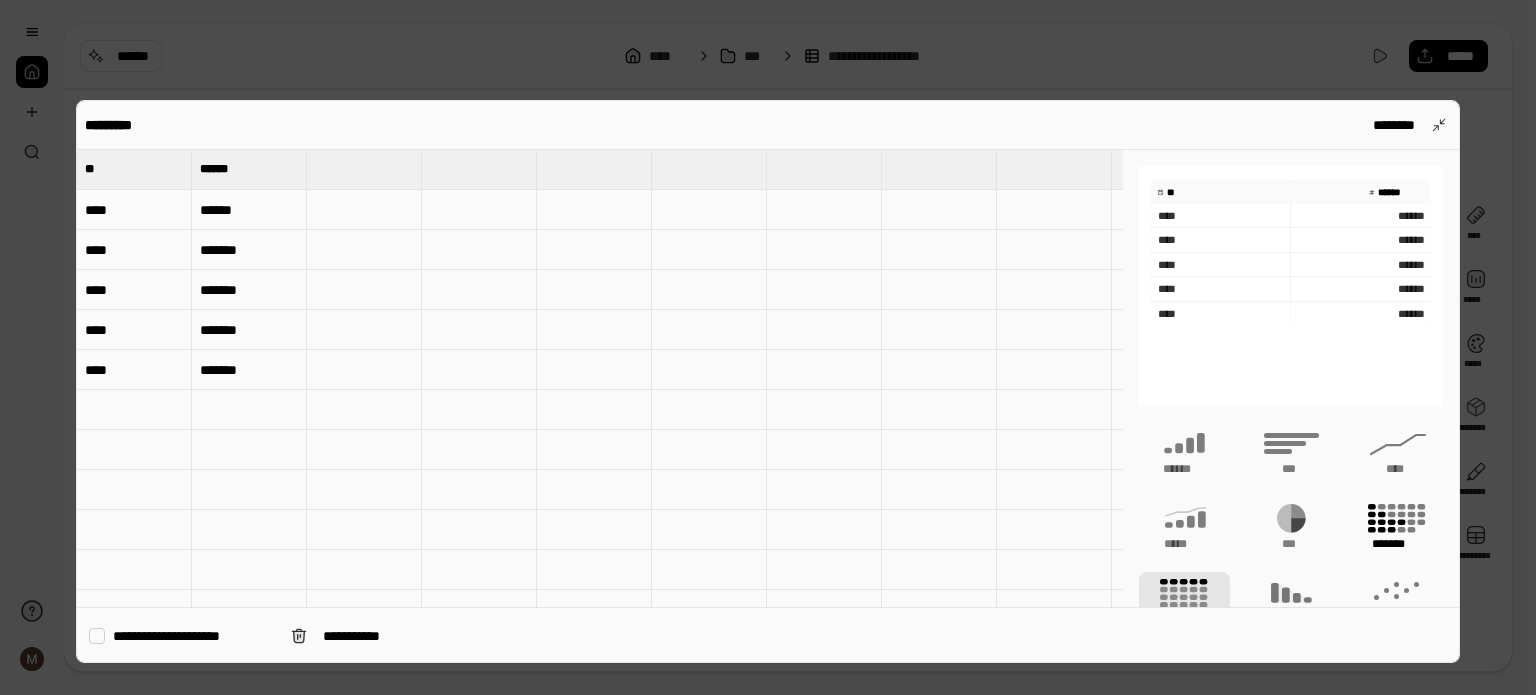 click 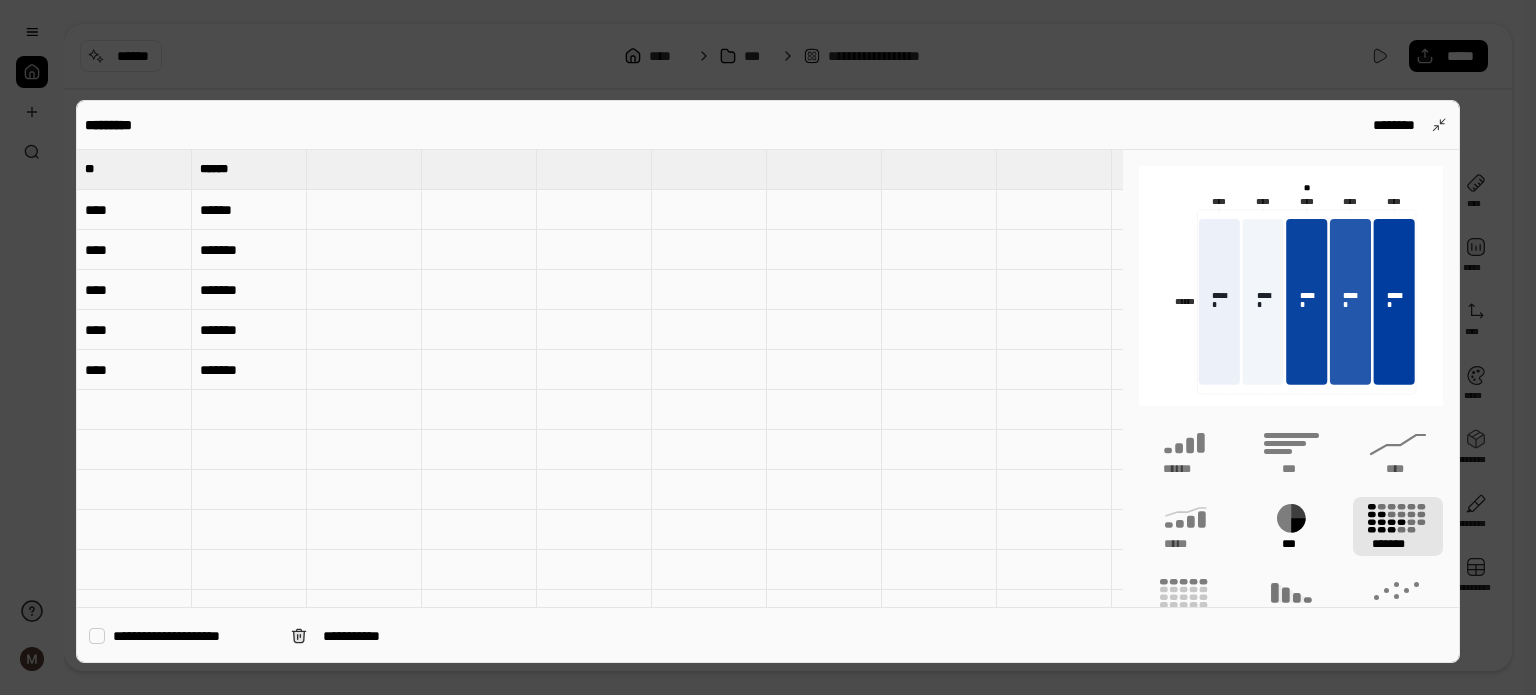 click 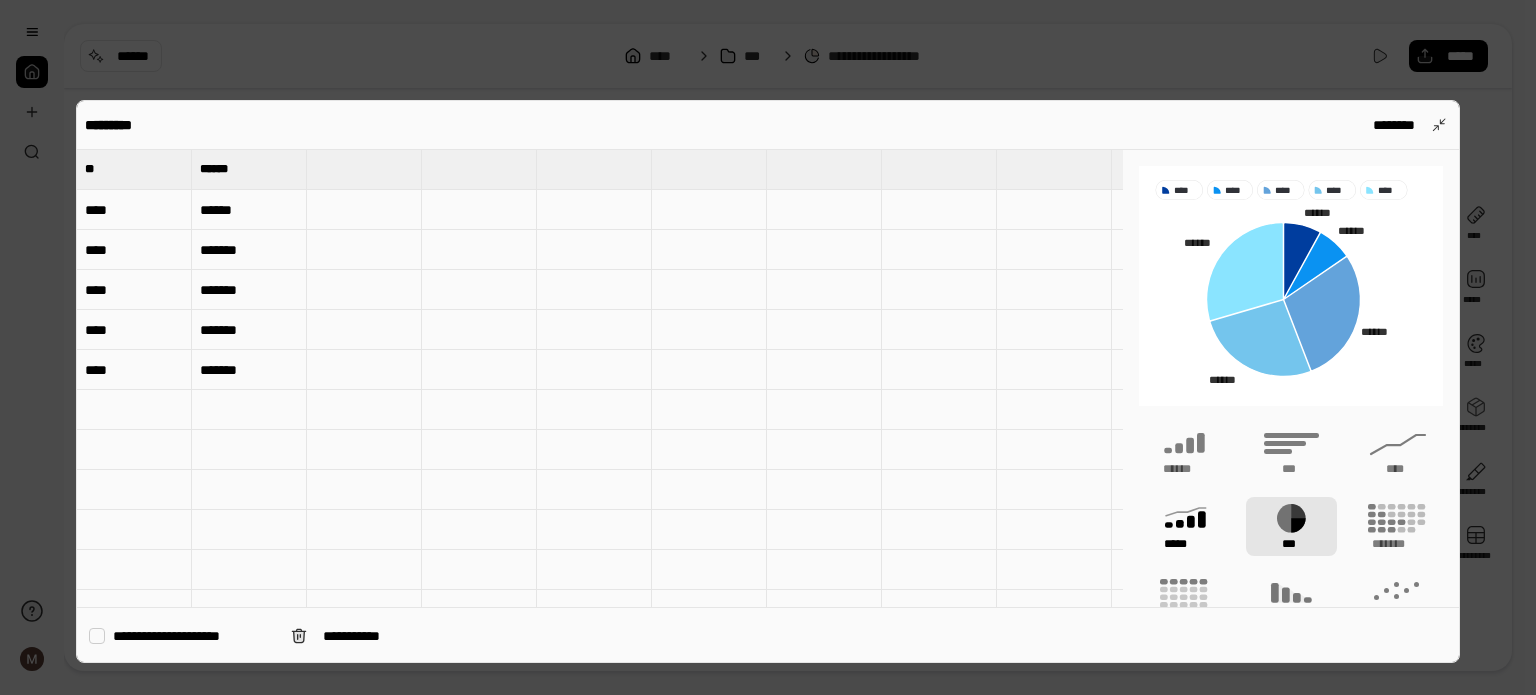 click 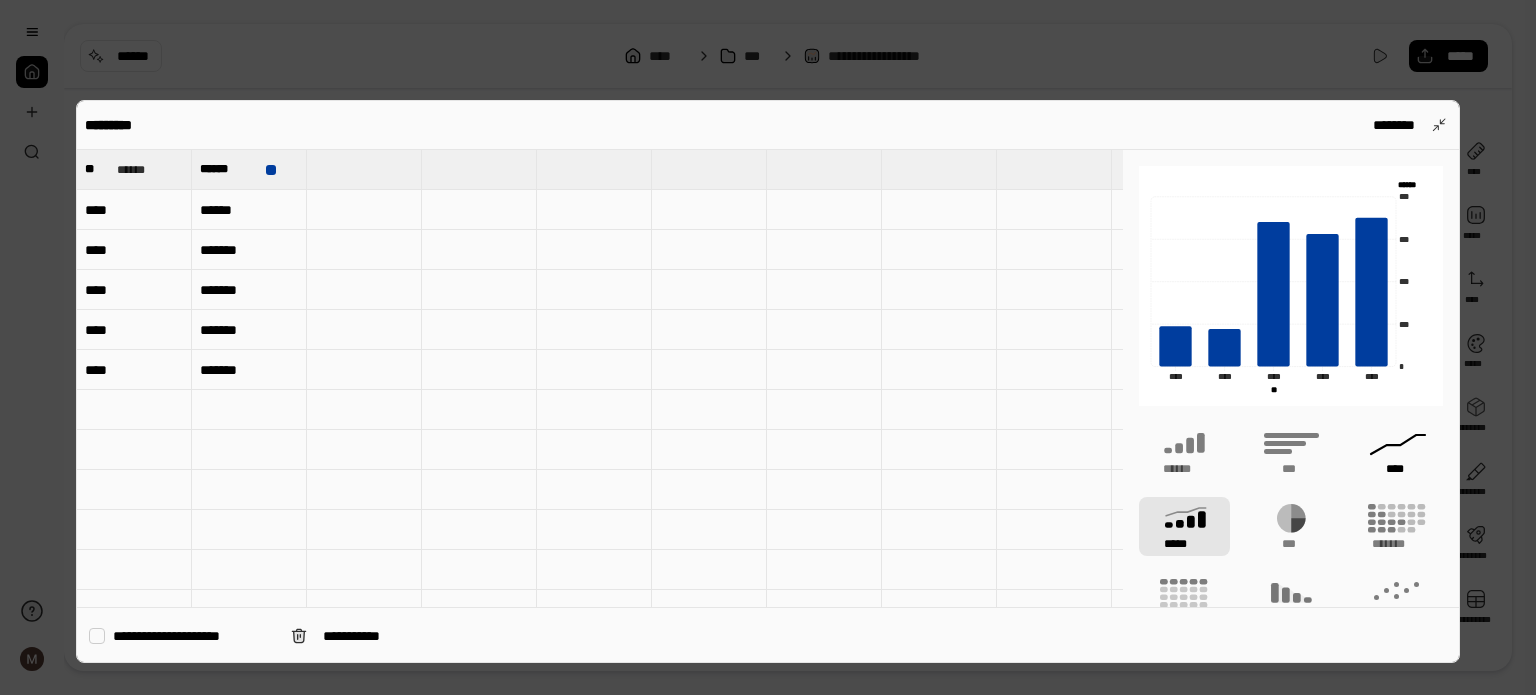 click 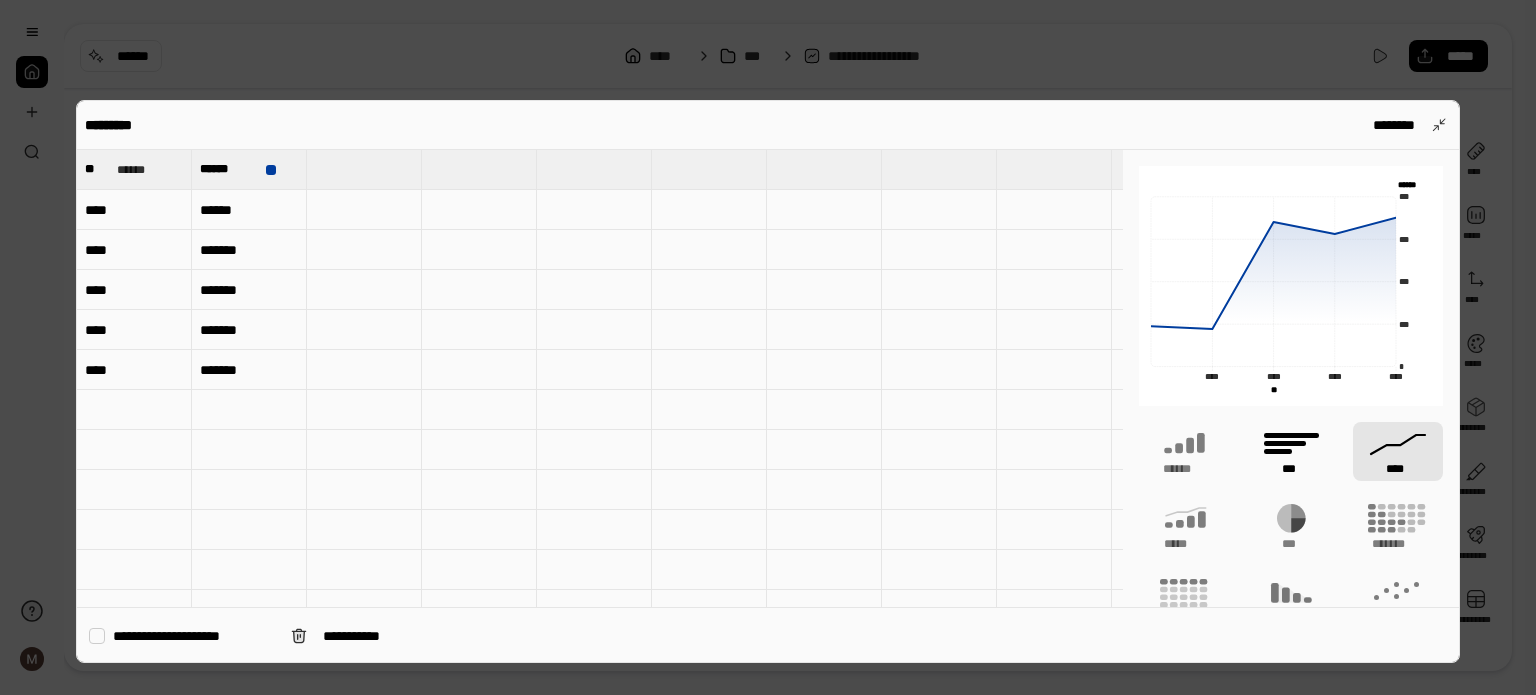 click 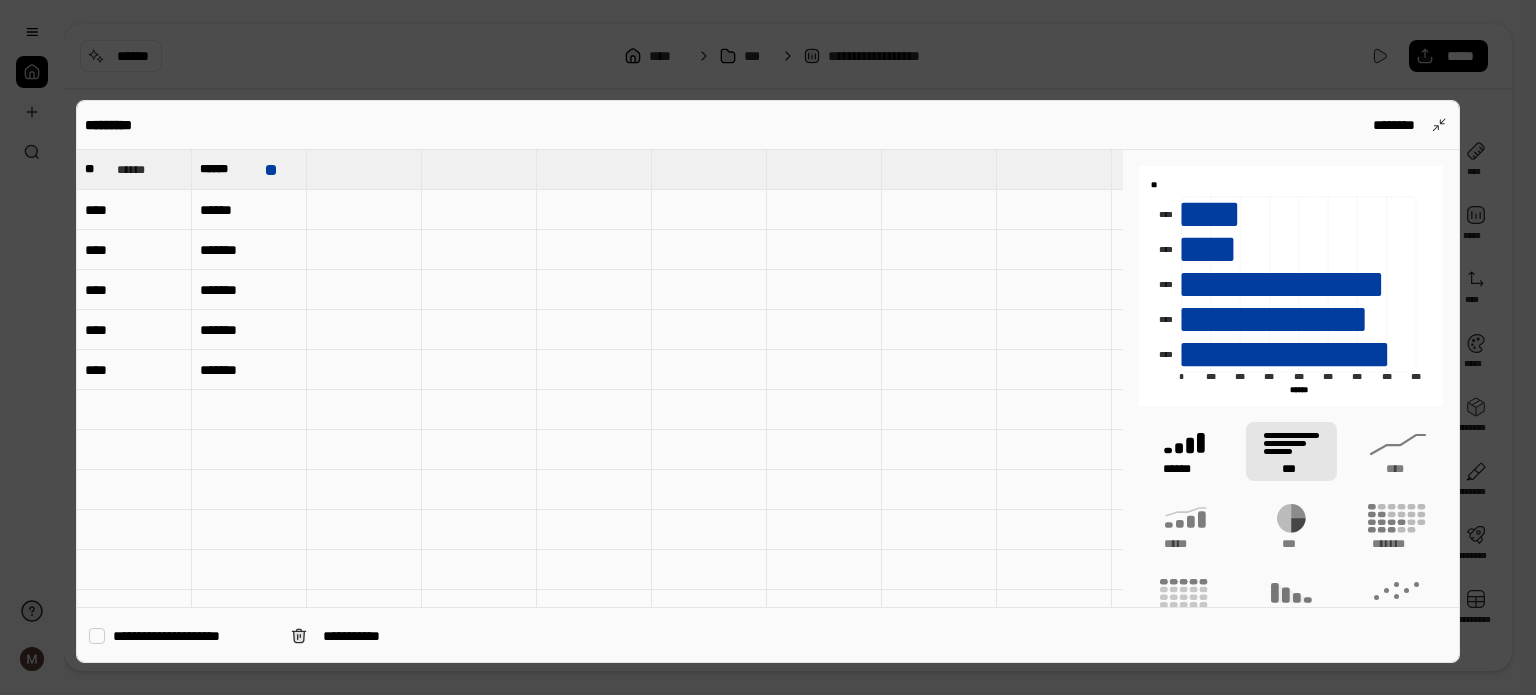 click 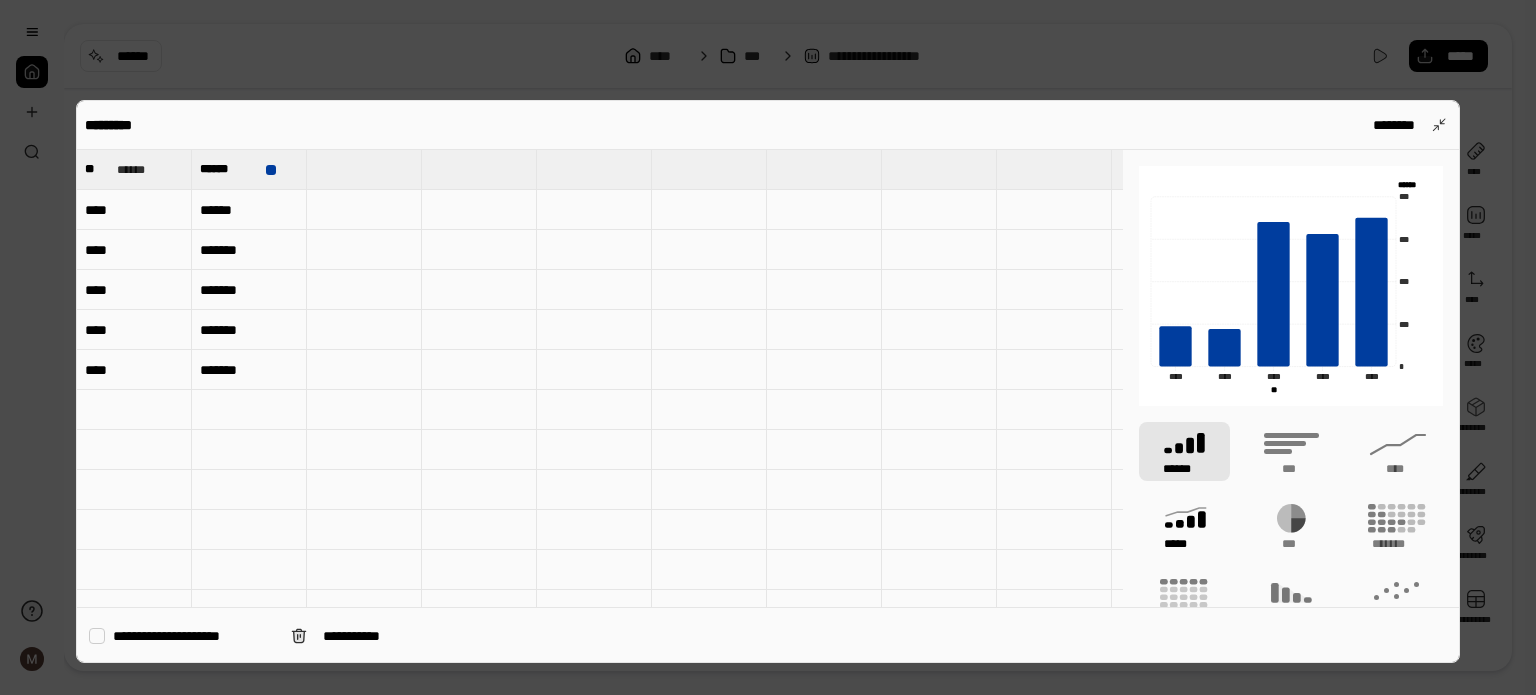 click 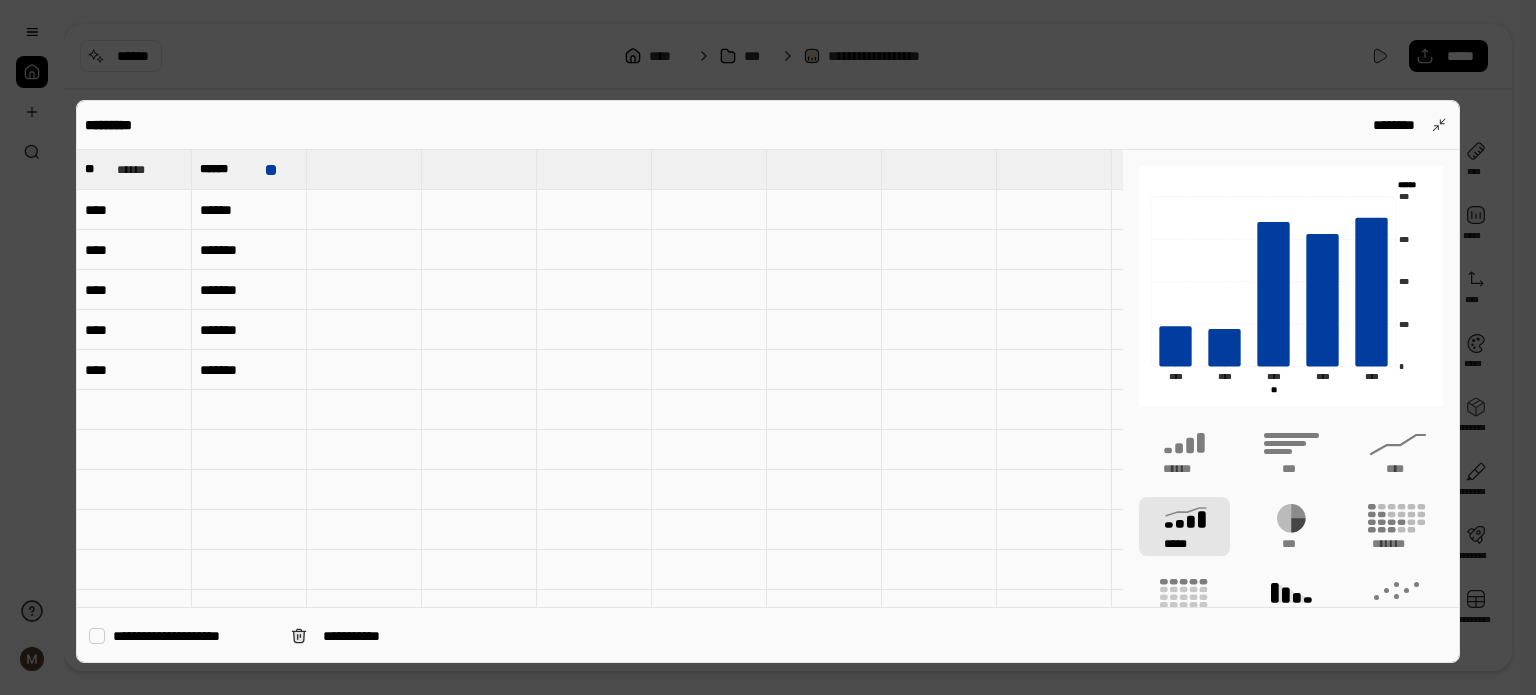click on "******" at bounding box center (1291, 601) 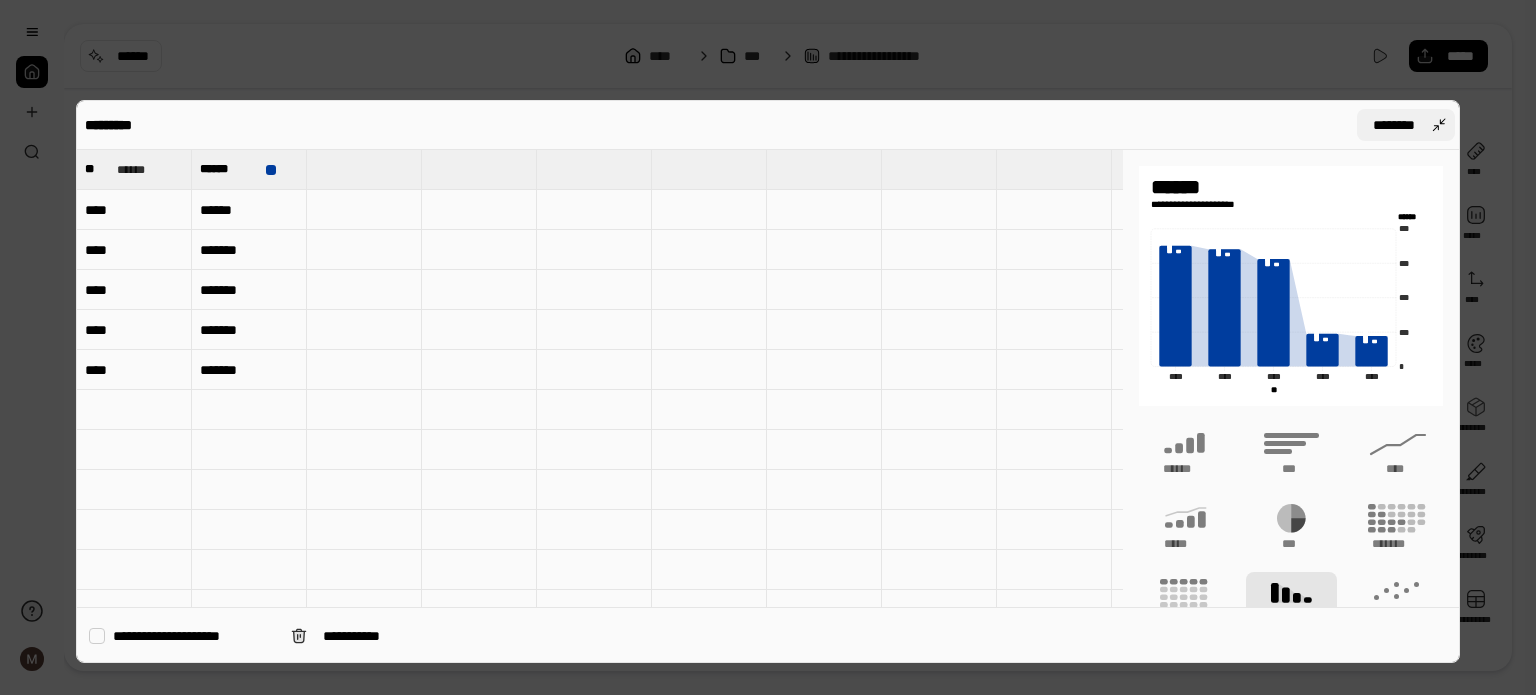 click on "********" at bounding box center [1406, 125] 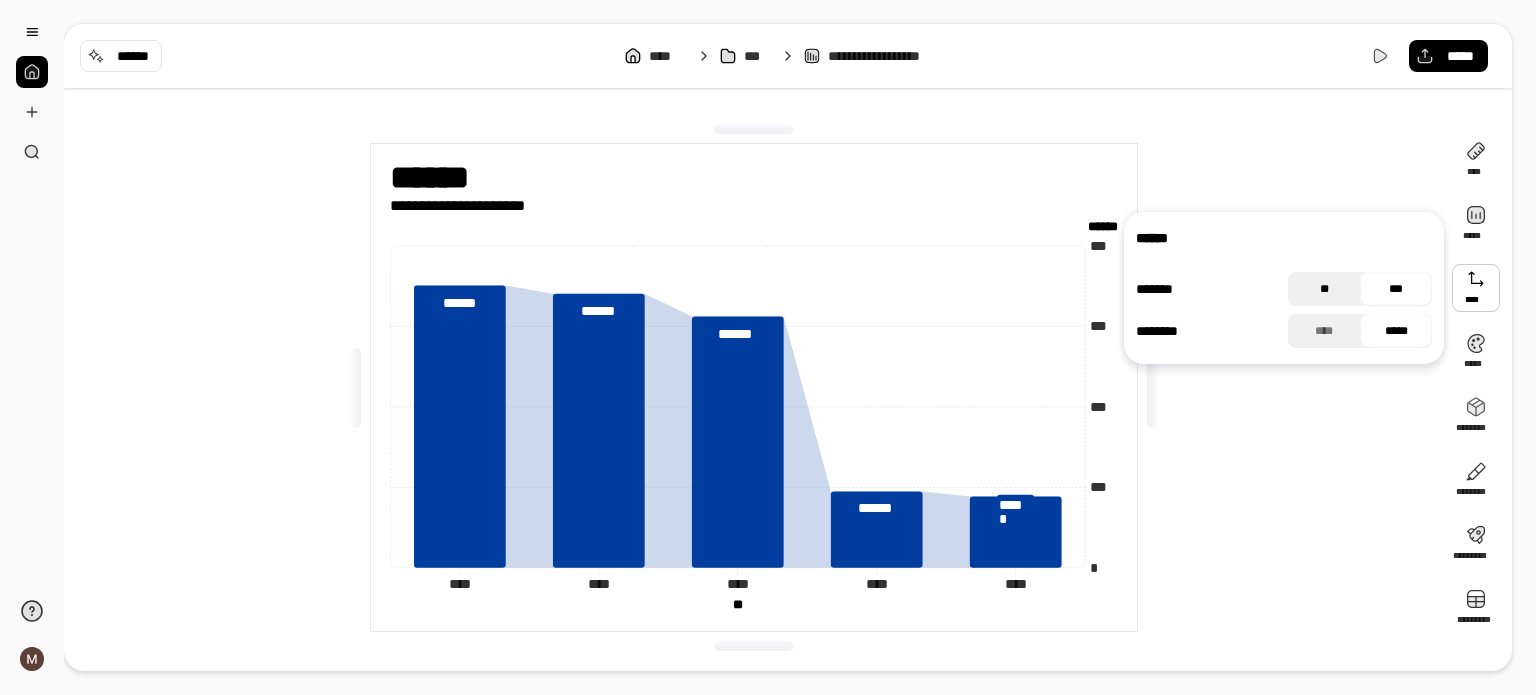 click on "**" at bounding box center [1324, 289] 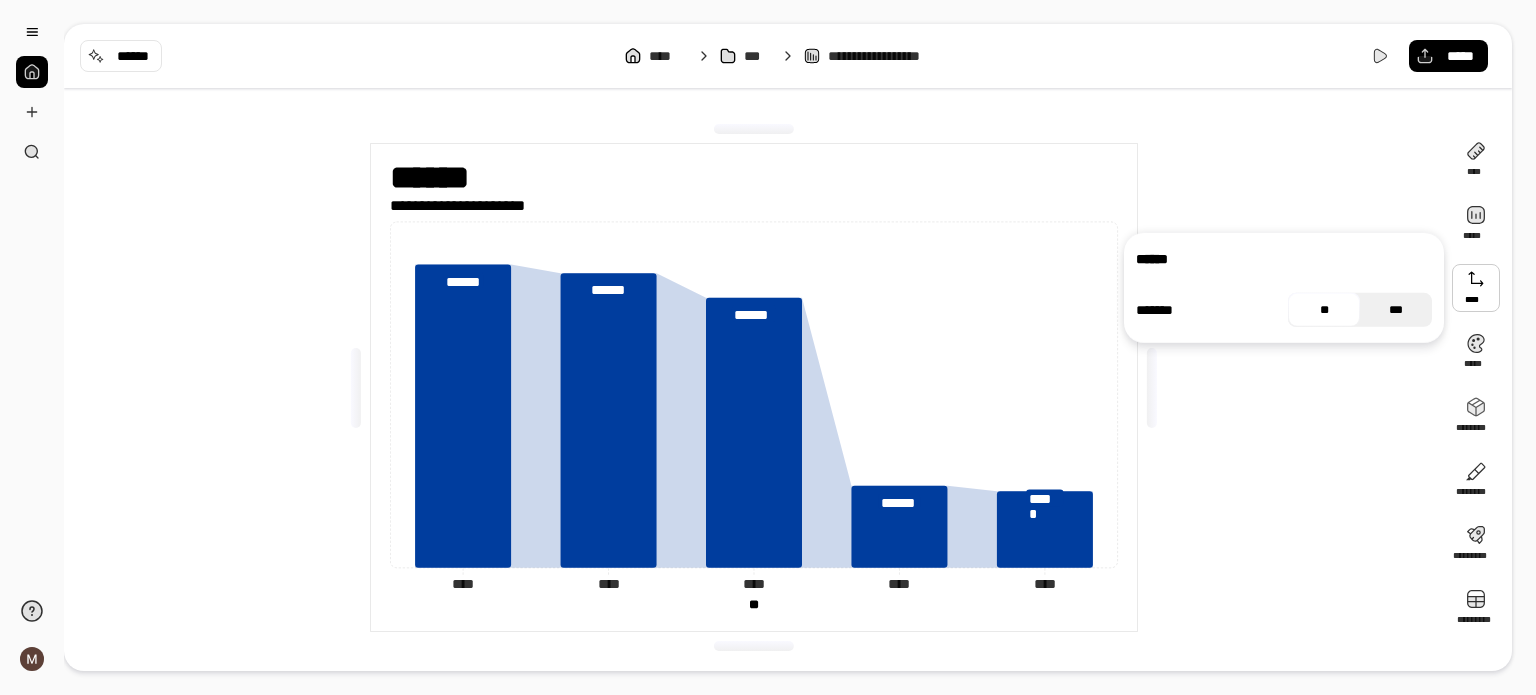 click on "***" at bounding box center [1396, 310] 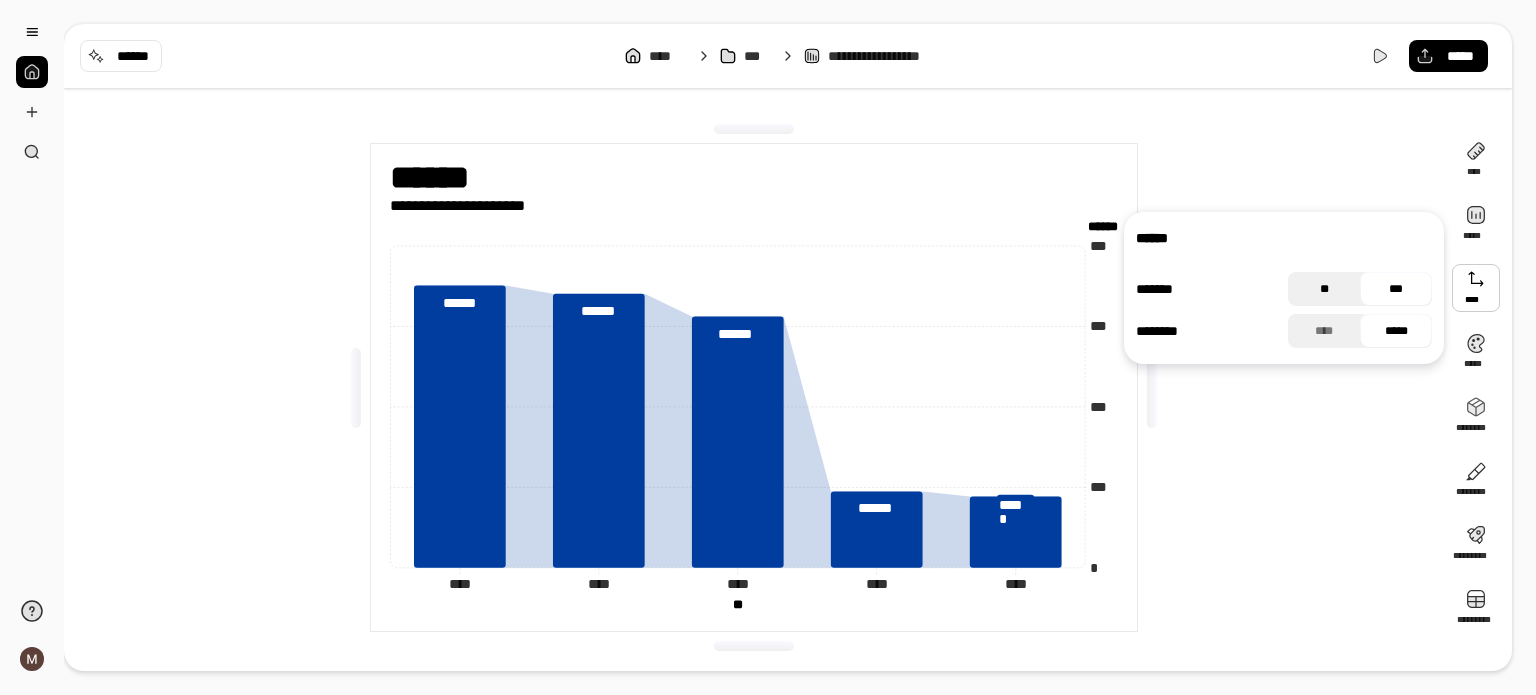 click on "**" at bounding box center [1324, 289] 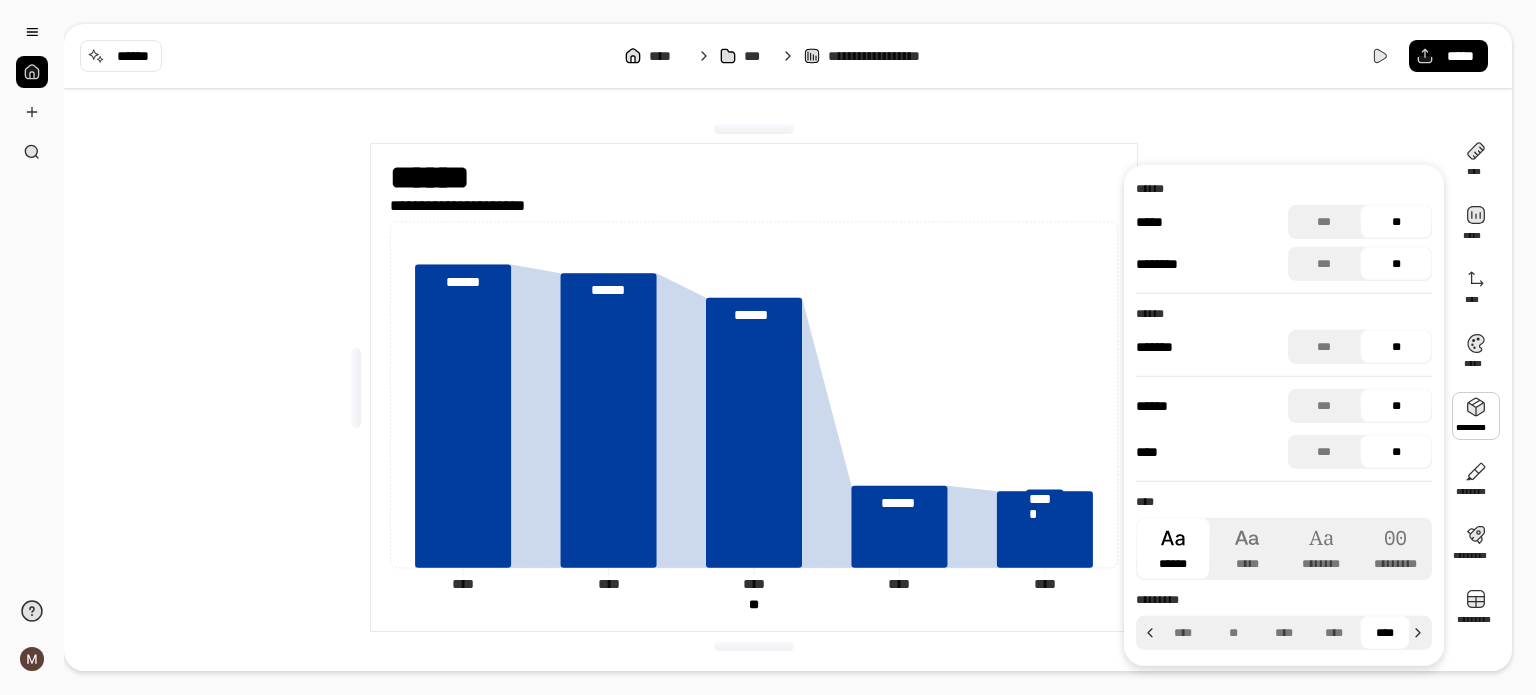 click on "******" at bounding box center [454, 178] 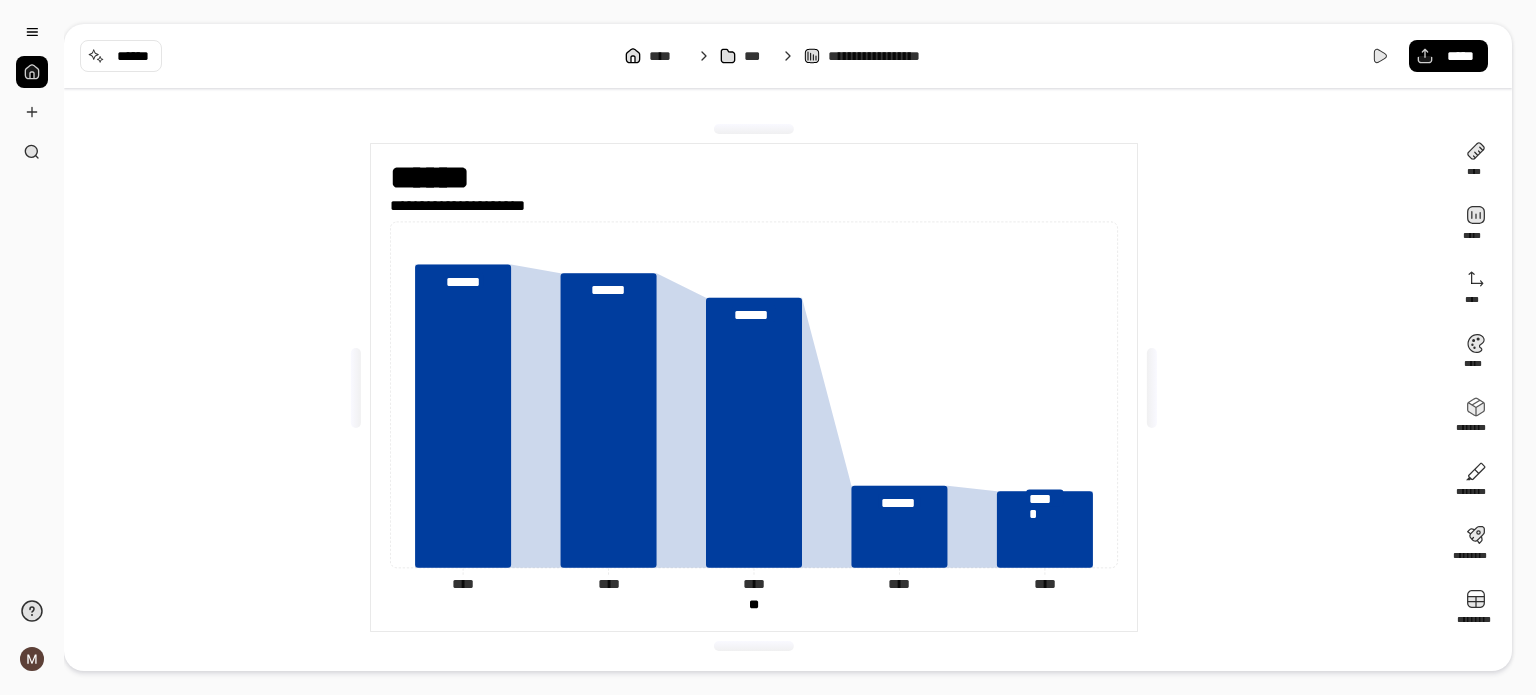 click on "******" at bounding box center (454, 178) 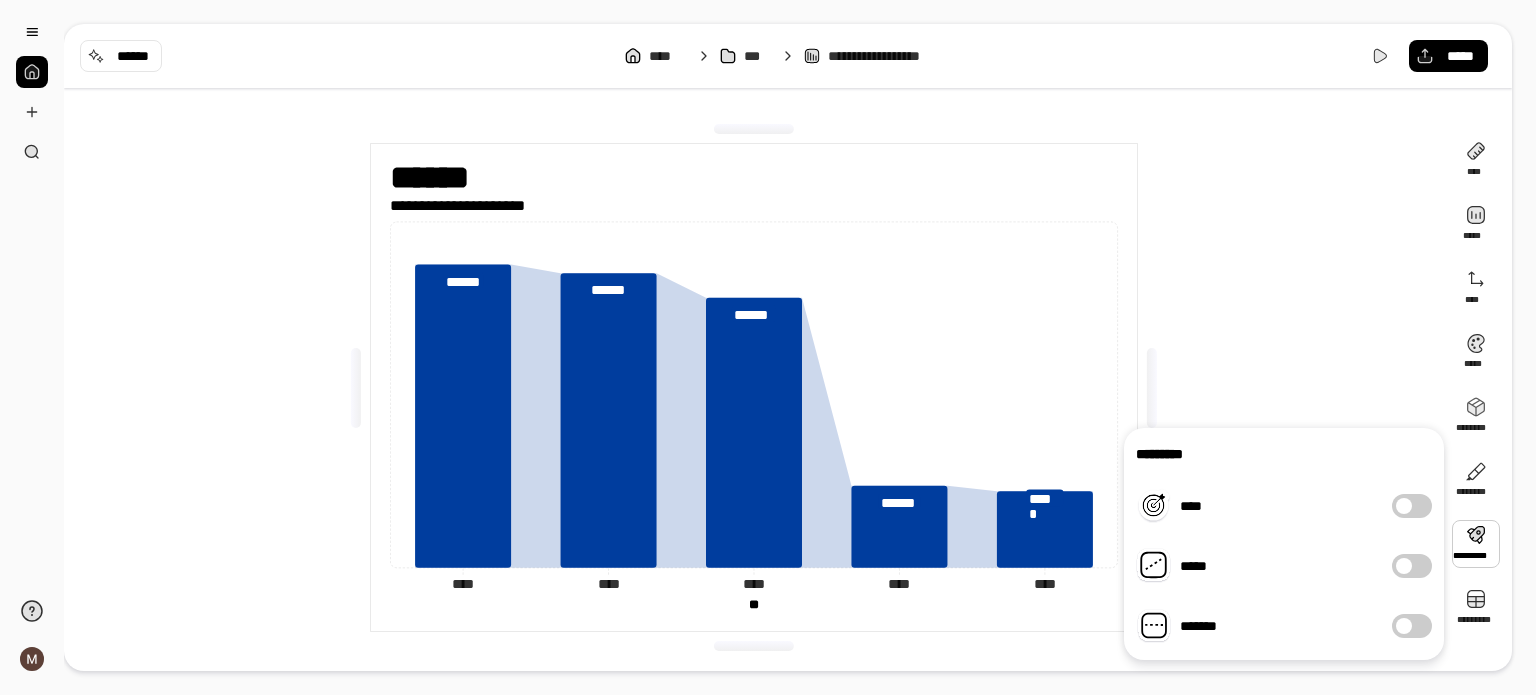 click on "**********" at bounding box center (754, 387) 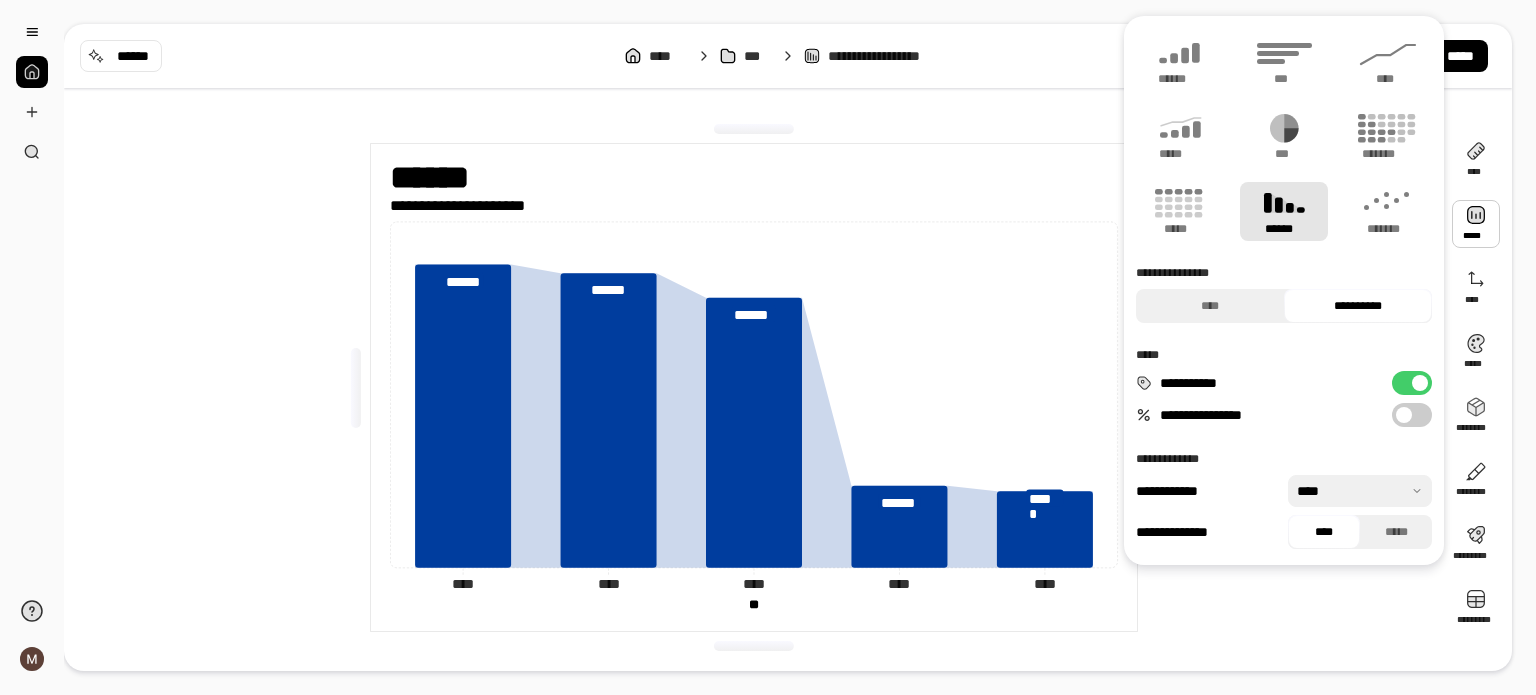 click at bounding box center [1404, 415] 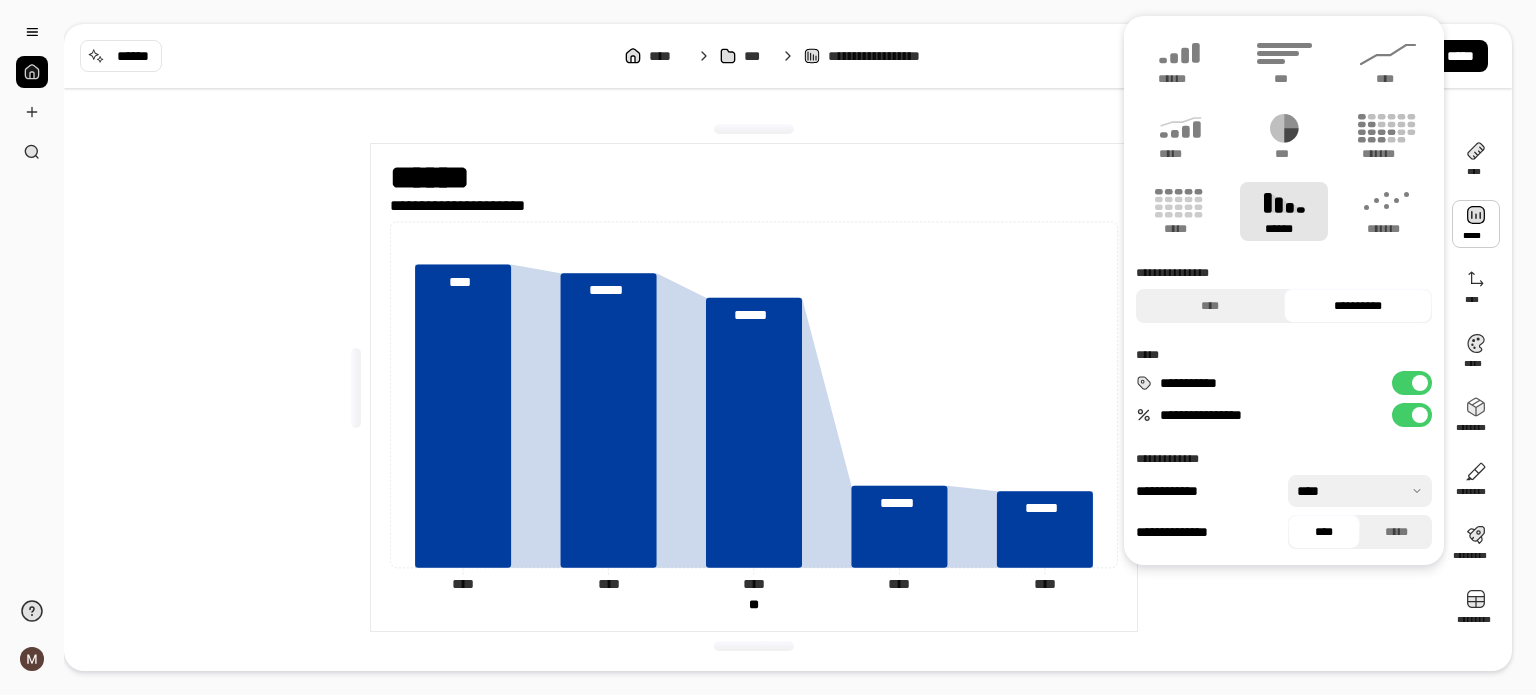 click on "**********" at bounding box center [1412, 415] 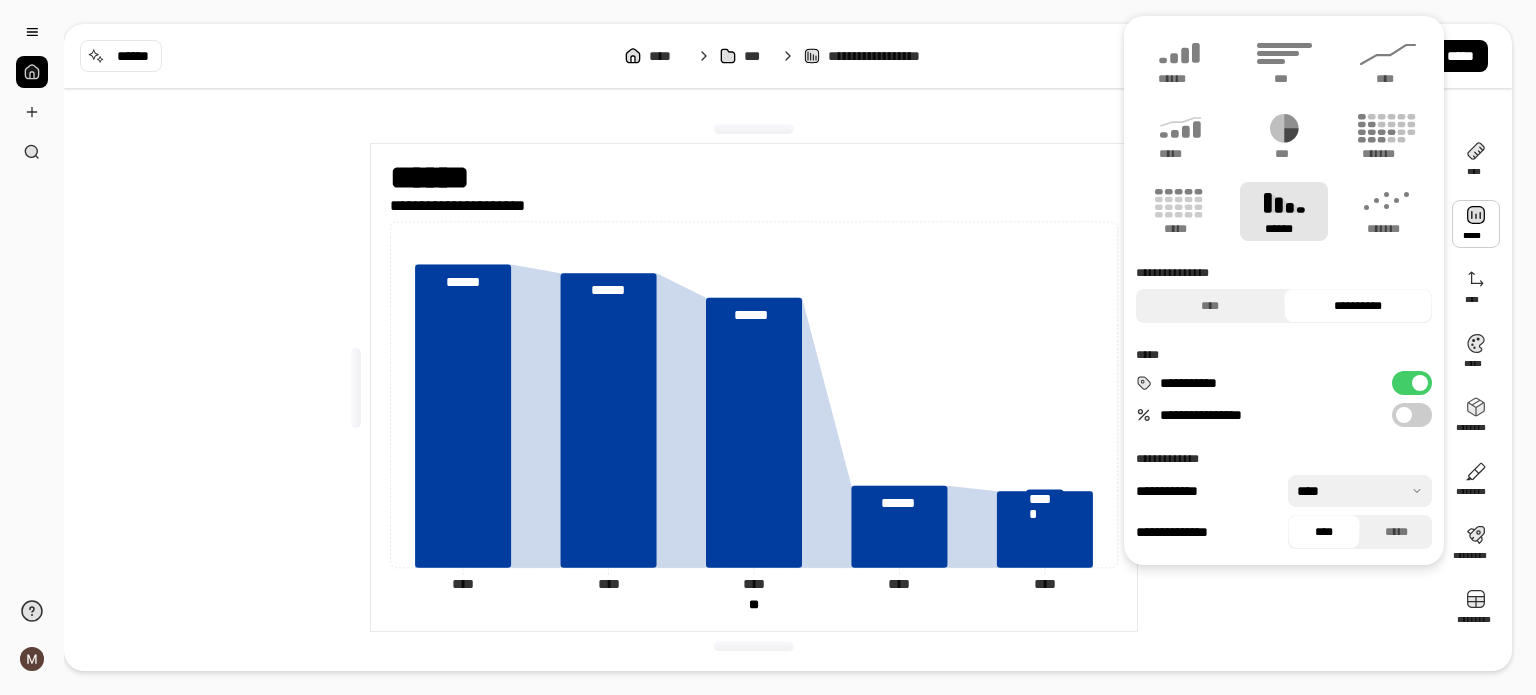 click at bounding box center (1420, 383) 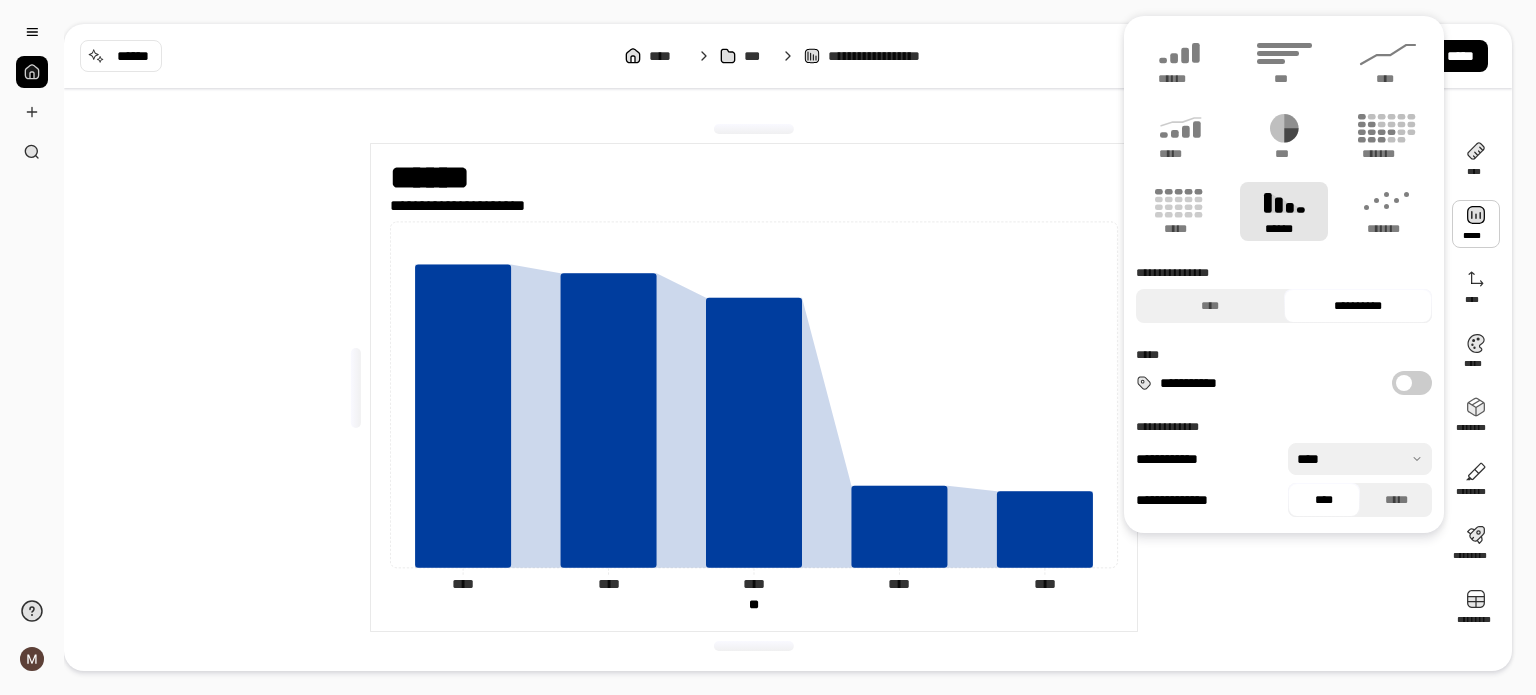 click on "**********" at bounding box center (1412, 383) 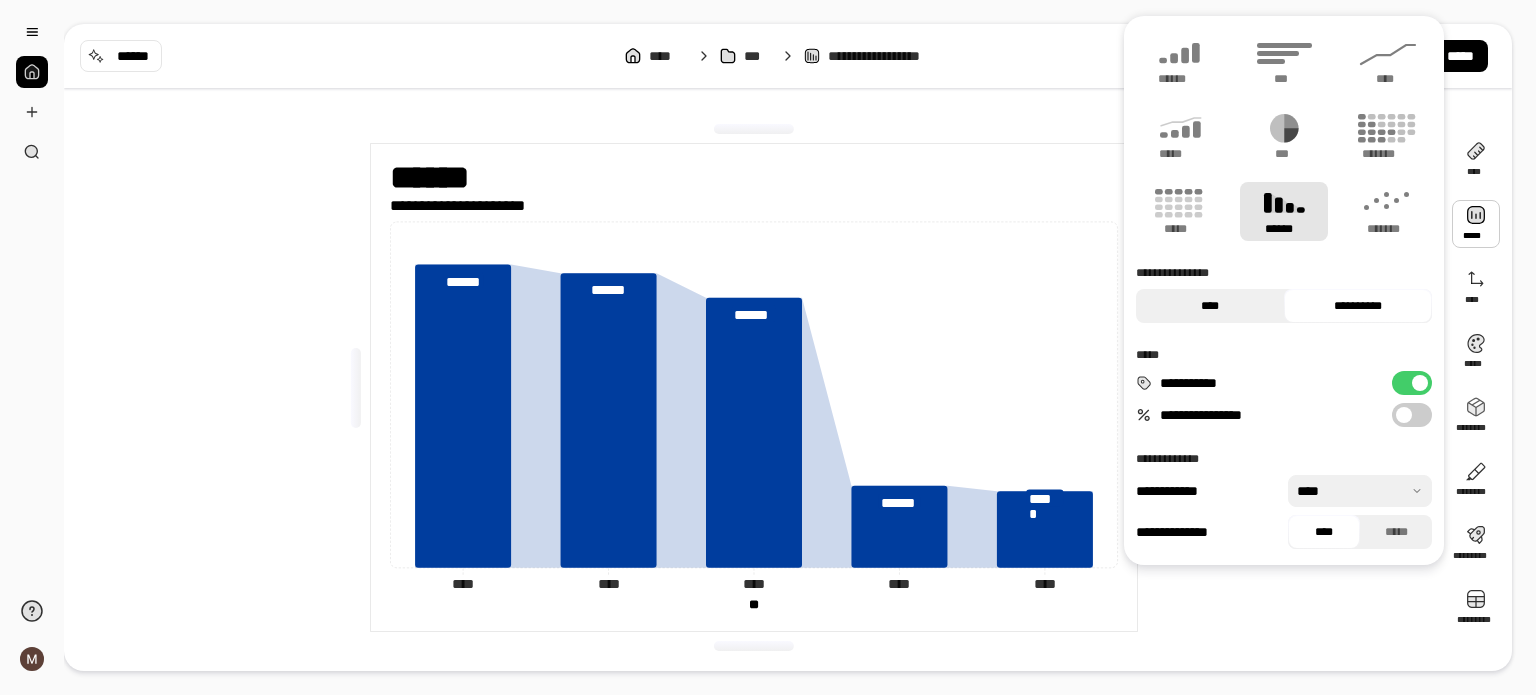 click on "****" at bounding box center [1210, 306] 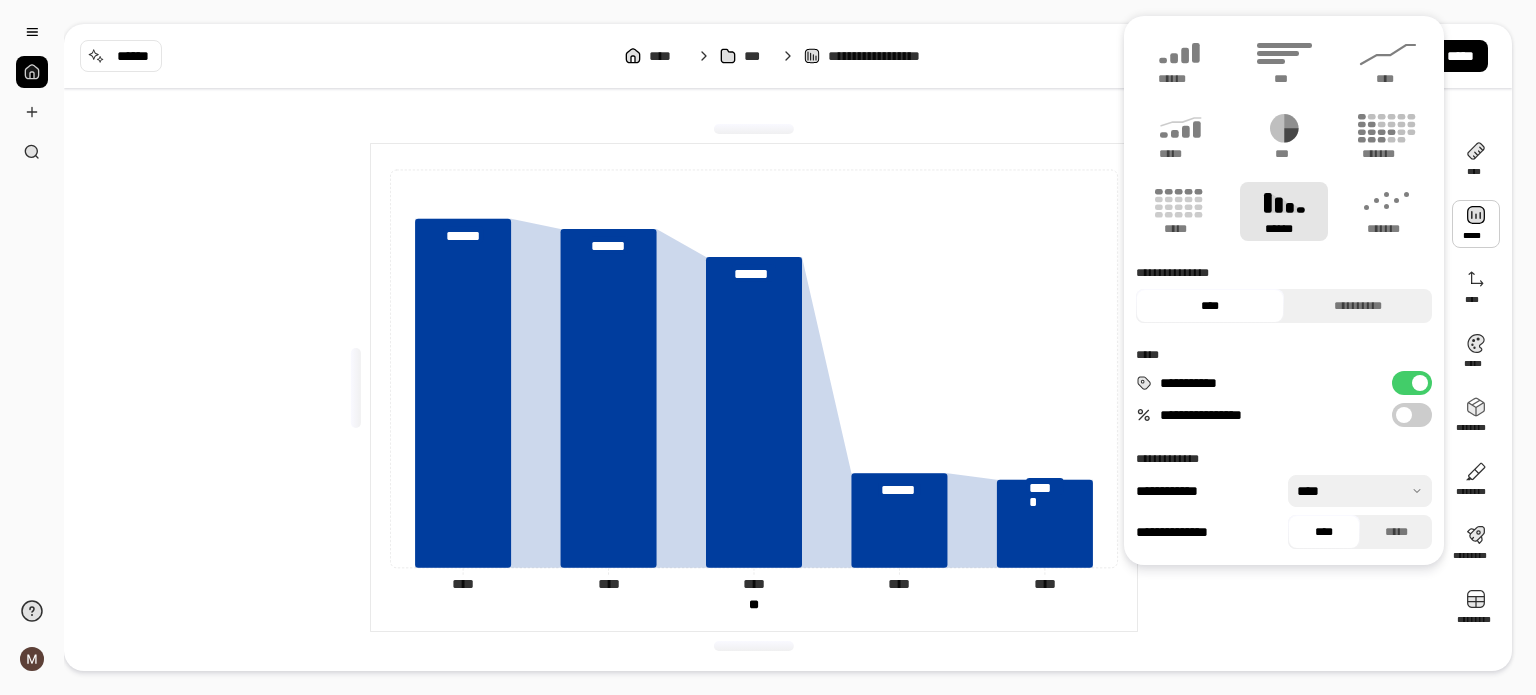 click on "**** **** **** **** **** **** **** **** **** **** ** ** ****** ****** ****** ****** ****** ** ** *********" at bounding box center [754, 387] 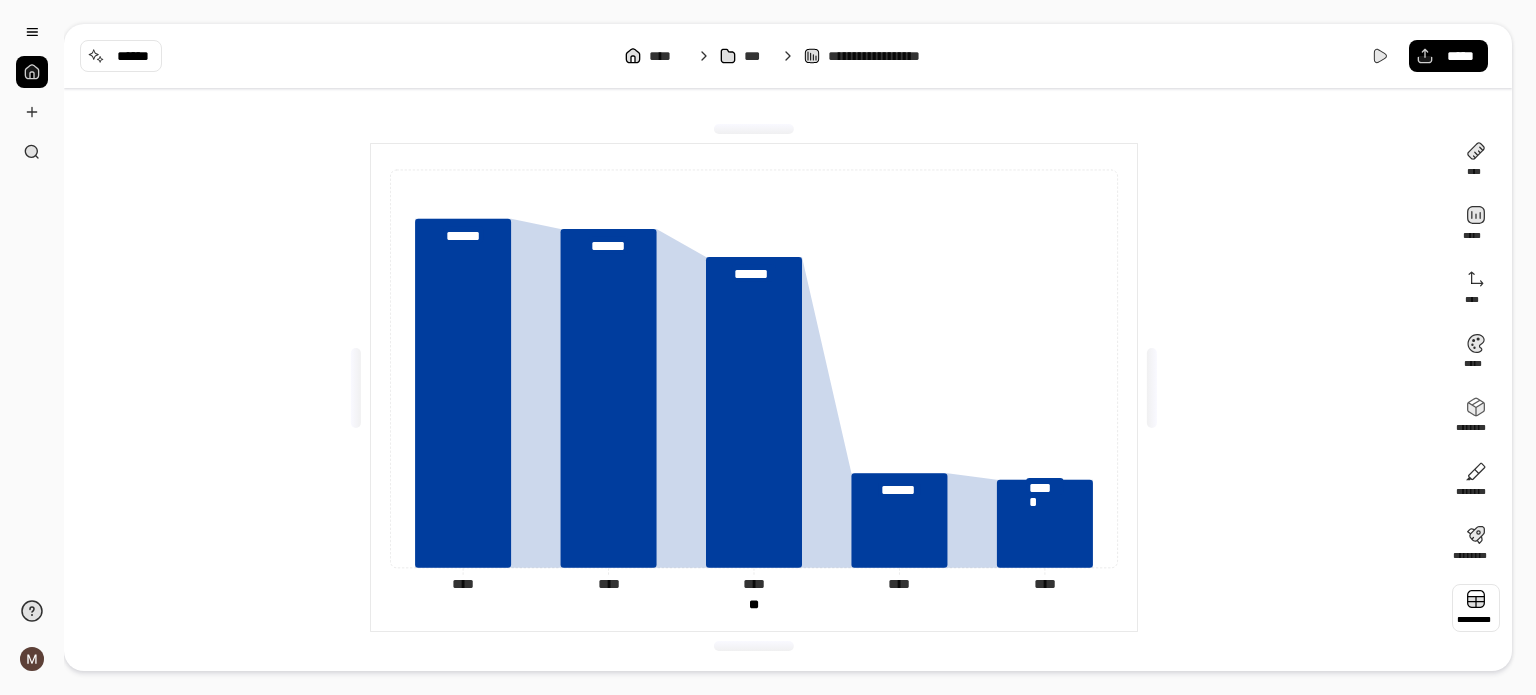 click at bounding box center [1476, 608] 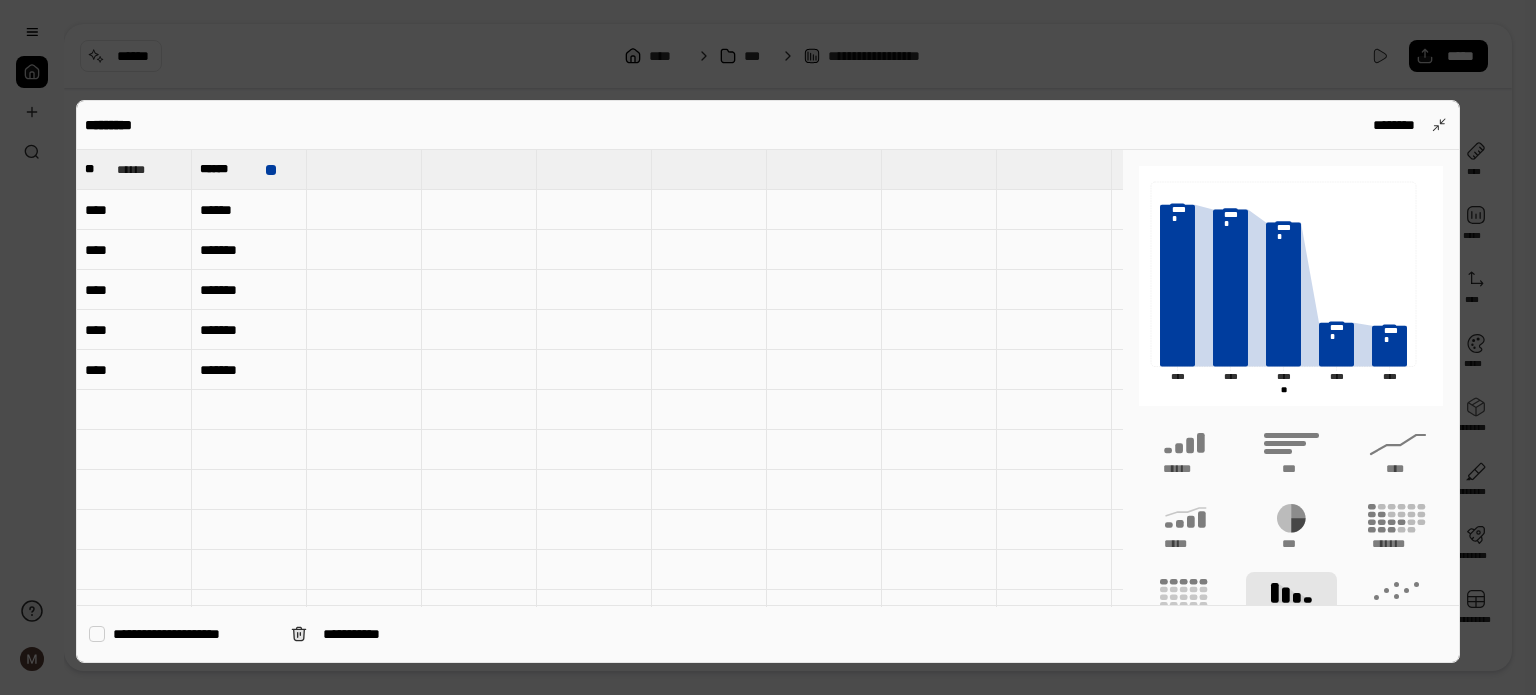 click on "****" at bounding box center [134, 210] 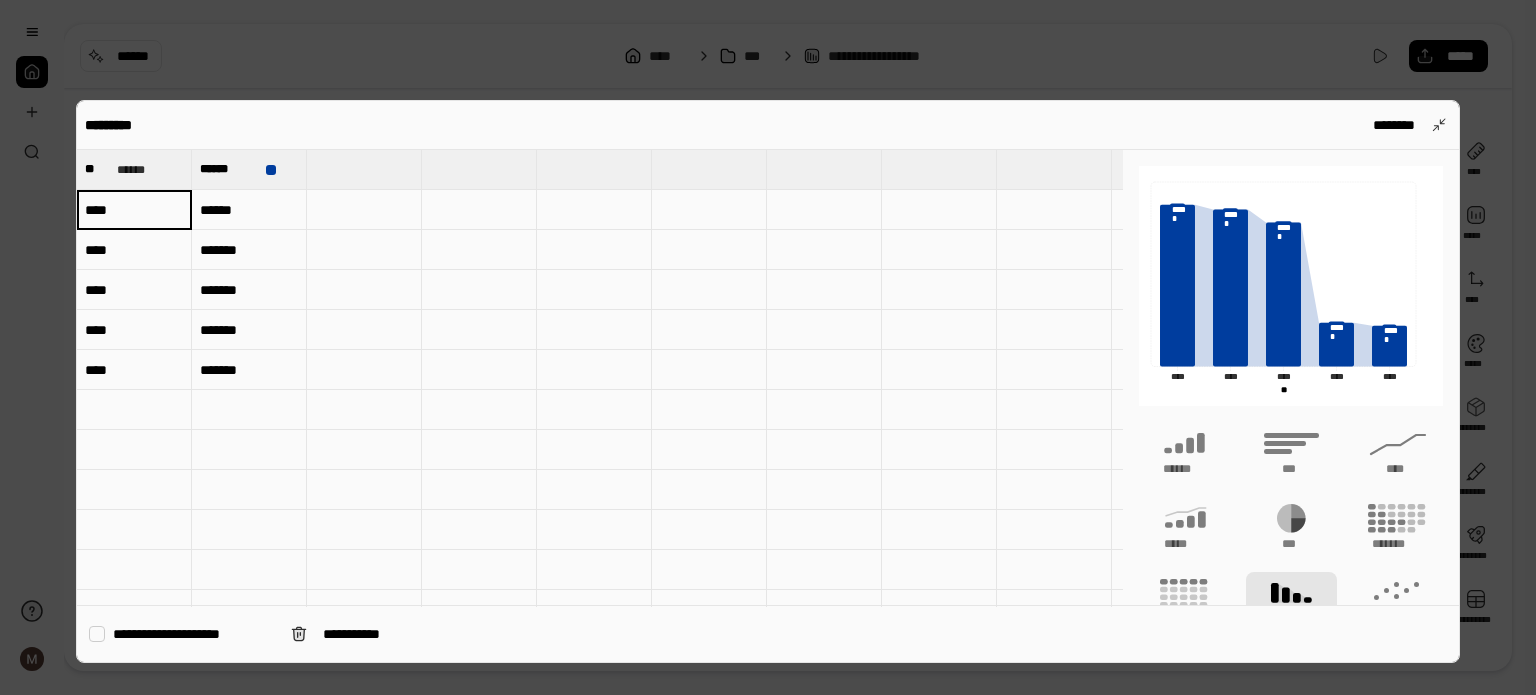 click on "****" at bounding box center [134, 210] 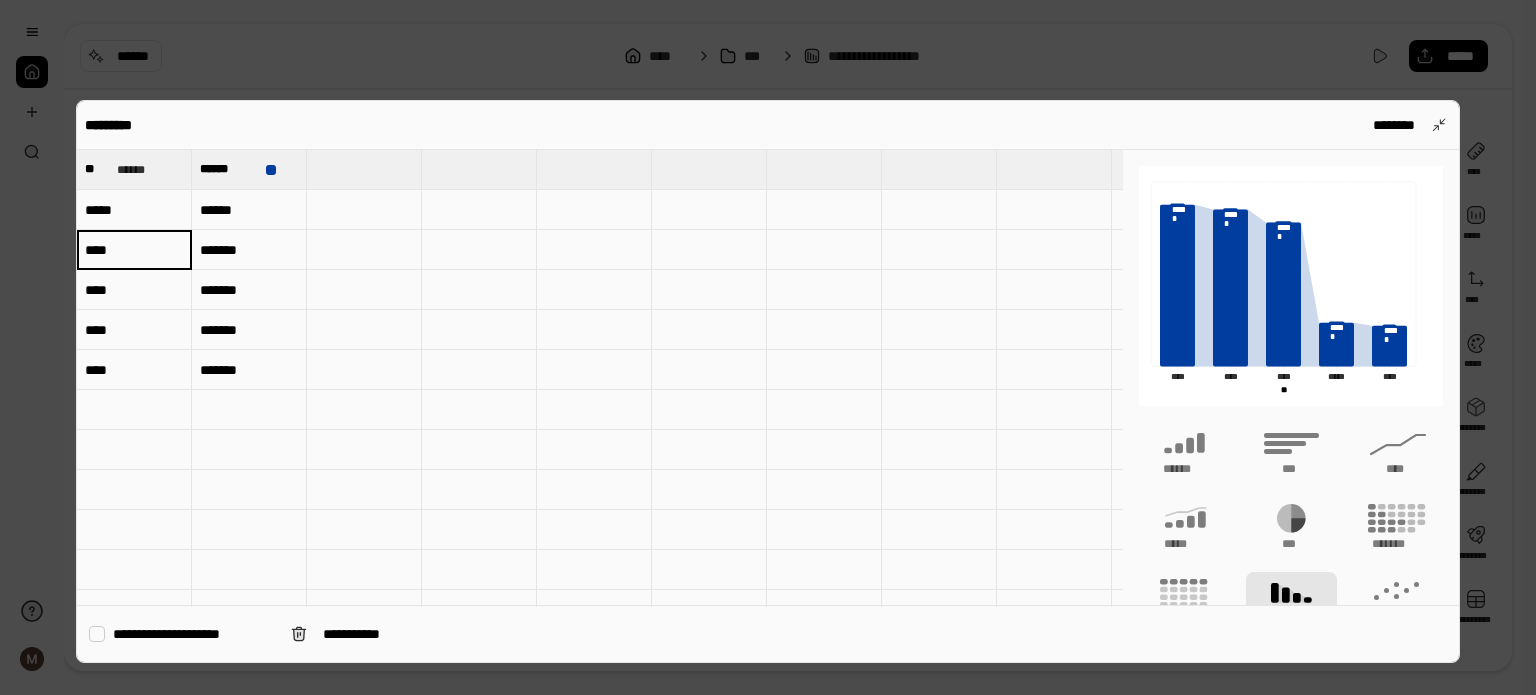 click on "****" at bounding box center [134, 250] 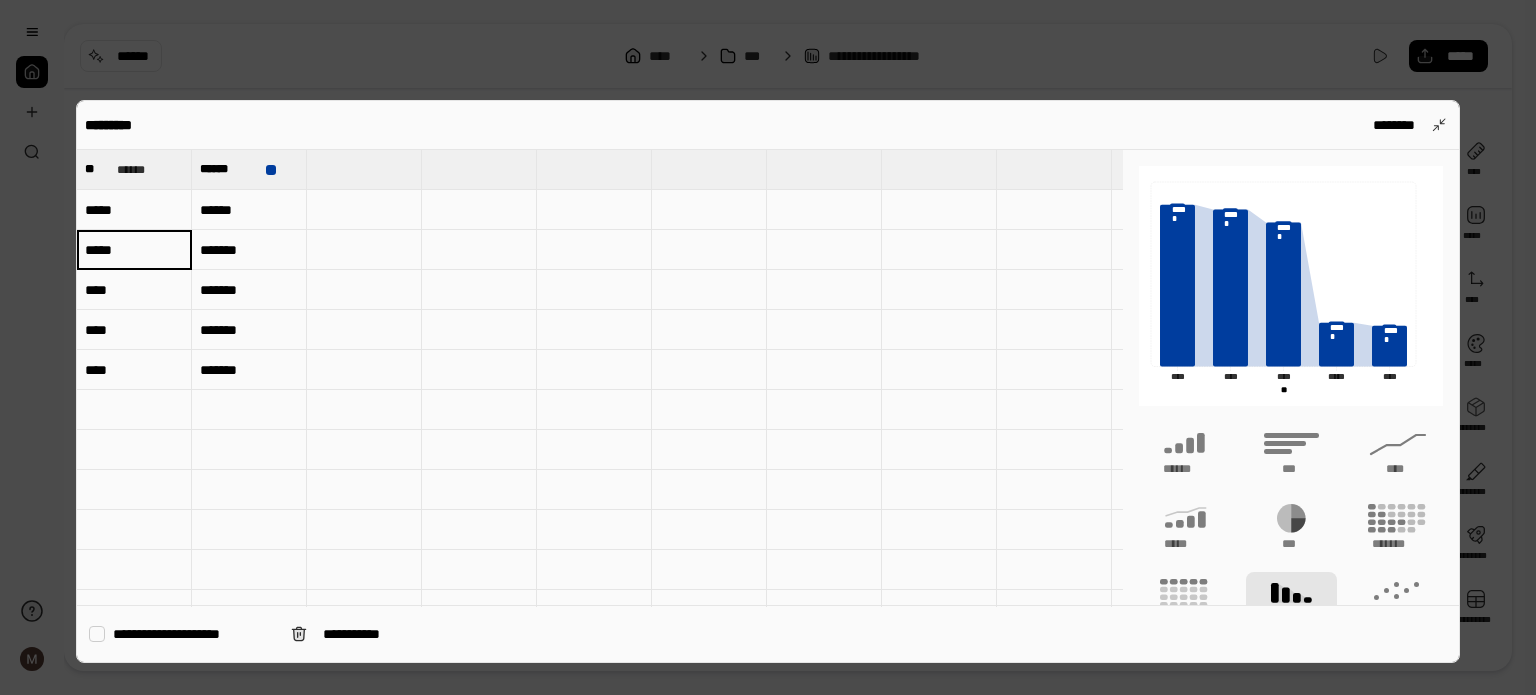 click on "****" at bounding box center (134, 290) 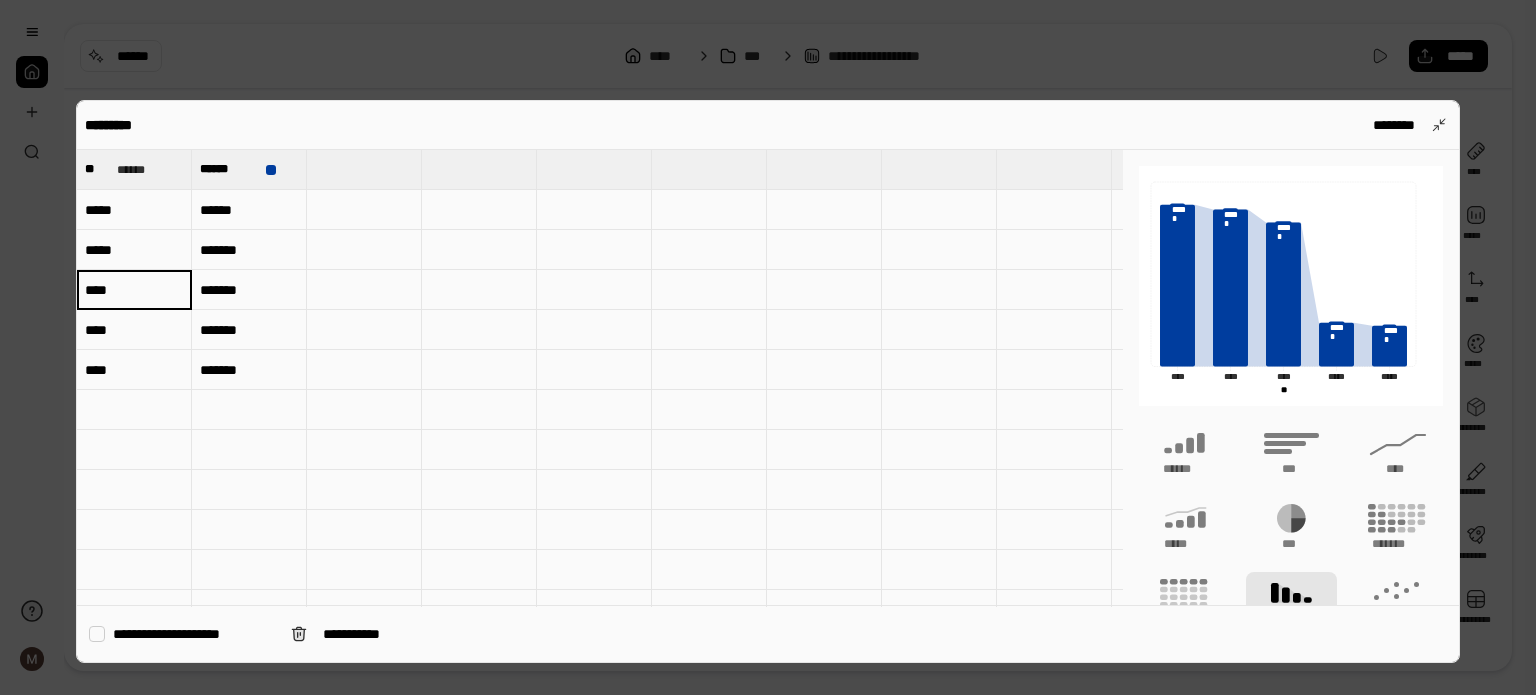 click on "****" at bounding box center (134, 290) 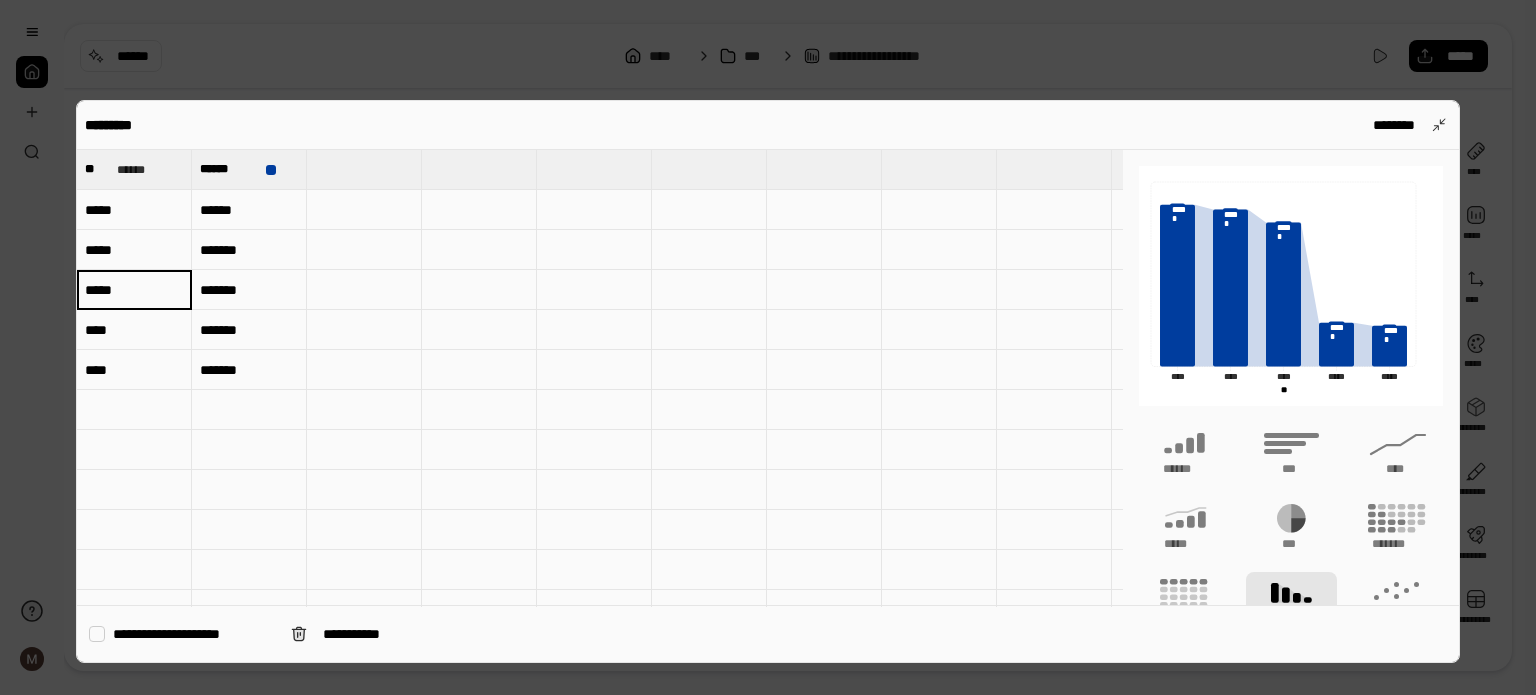 click on "****" at bounding box center (134, 330) 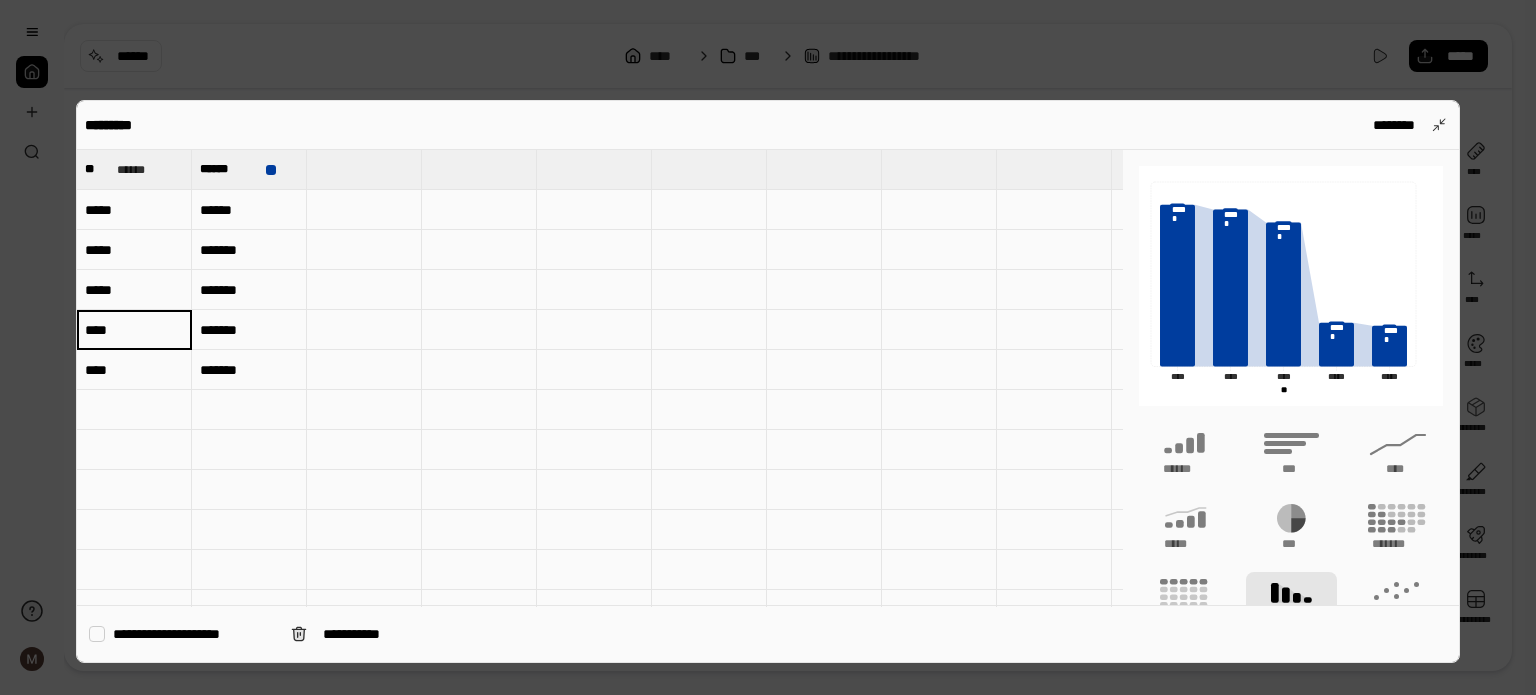 click on "****" at bounding box center [134, 330] 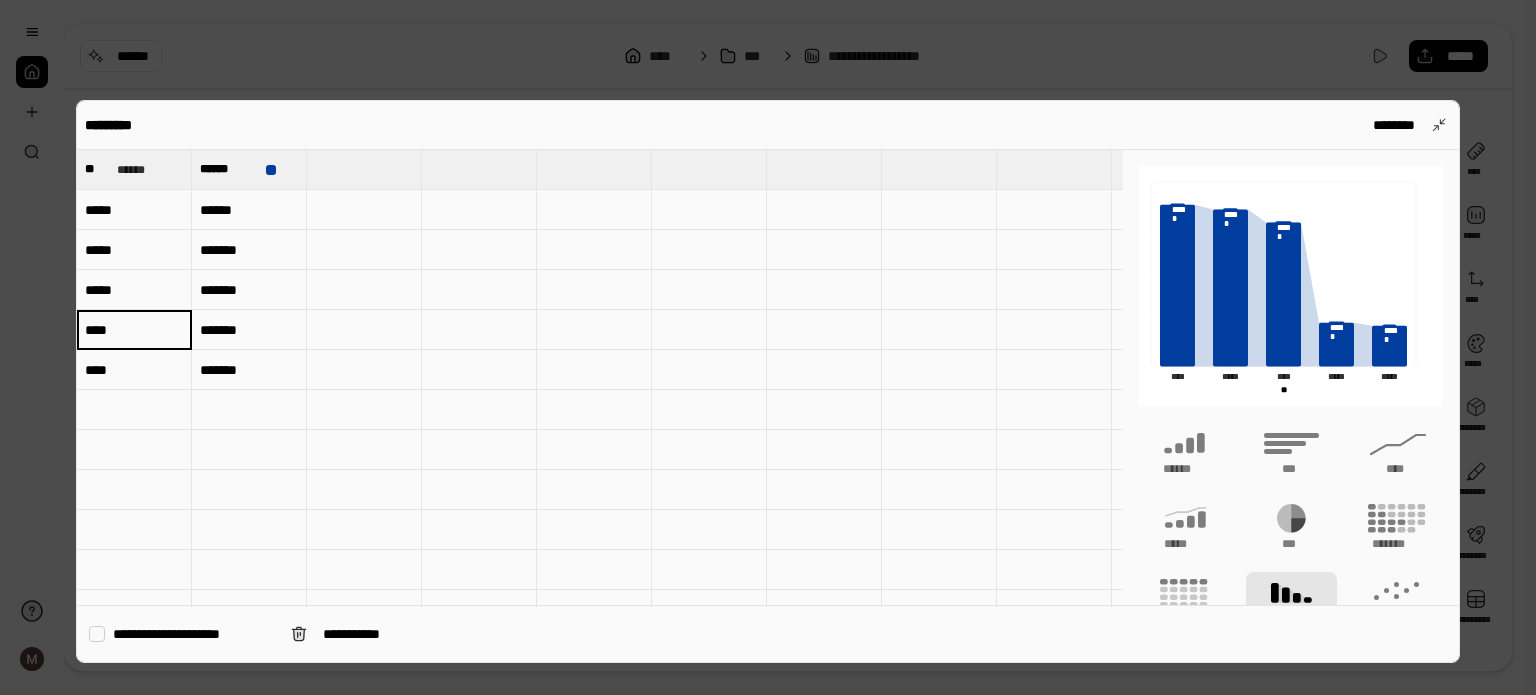 click on "****" at bounding box center (134, 329) 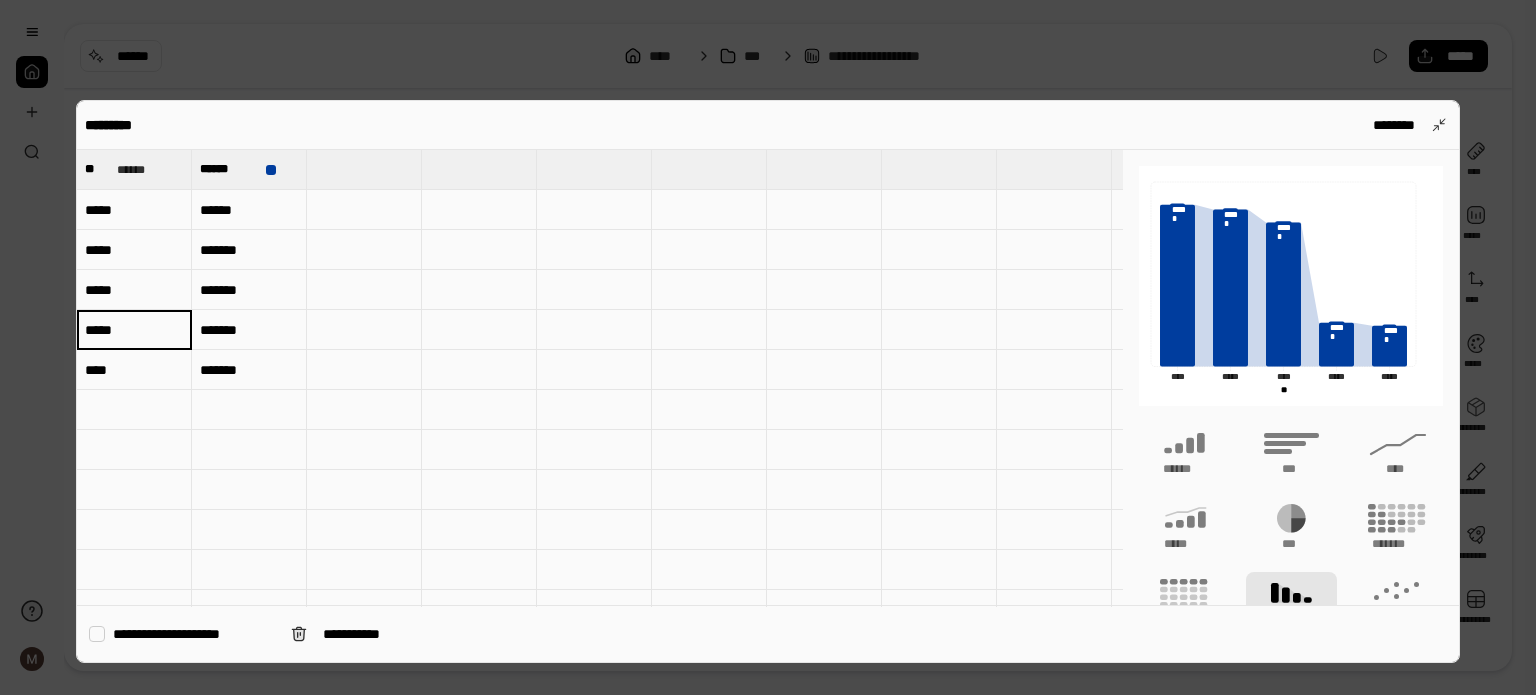 click on "****" at bounding box center [134, 370] 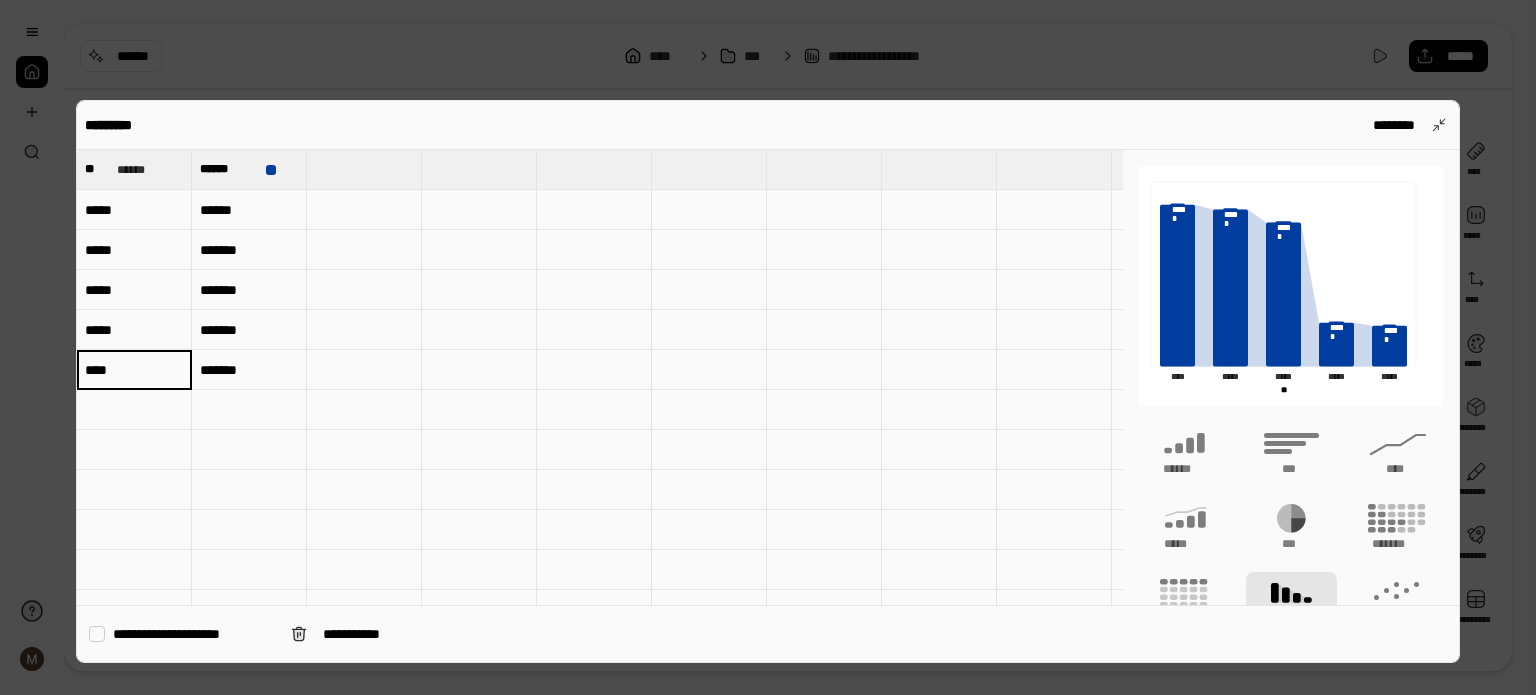 click on "****" at bounding box center [134, 370] 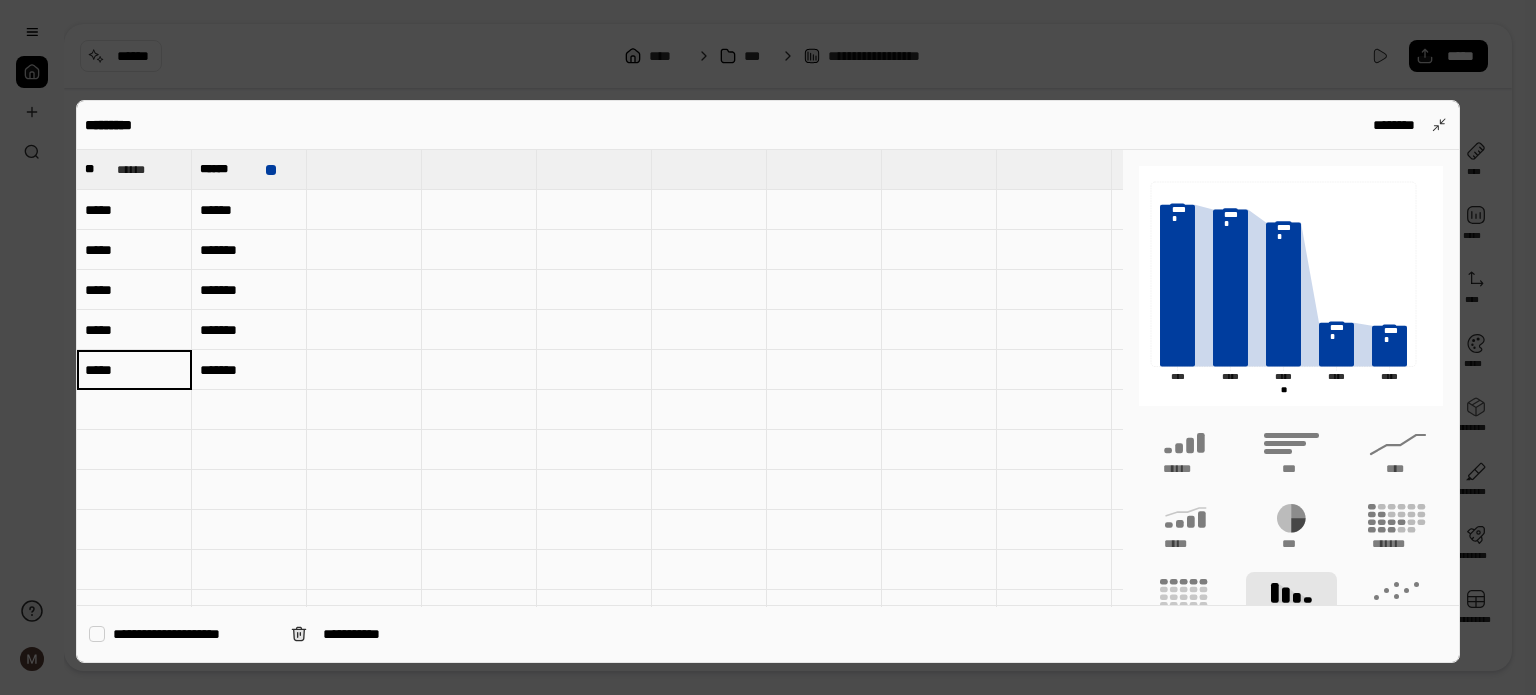 click on "**********" at bounding box center (194, 634) 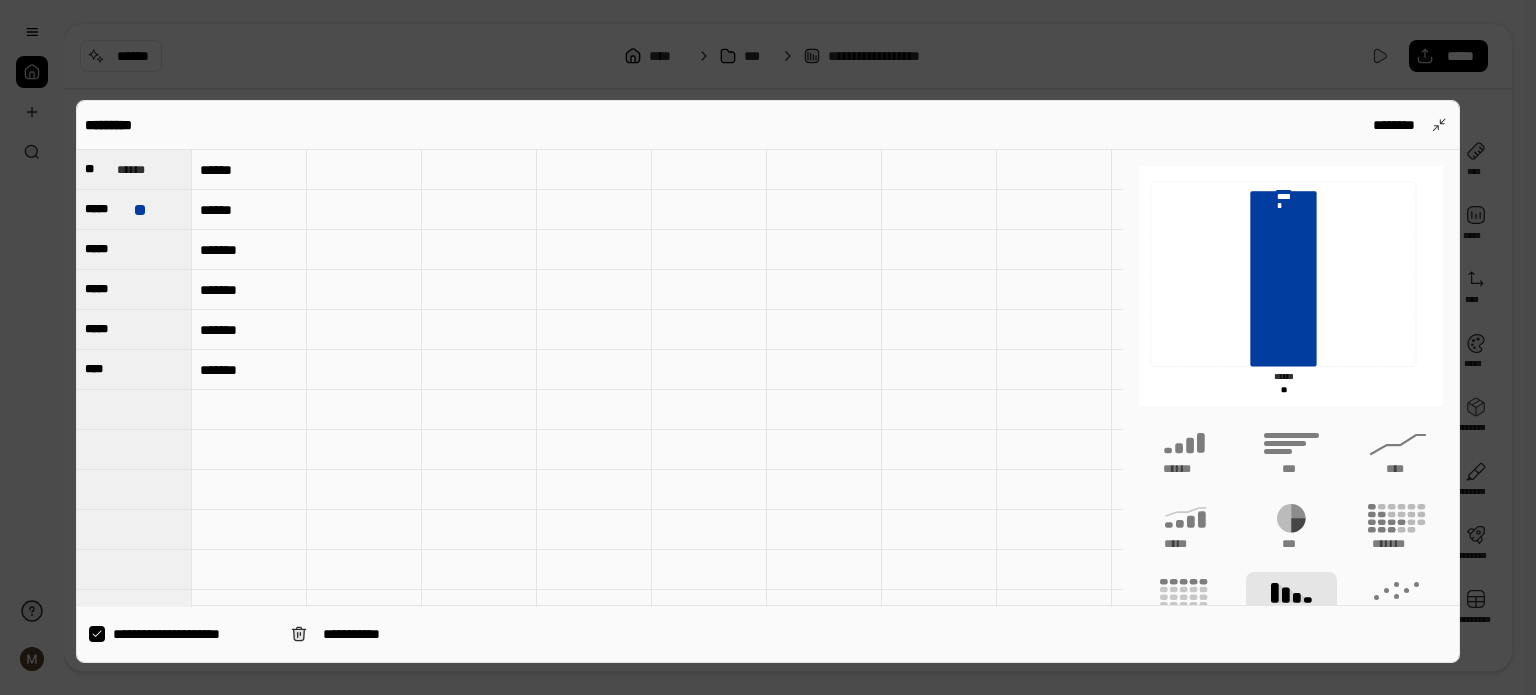 click on "**********" at bounding box center (194, 634) 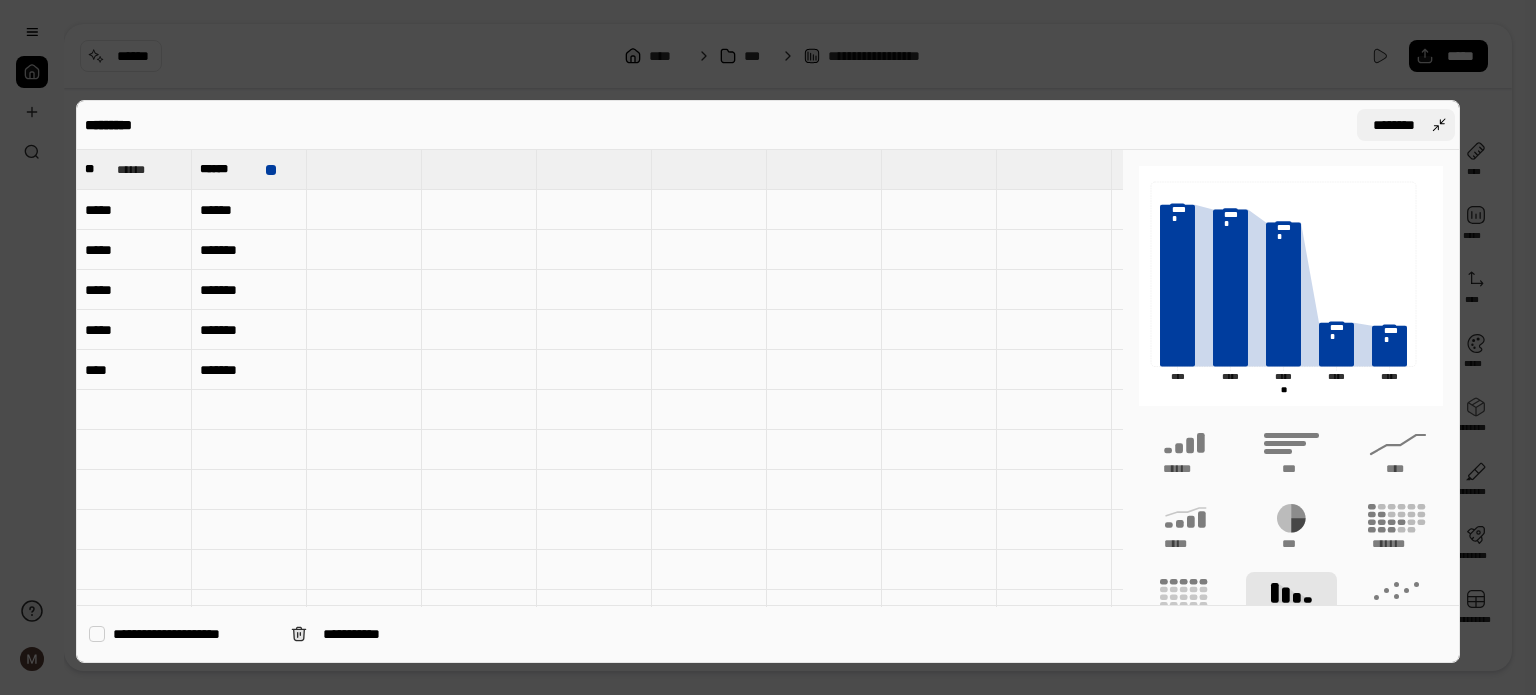 click on "********" at bounding box center (1406, 125) 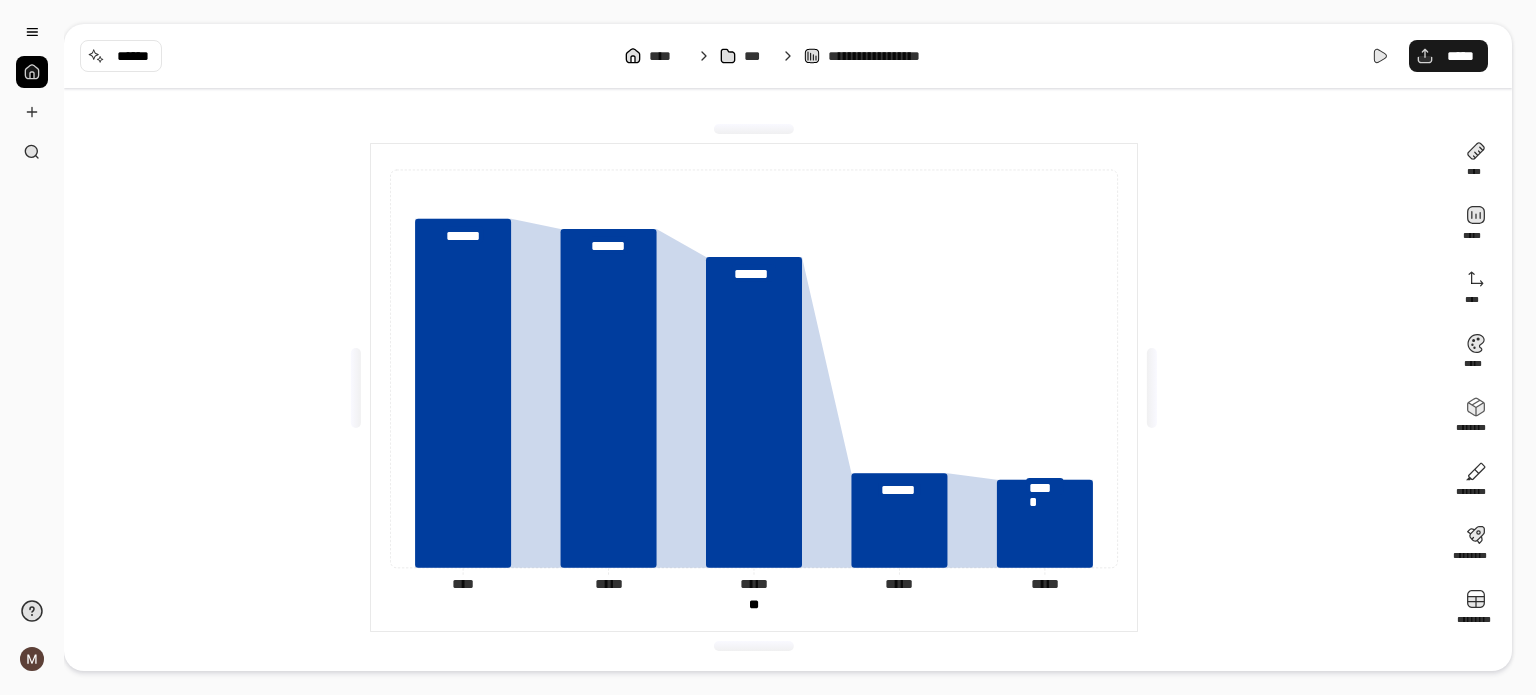 click on "*****" at bounding box center (1448, 56) 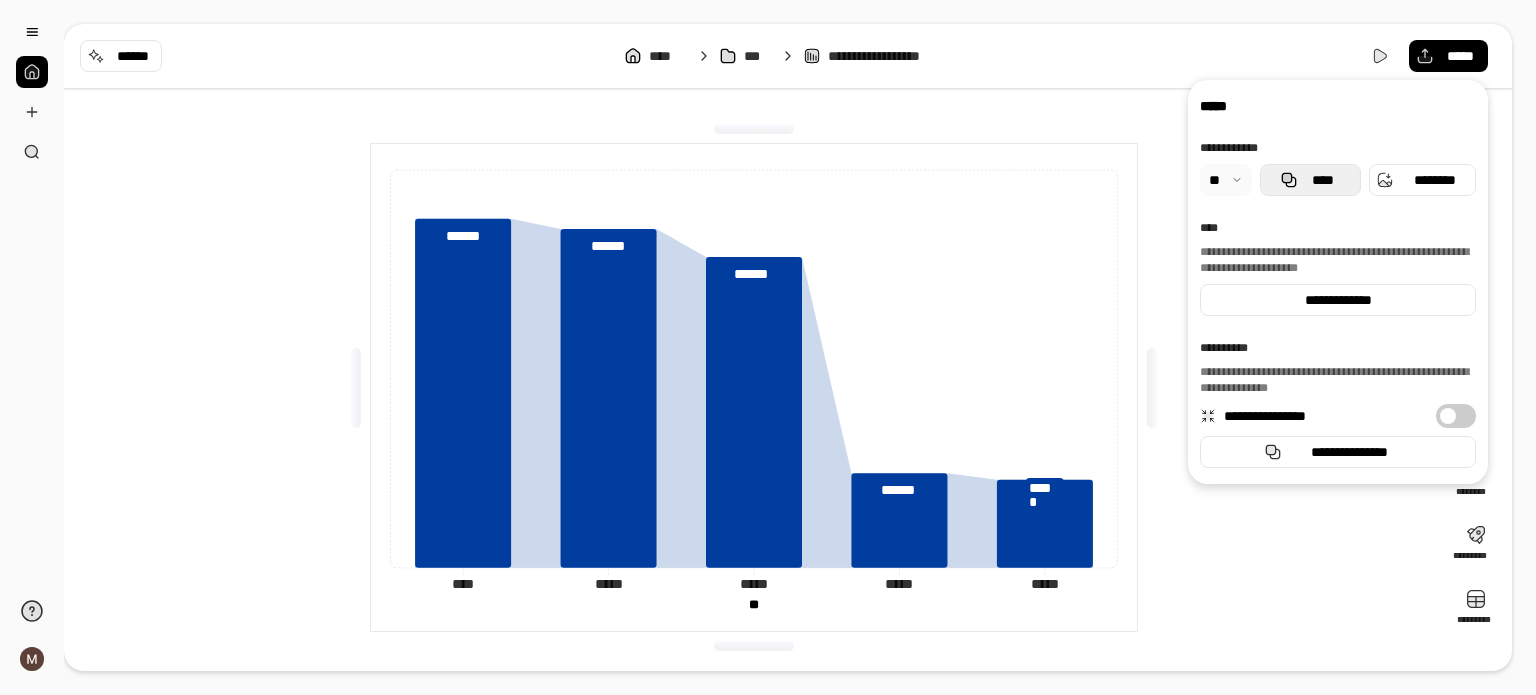 click on "****" at bounding box center [1310, 180] 